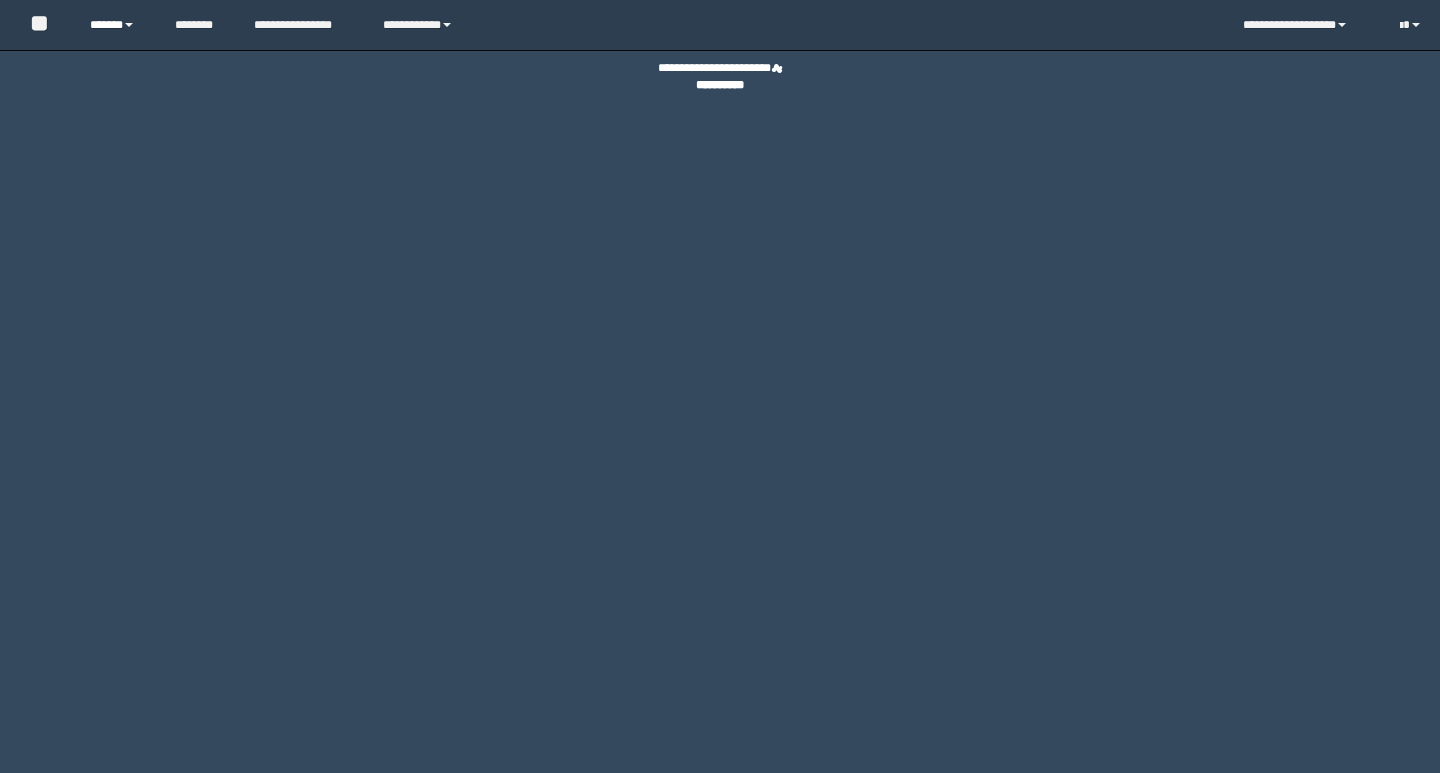 scroll, scrollTop: 0, scrollLeft: 0, axis: both 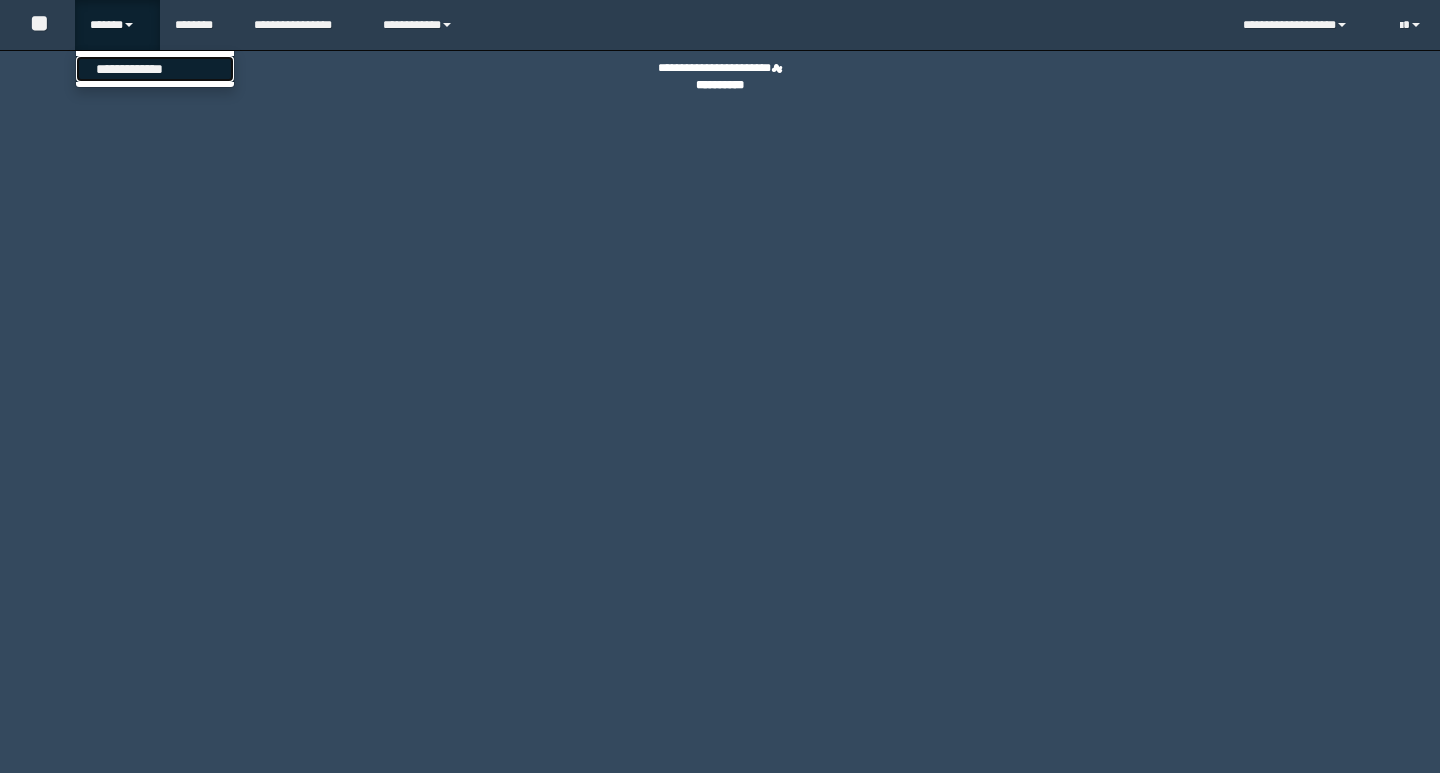 click on "**********" at bounding box center (155, 69) 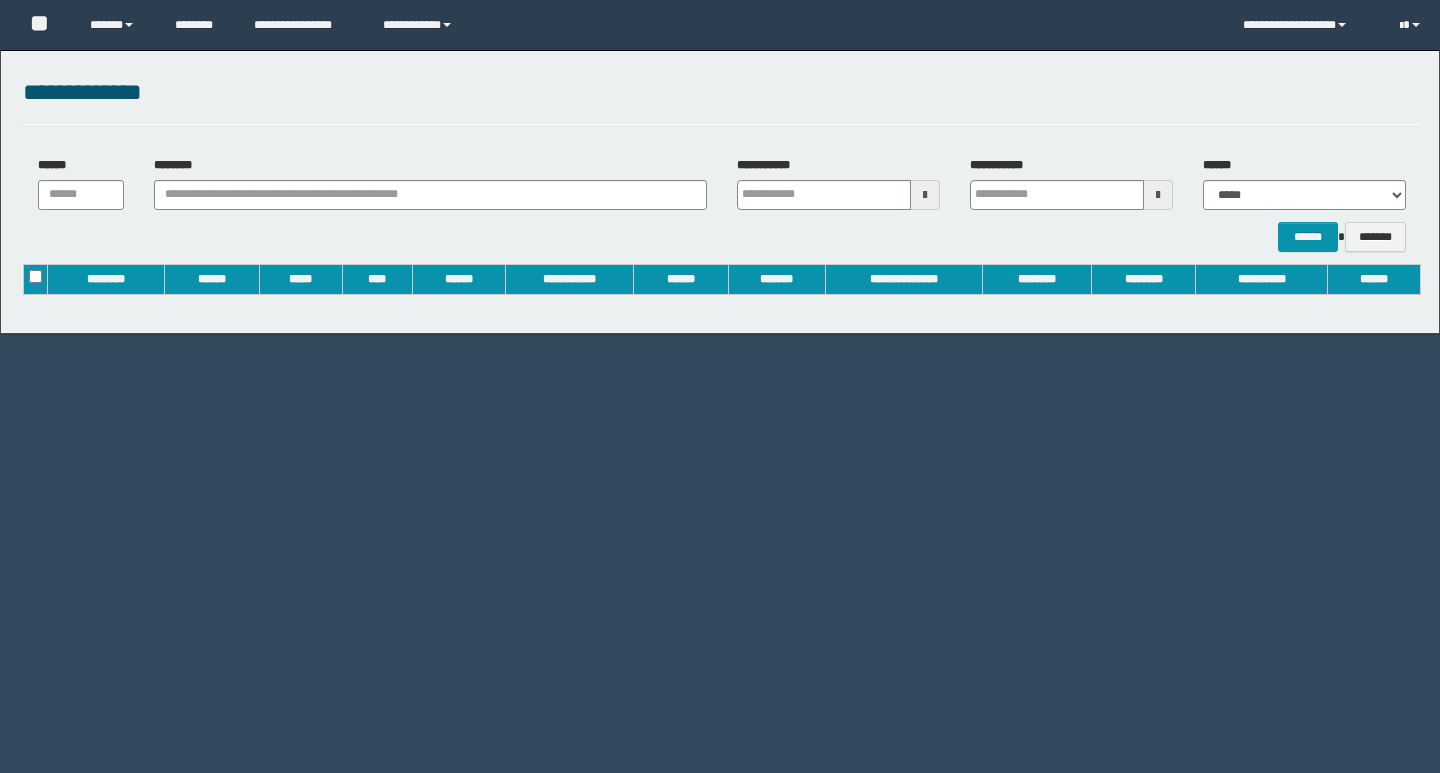 scroll, scrollTop: 0, scrollLeft: 0, axis: both 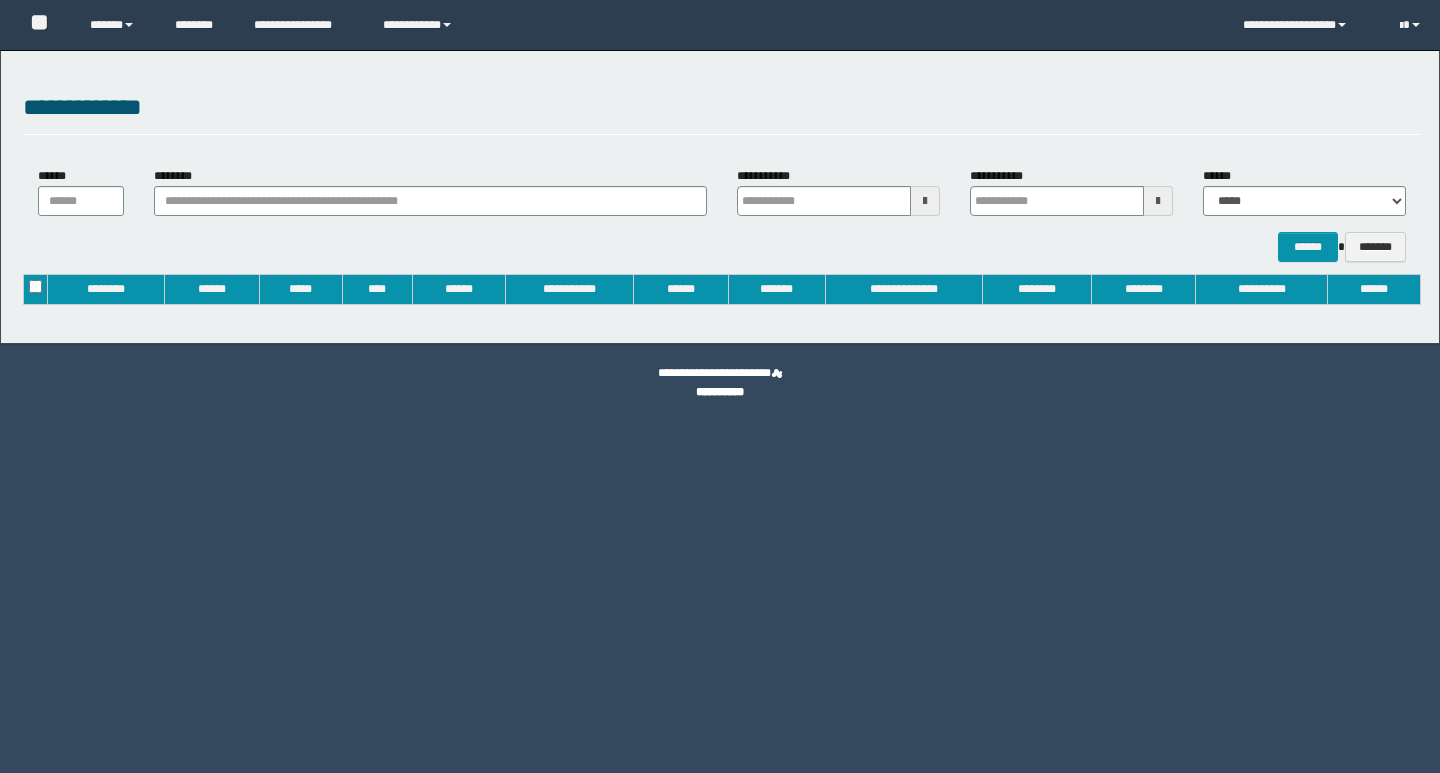 type on "**********" 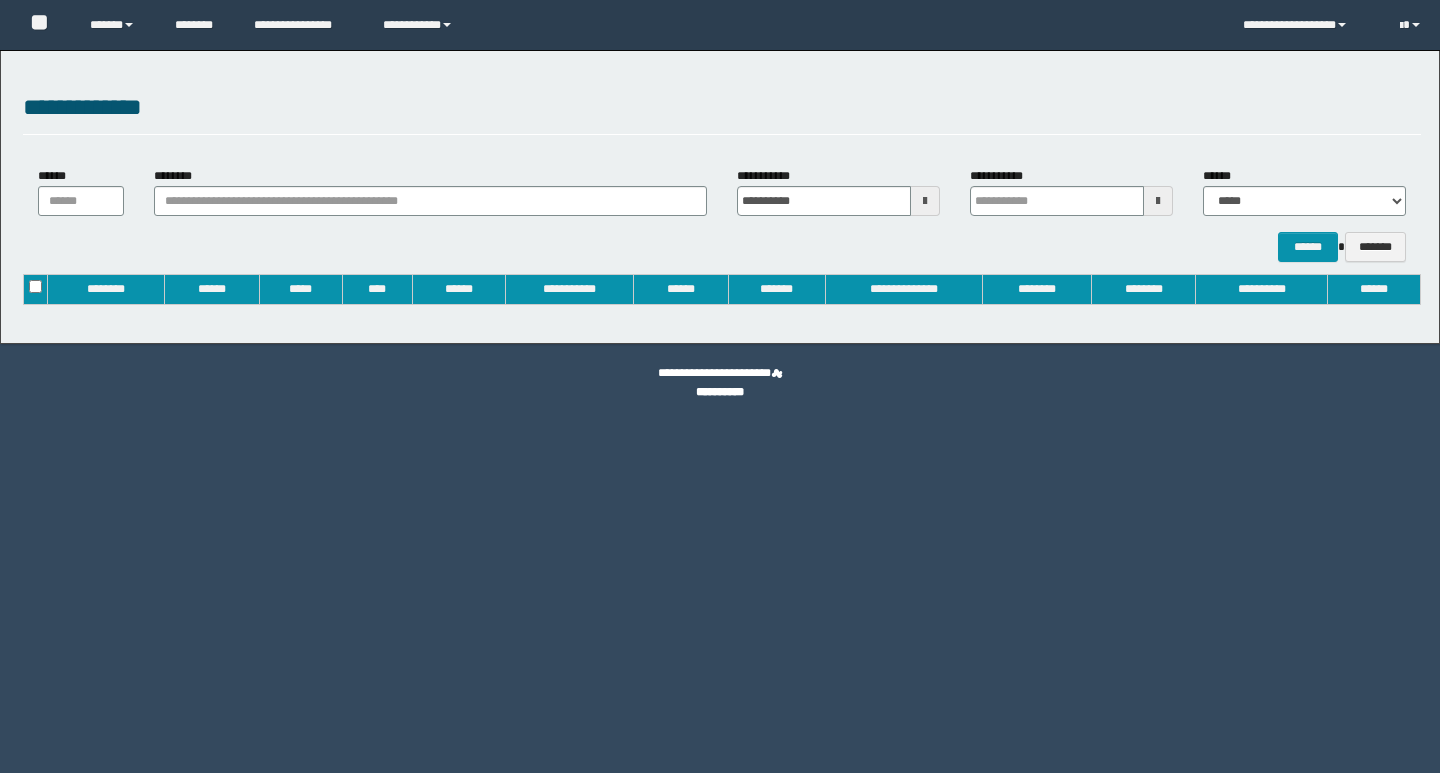 type on "**********" 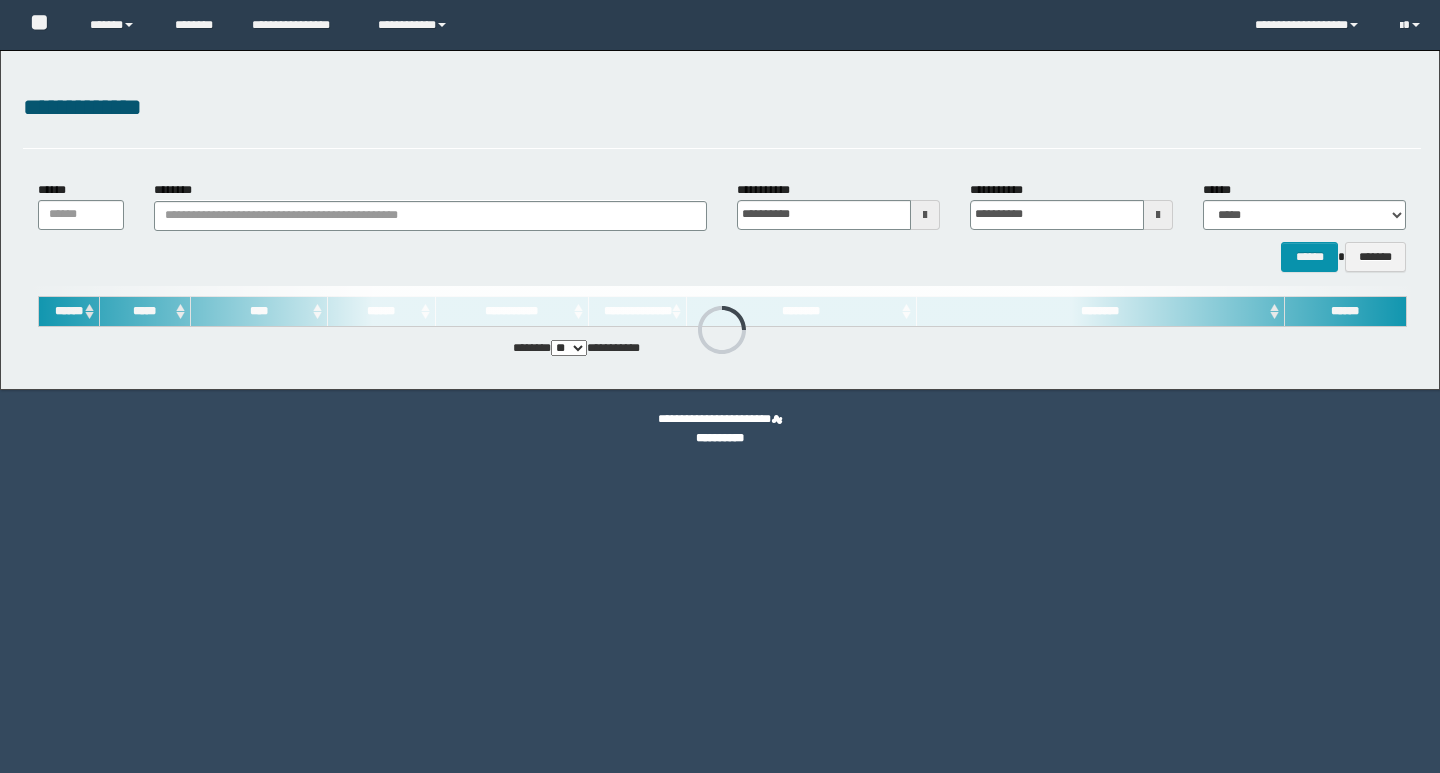 scroll, scrollTop: 0, scrollLeft: 0, axis: both 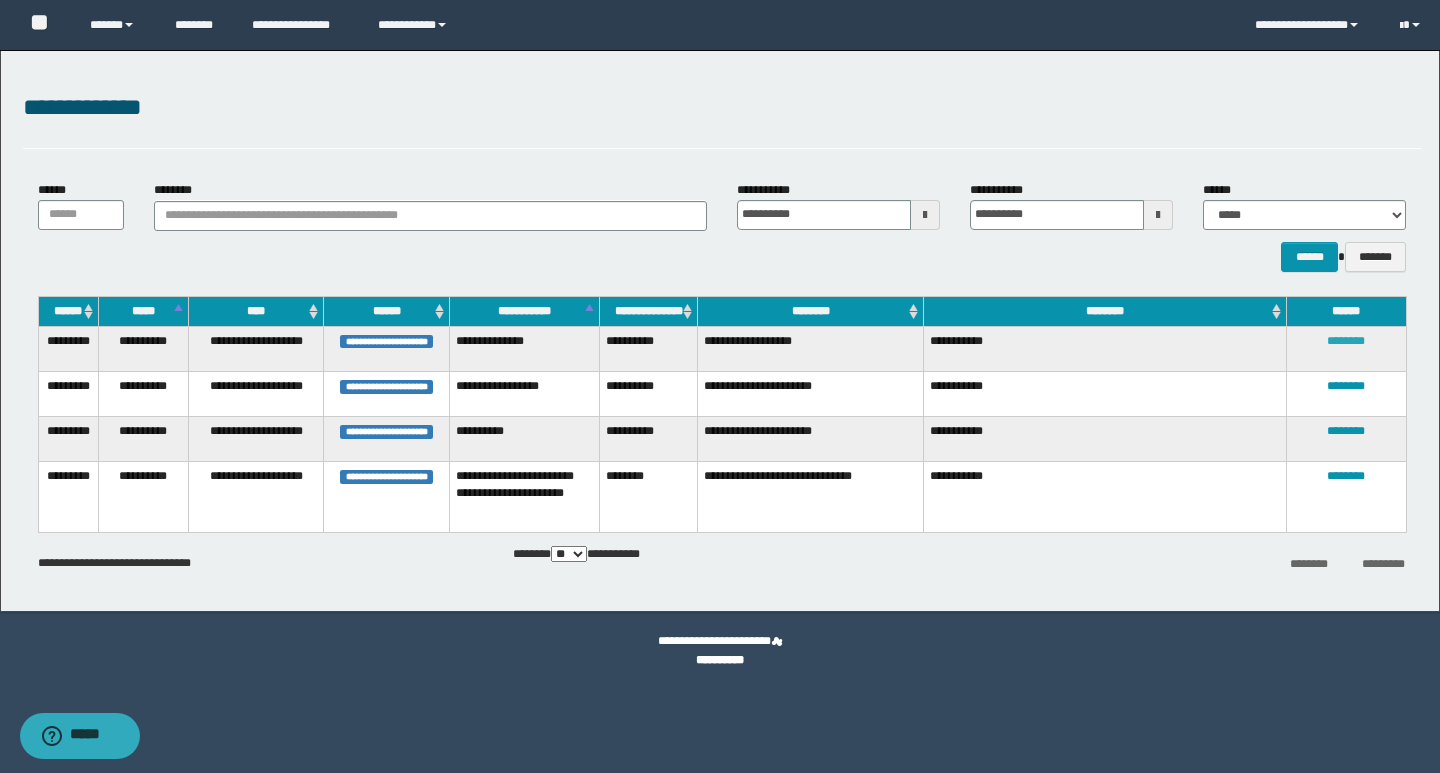 click on "********" at bounding box center (1346, 341) 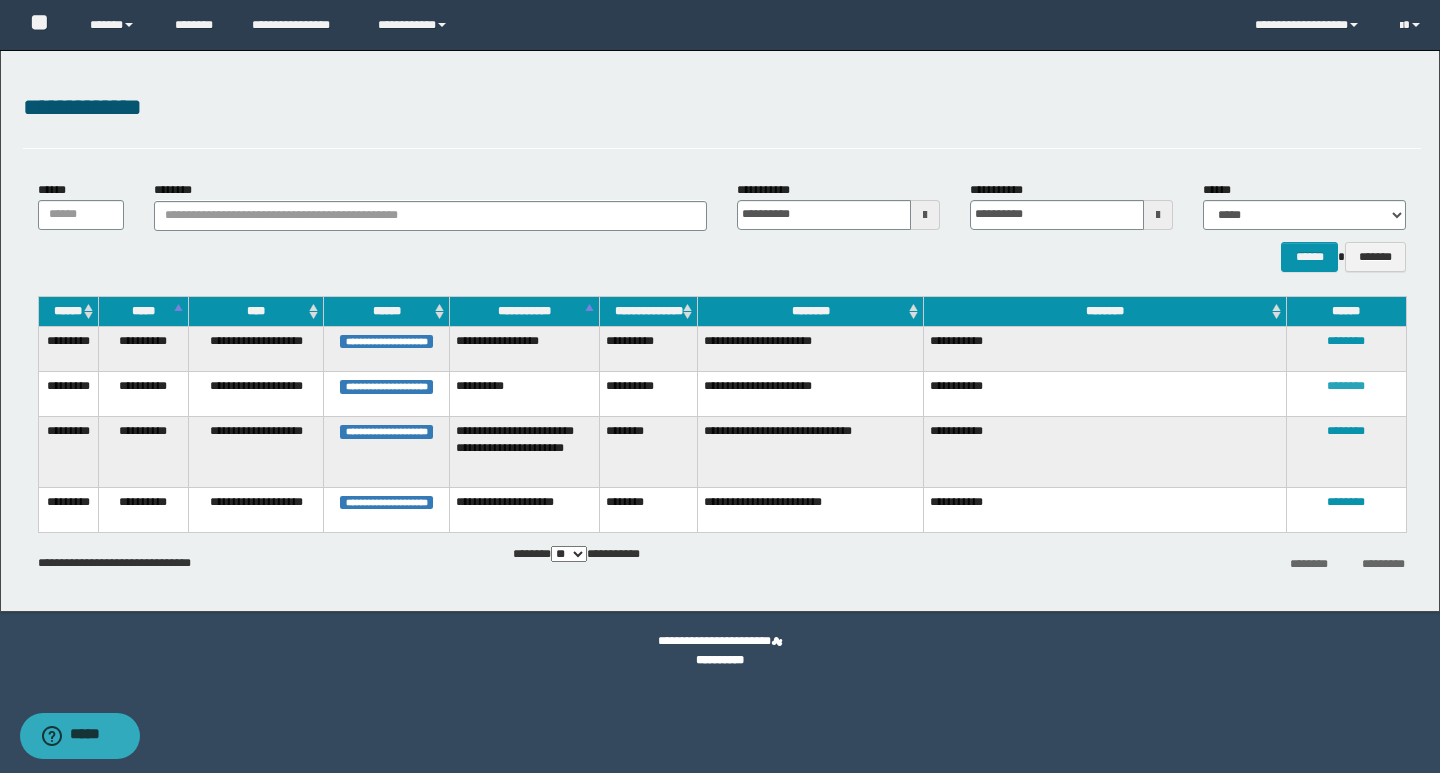 click on "********" at bounding box center [1346, 386] 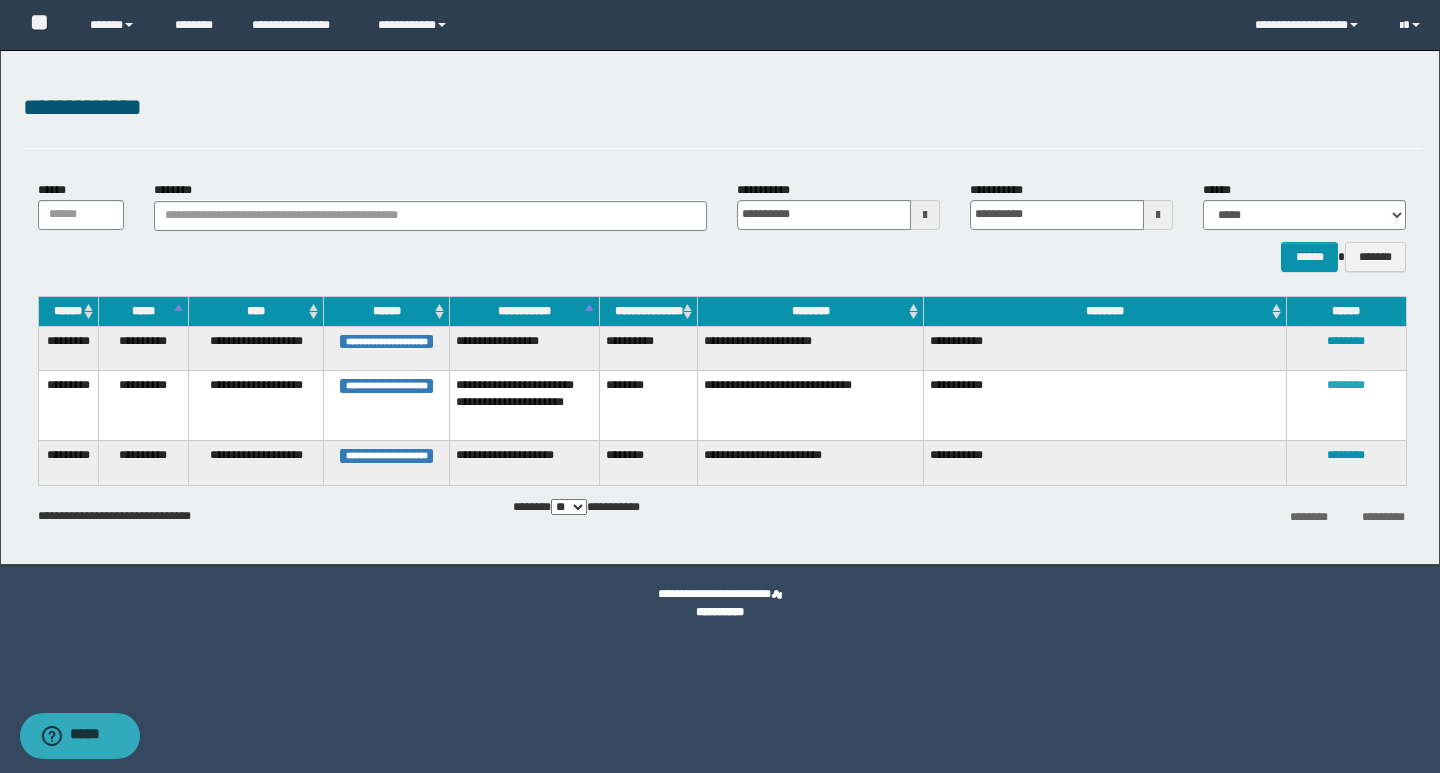 click on "********" at bounding box center [1346, 385] 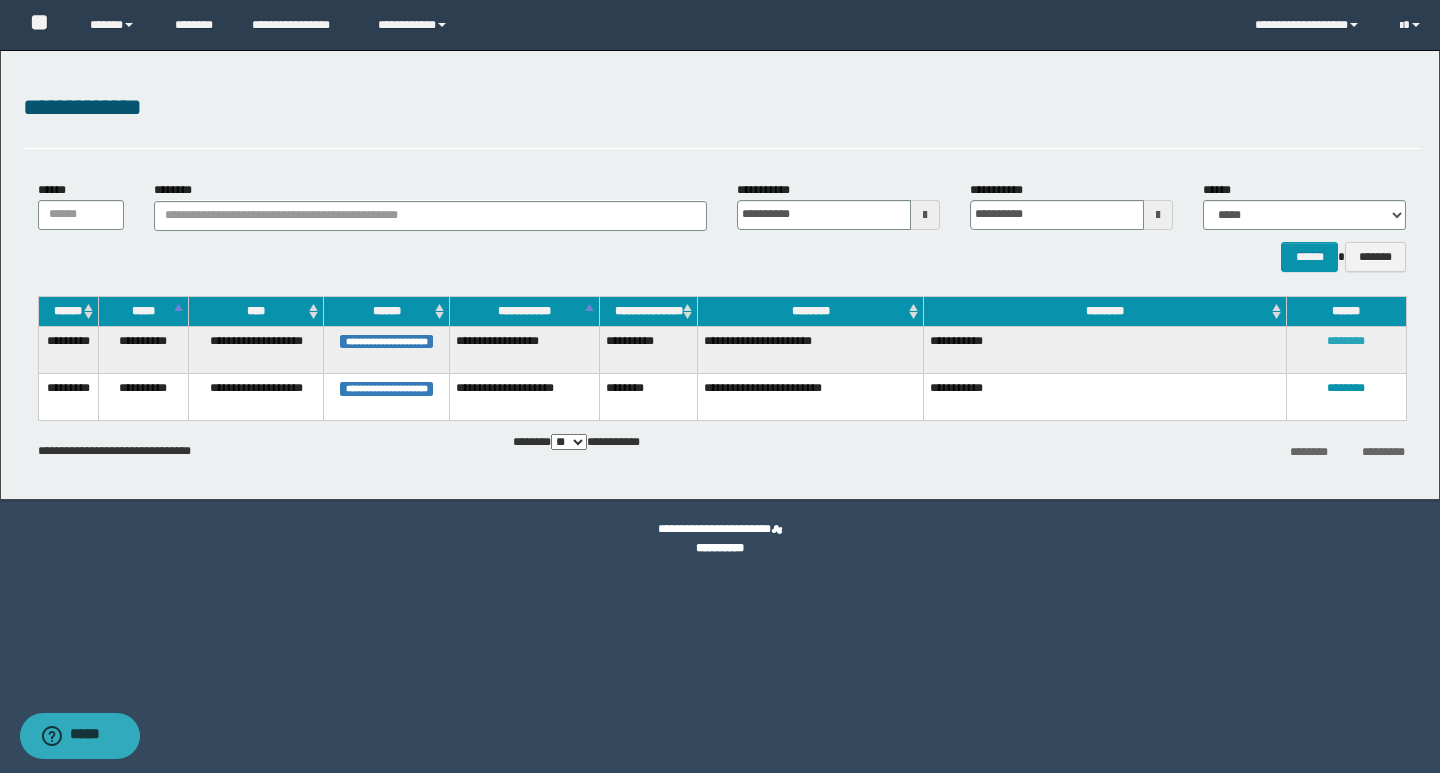 click on "********" at bounding box center (1346, 341) 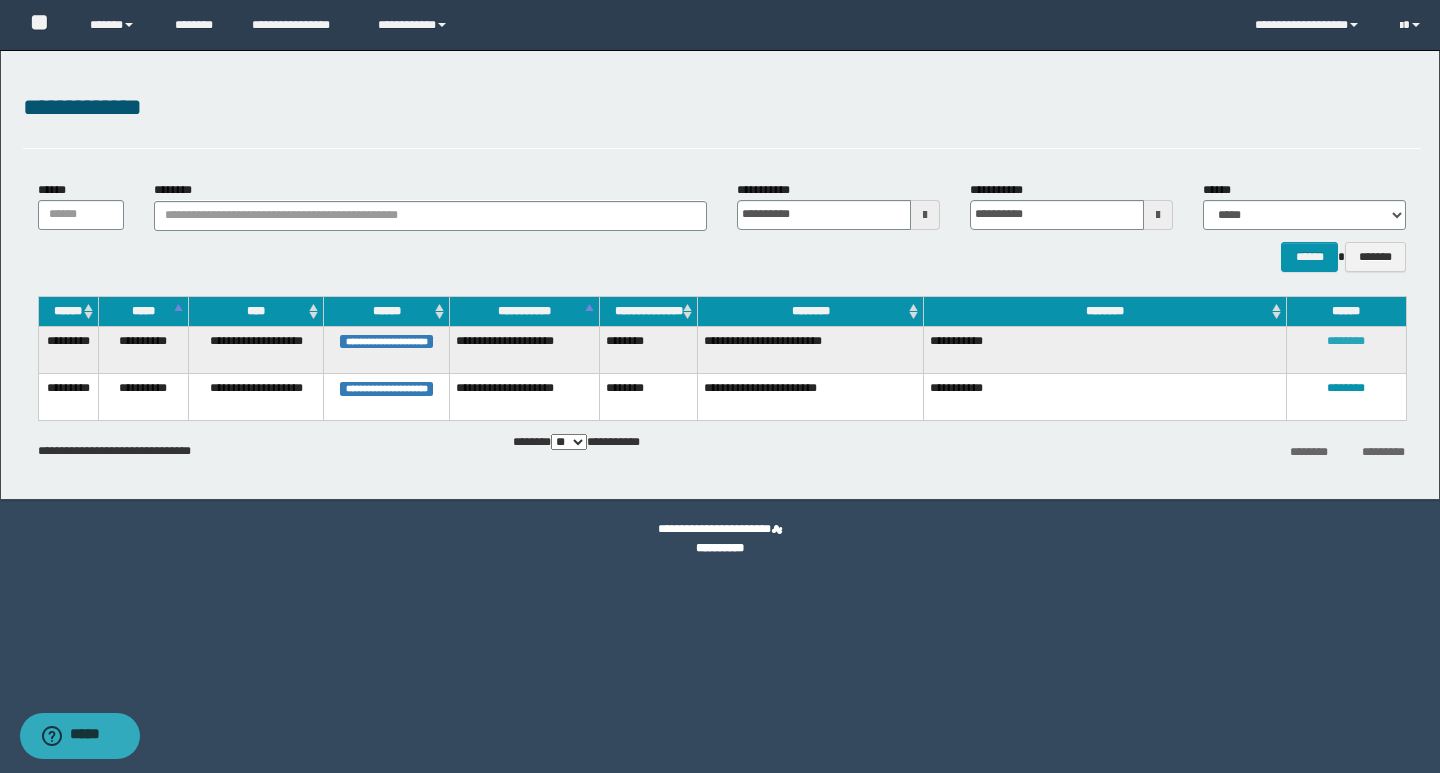click on "********" at bounding box center (1346, 341) 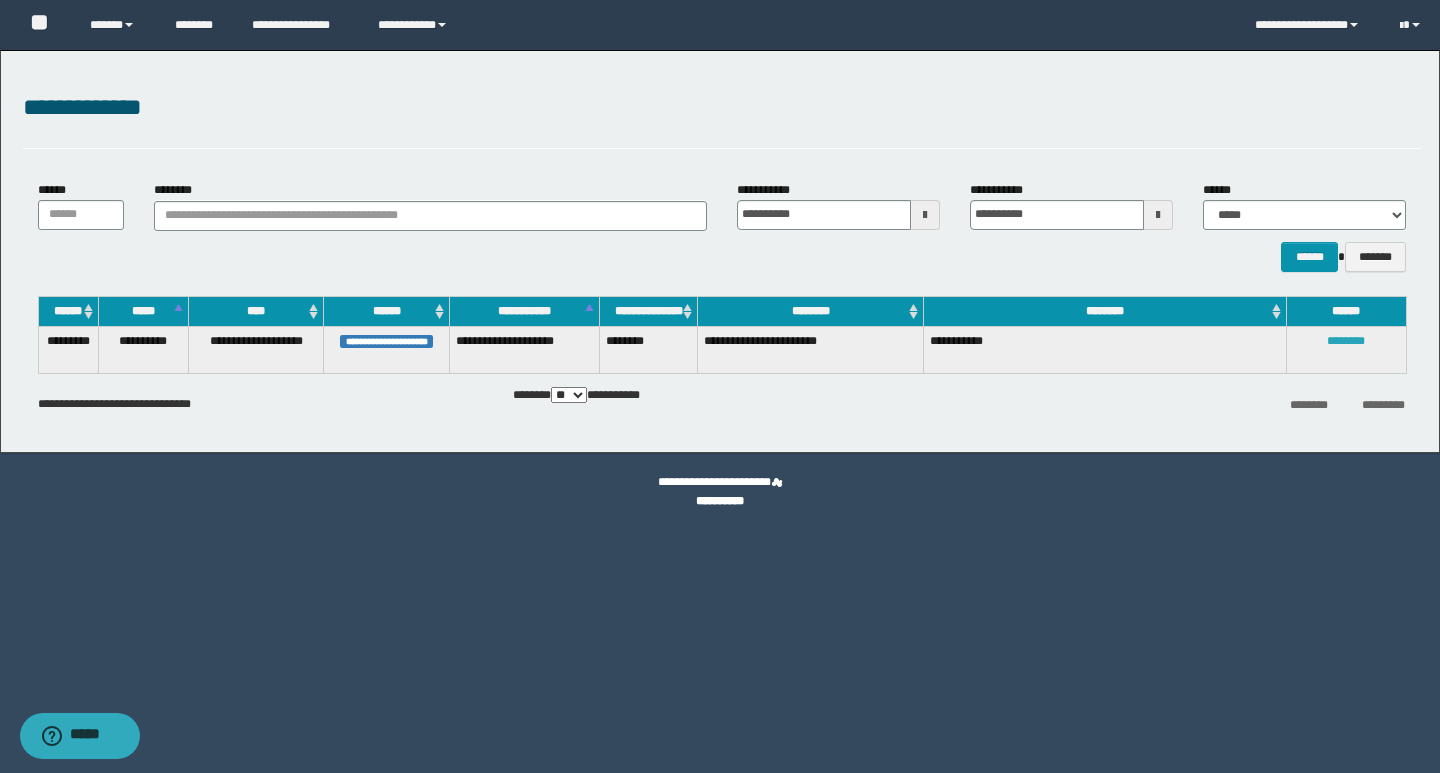 click on "********" at bounding box center (1346, 341) 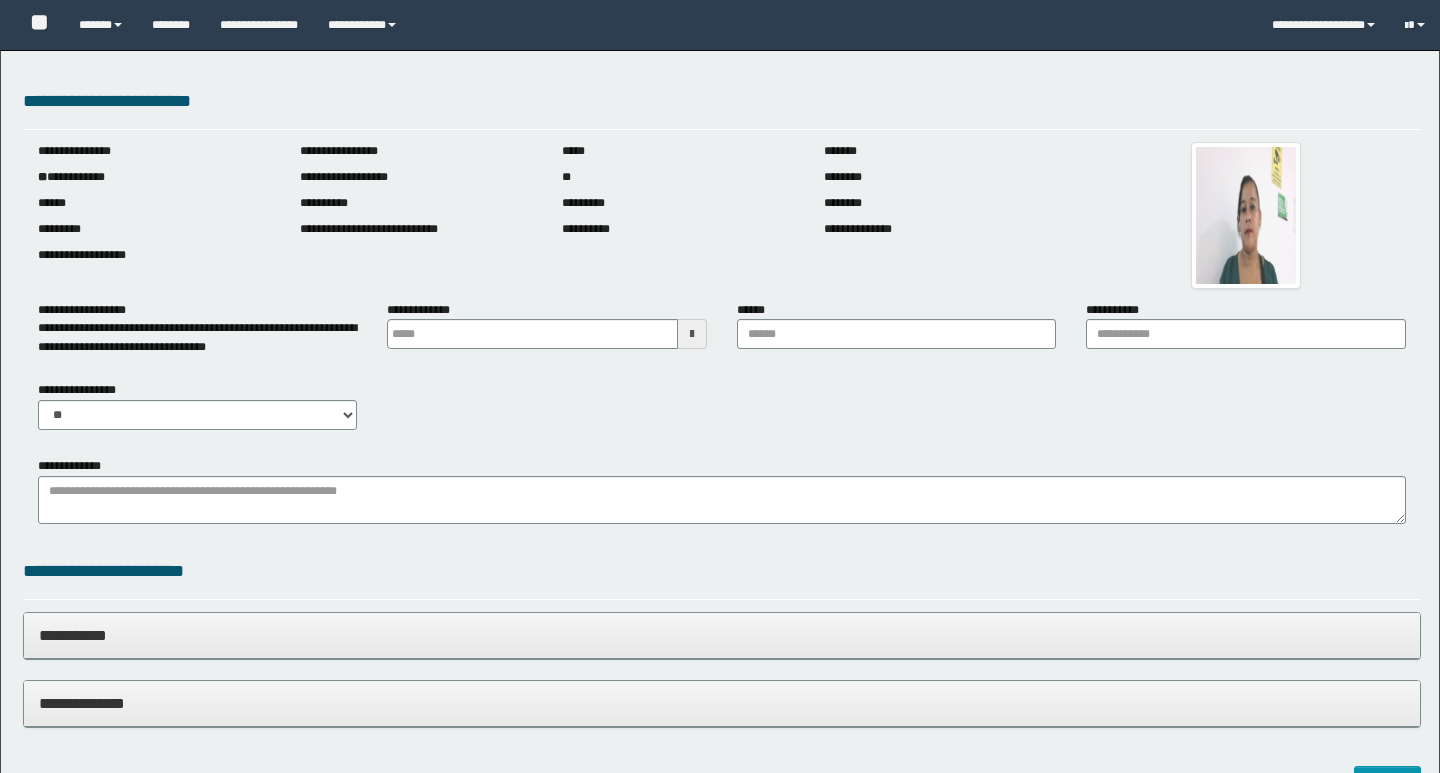 click at bounding box center (692, 334) 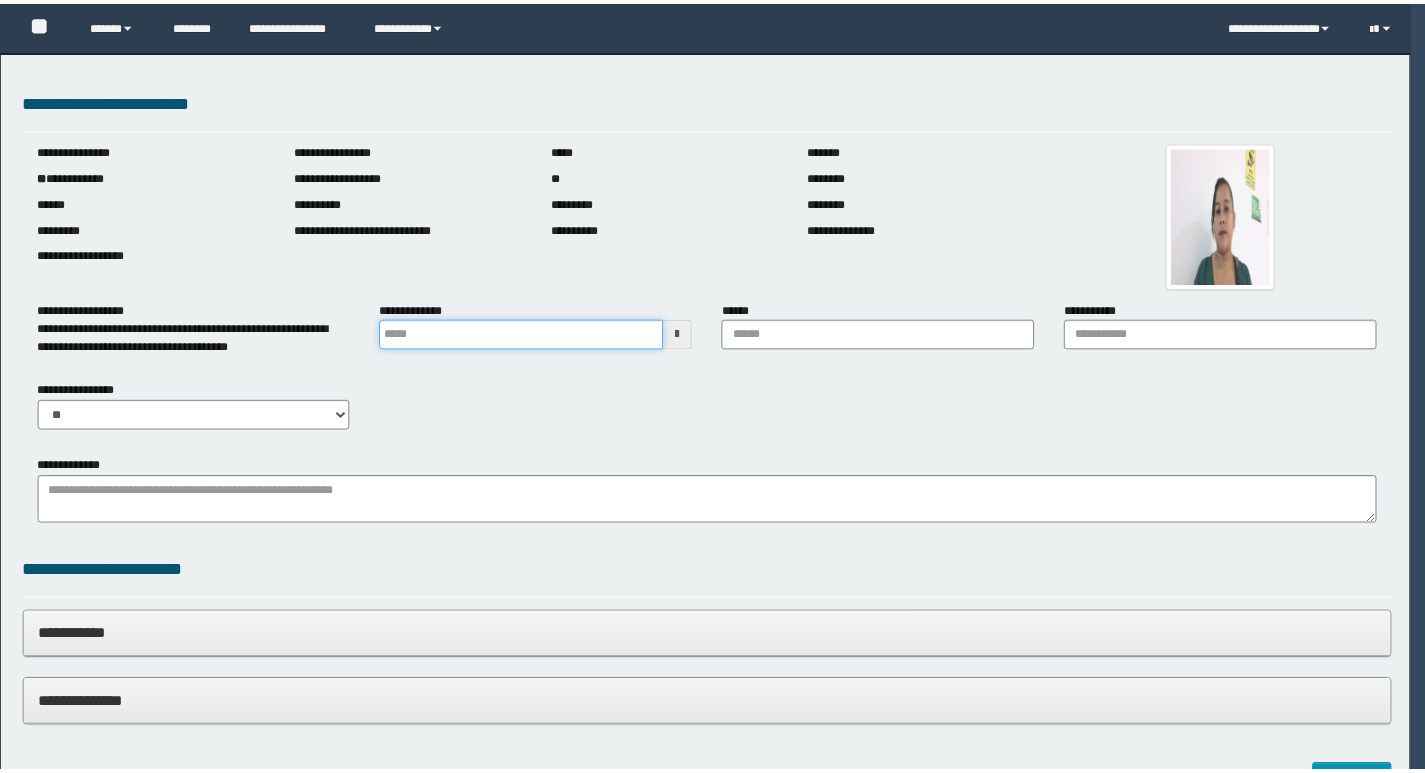 scroll, scrollTop: 0, scrollLeft: 0, axis: both 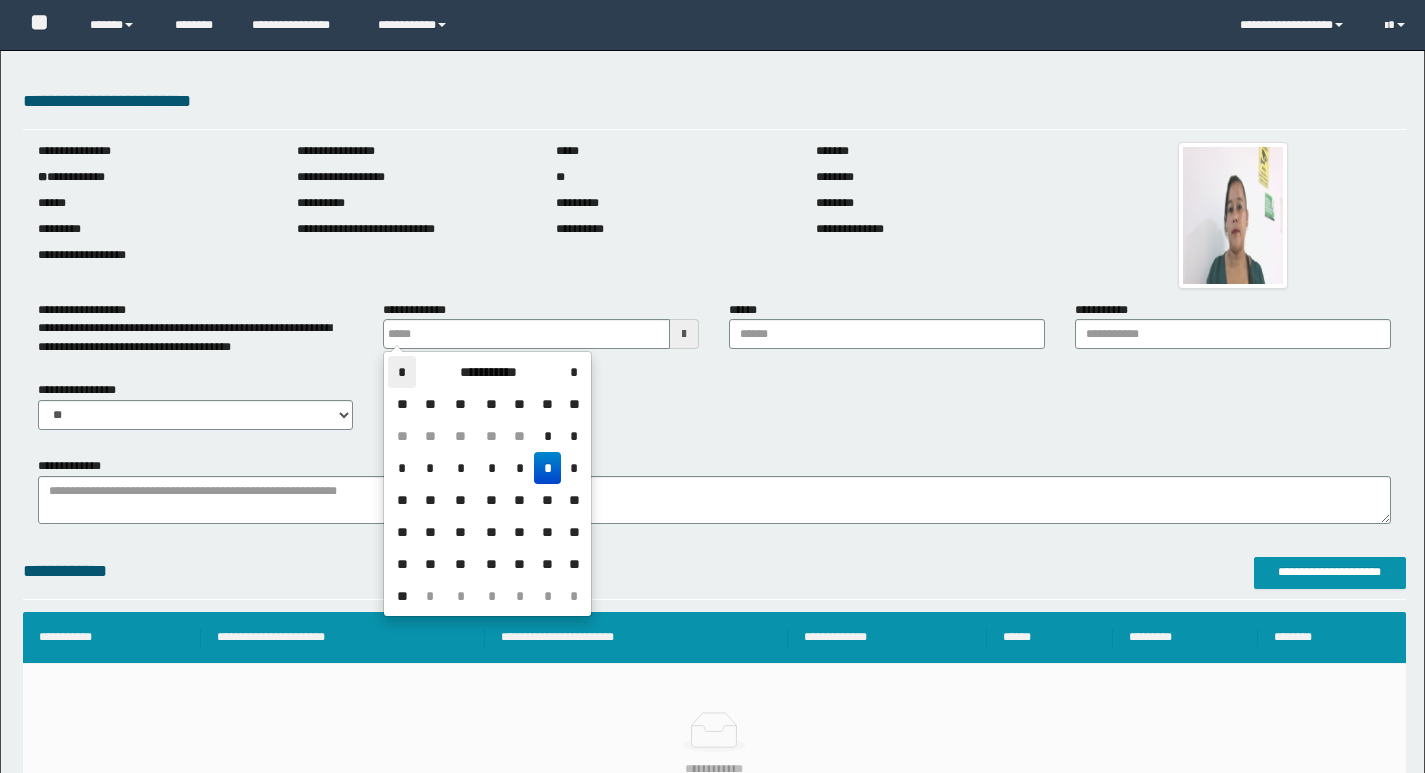 click on "*" at bounding box center (402, 372) 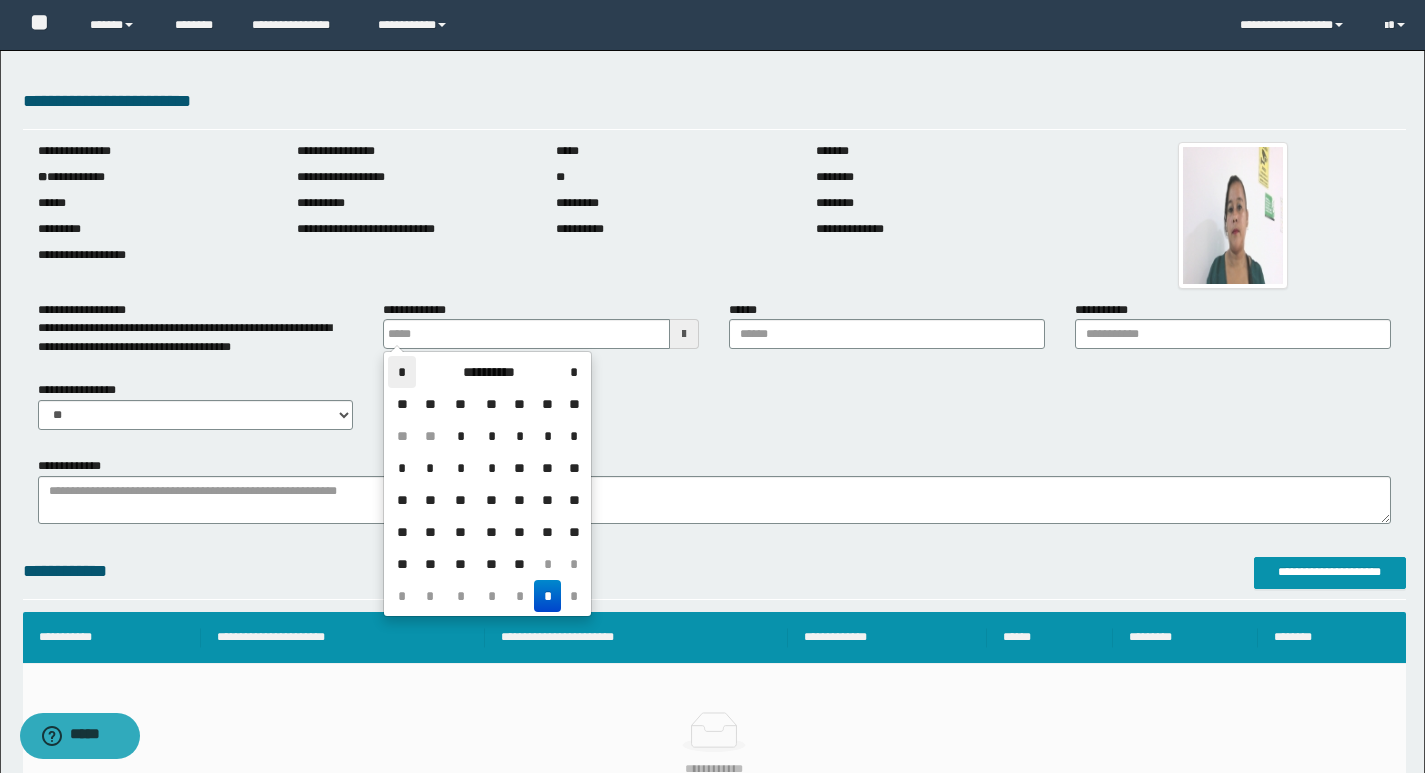 scroll, scrollTop: 0, scrollLeft: 0, axis: both 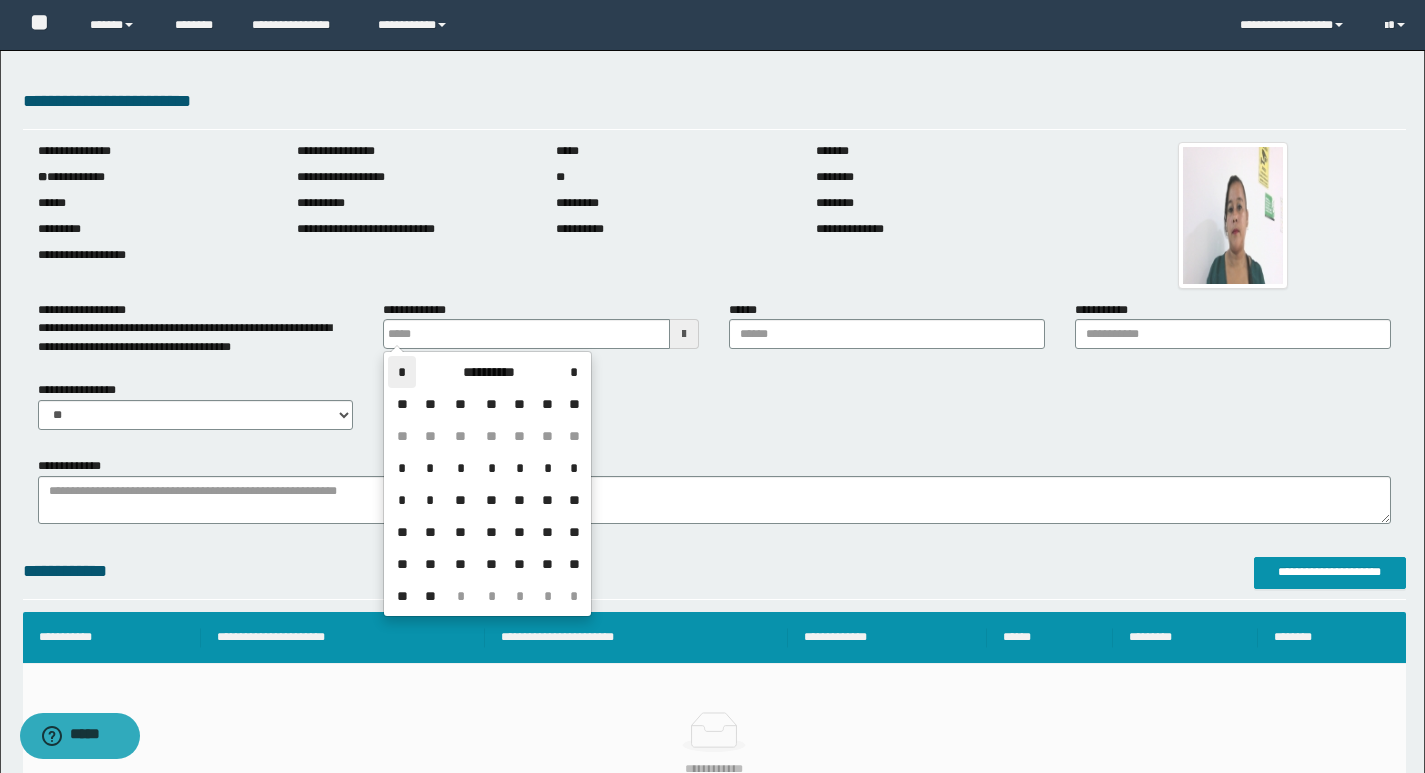 click on "*" at bounding box center [402, 372] 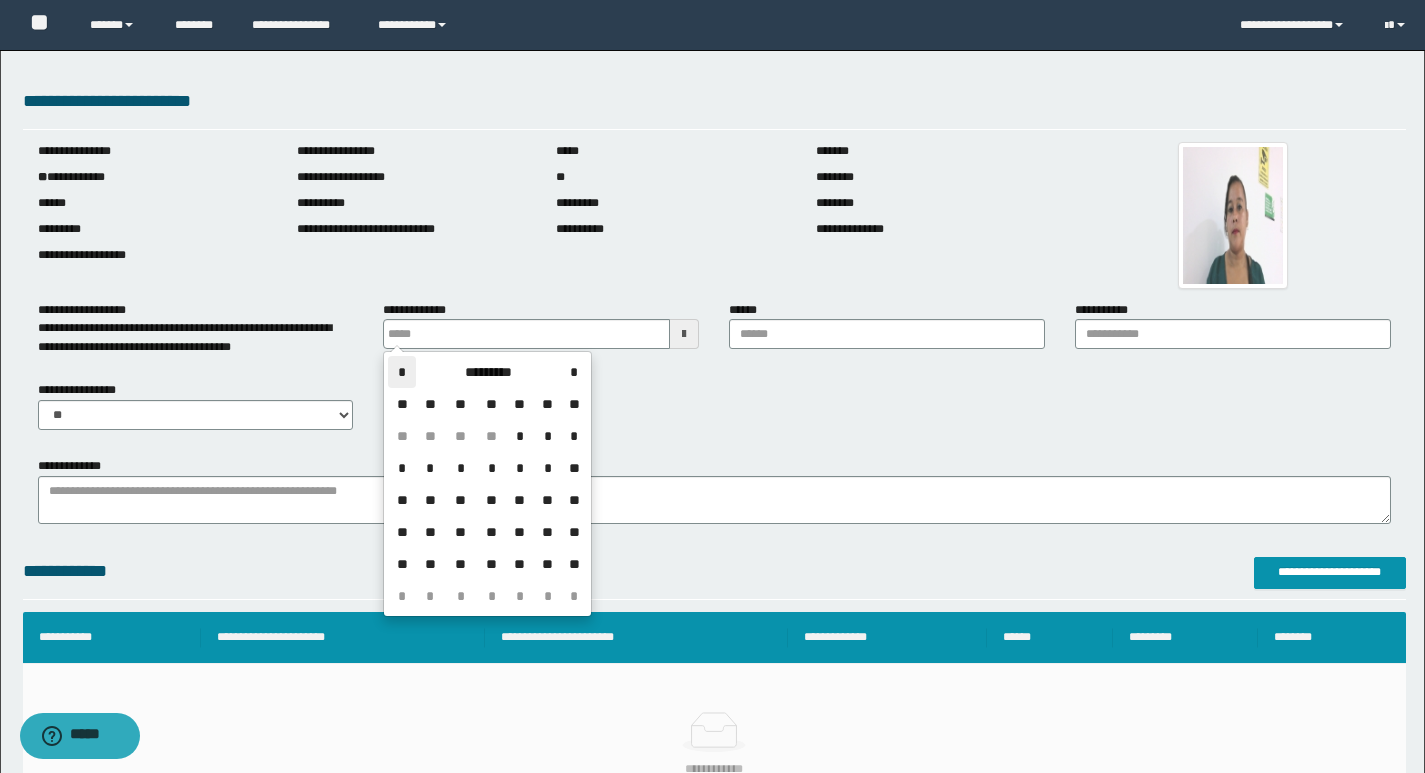 click on "*" at bounding box center [402, 372] 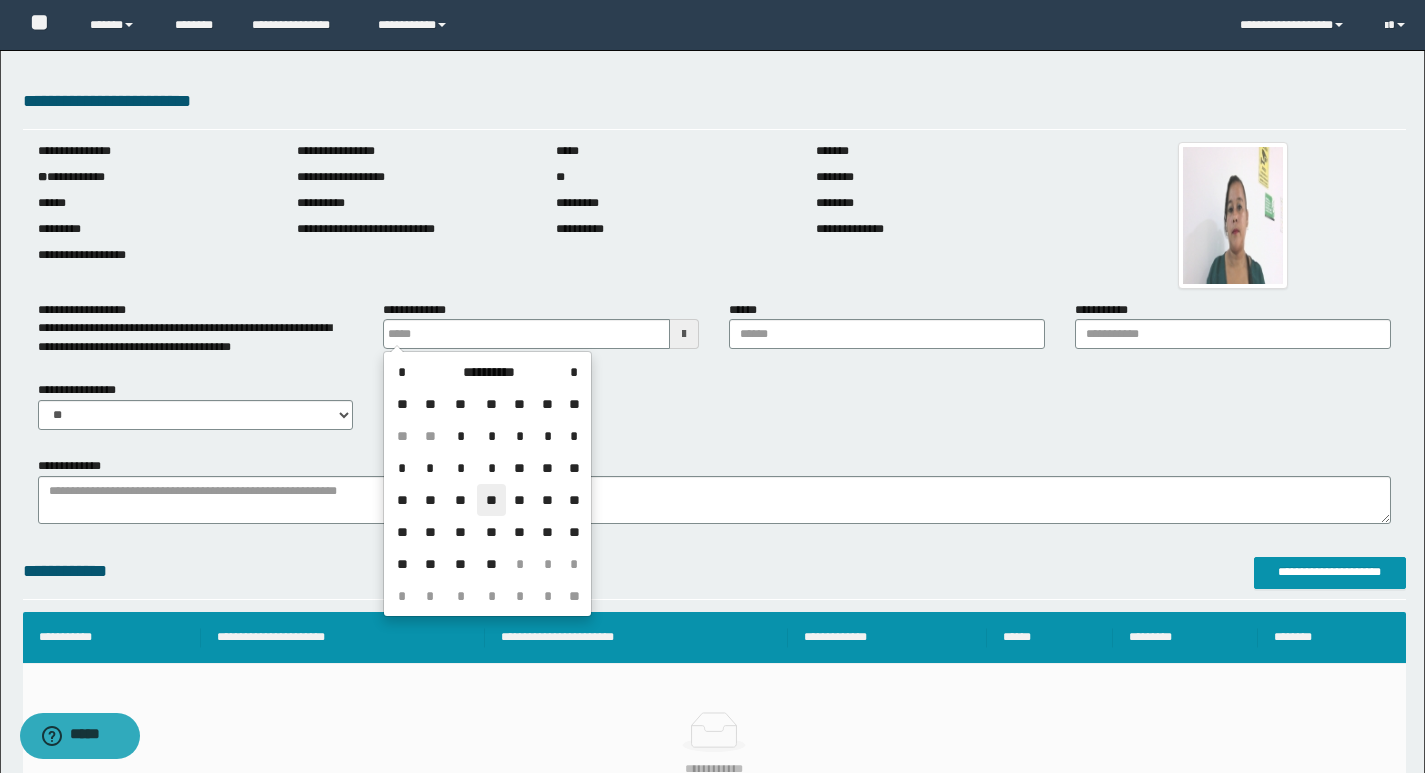 click on "**" at bounding box center (491, 500) 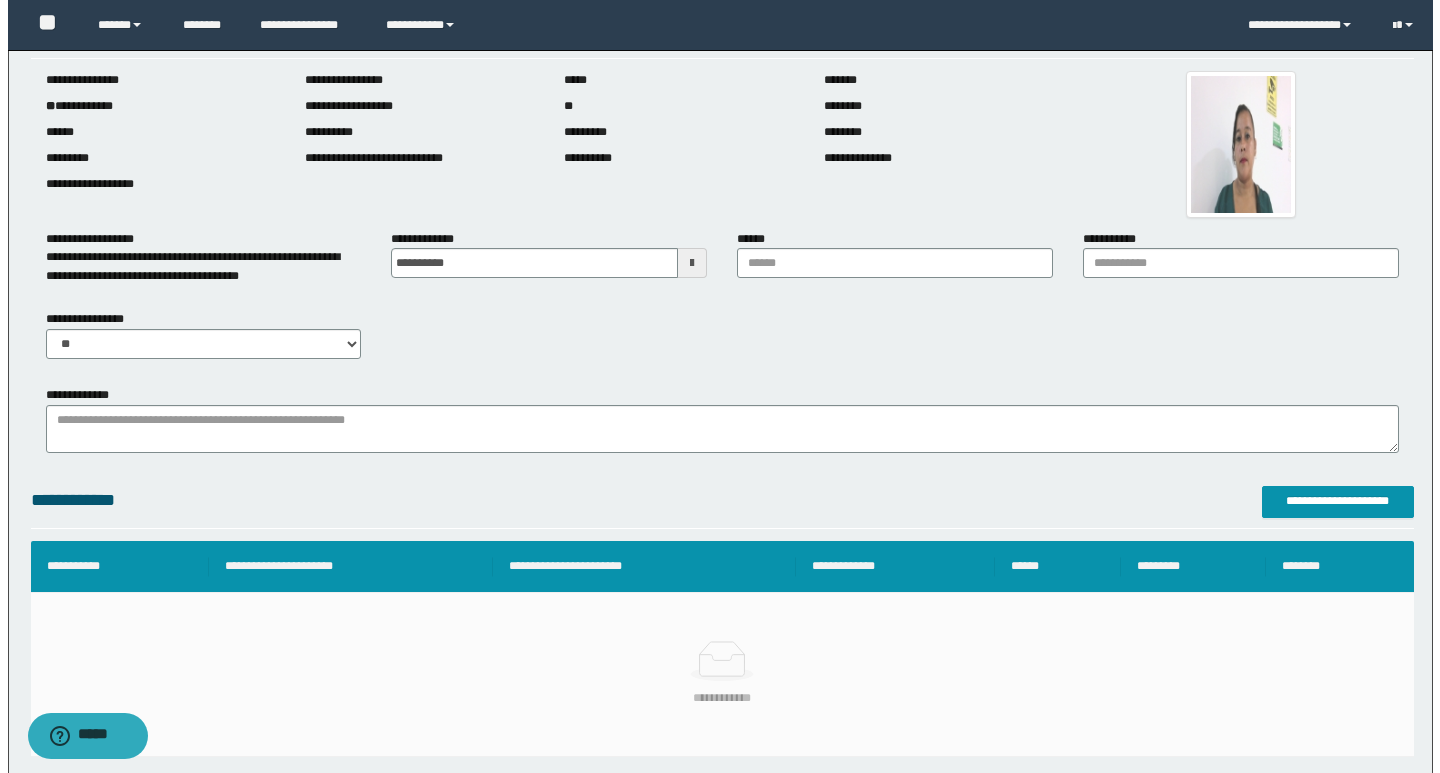 scroll, scrollTop: 100, scrollLeft: 0, axis: vertical 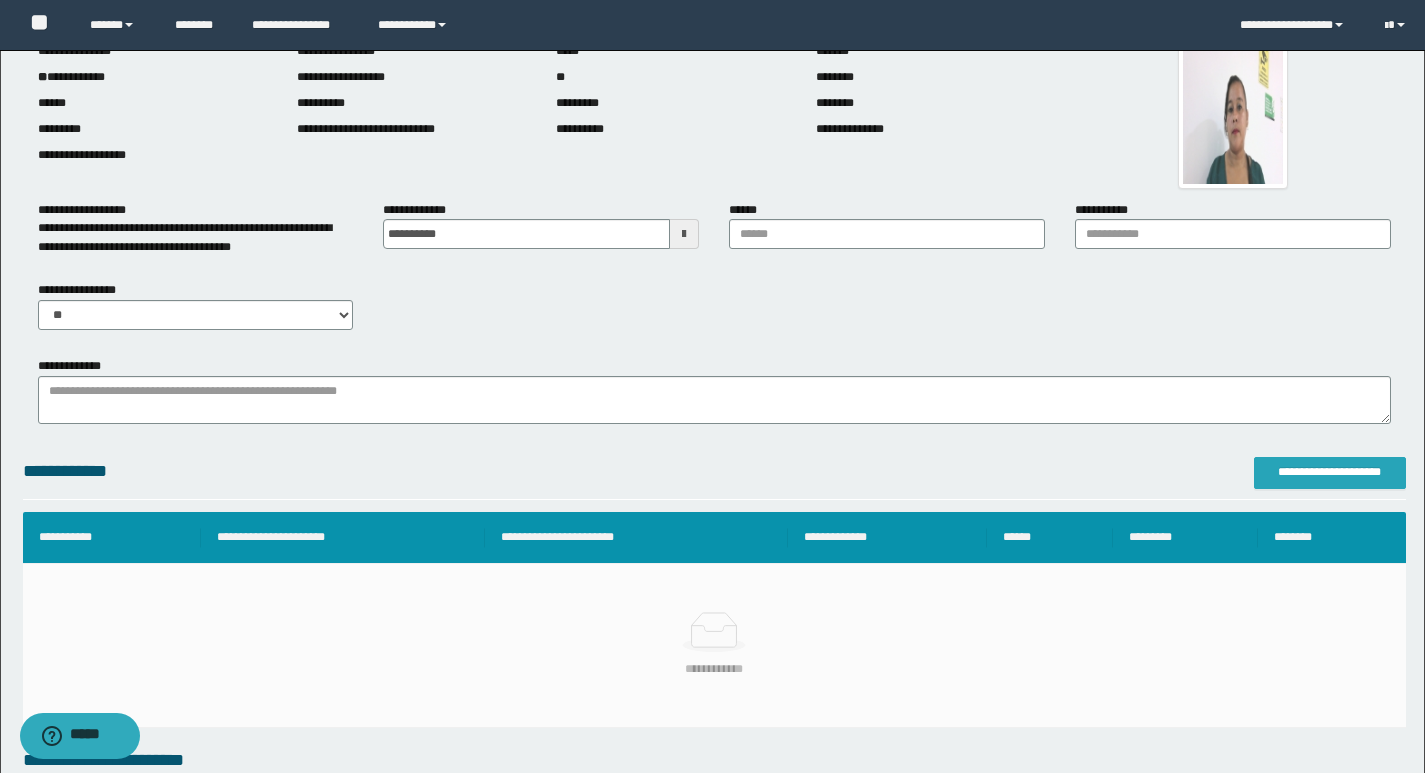 click on "**********" at bounding box center [1330, 473] 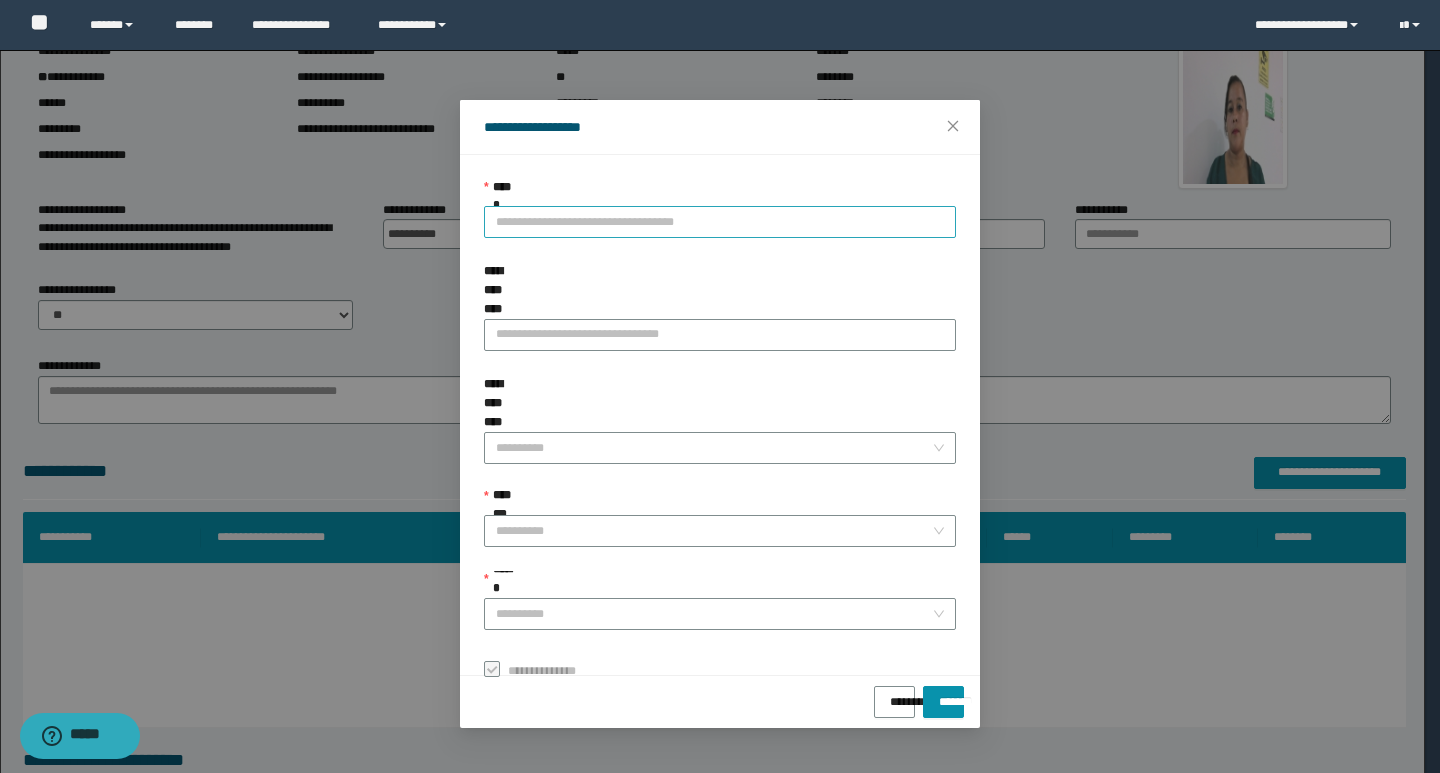click on "**********" at bounding box center (720, 222) 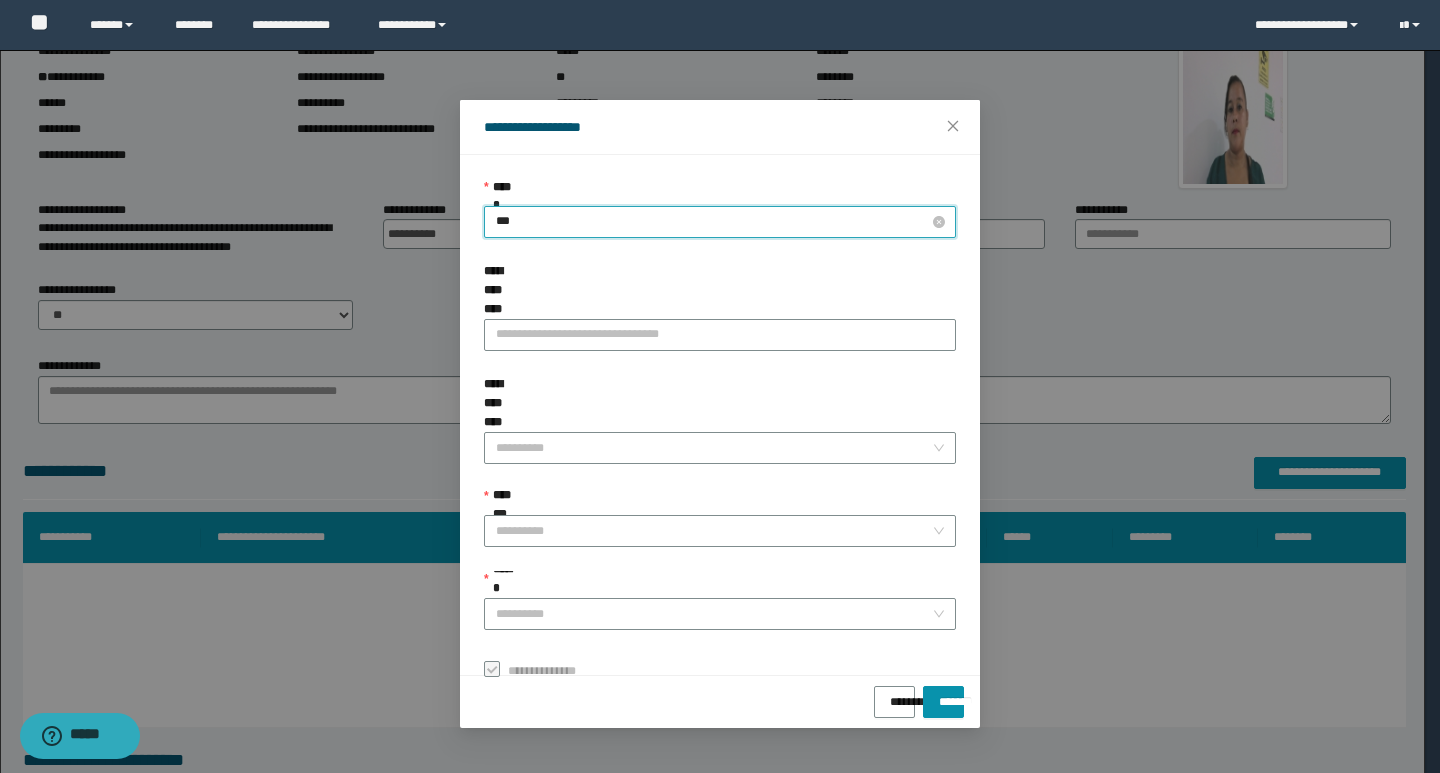 type on "****" 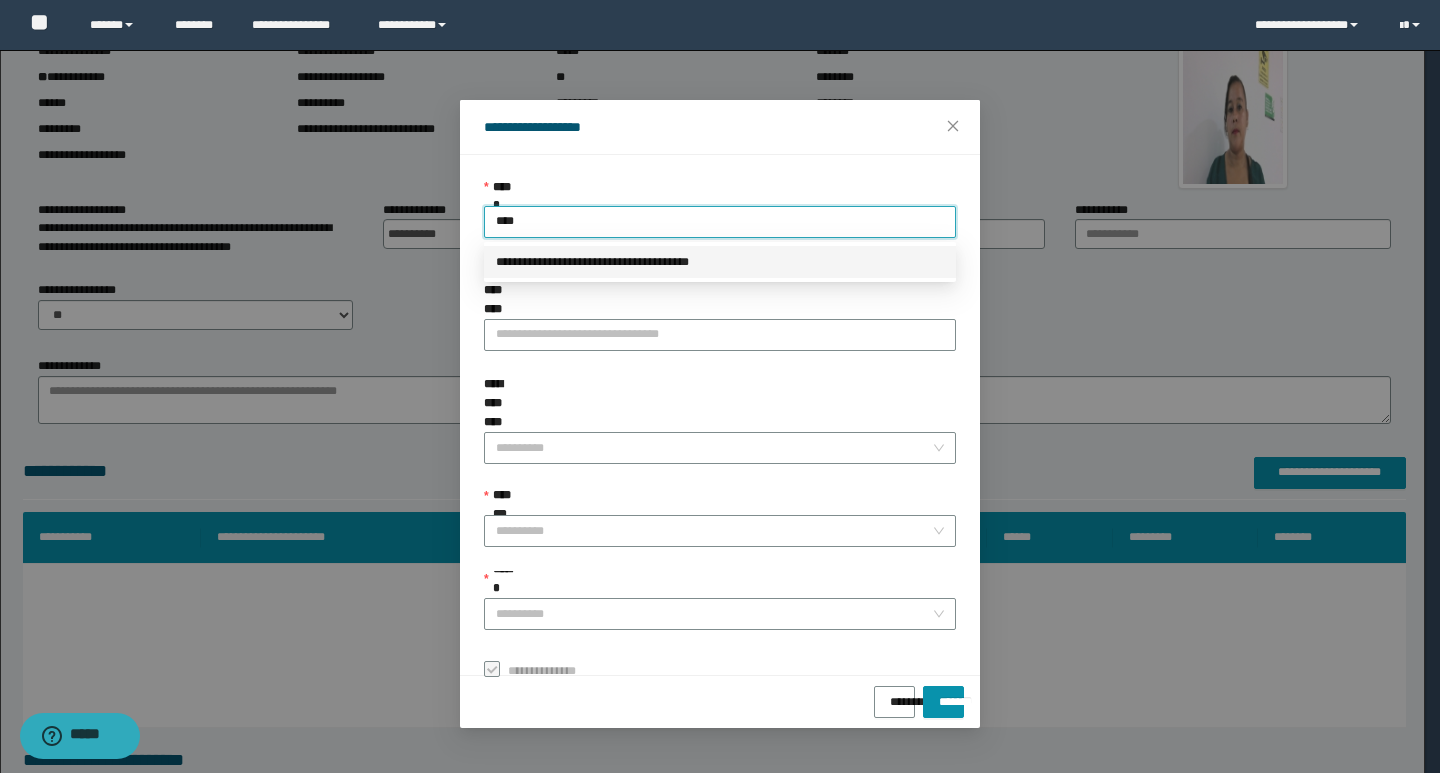 click on "**********" at bounding box center (720, 262) 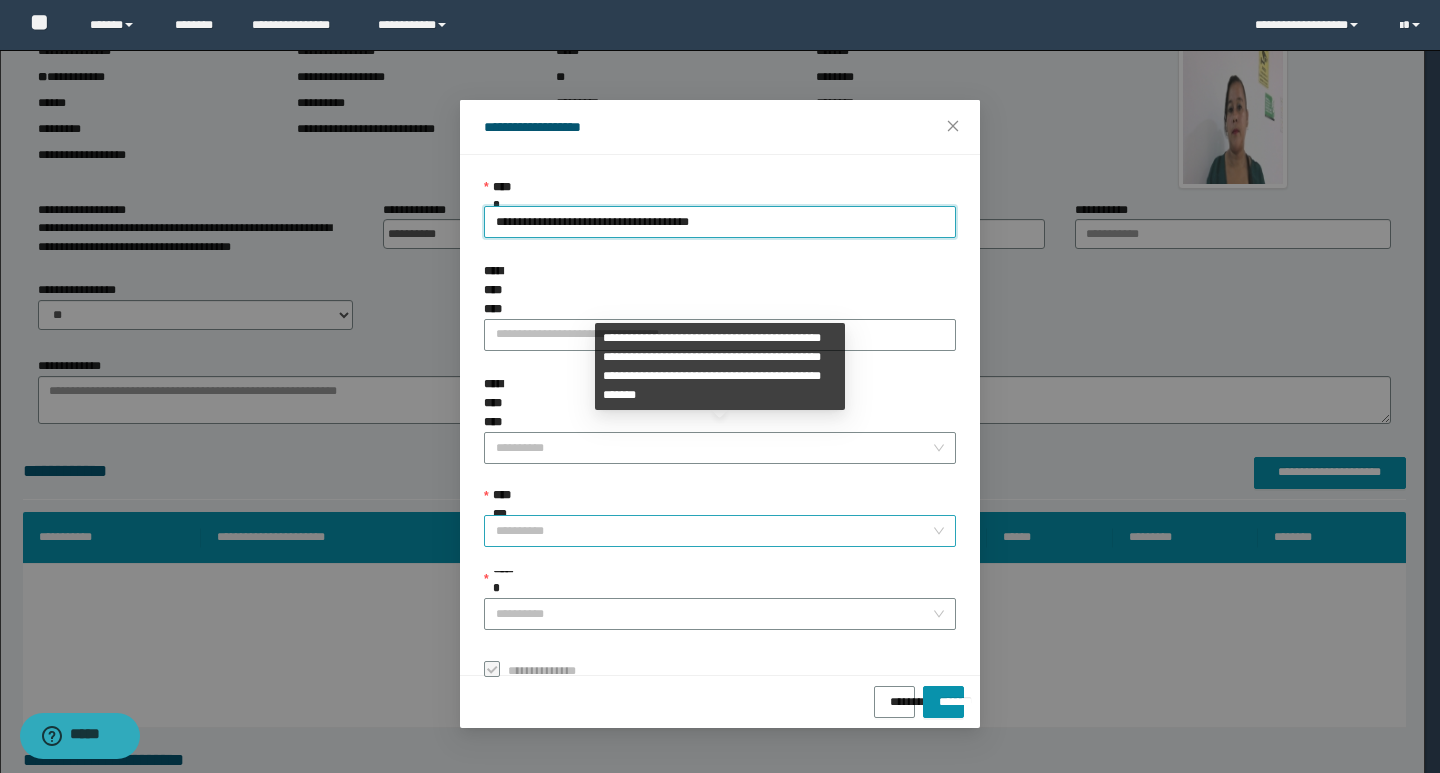 click on "**********" at bounding box center [714, 531] 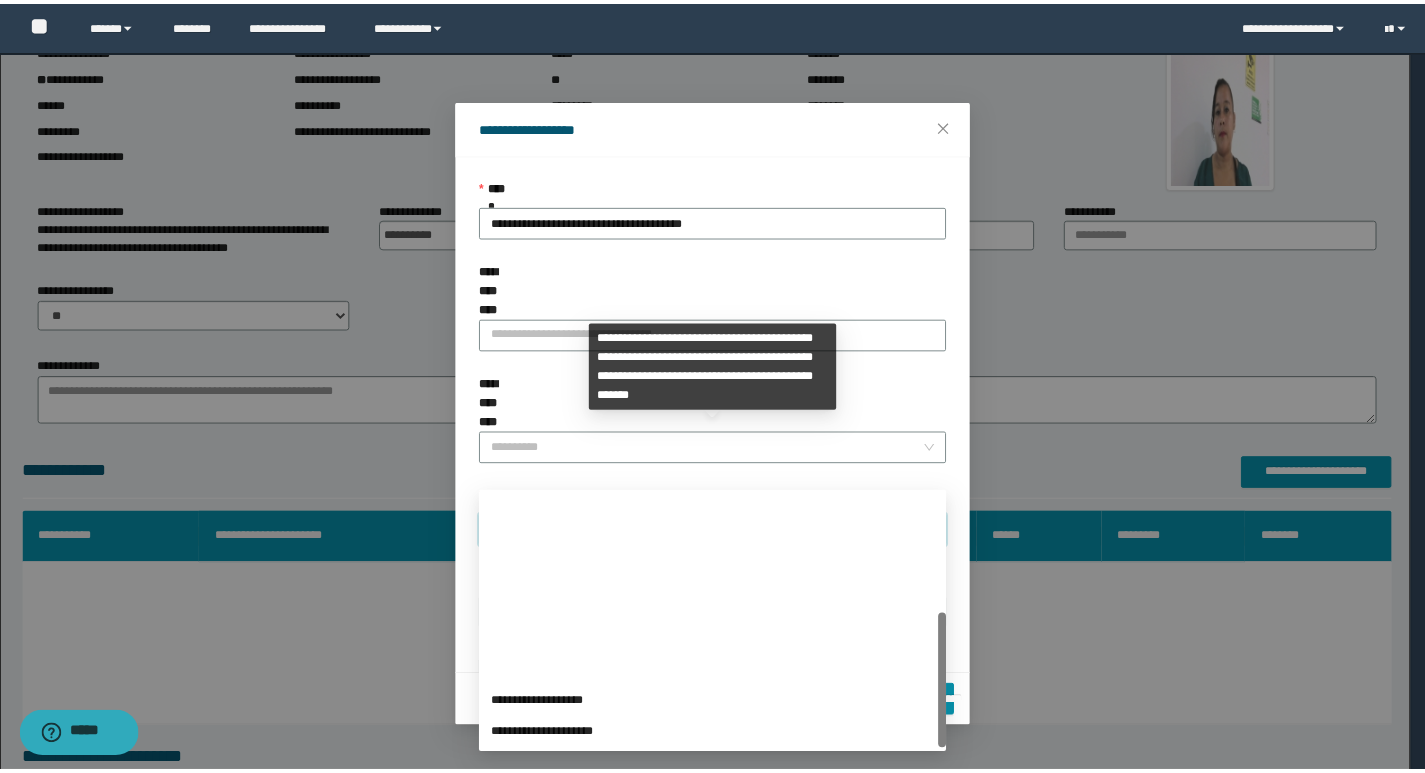 scroll, scrollTop: 224, scrollLeft: 0, axis: vertical 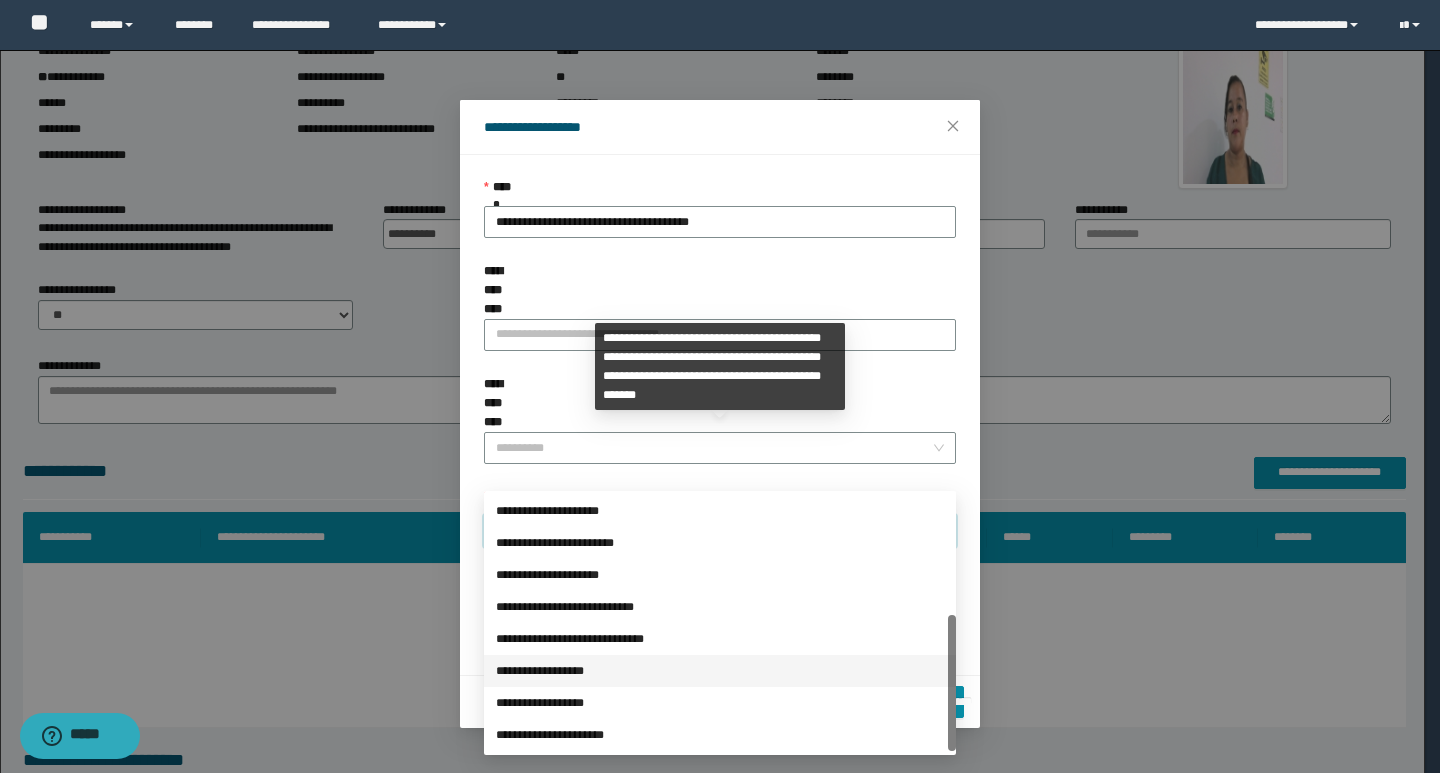 click on "**********" at bounding box center (720, 671) 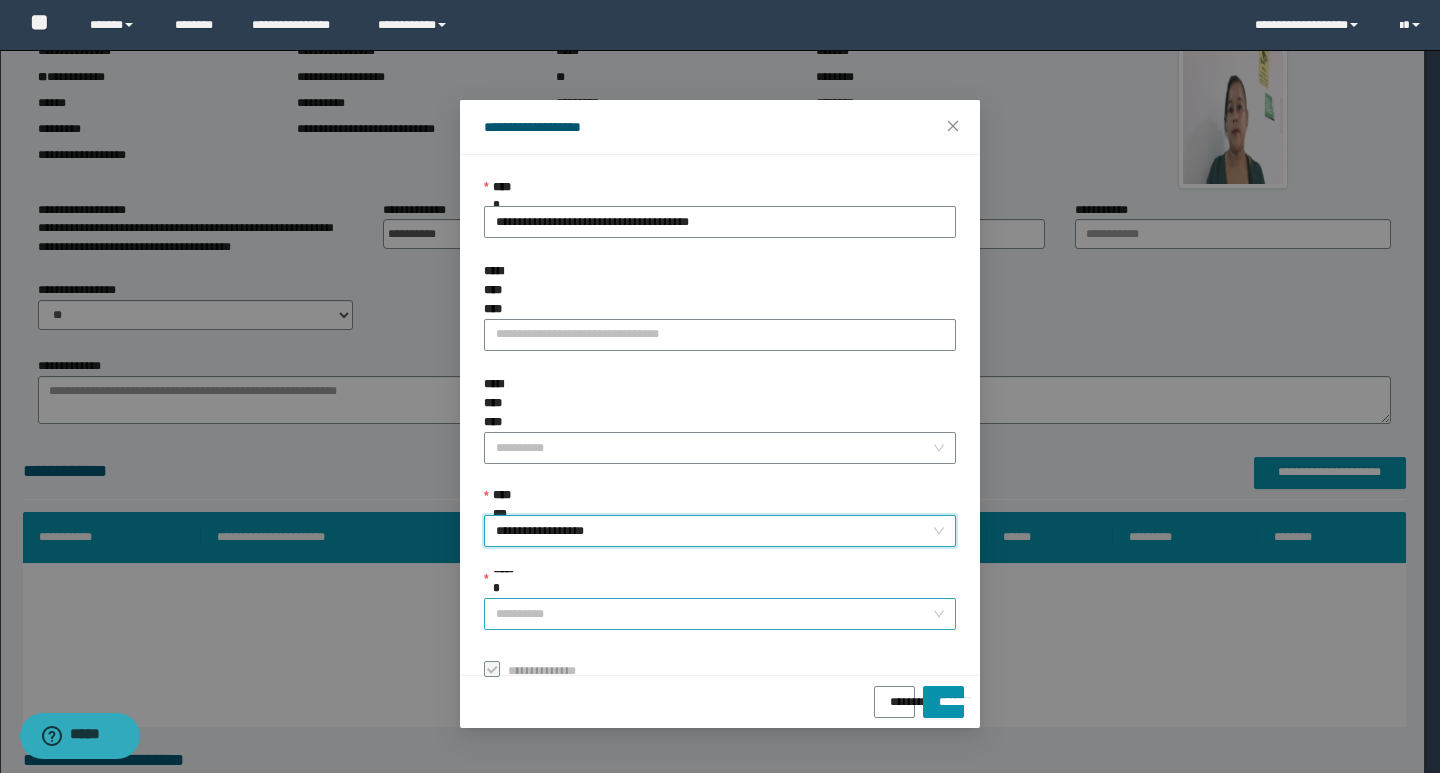 click on "******" at bounding box center [714, 614] 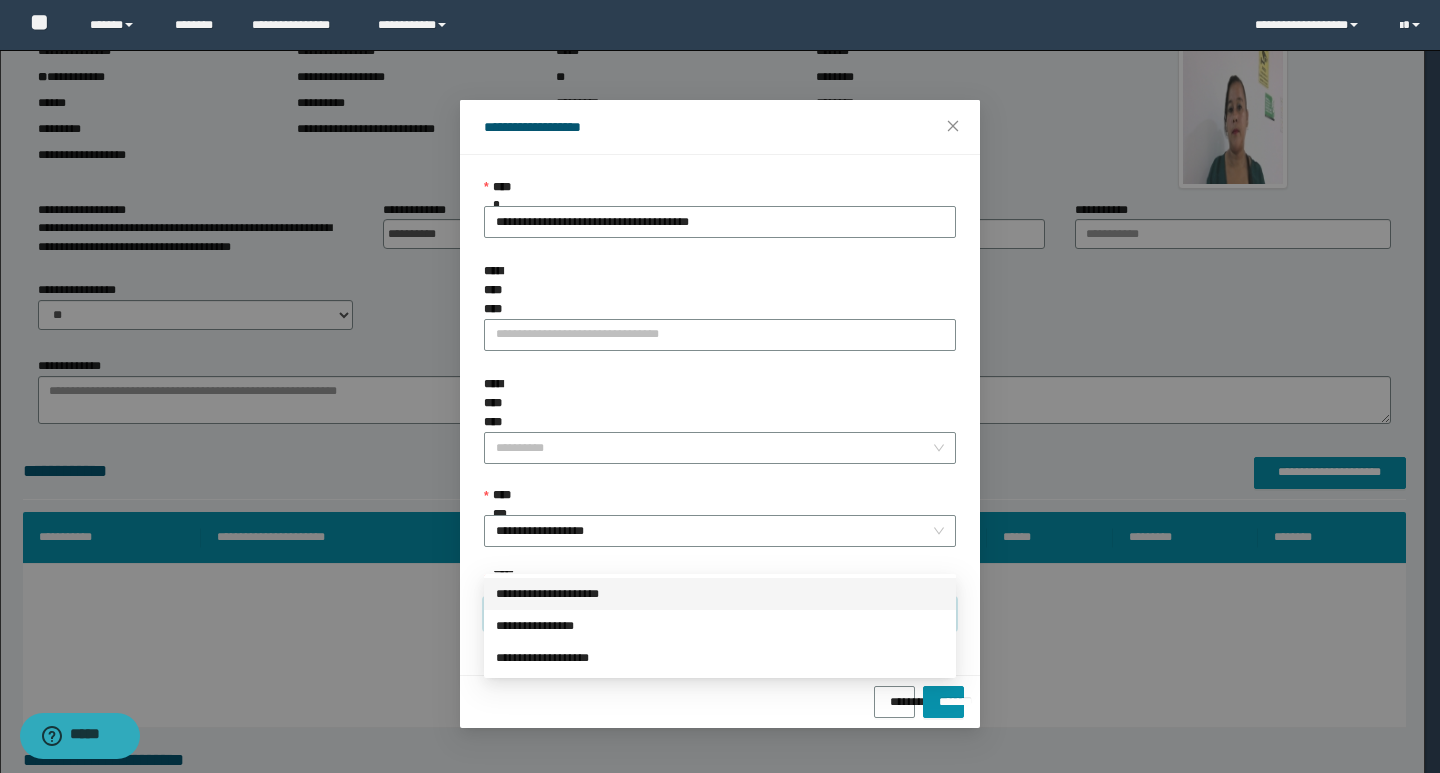 click on "**********" at bounding box center (720, 594) 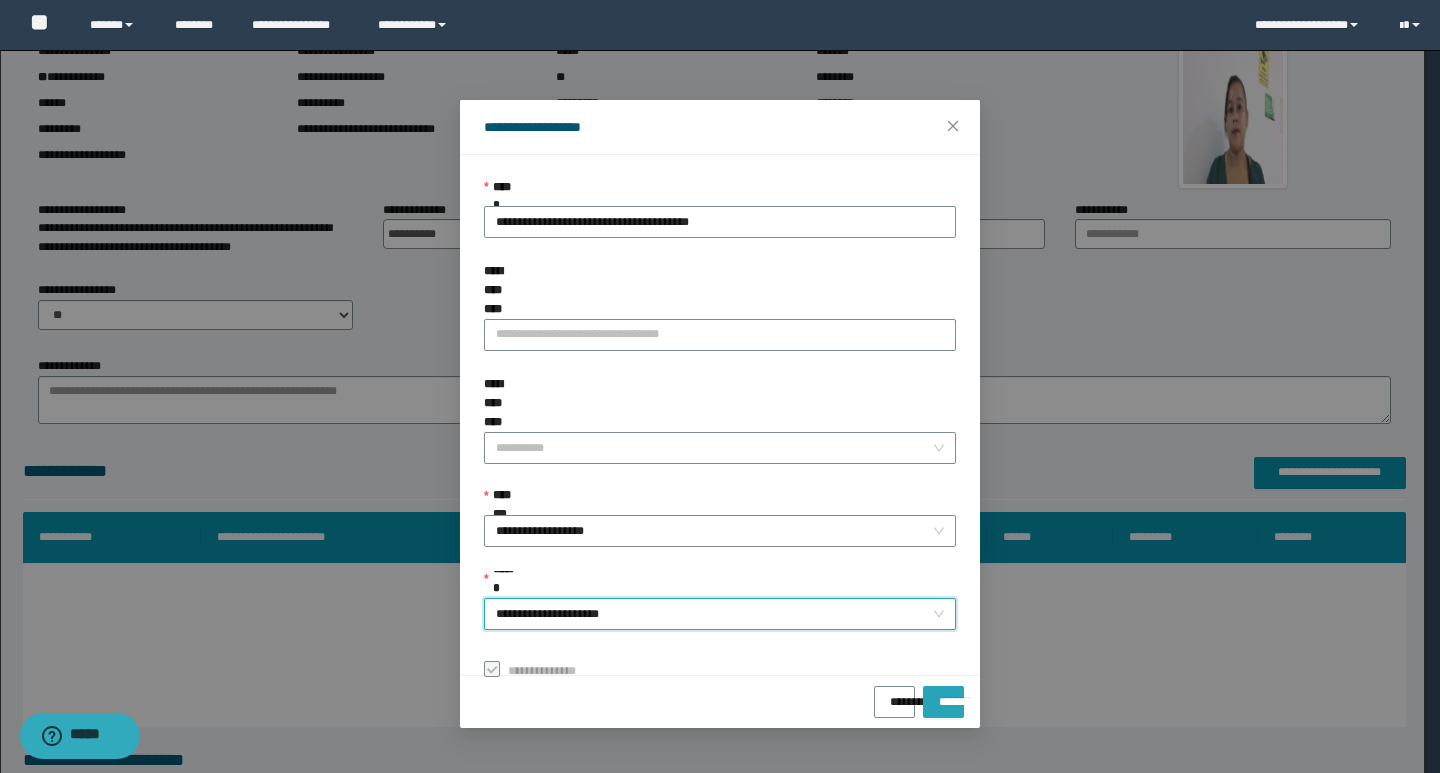 click on "*******" at bounding box center [943, 695] 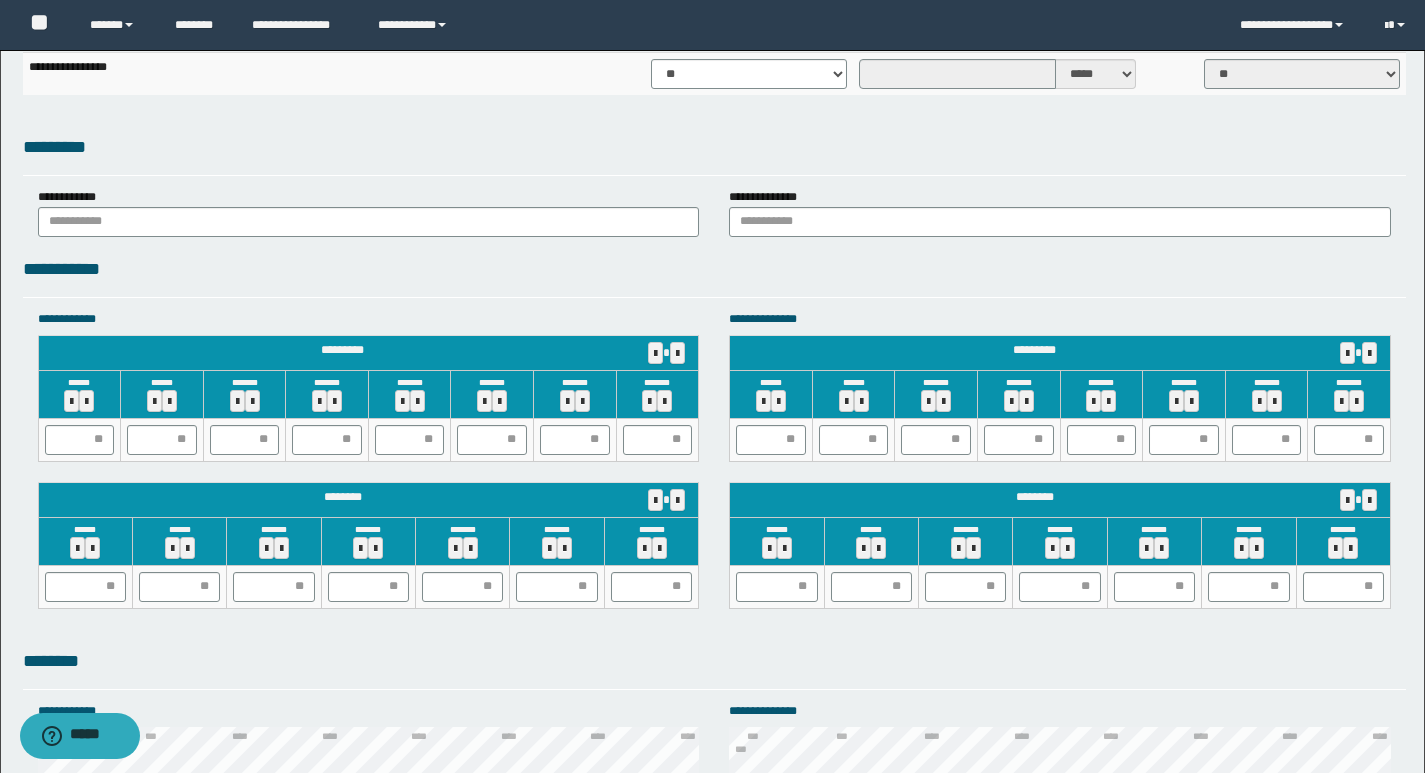 scroll, scrollTop: 1738, scrollLeft: 0, axis: vertical 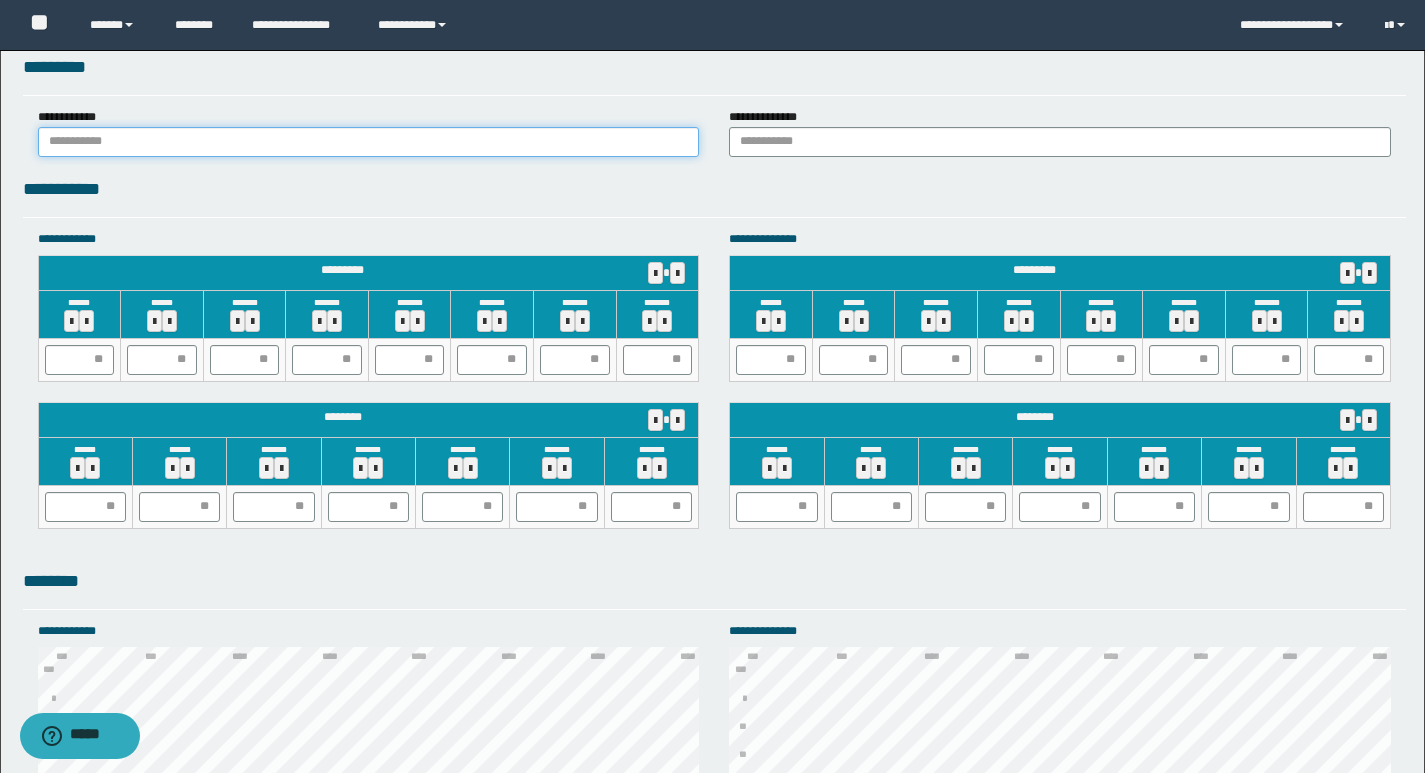 click at bounding box center (369, 142) 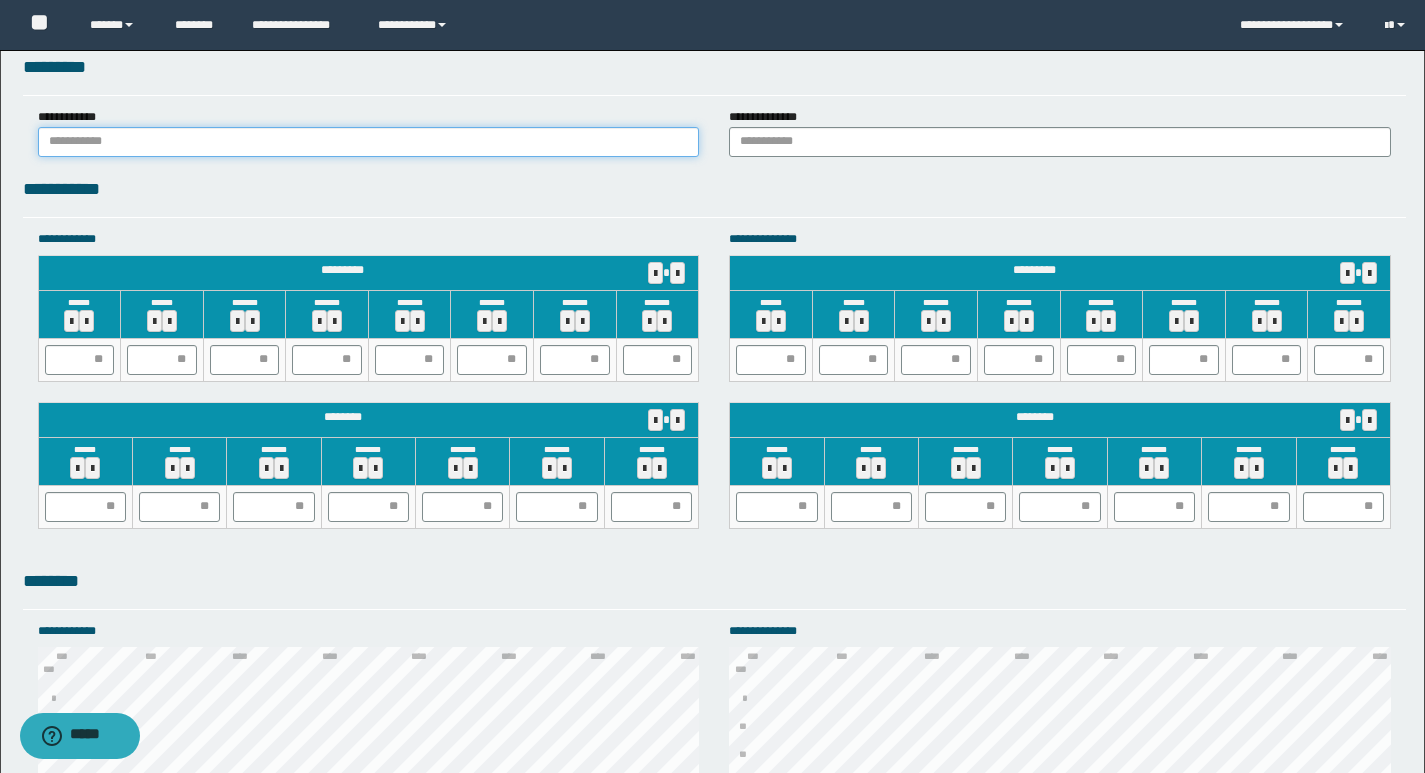 type on "******" 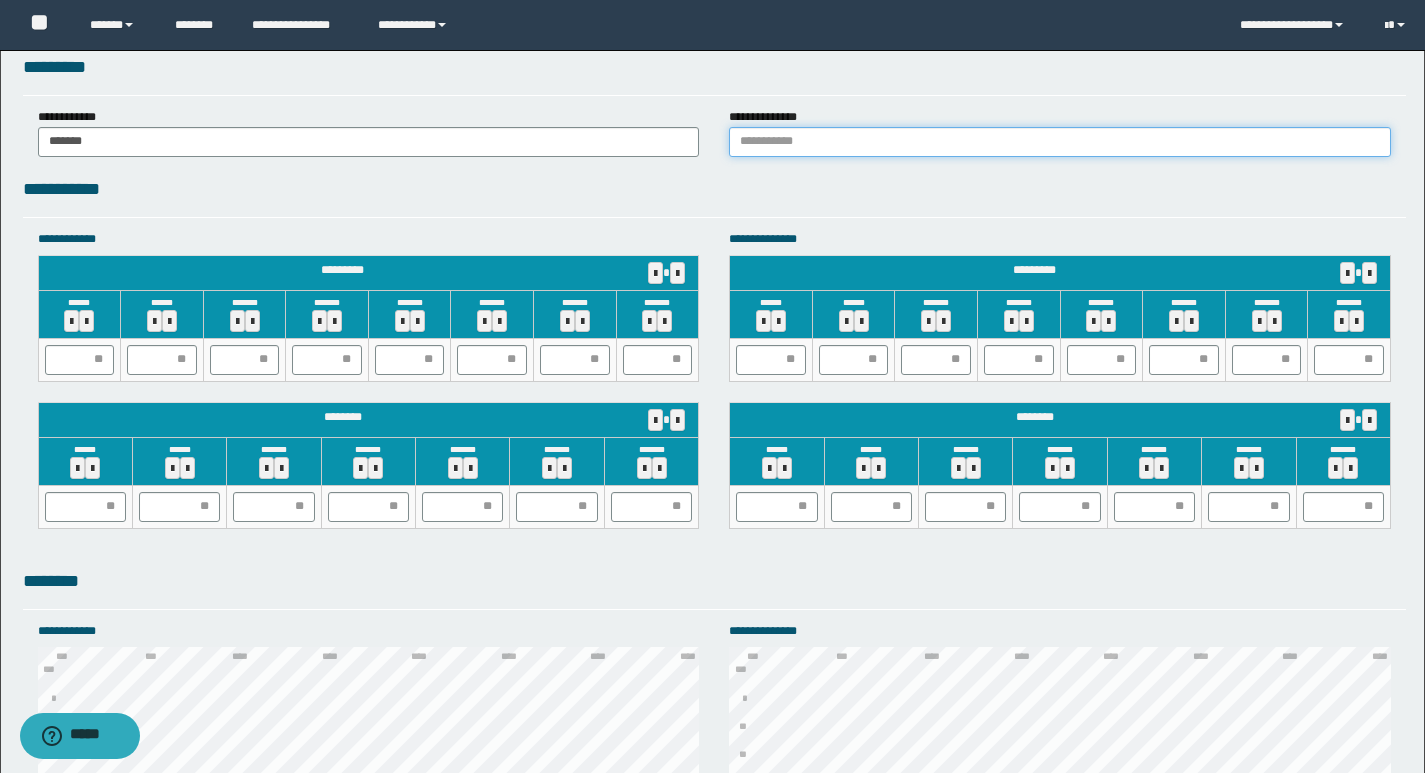 click at bounding box center (1060, 142) 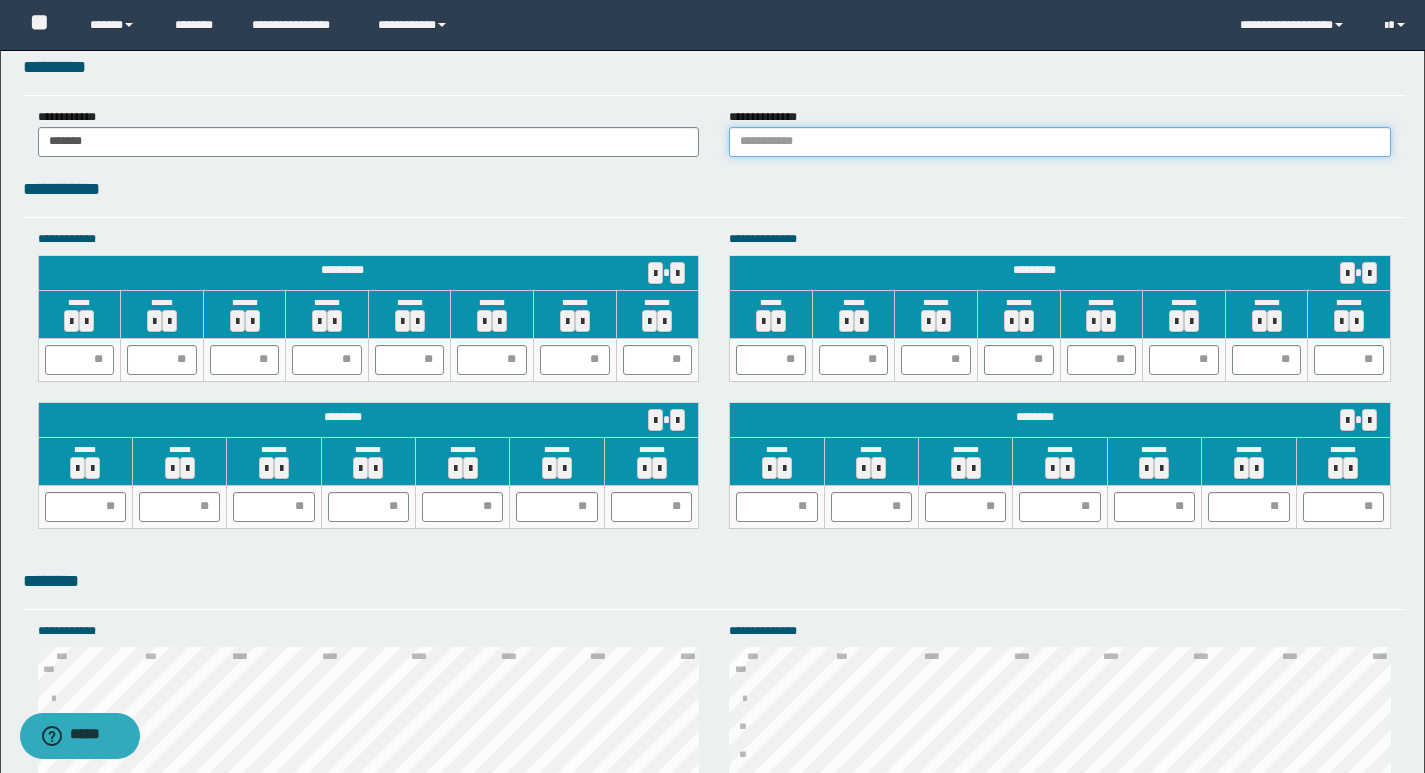 type on "******" 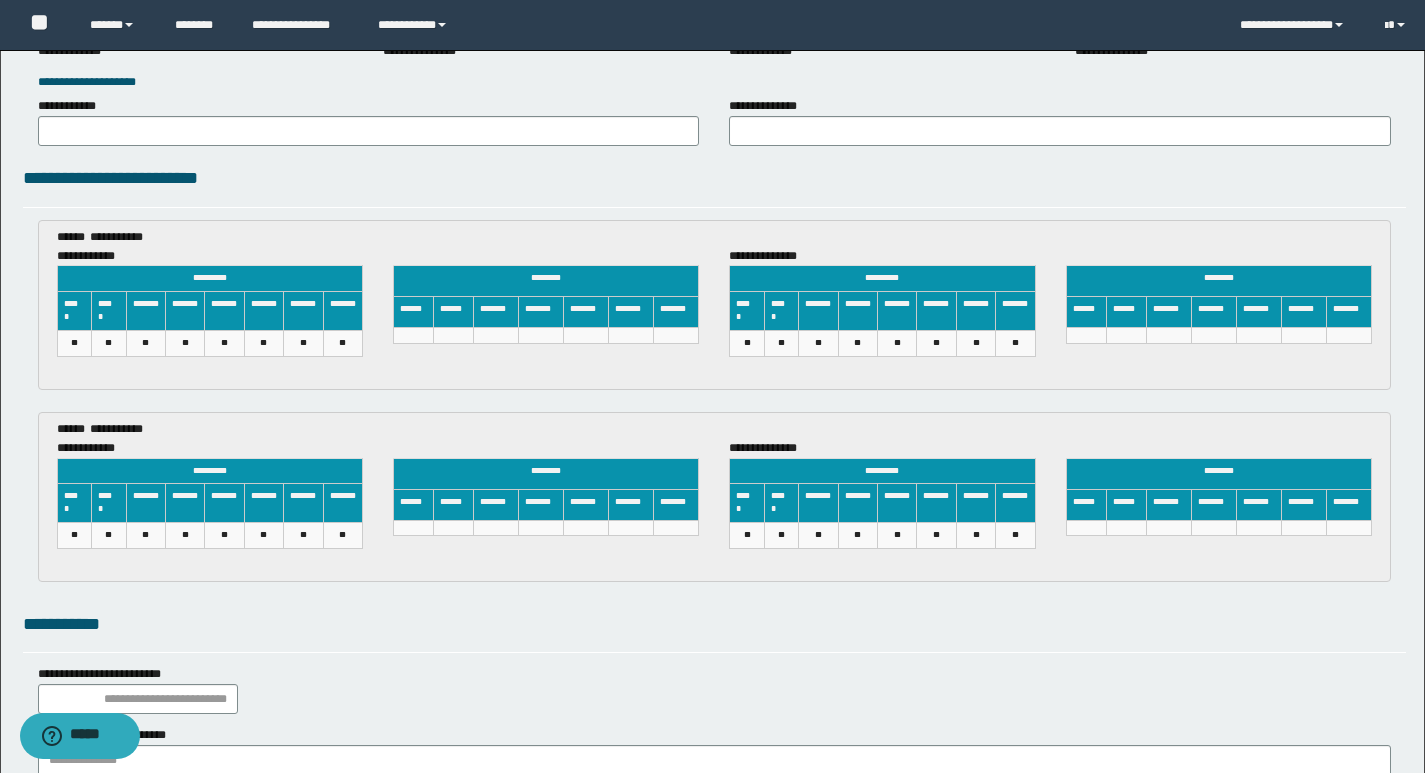scroll, scrollTop: 2877, scrollLeft: 0, axis: vertical 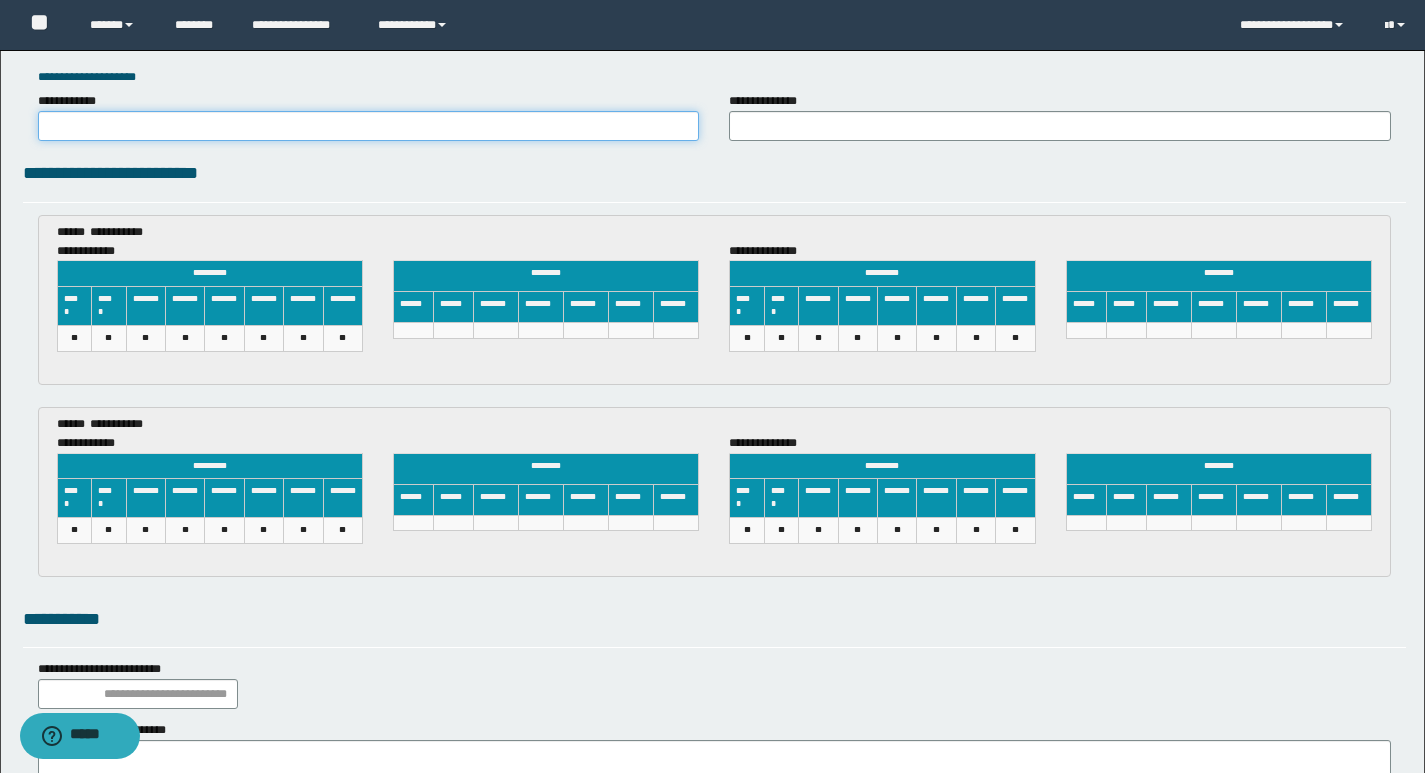 click on "**********" at bounding box center [369, 126] 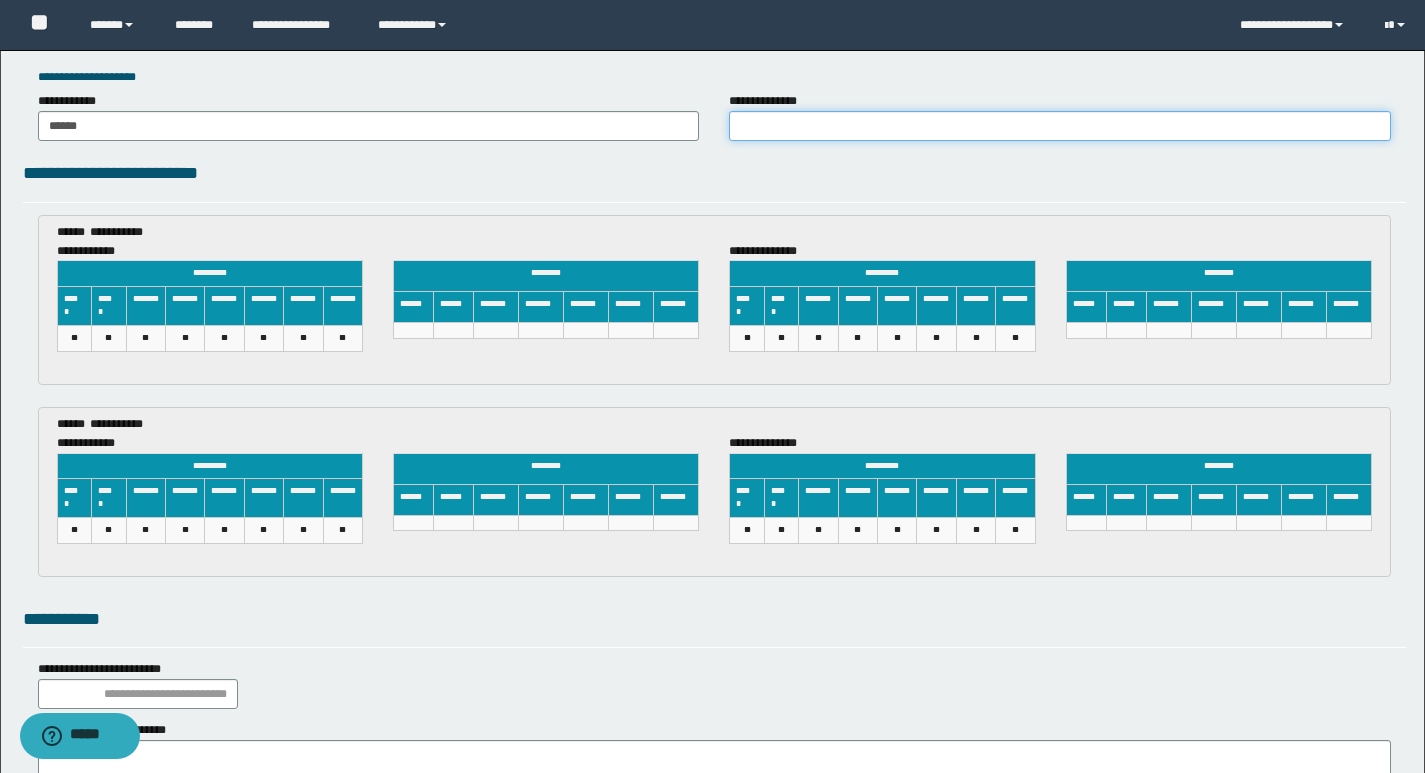 click on "**********" at bounding box center (1060, 126) 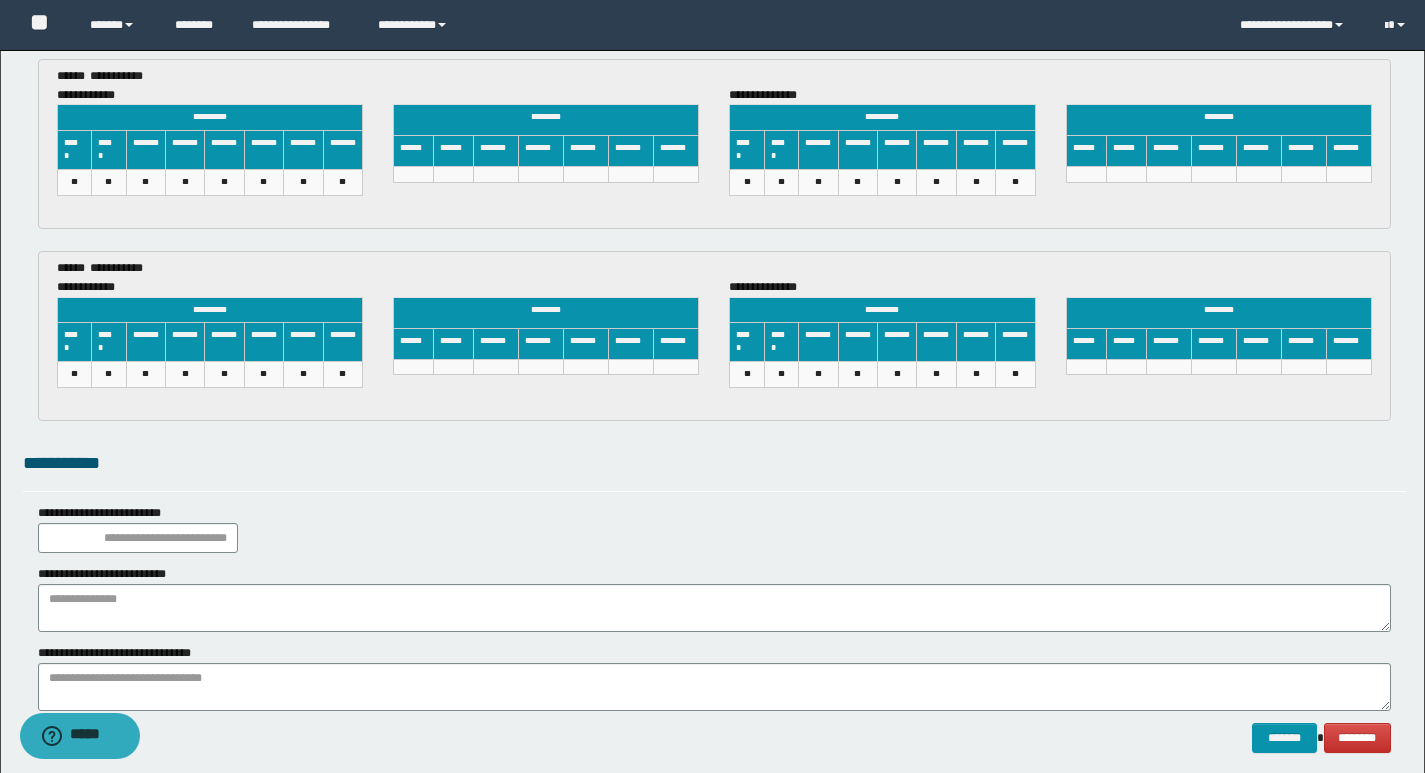 scroll, scrollTop: 3022, scrollLeft: 0, axis: vertical 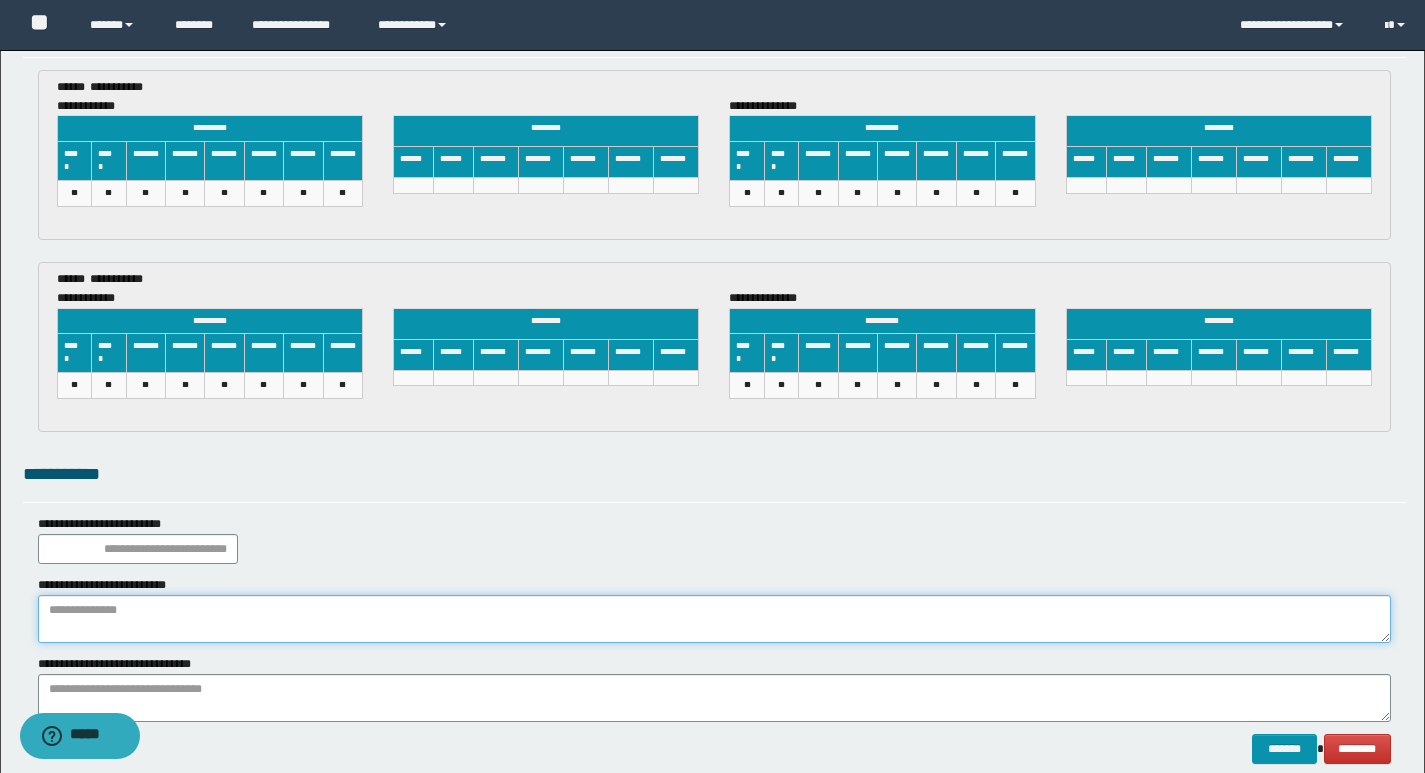 click at bounding box center [714, 619] 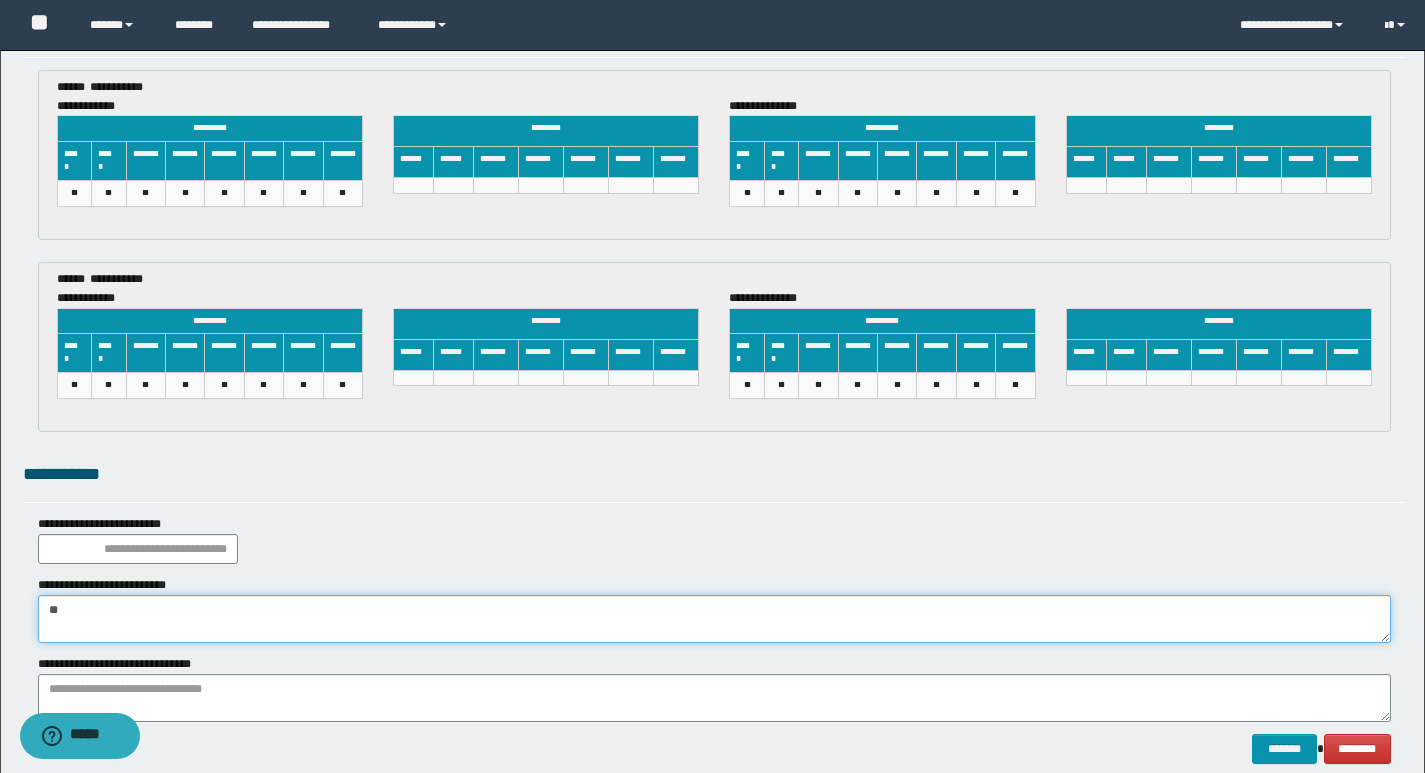 type on "*" 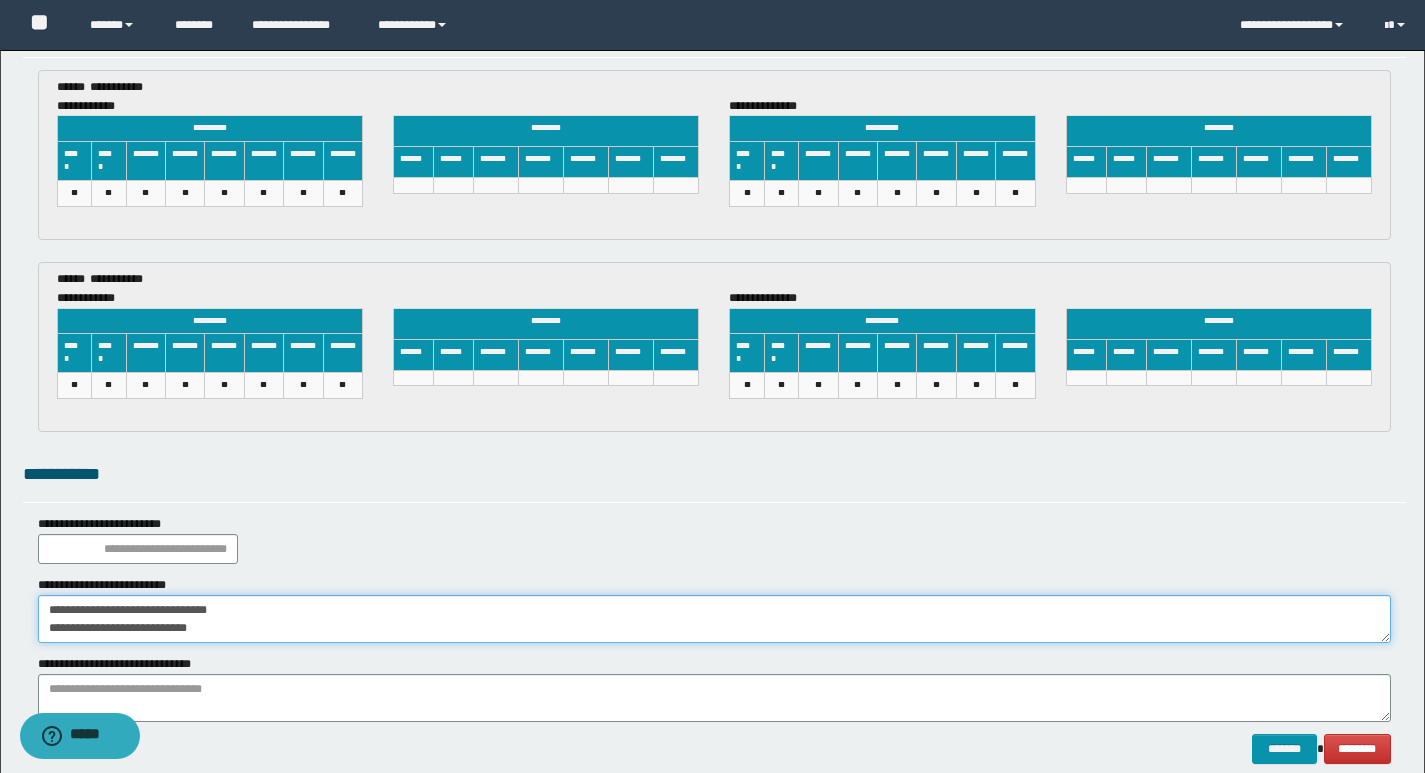 drag, startPoint x: 201, startPoint y: 637, endPoint x: 71, endPoint y: 613, distance: 132.19682 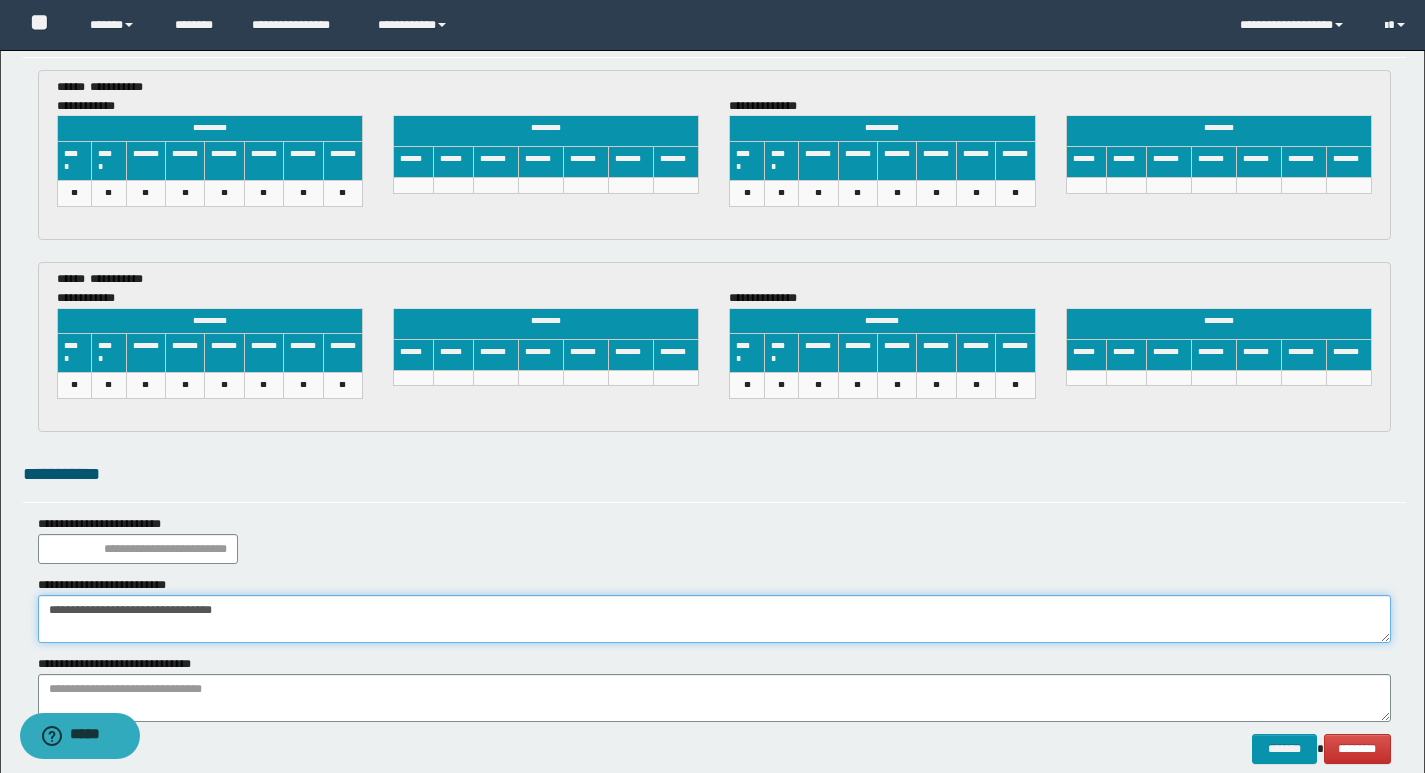 type on "**********" 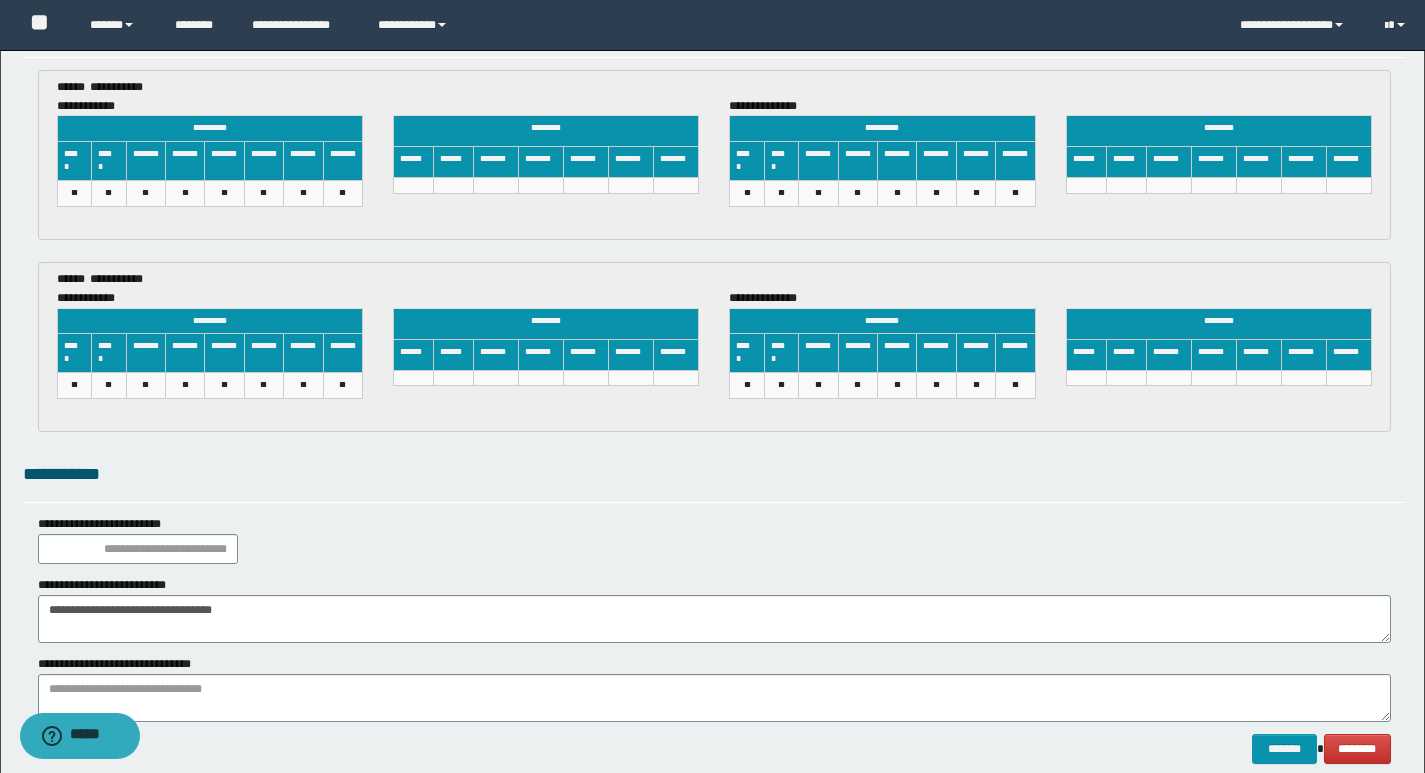 click on "**********" at bounding box center (129, 664) 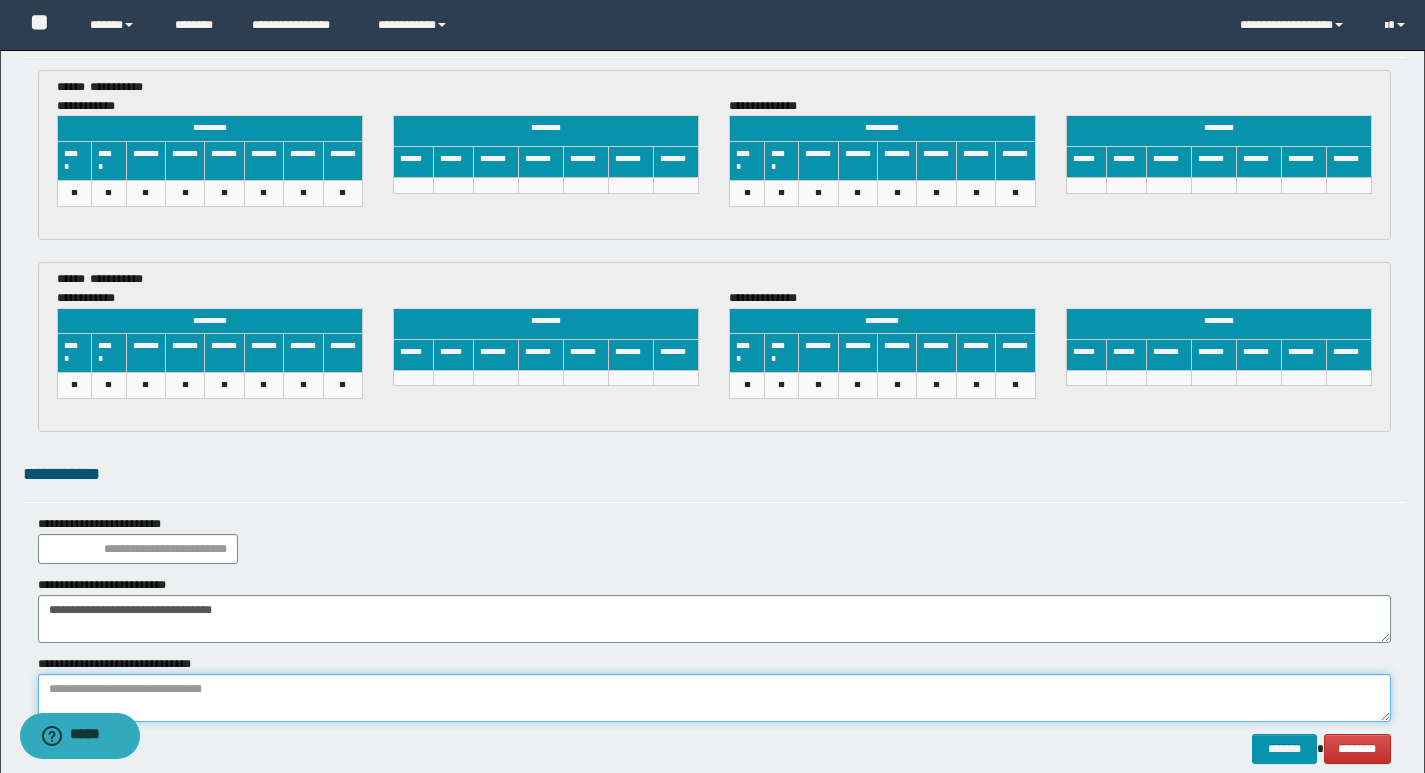 click at bounding box center (714, 698) 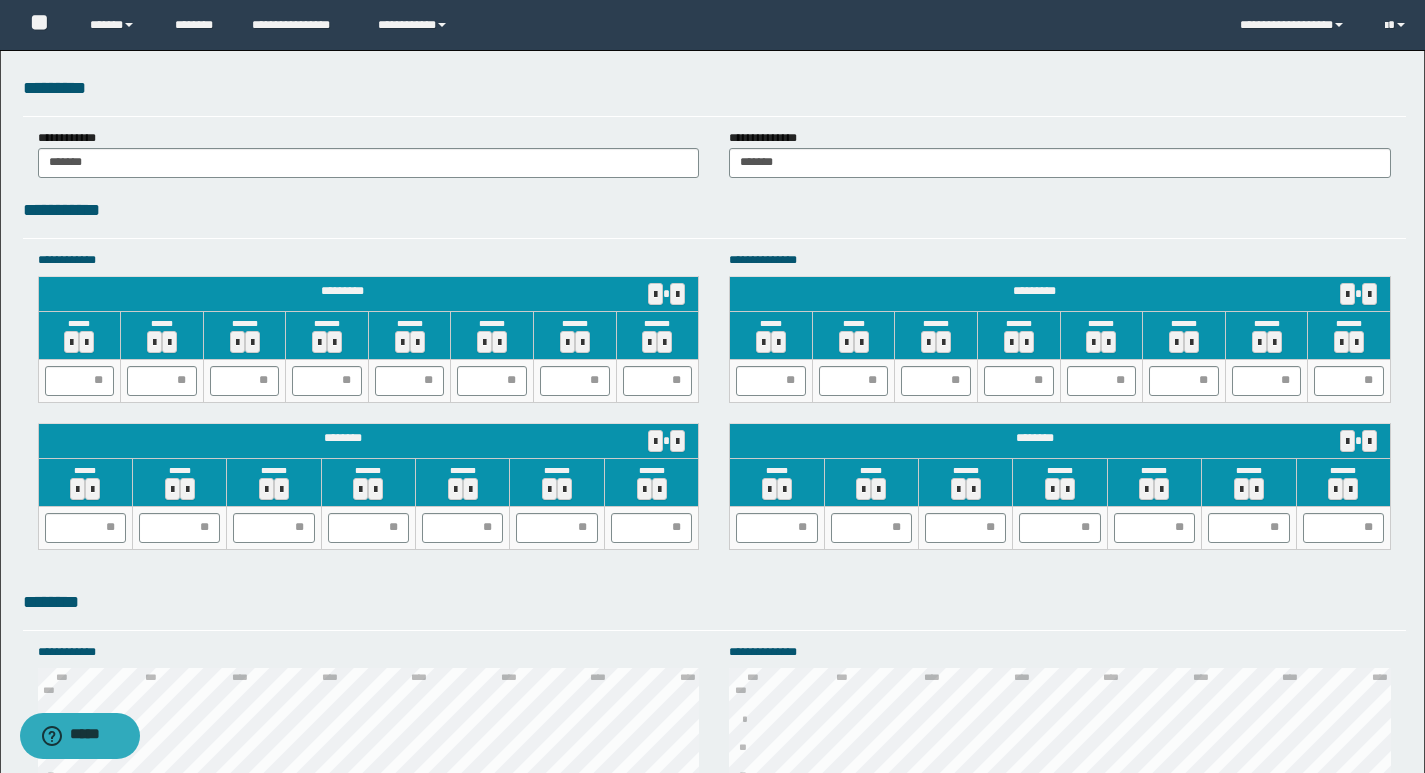 scroll, scrollTop: 1596, scrollLeft: 0, axis: vertical 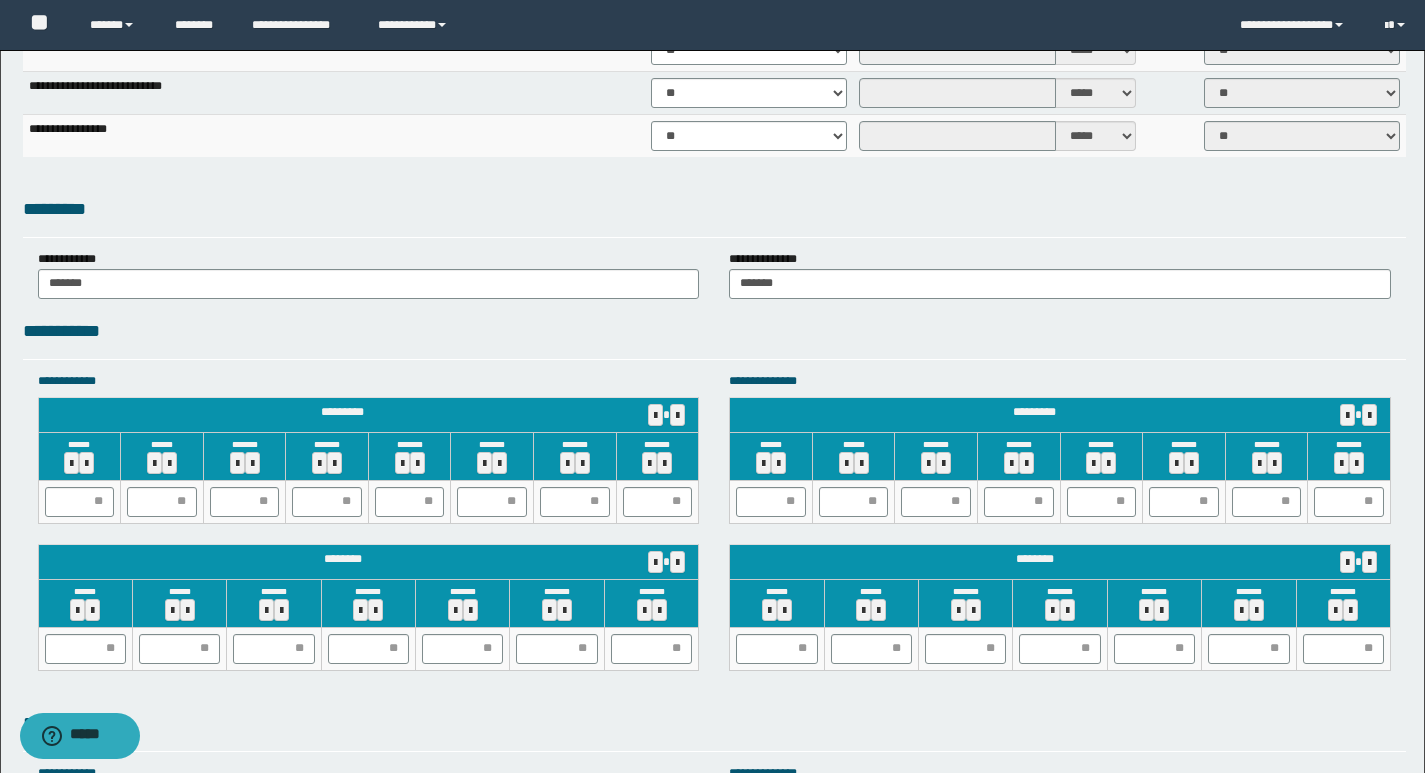 type on "**********" 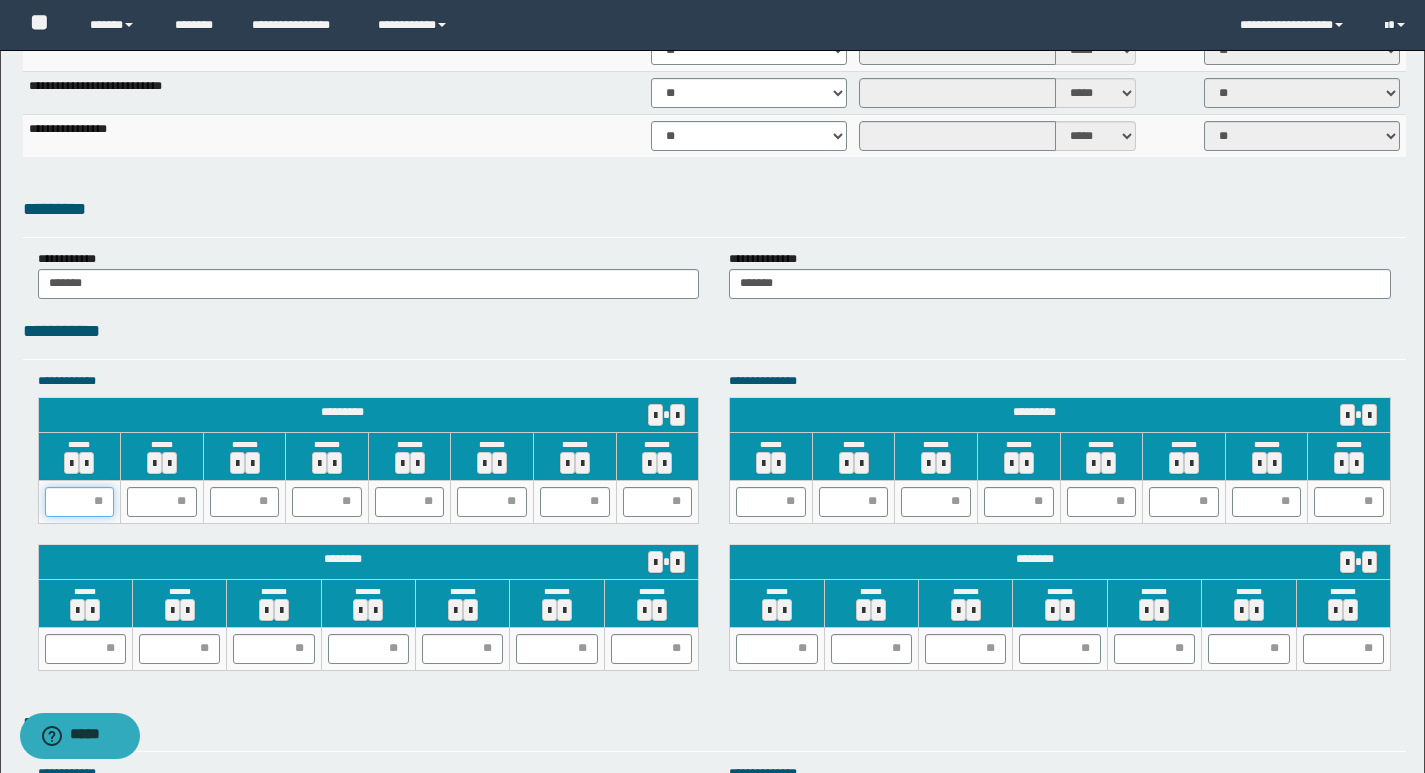 click at bounding box center (80, 502) 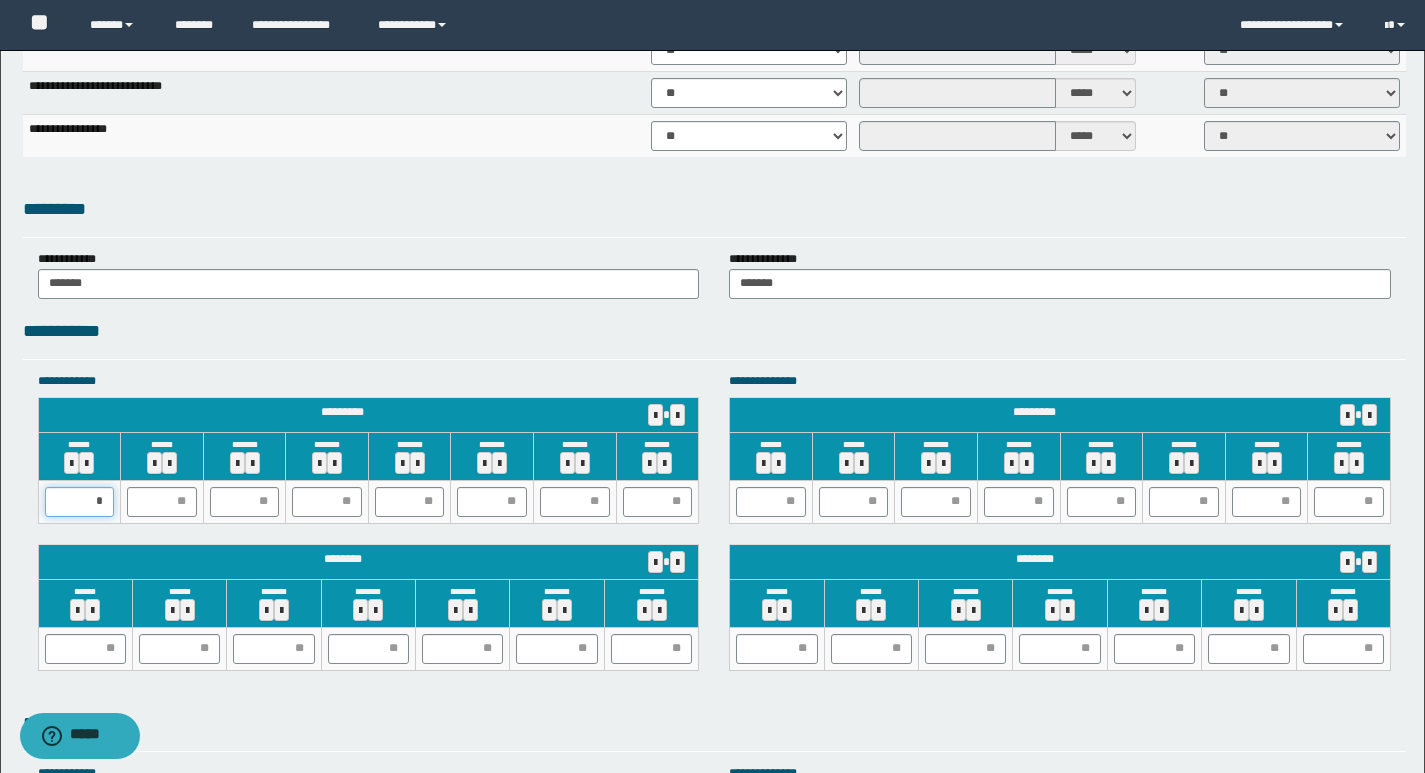 type on "**" 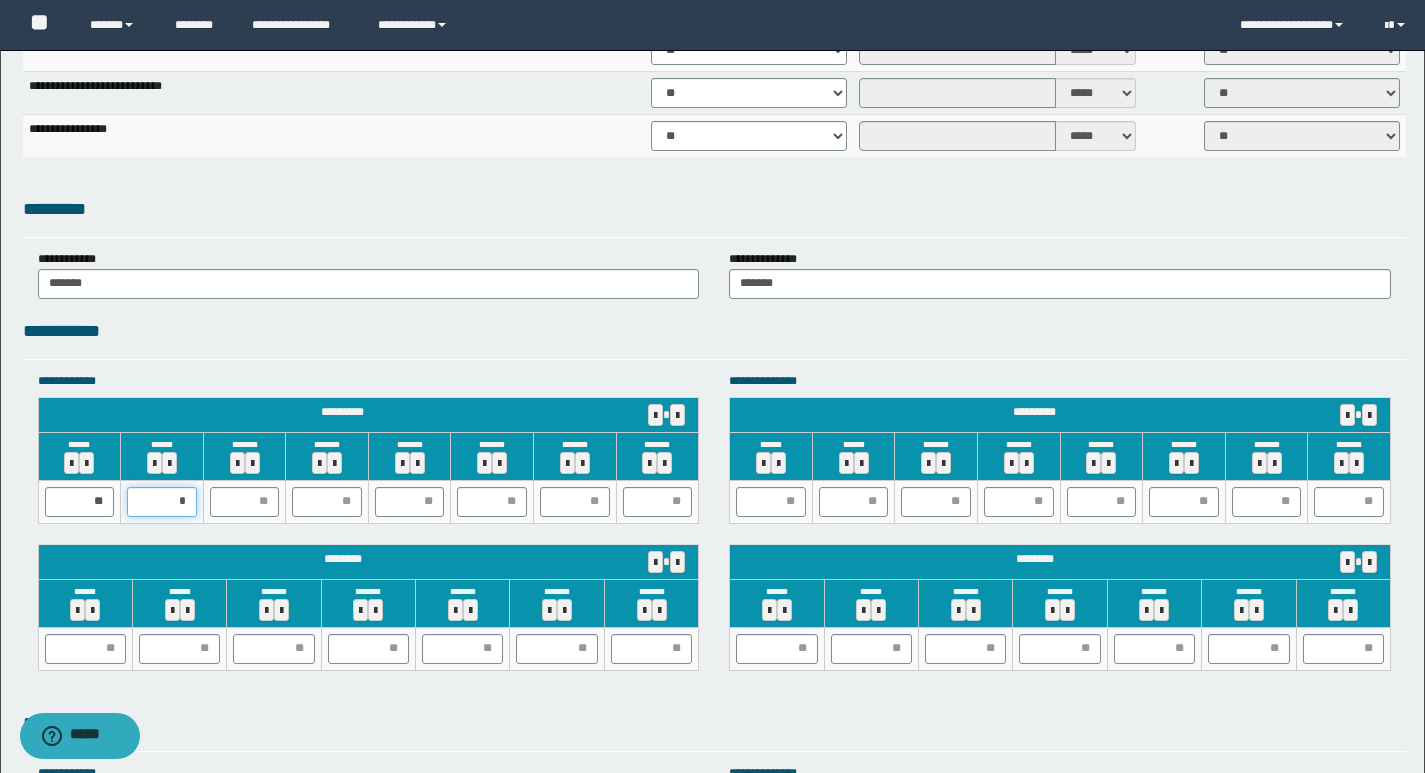 type on "**" 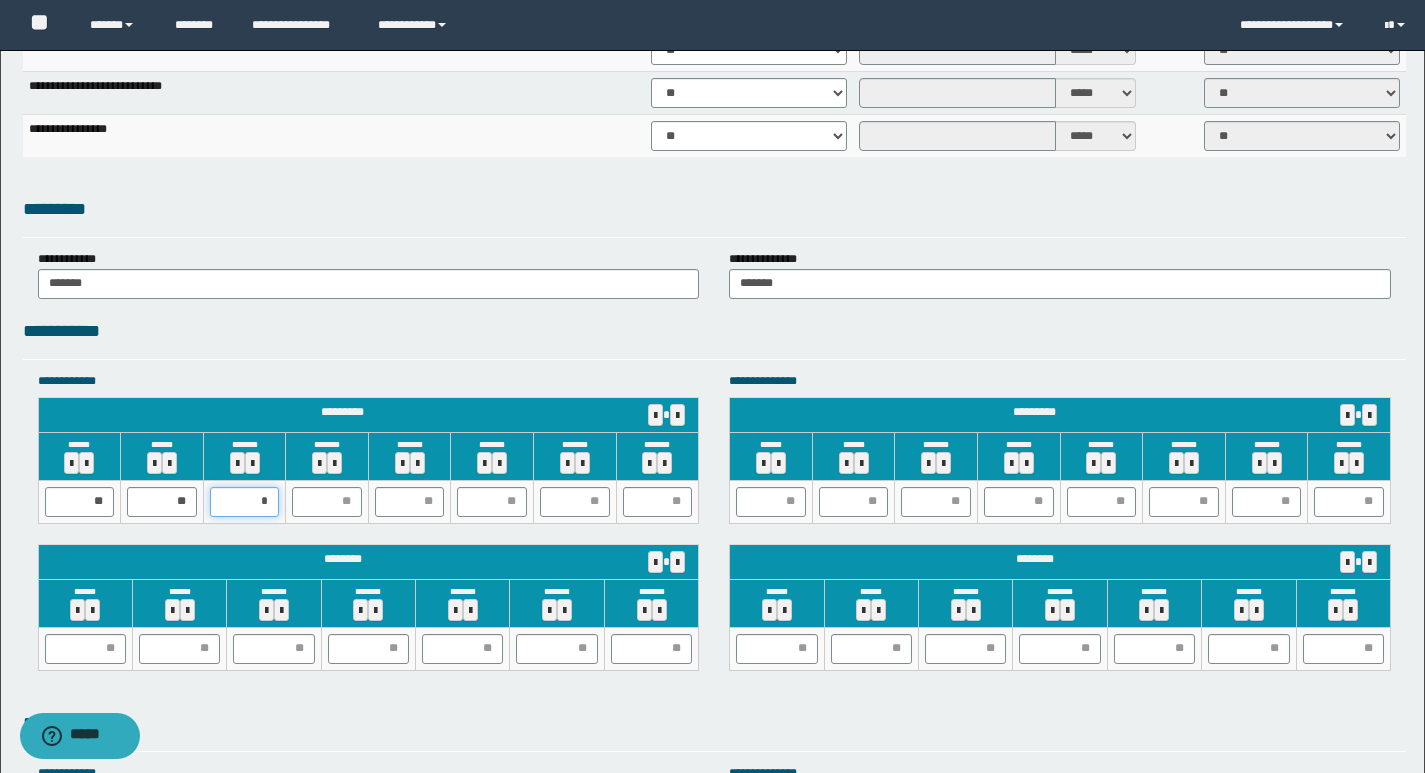 type on "**" 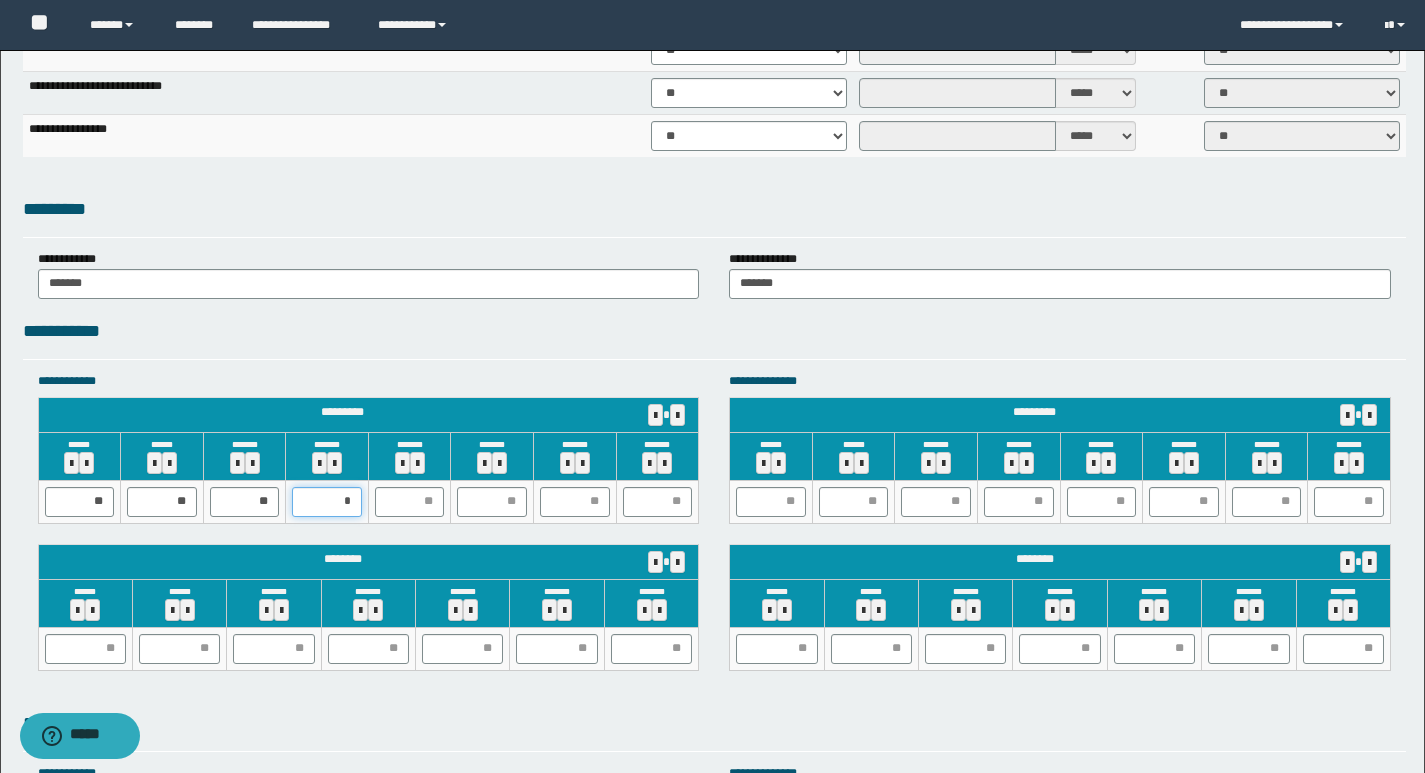 type on "**" 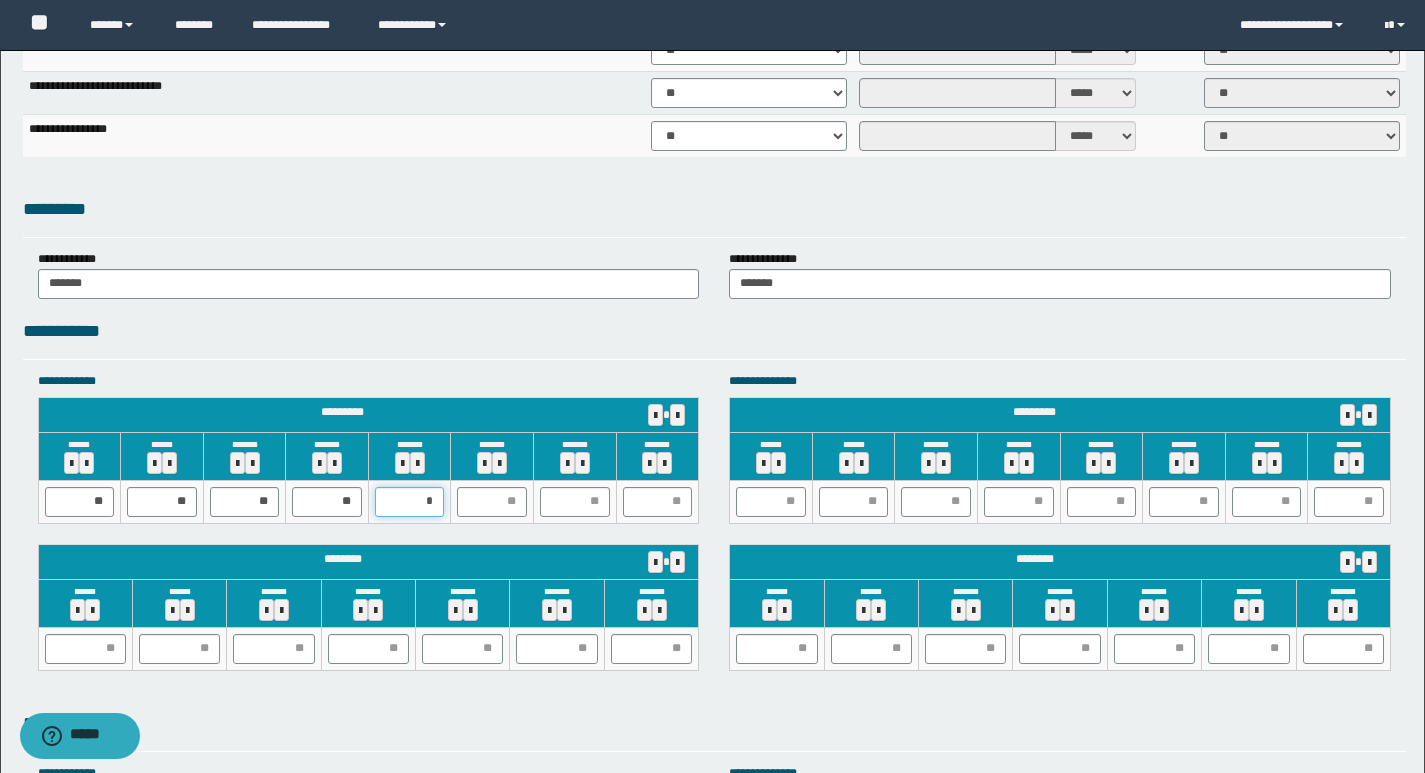 type on "**" 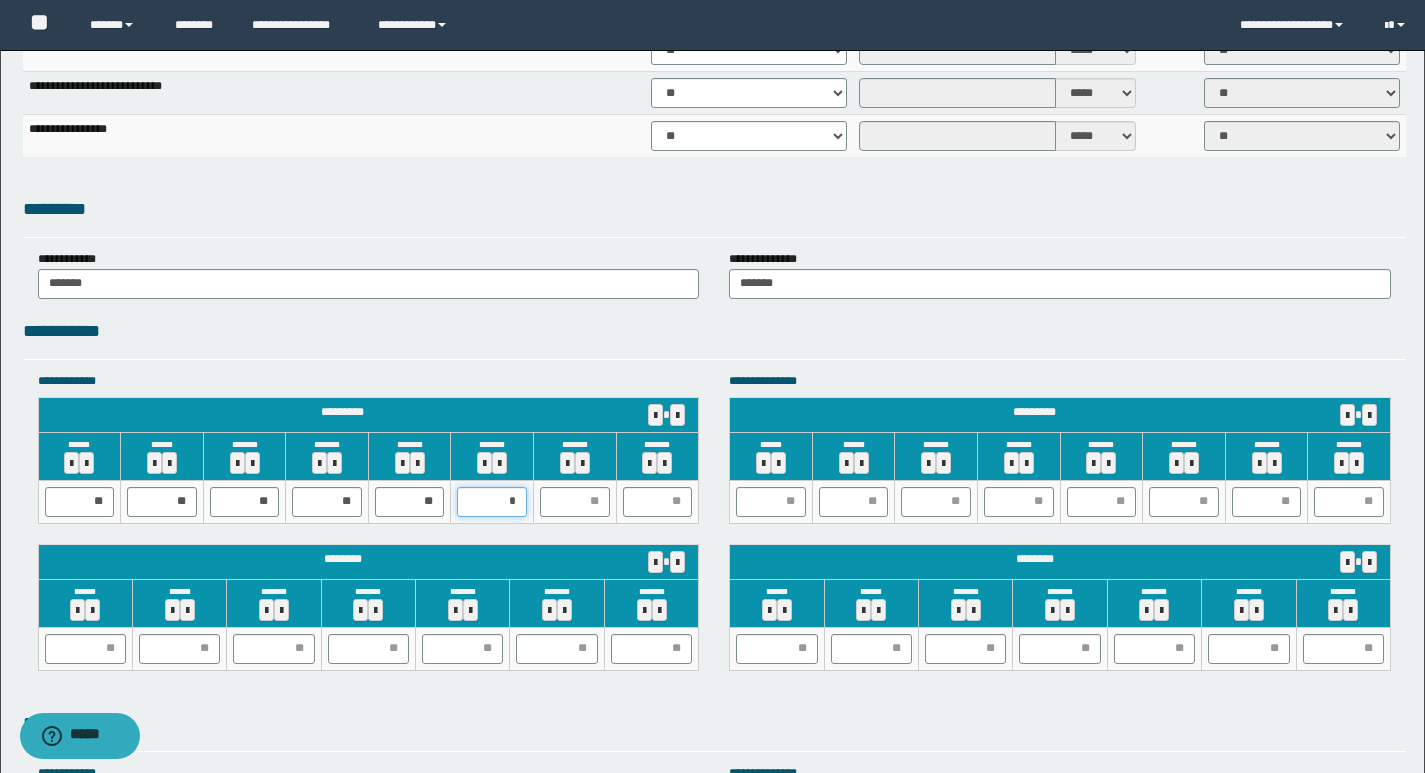 type on "**" 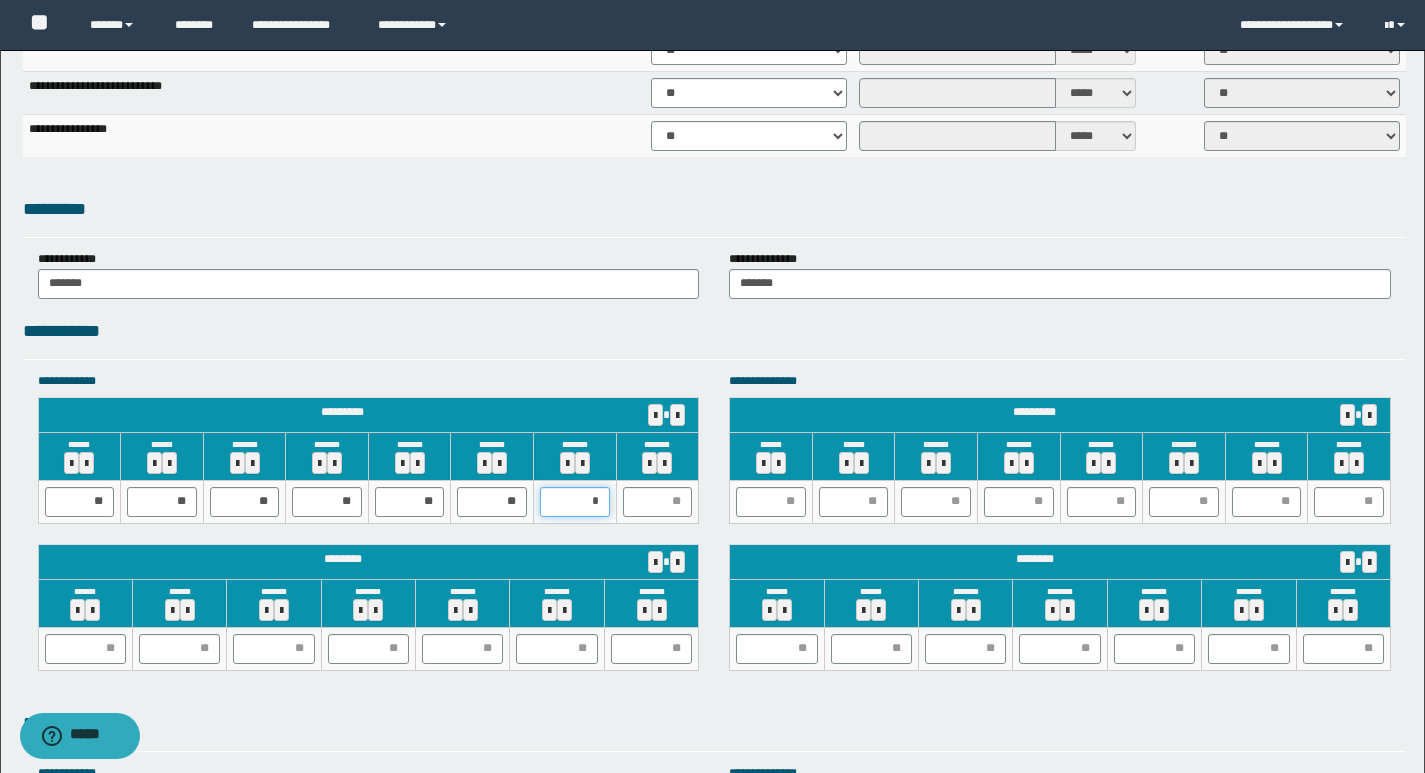 type on "**" 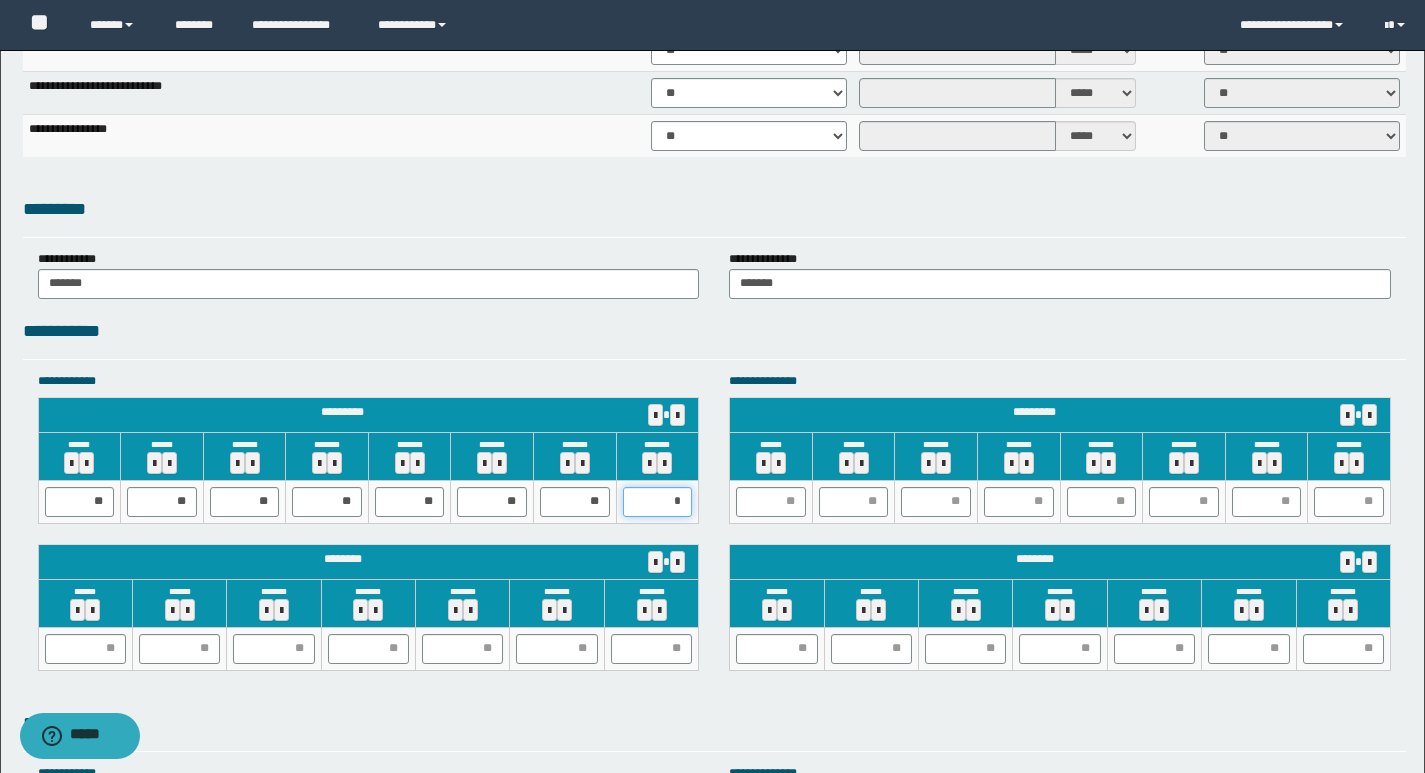 type on "**" 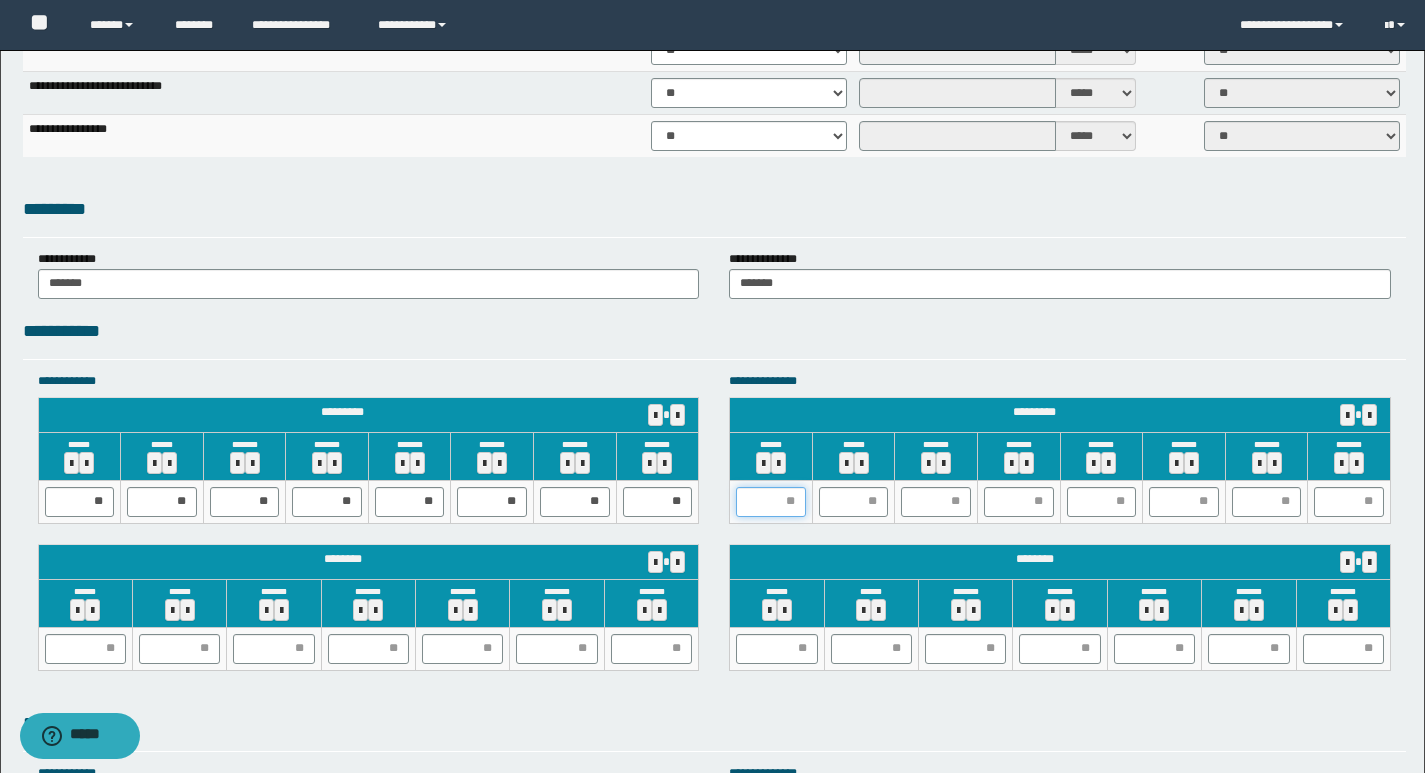 click at bounding box center [771, 502] 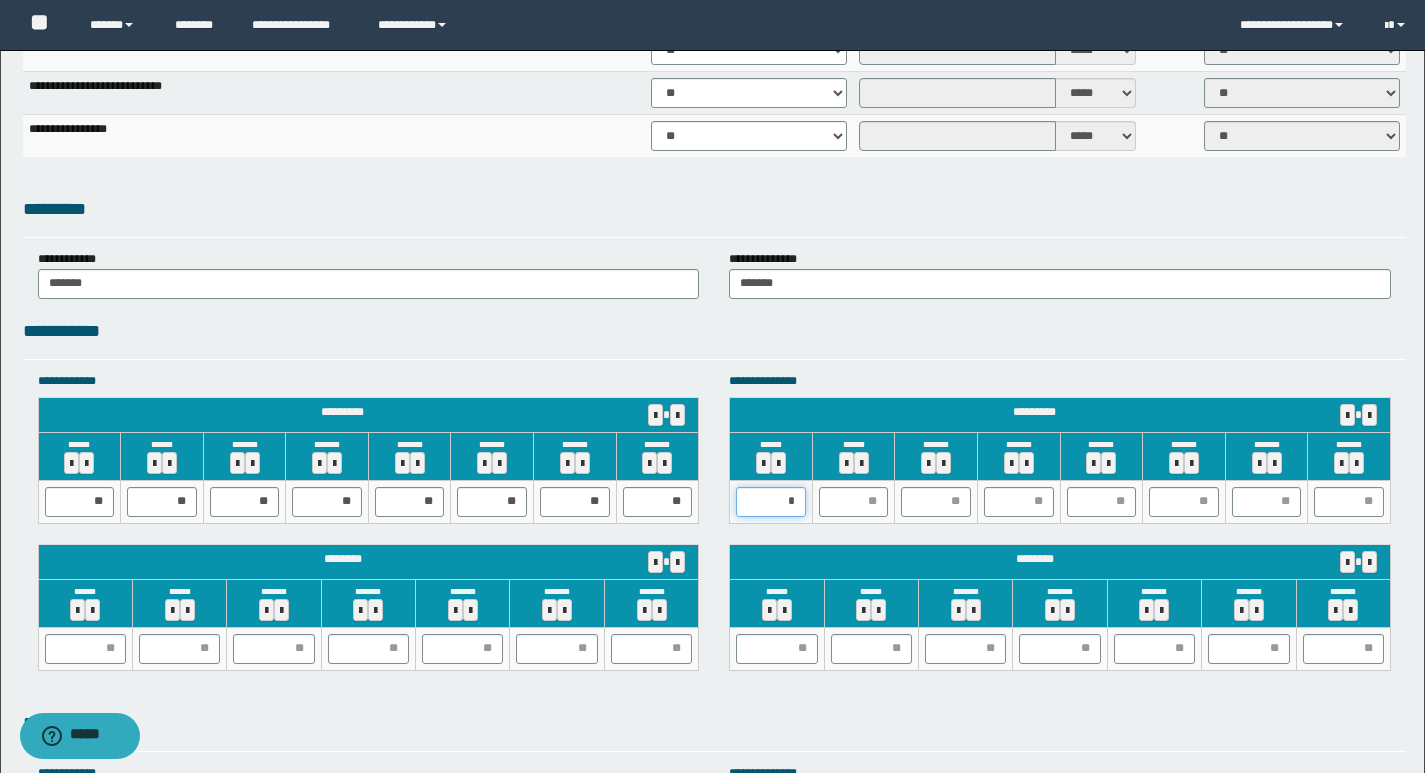 type on "**" 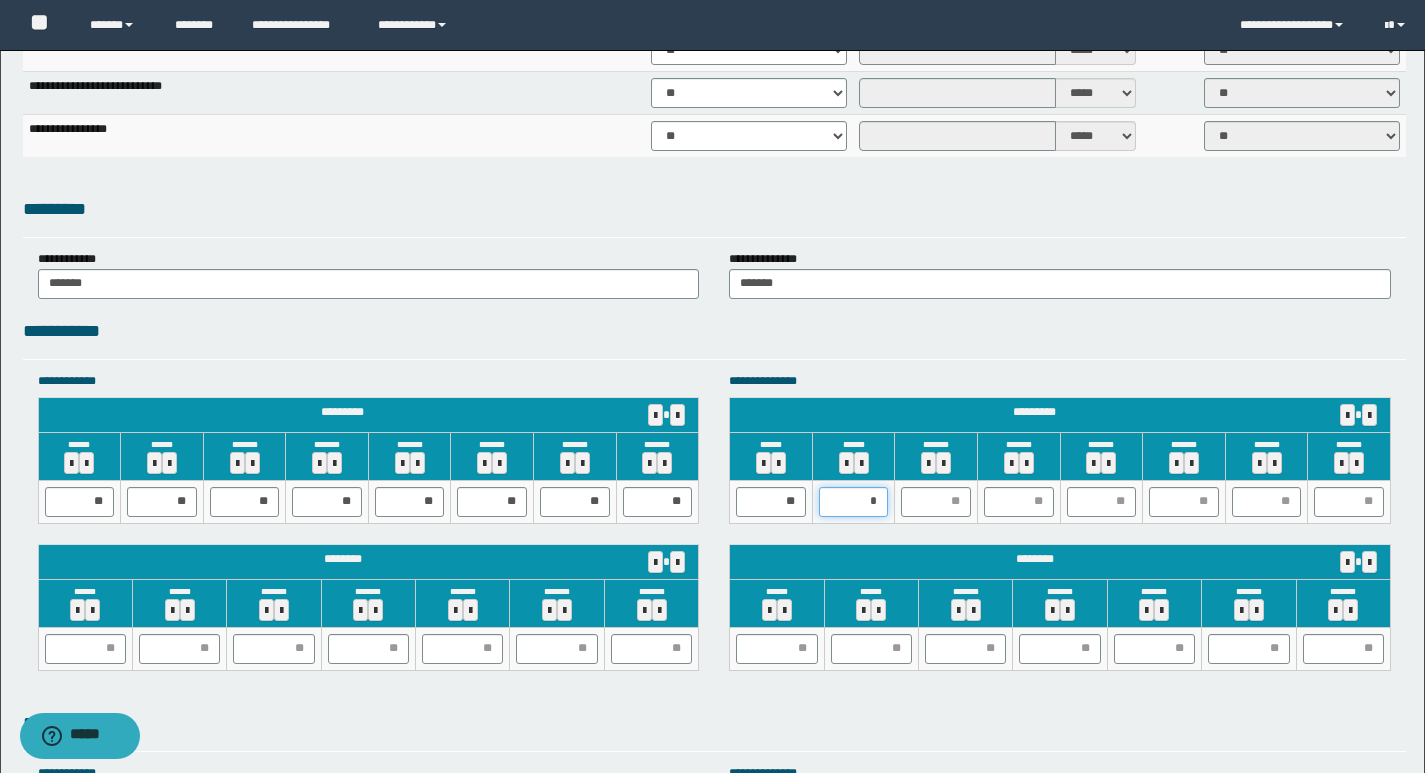 type on "**" 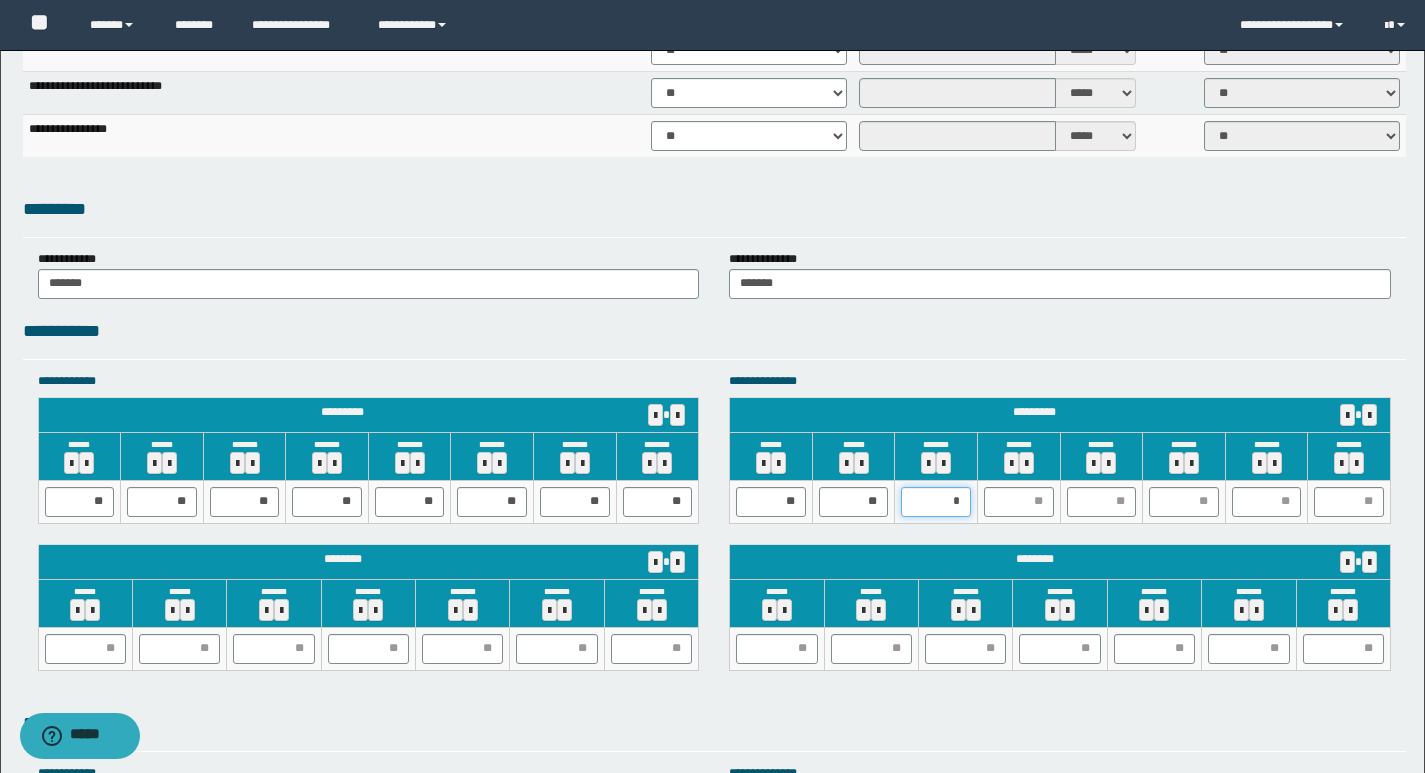 type on "**" 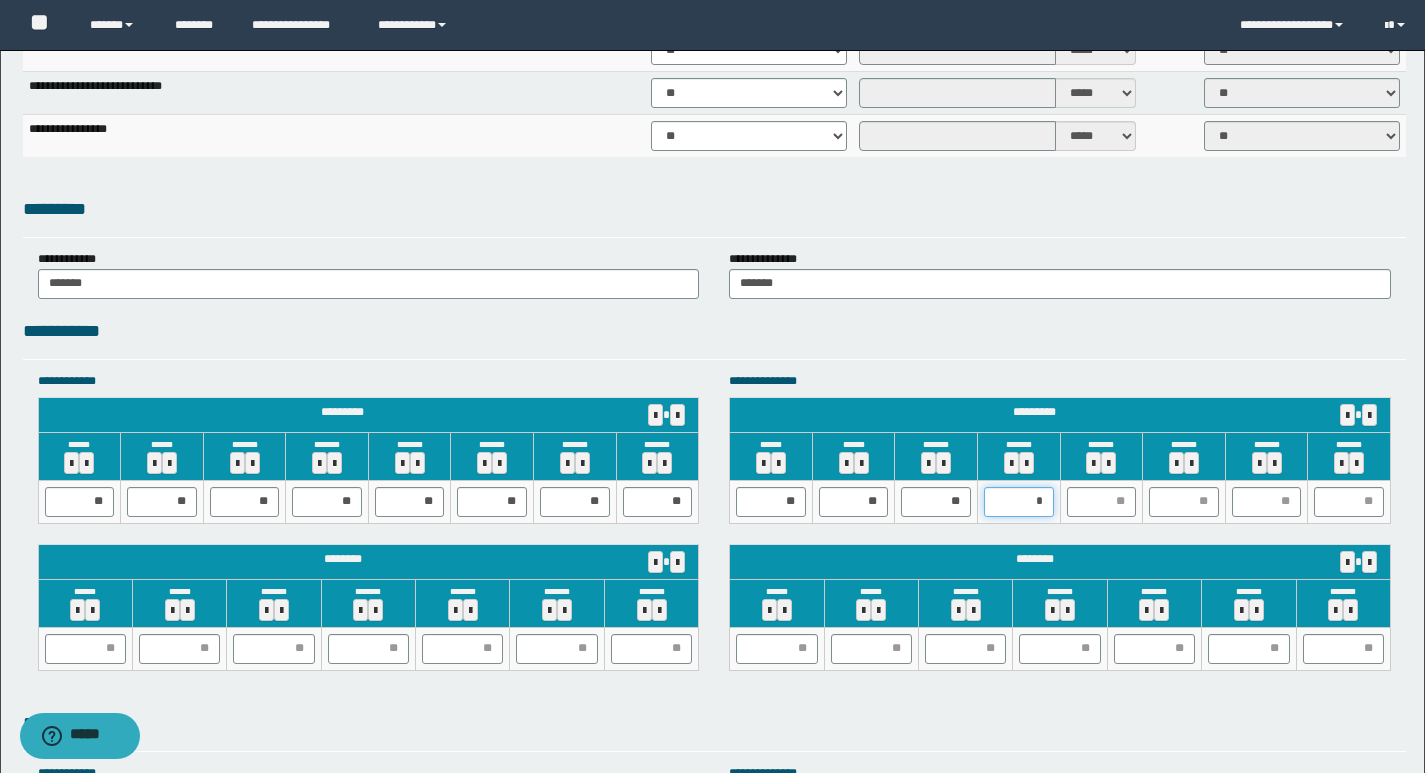 type on "**" 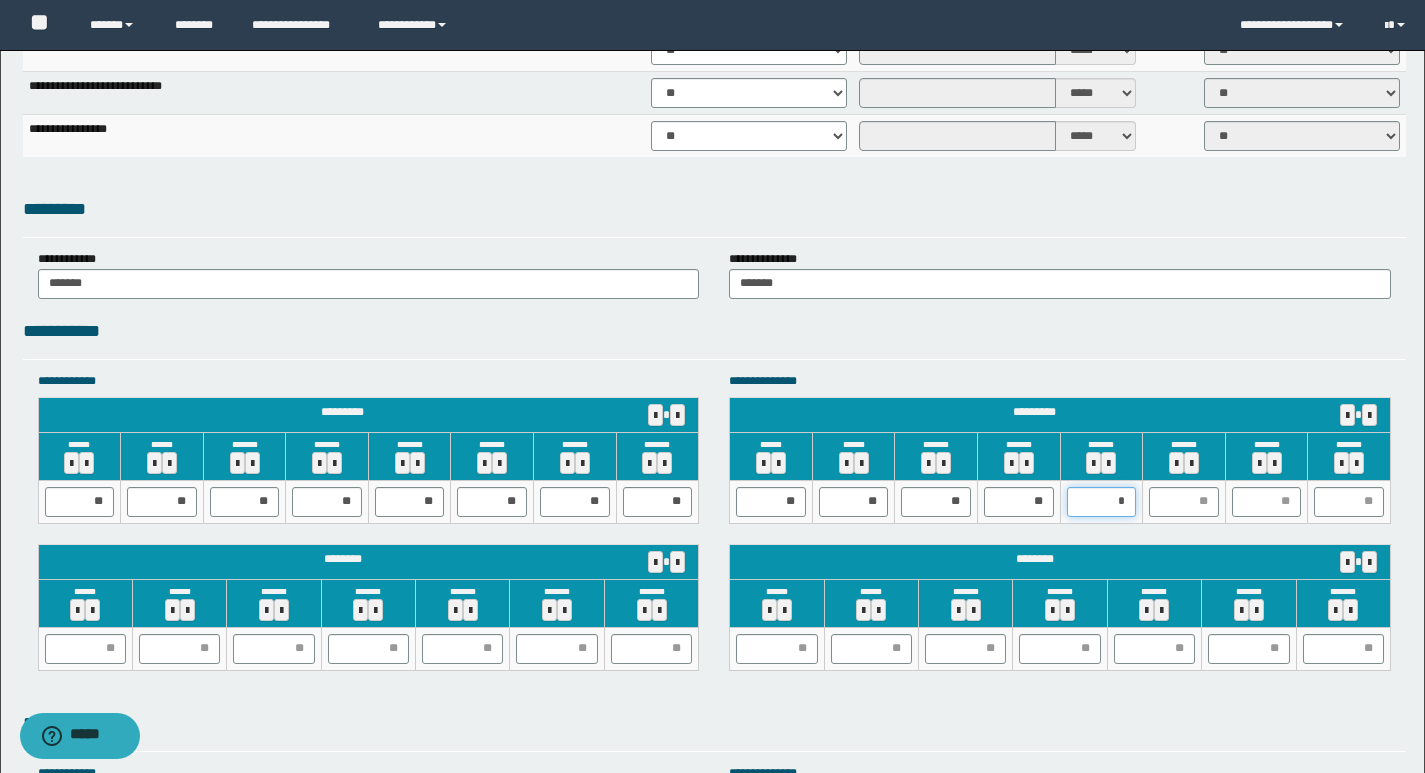 type on "**" 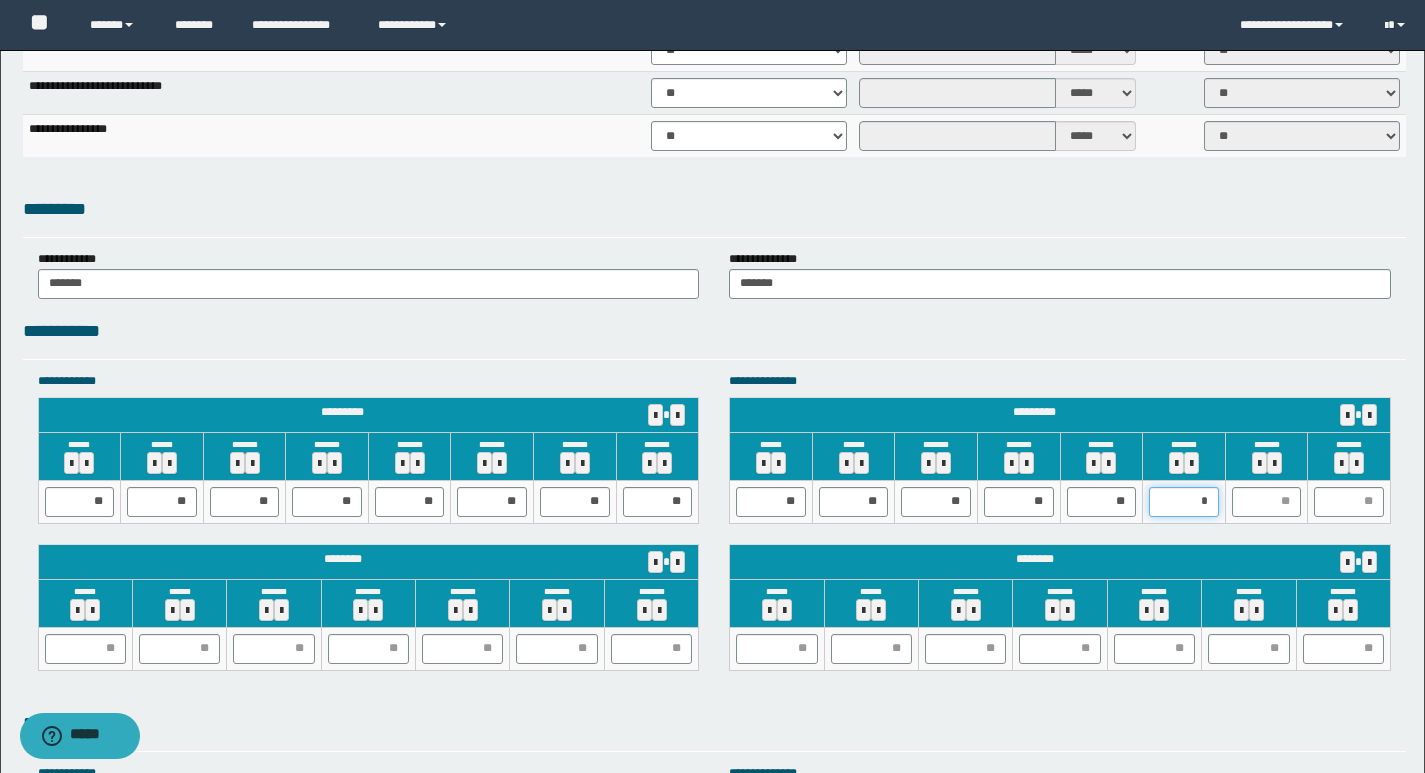 type on "**" 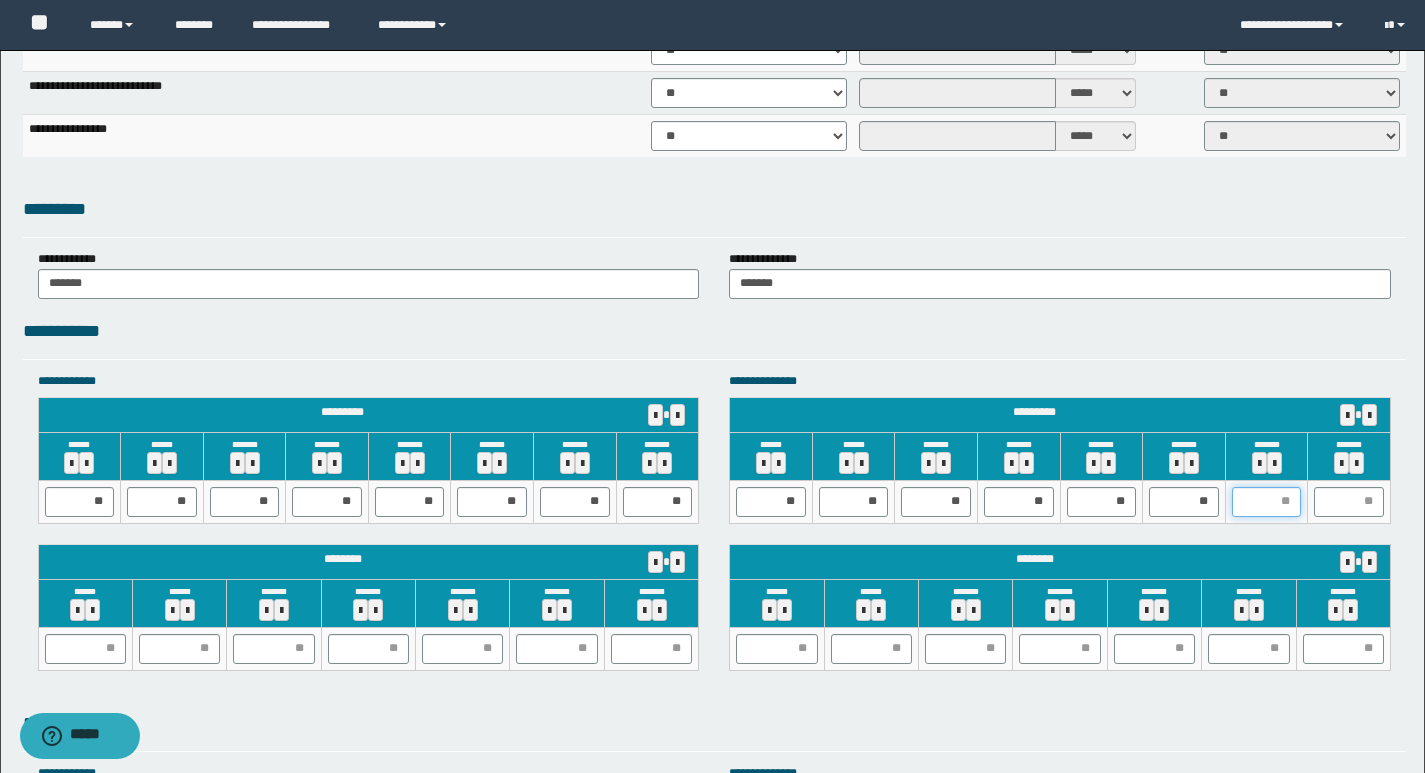 type on "*" 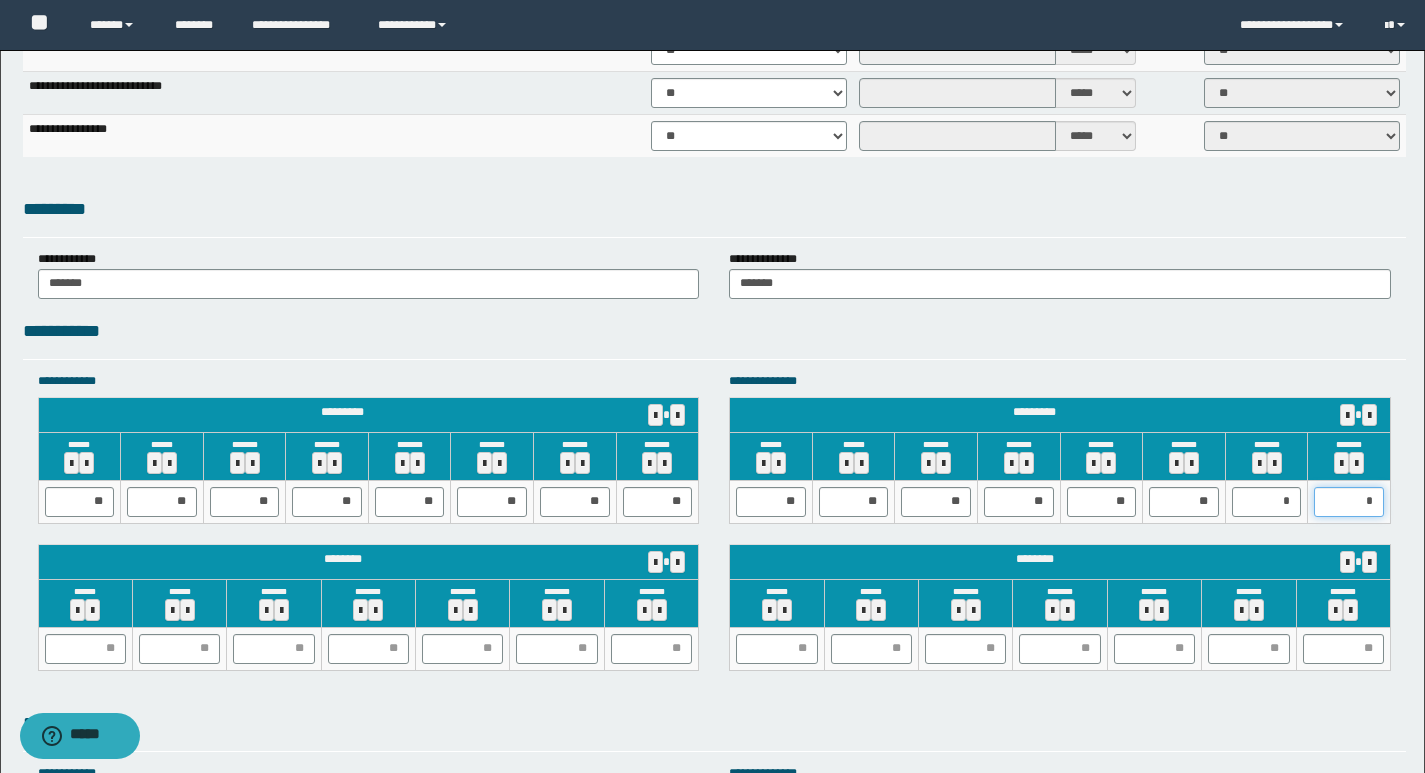 type on "**" 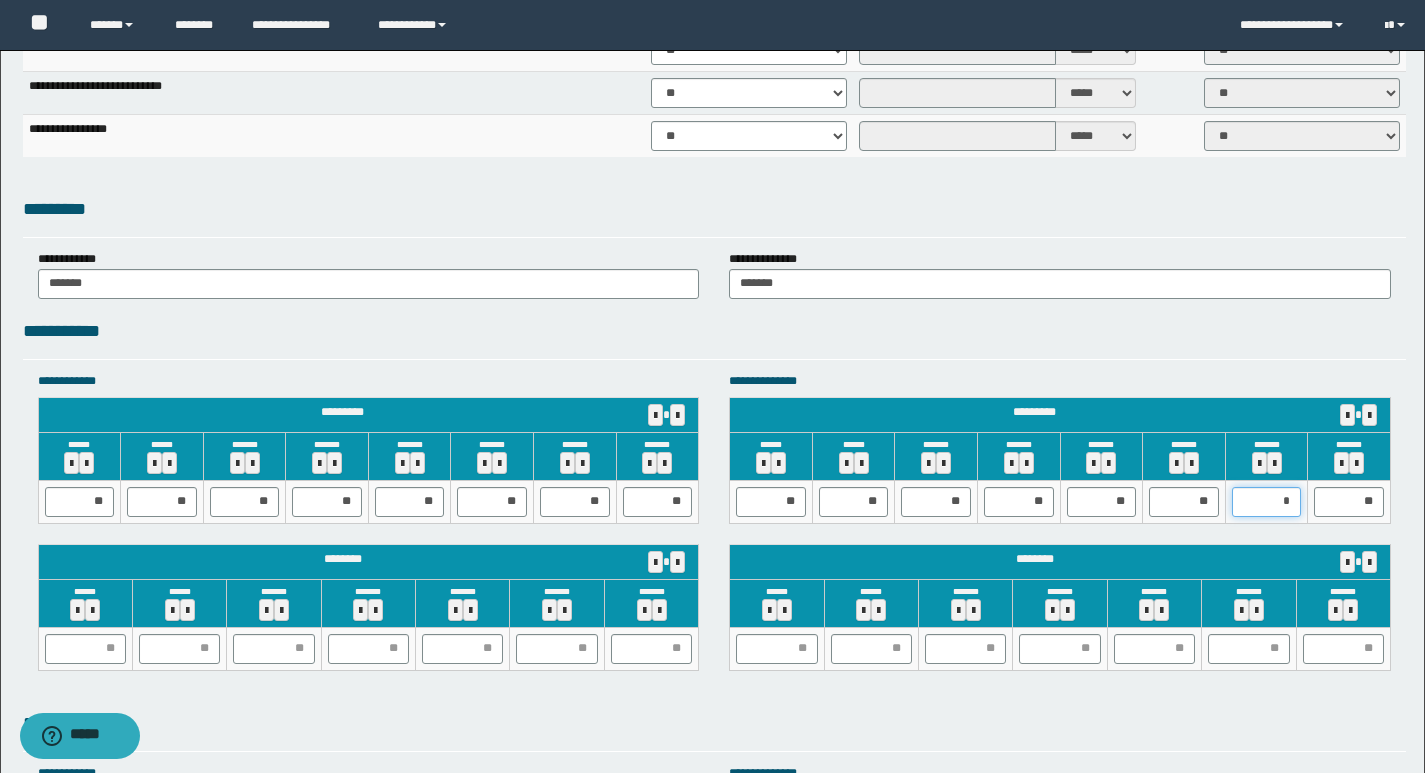 click on "*" at bounding box center (1267, 502) 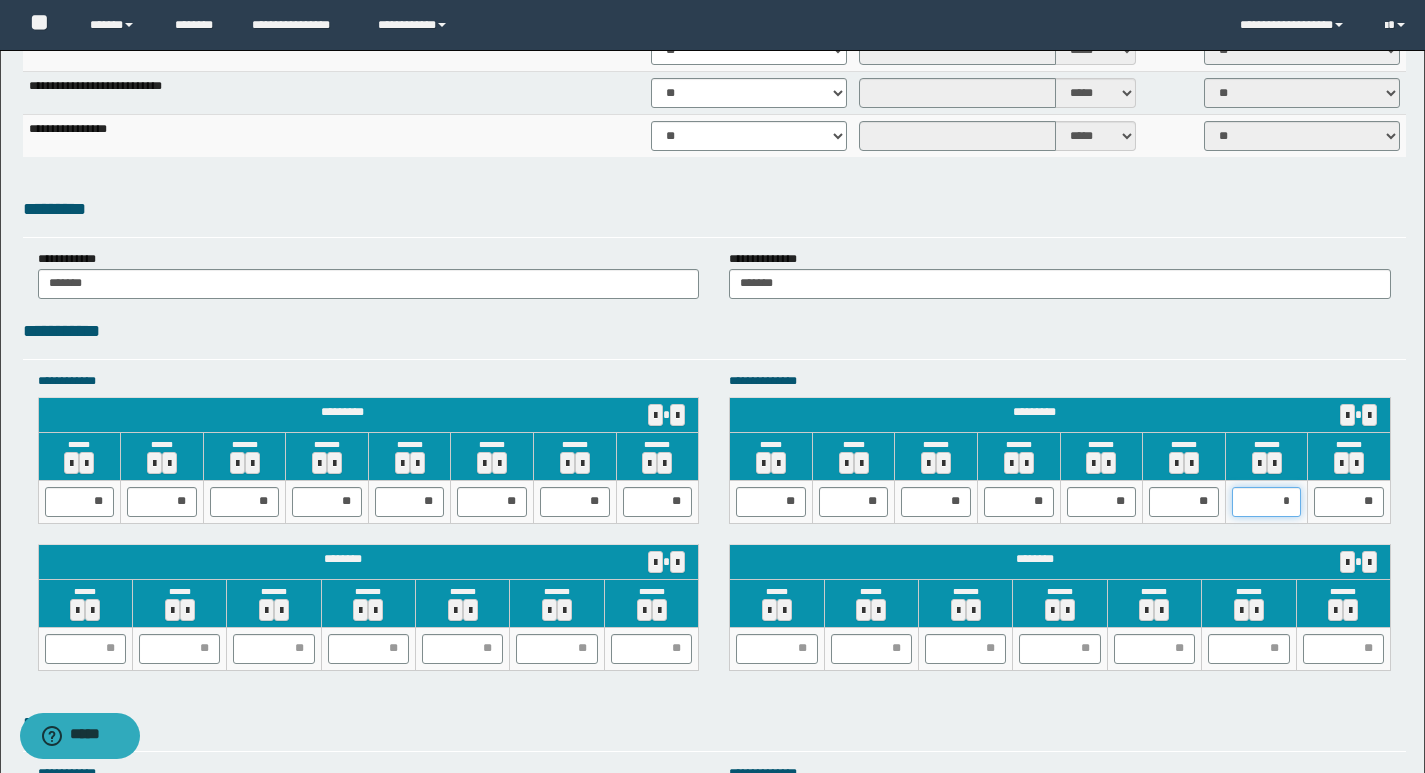 type on "**" 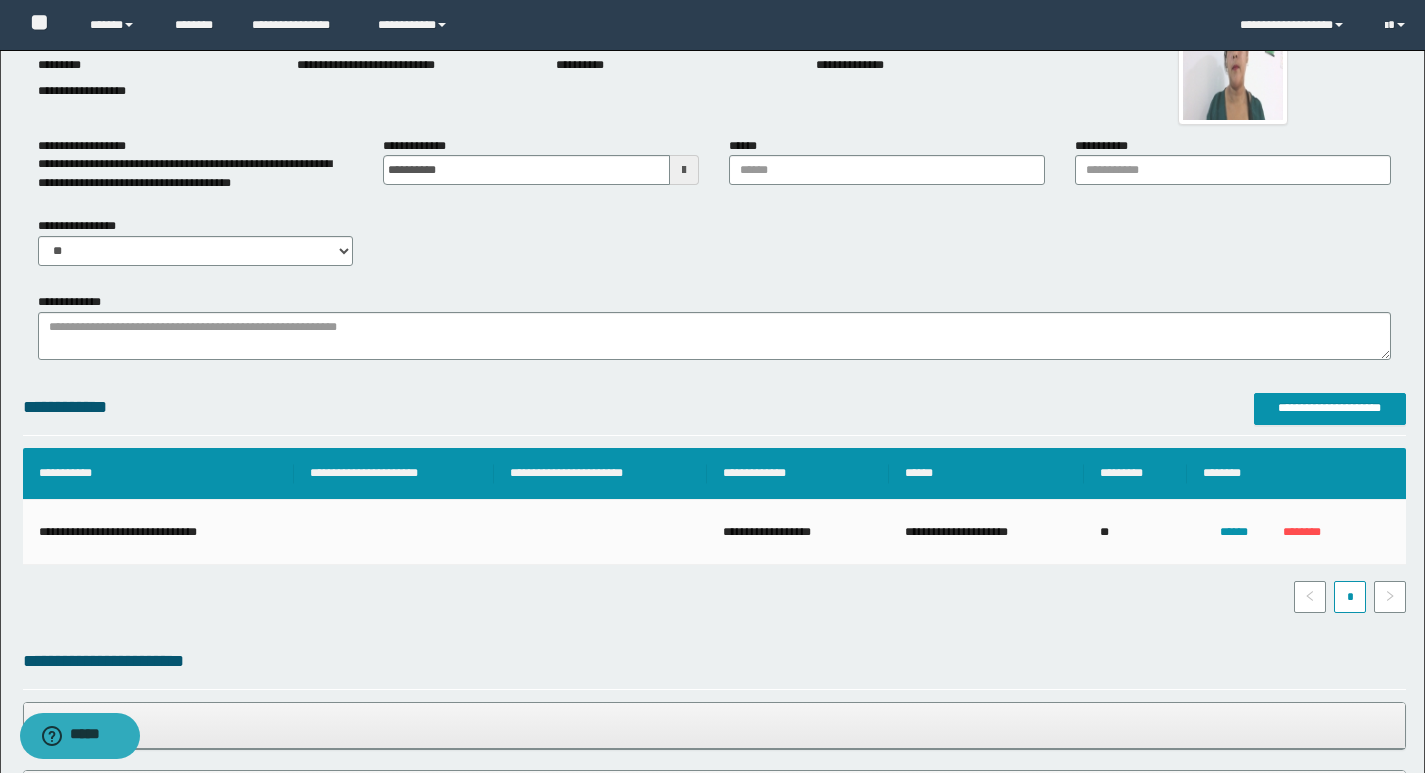 scroll, scrollTop: 0, scrollLeft: 0, axis: both 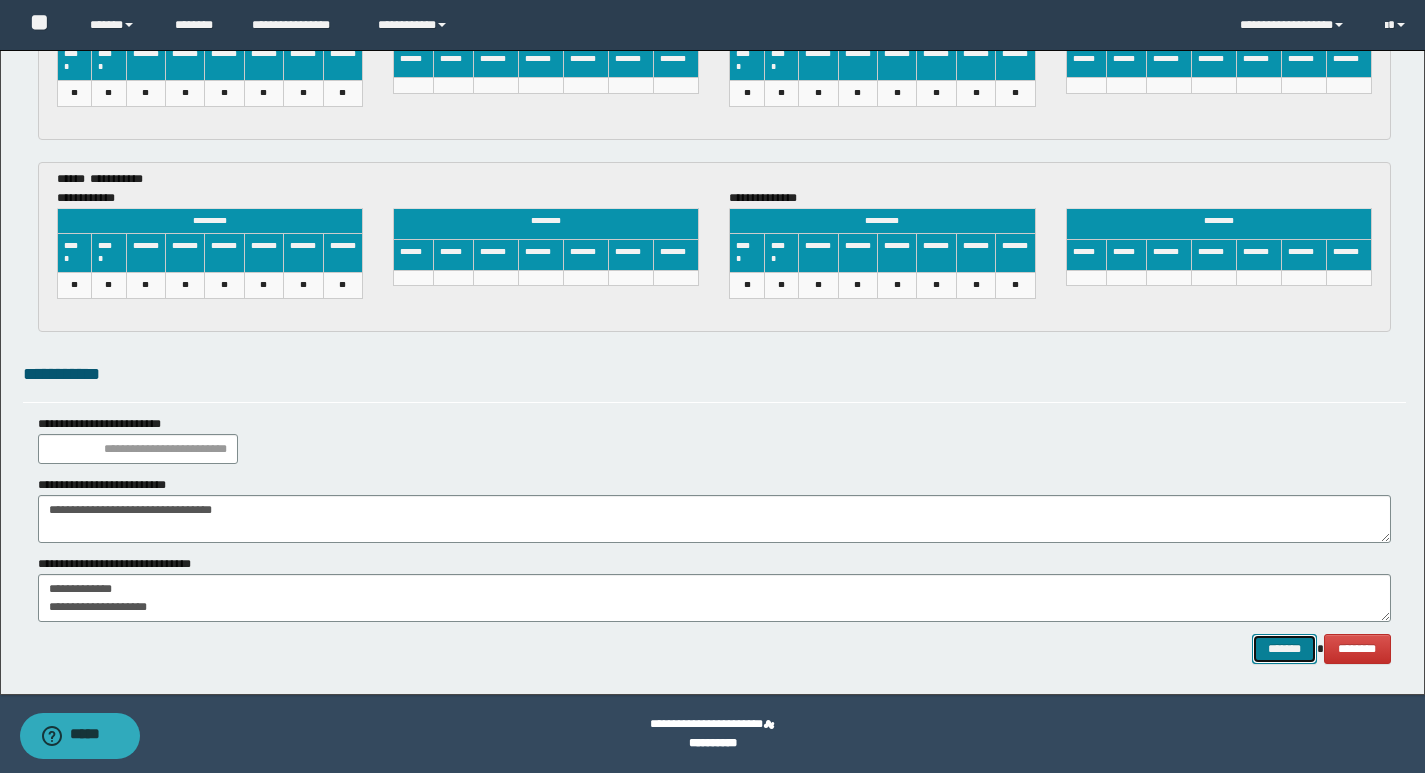 click on "*******" at bounding box center [1284, 649] 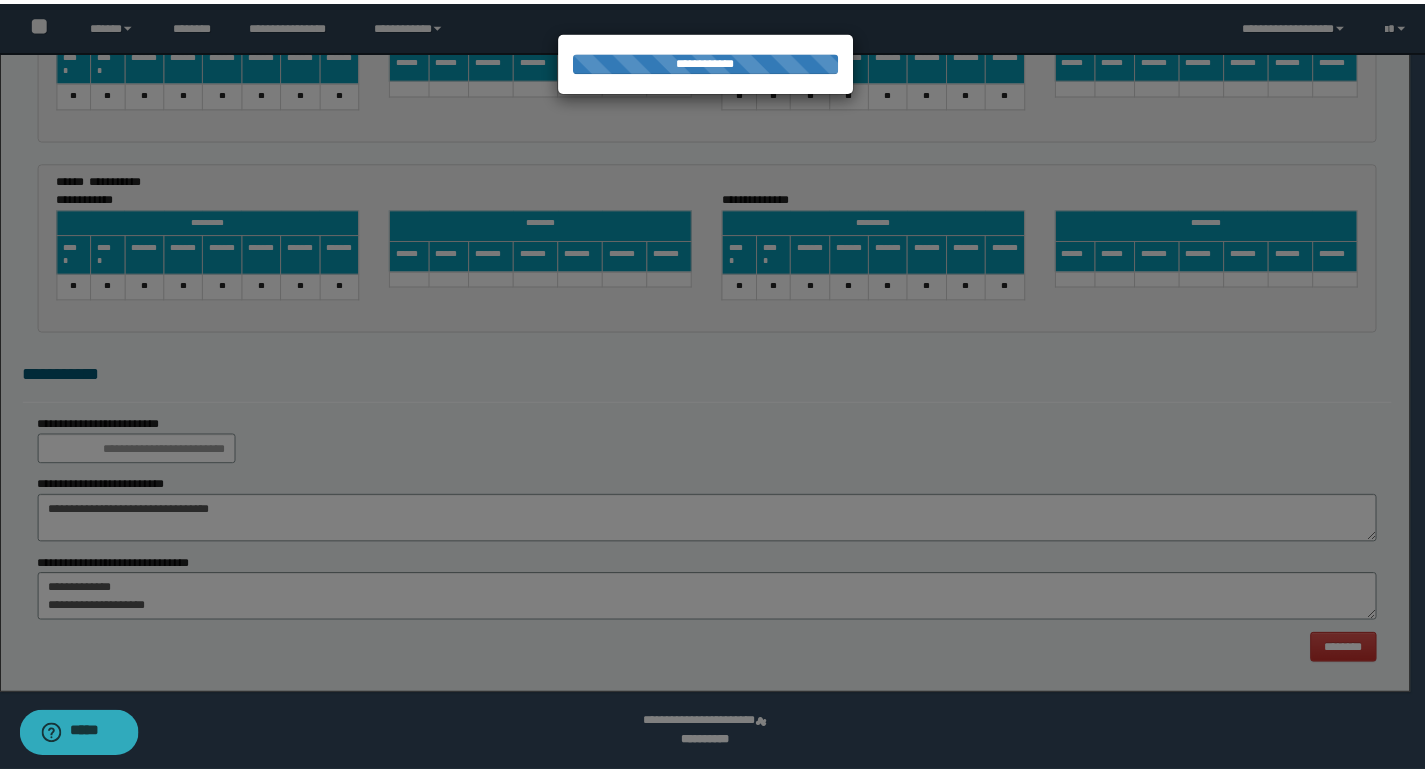 scroll, scrollTop: 0, scrollLeft: 0, axis: both 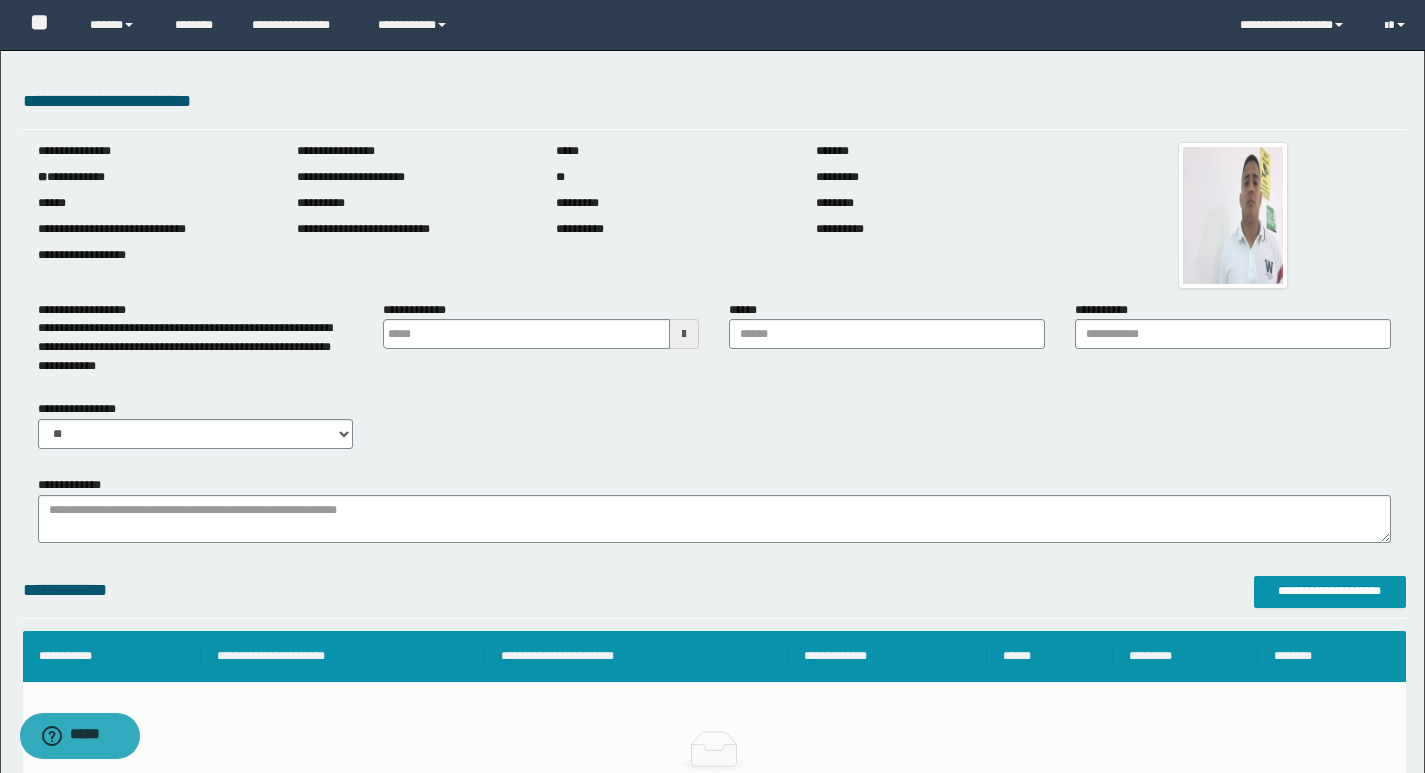 click at bounding box center (684, 334) 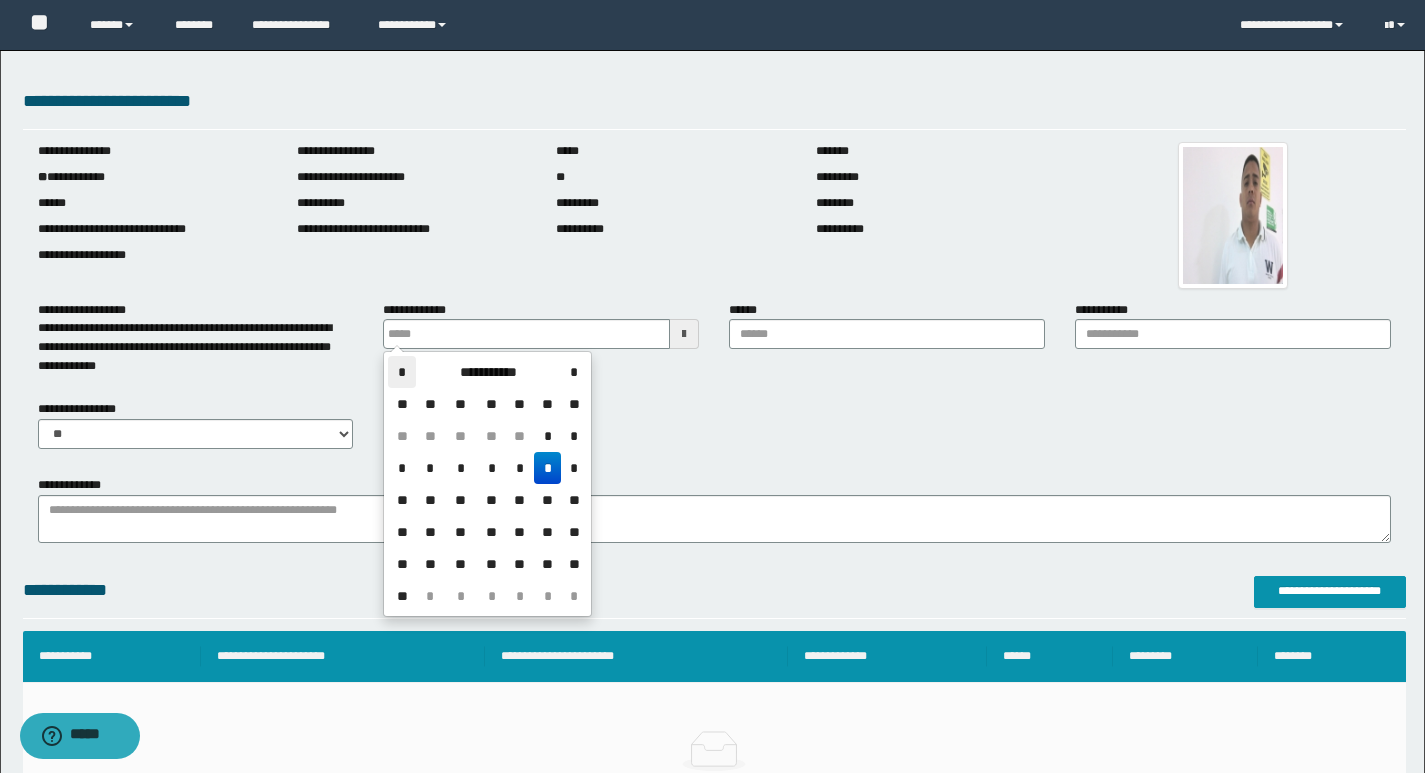 click on "*" at bounding box center (402, 372) 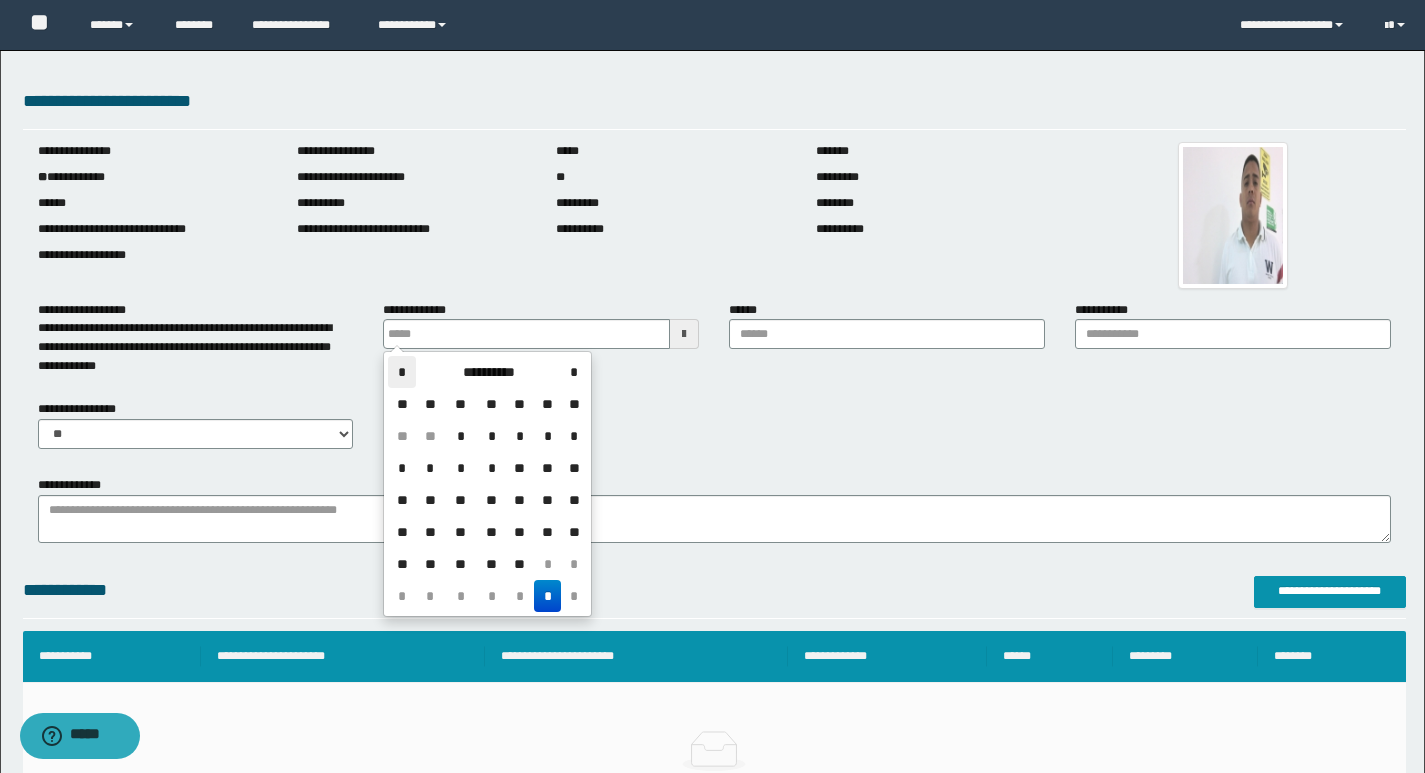 click on "*" at bounding box center [402, 372] 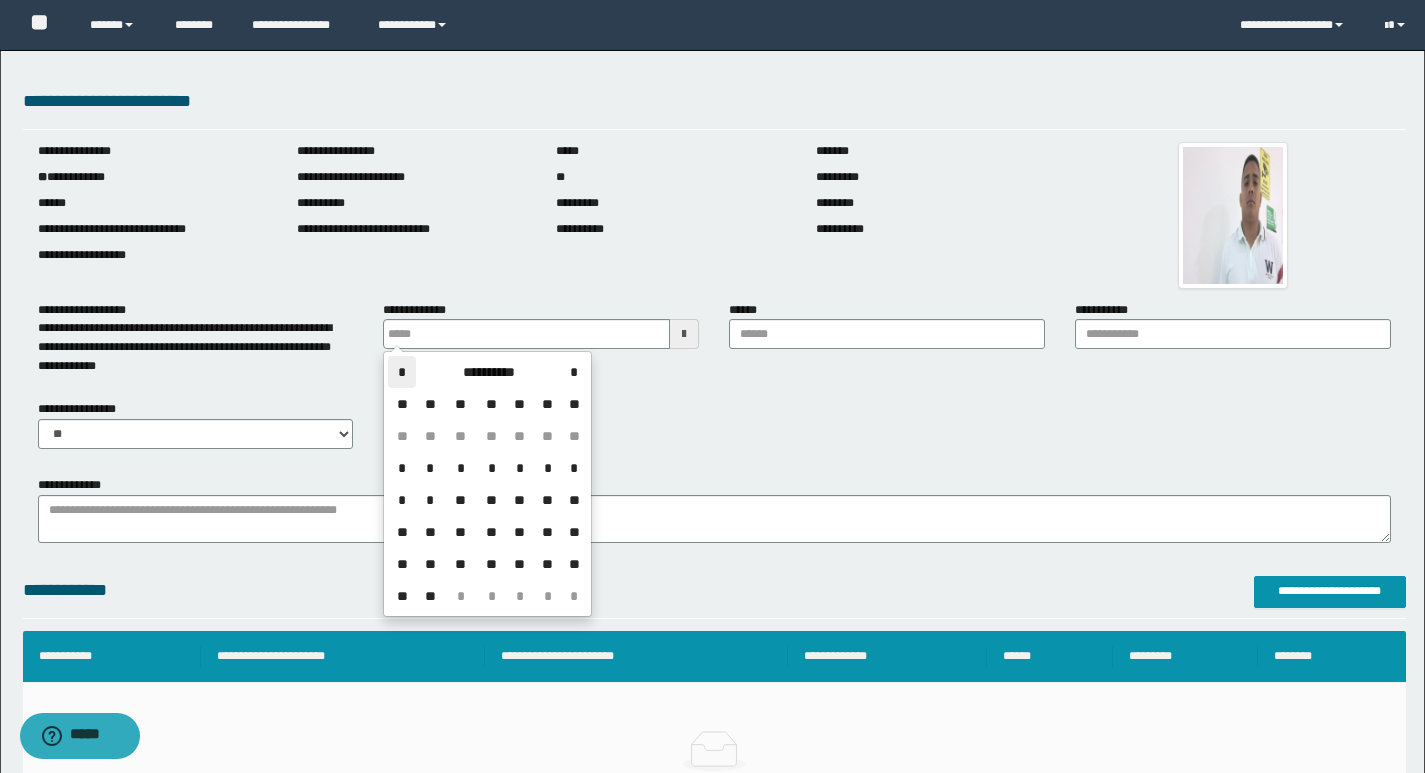 click on "*" at bounding box center (402, 372) 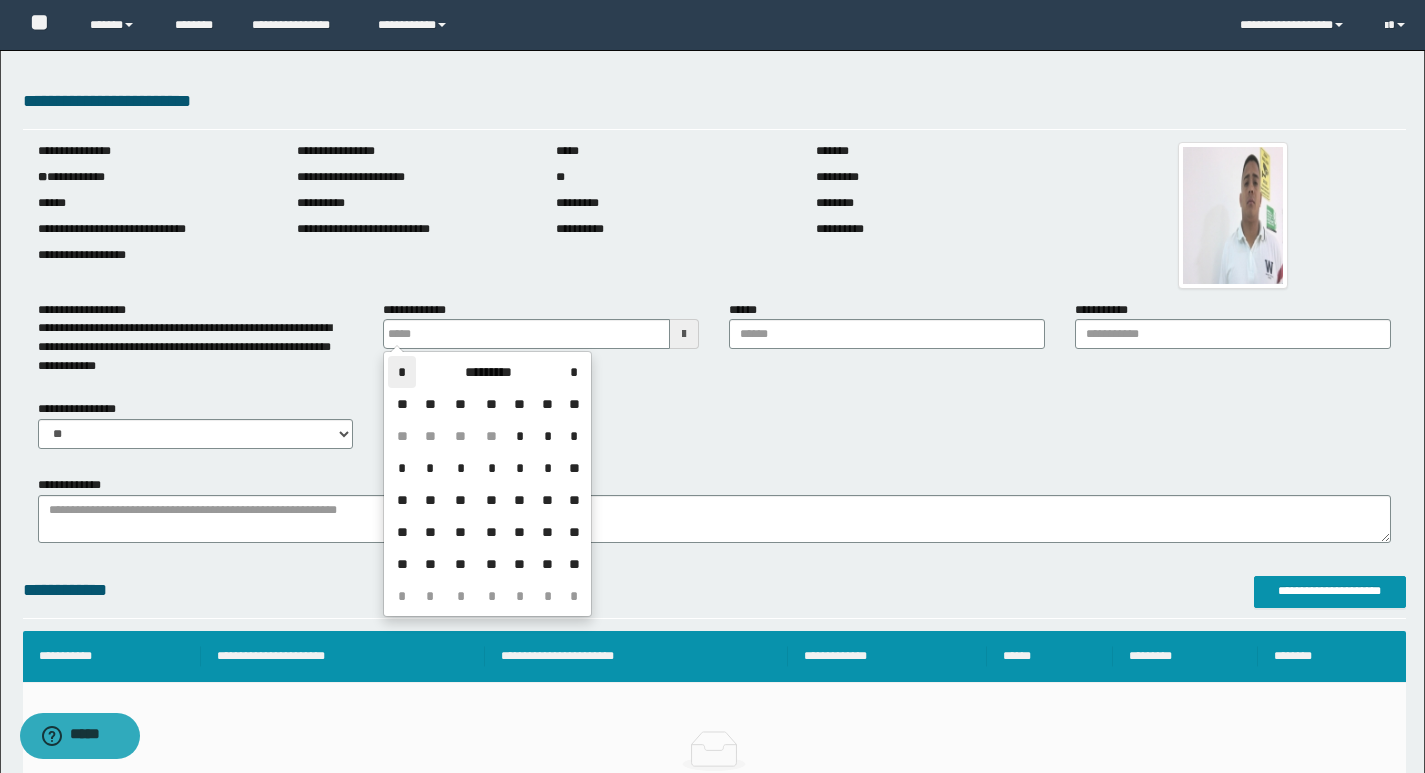 click on "*" at bounding box center (402, 372) 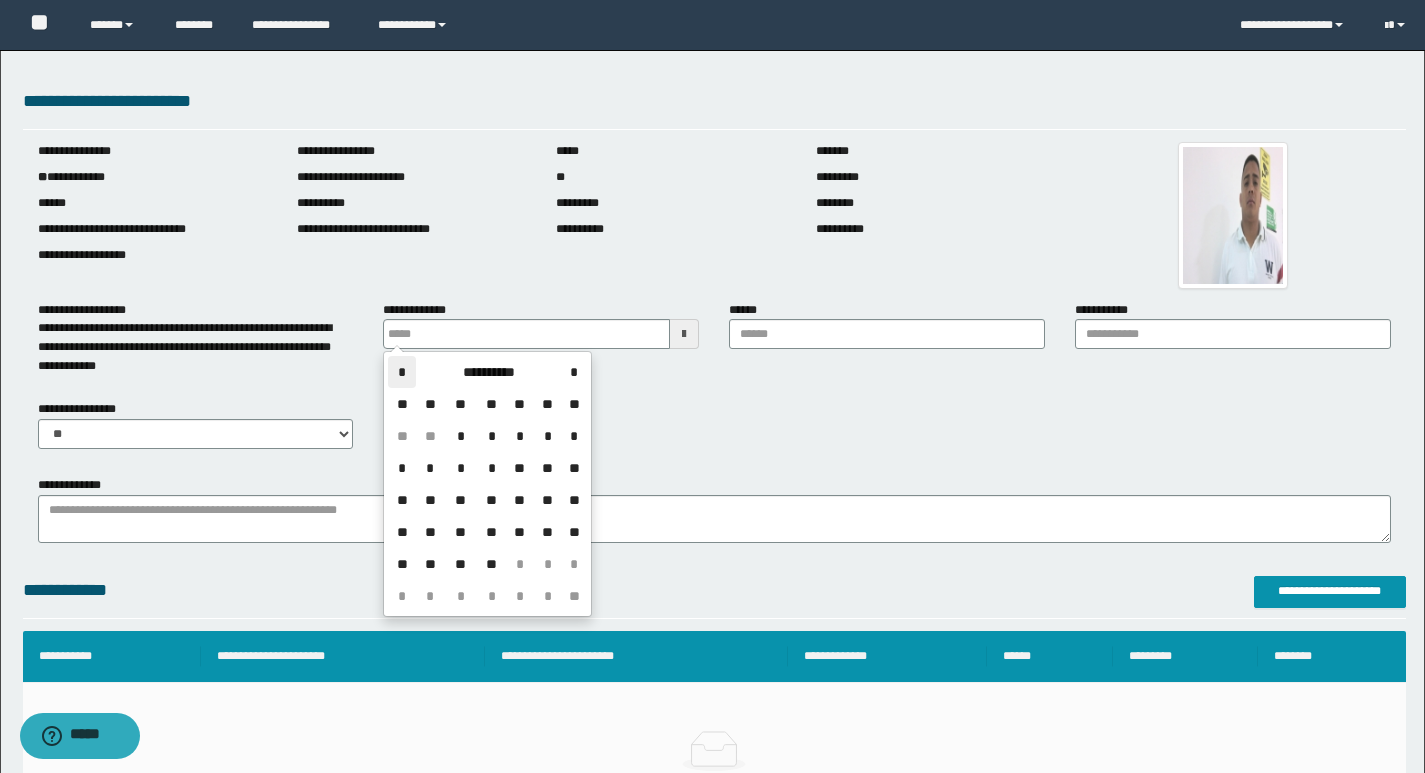 click on "*" at bounding box center (402, 372) 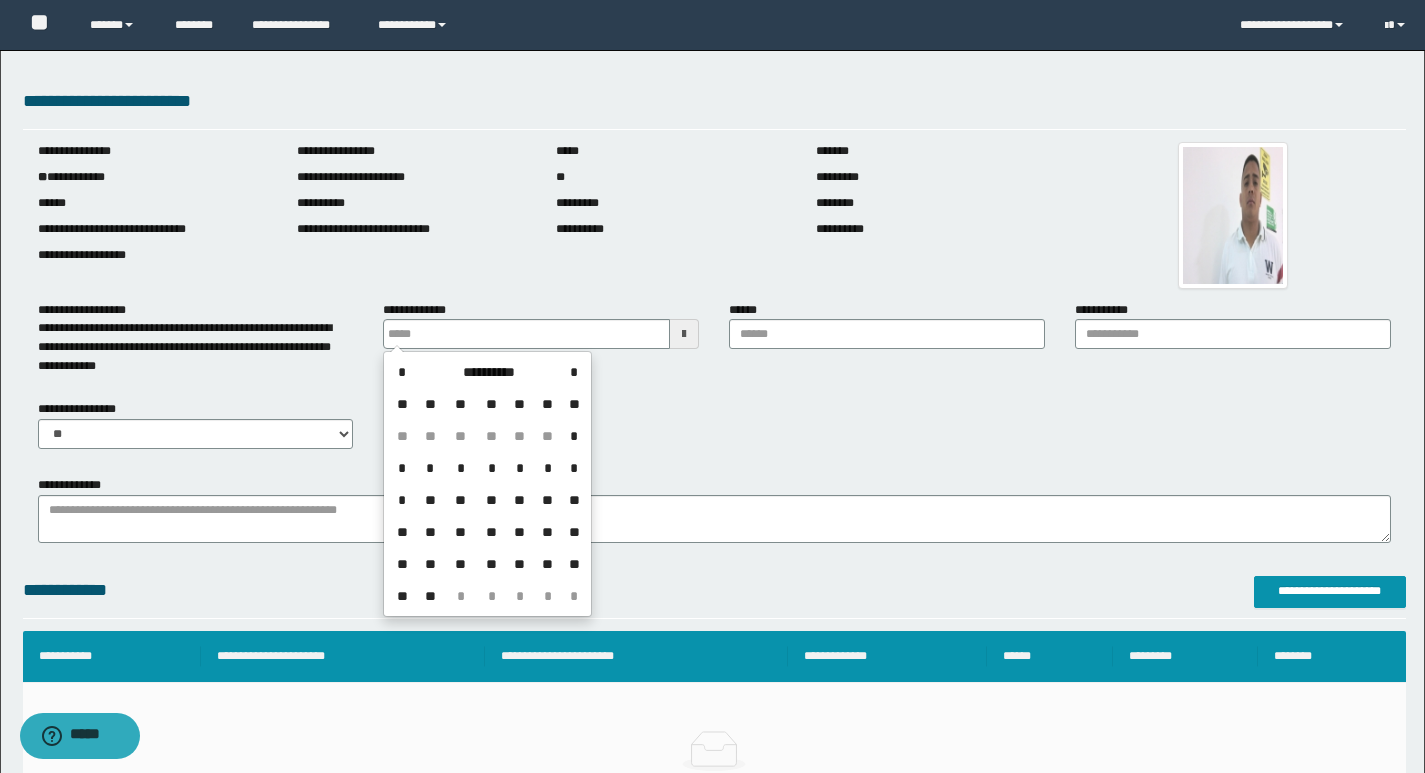 click on "**" at bounding box center (520, 532) 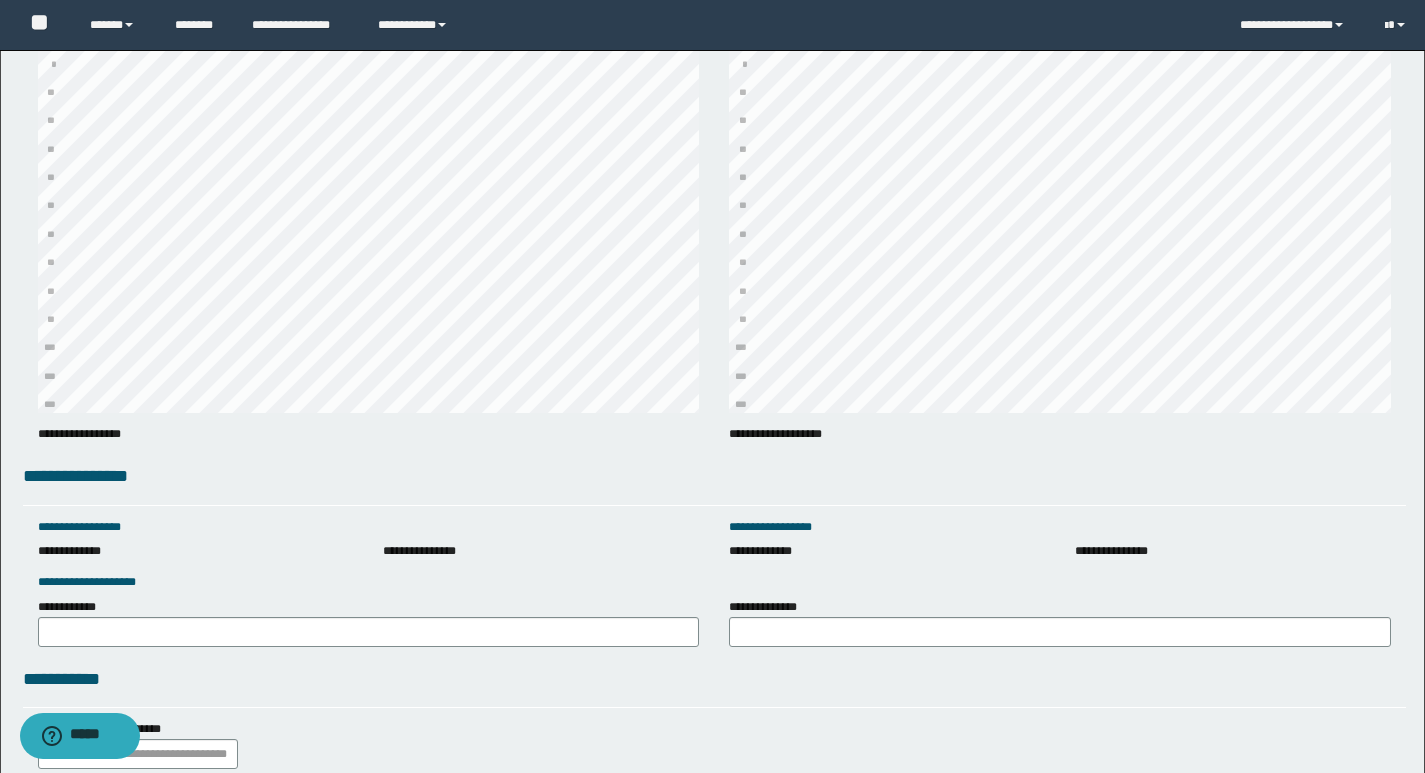 scroll, scrollTop: 2458, scrollLeft: 0, axis: vertical 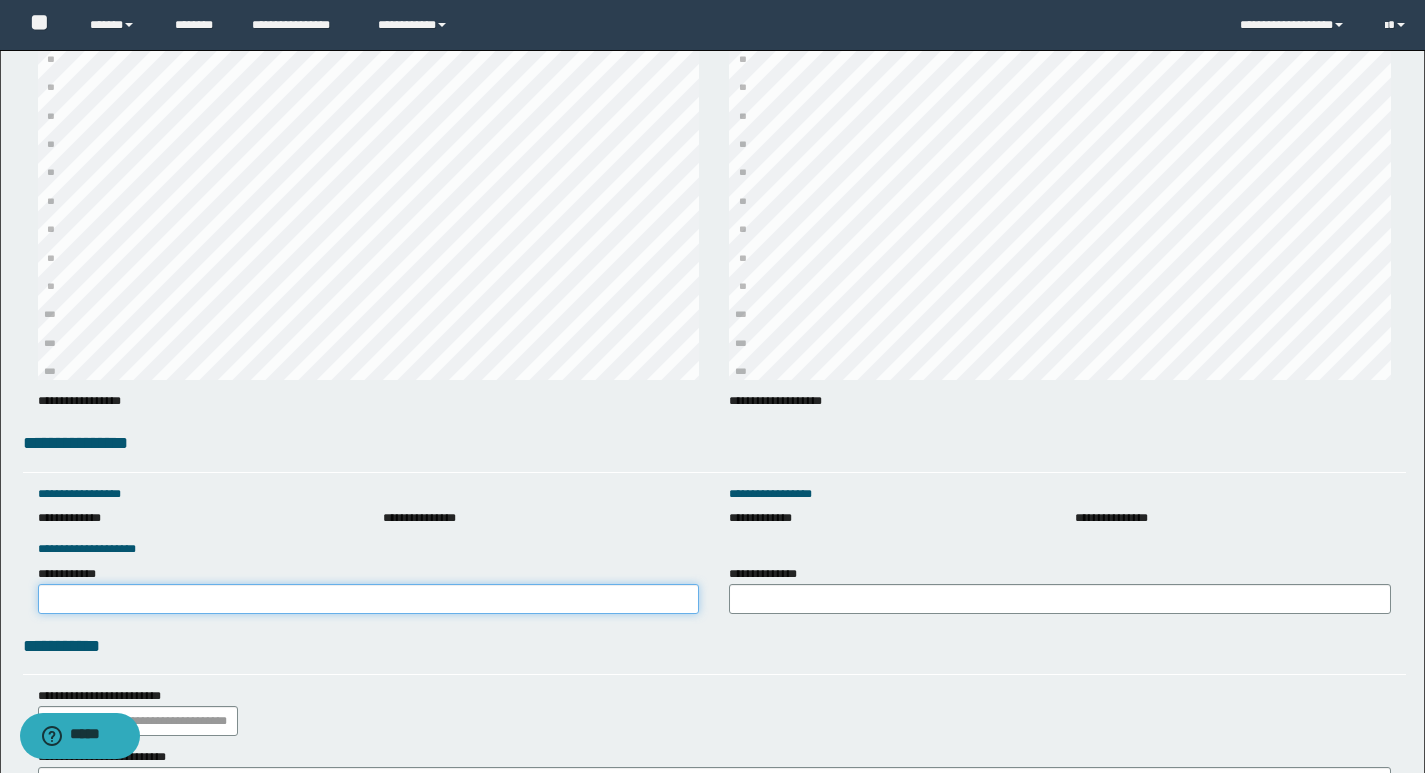 click on "**********" at bounding box center [369, 599] 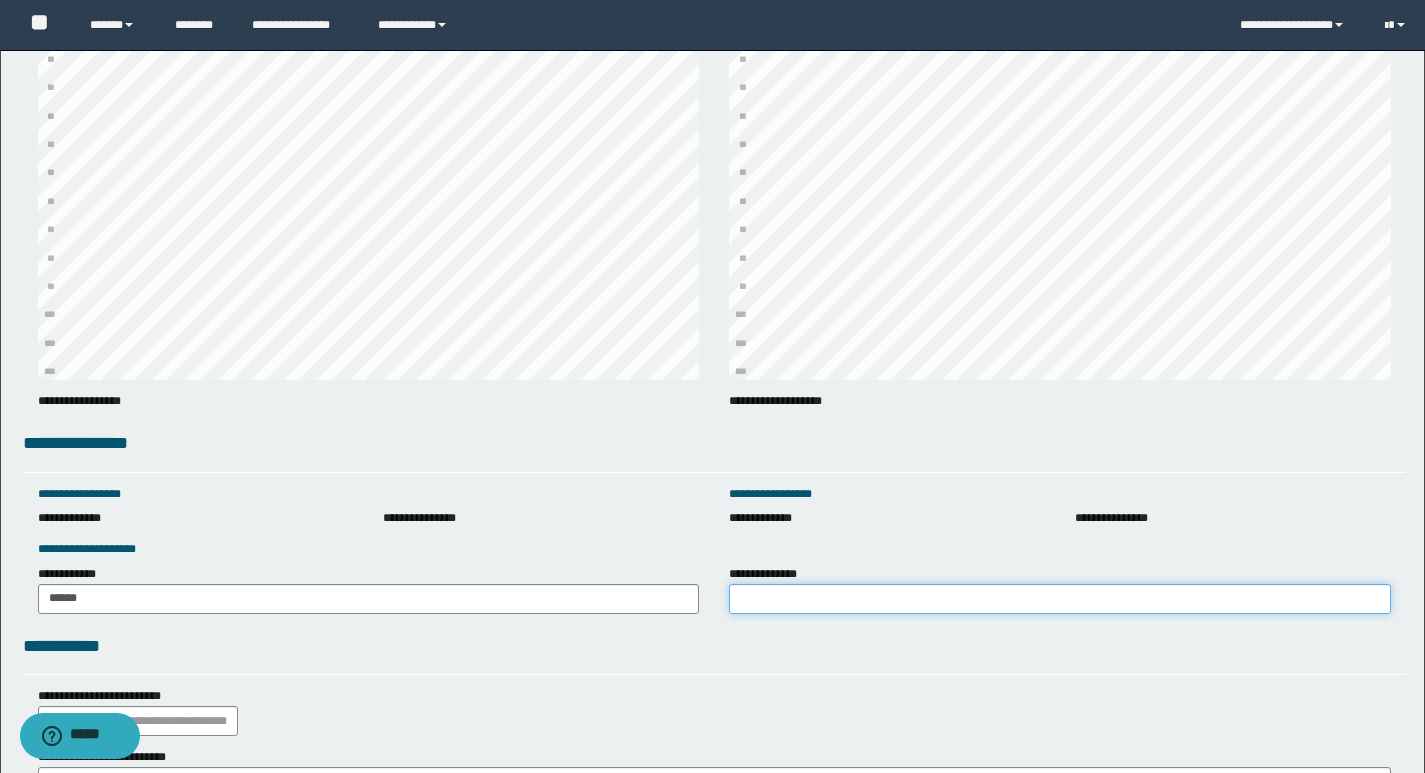 click on "**********" at bounding box center [1060, 599] 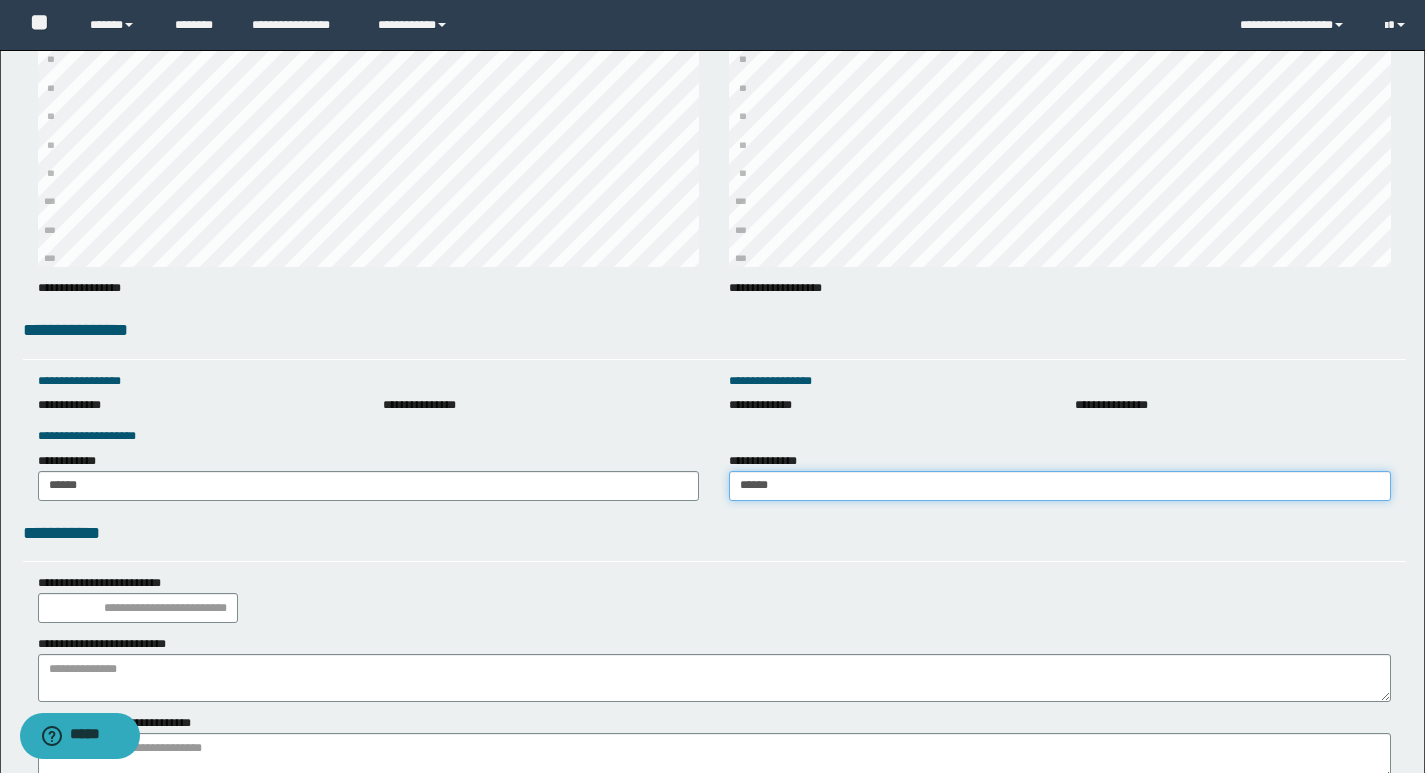 scroll, scrollTop: 2729, scrollLeft: 0, axis: vertical 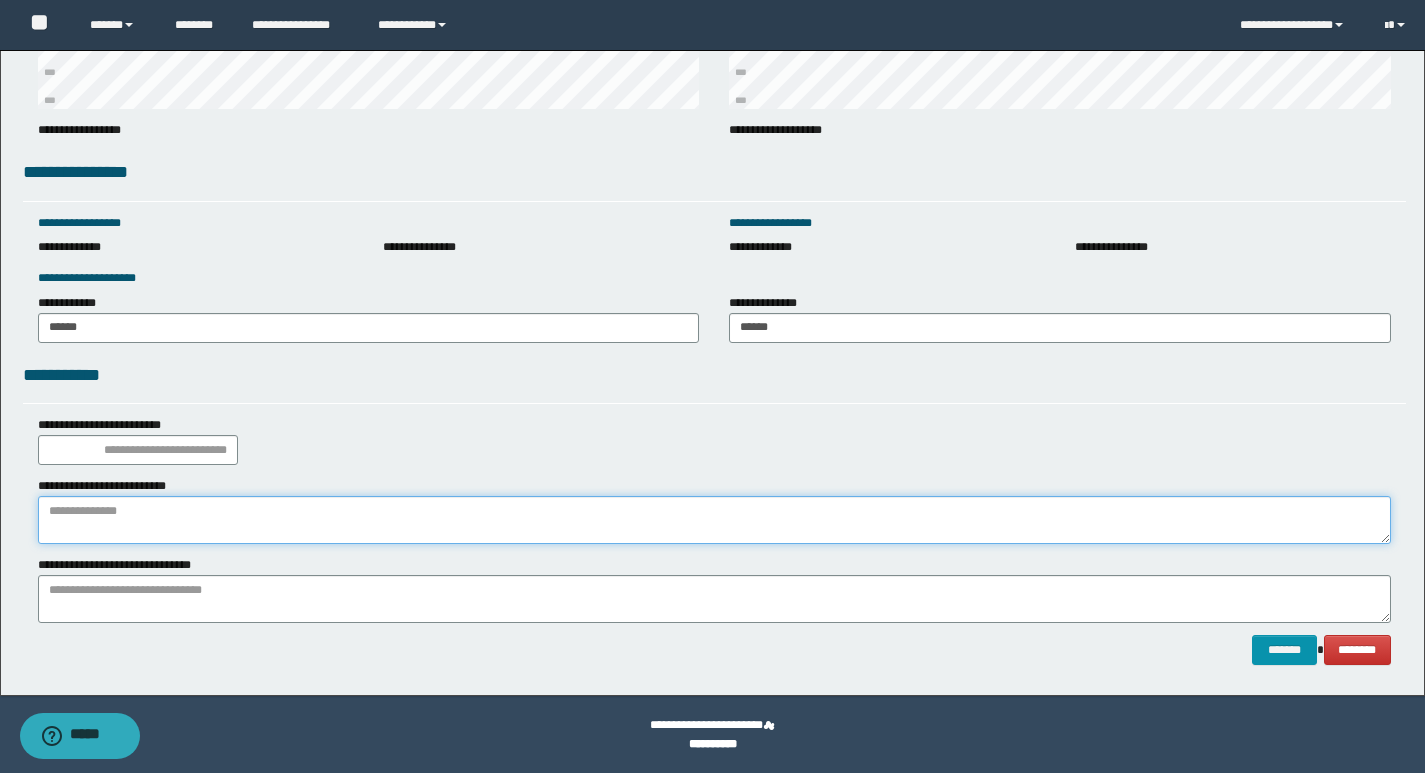 paste on "**********" 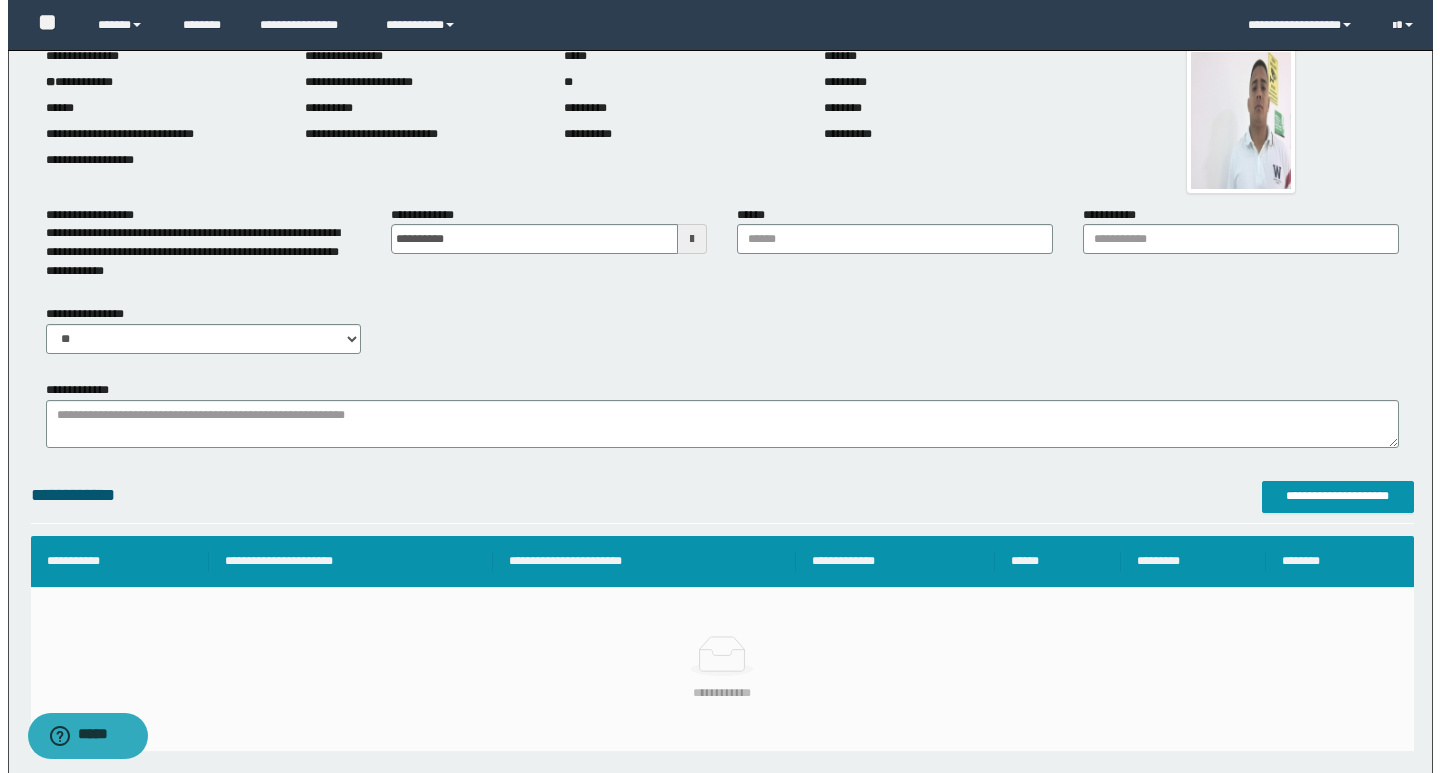 scroll, scrollTop: 86, scrollLeft: 0, axis: vertical 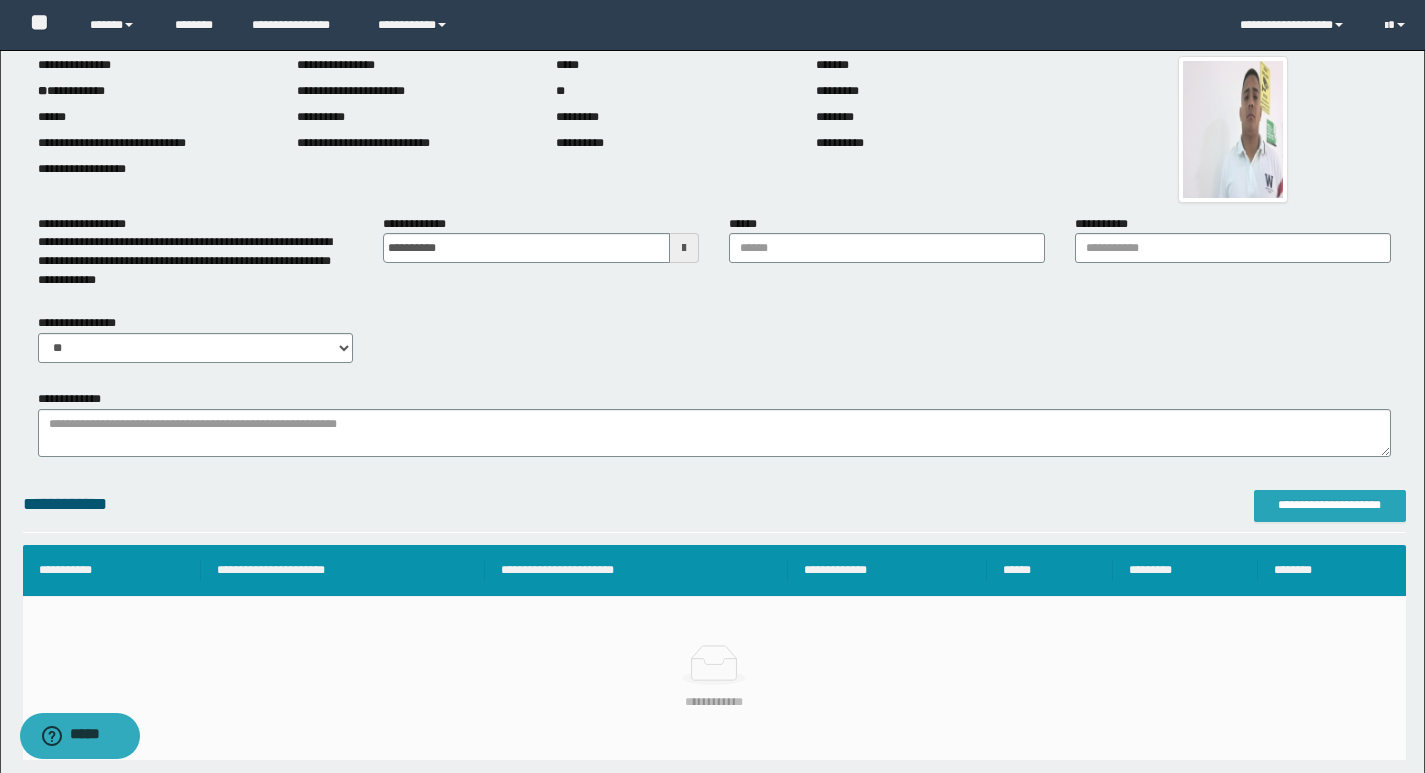 type on "**********" 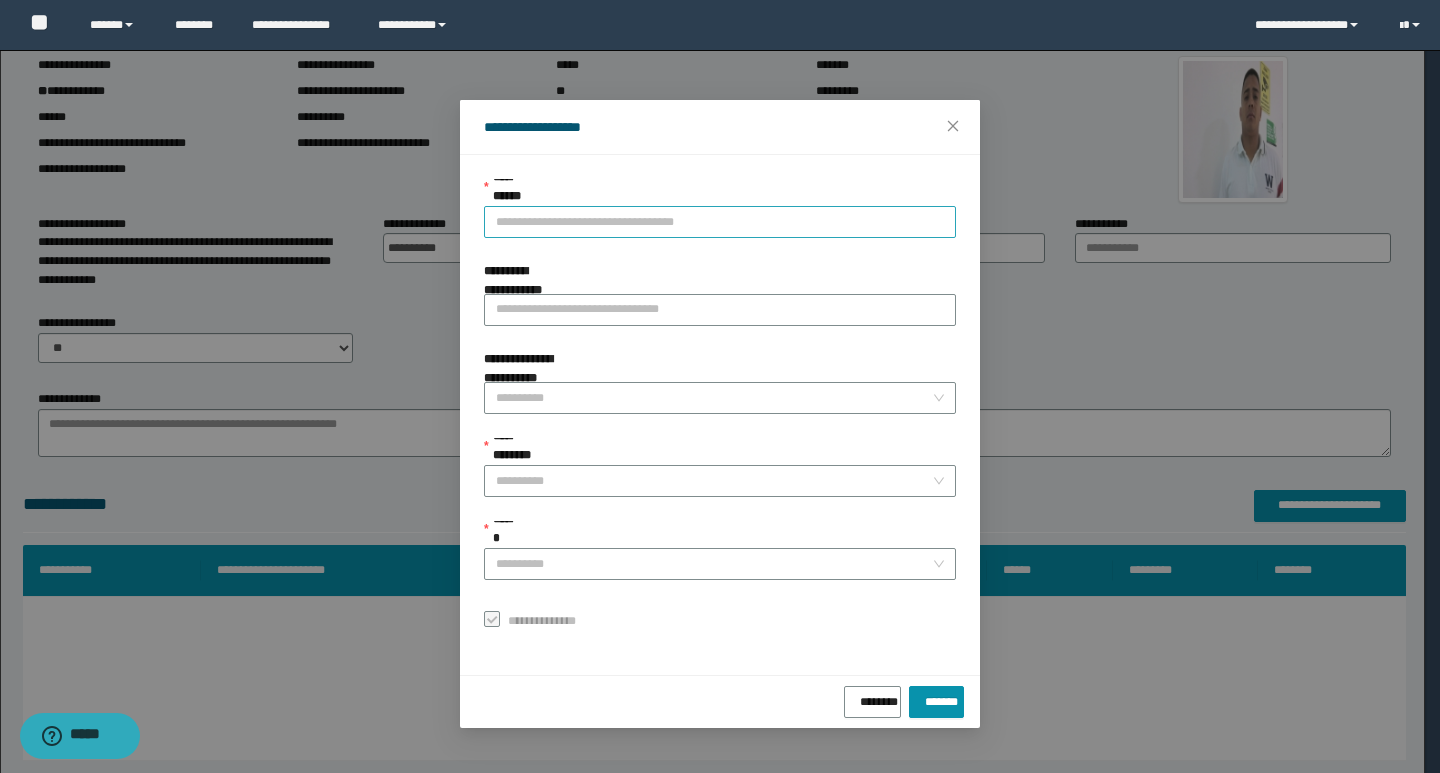 click on "**********" at bounding box center (720, 222) 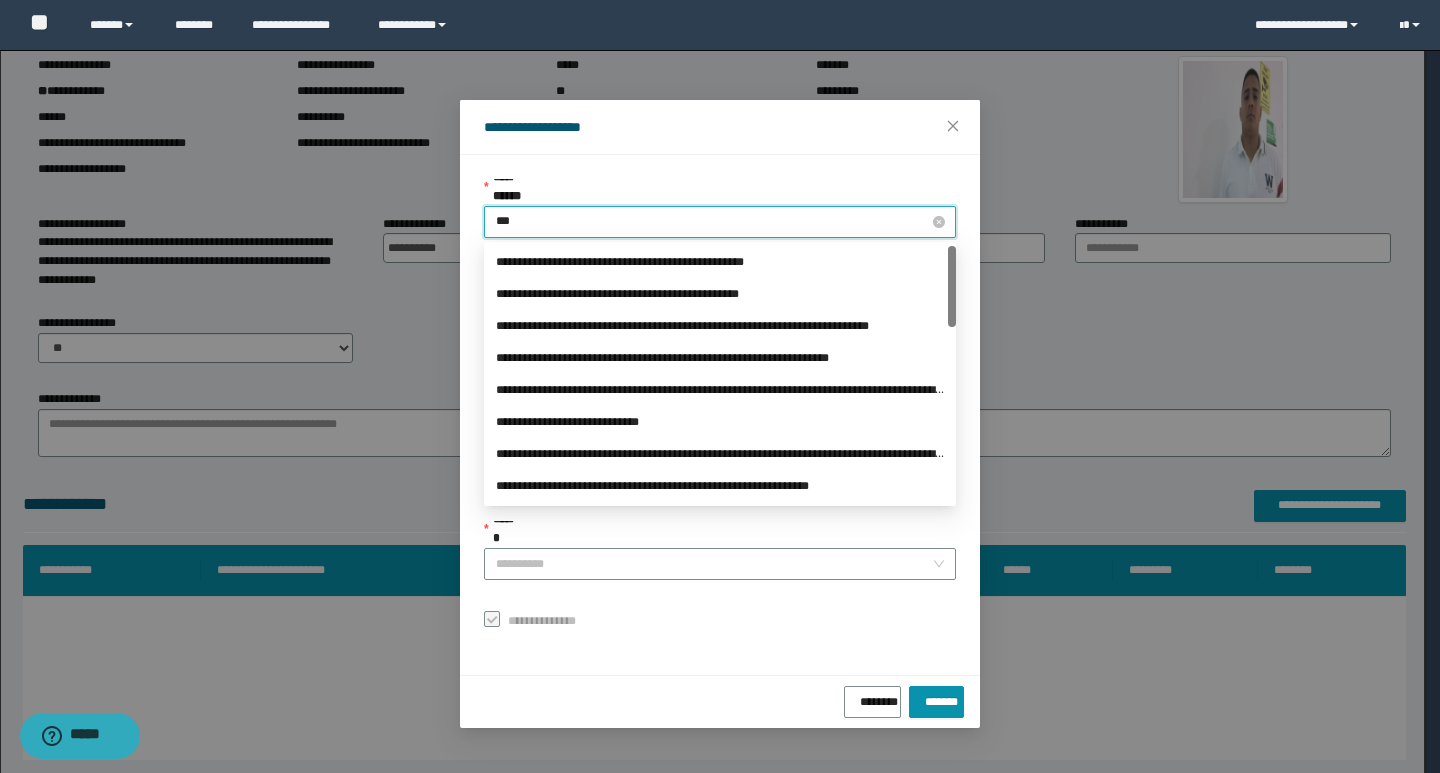 type on "****" 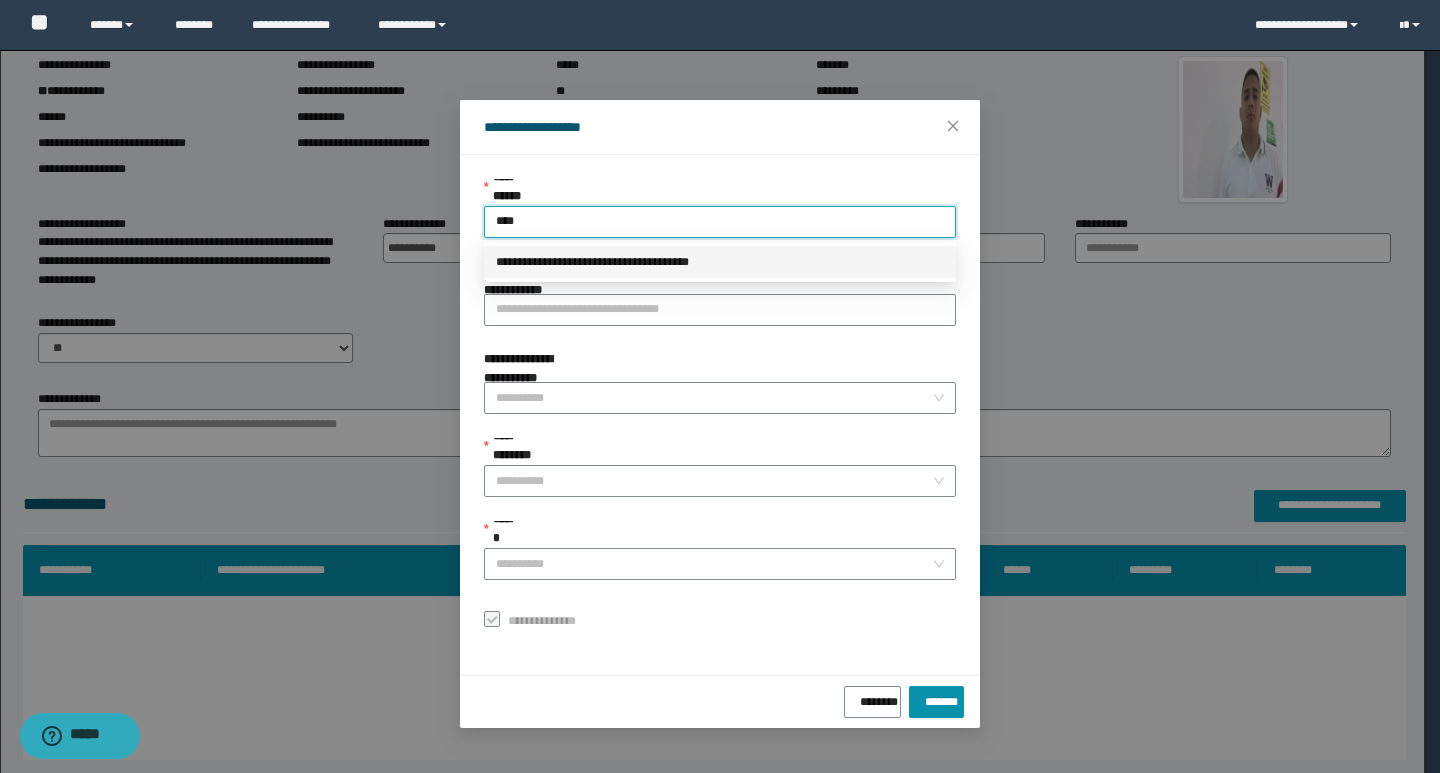 click on "**********" at bounding box center (720, 262) 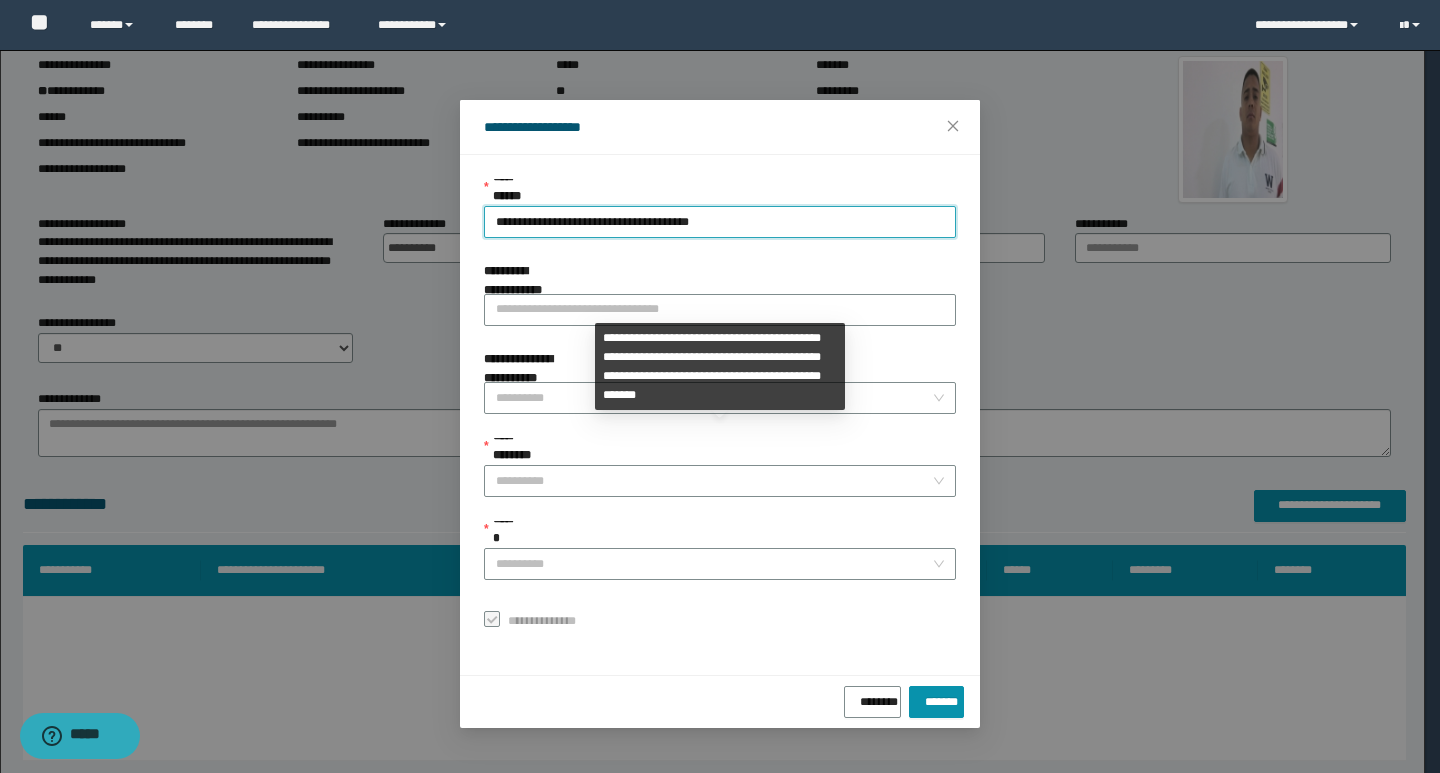 drag, startPoint x: 537, startPoint y: 455, endPoint x: 586, endPoint y: 488, distance: 59.07622 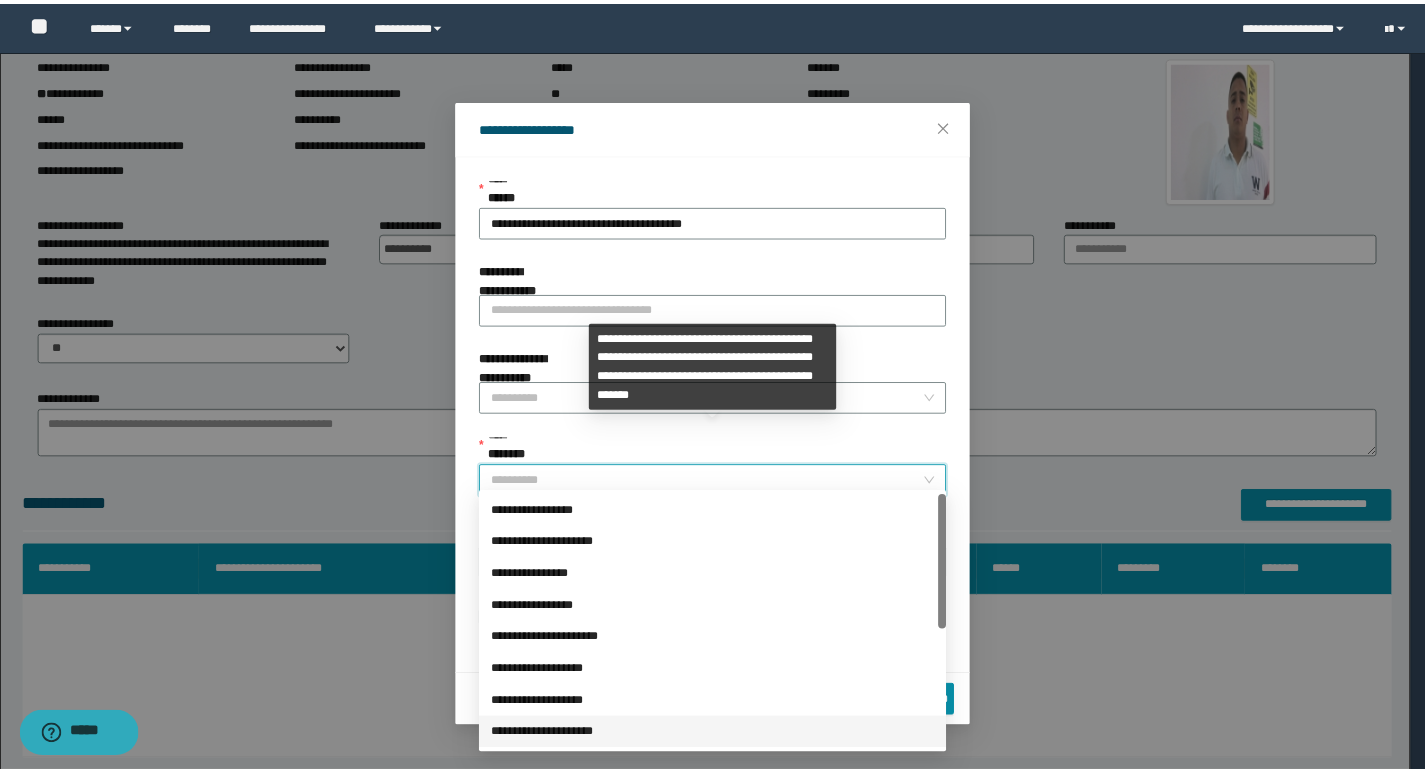 scroll, scrollTop: 200, scrollLeft: 0, axis: vertical 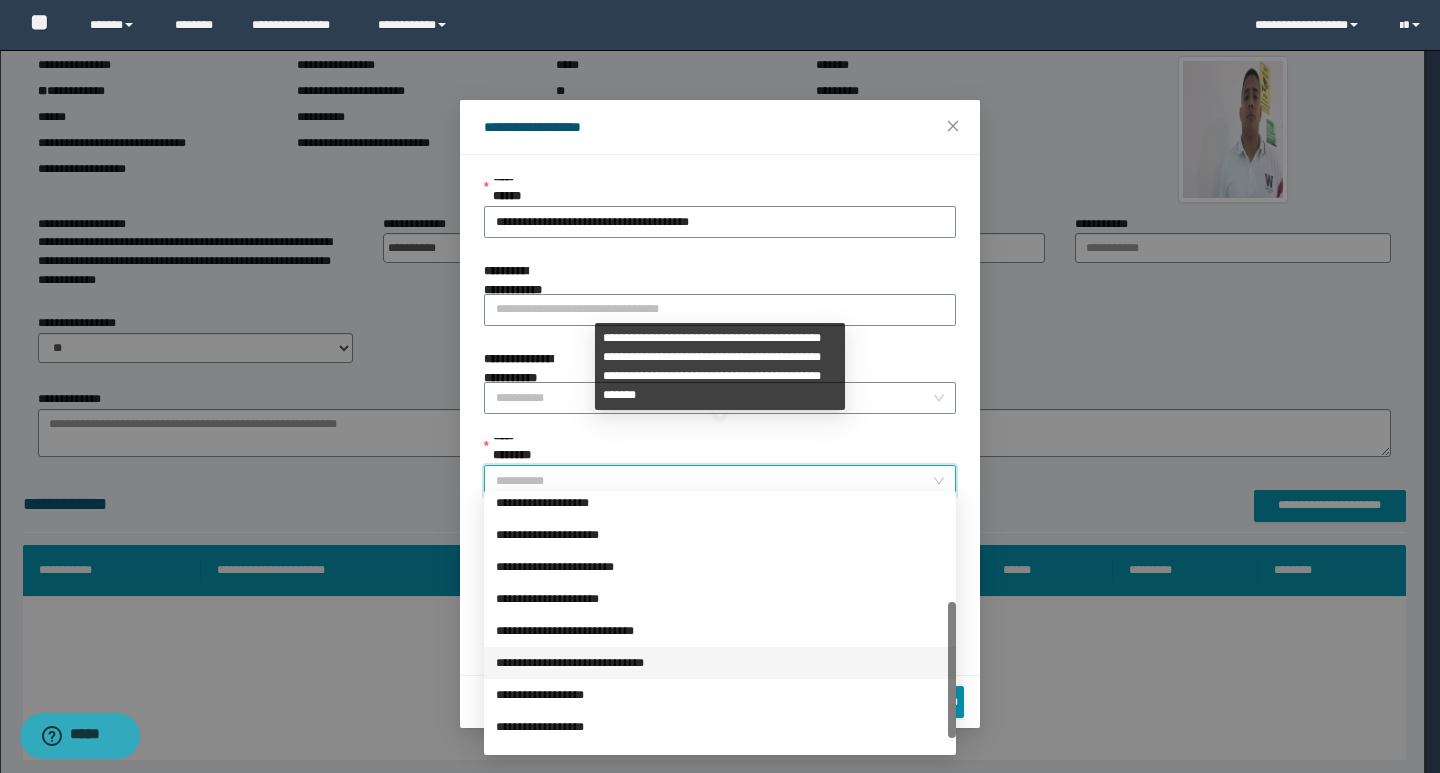 click on "**********" at bounding box center (720, 663) 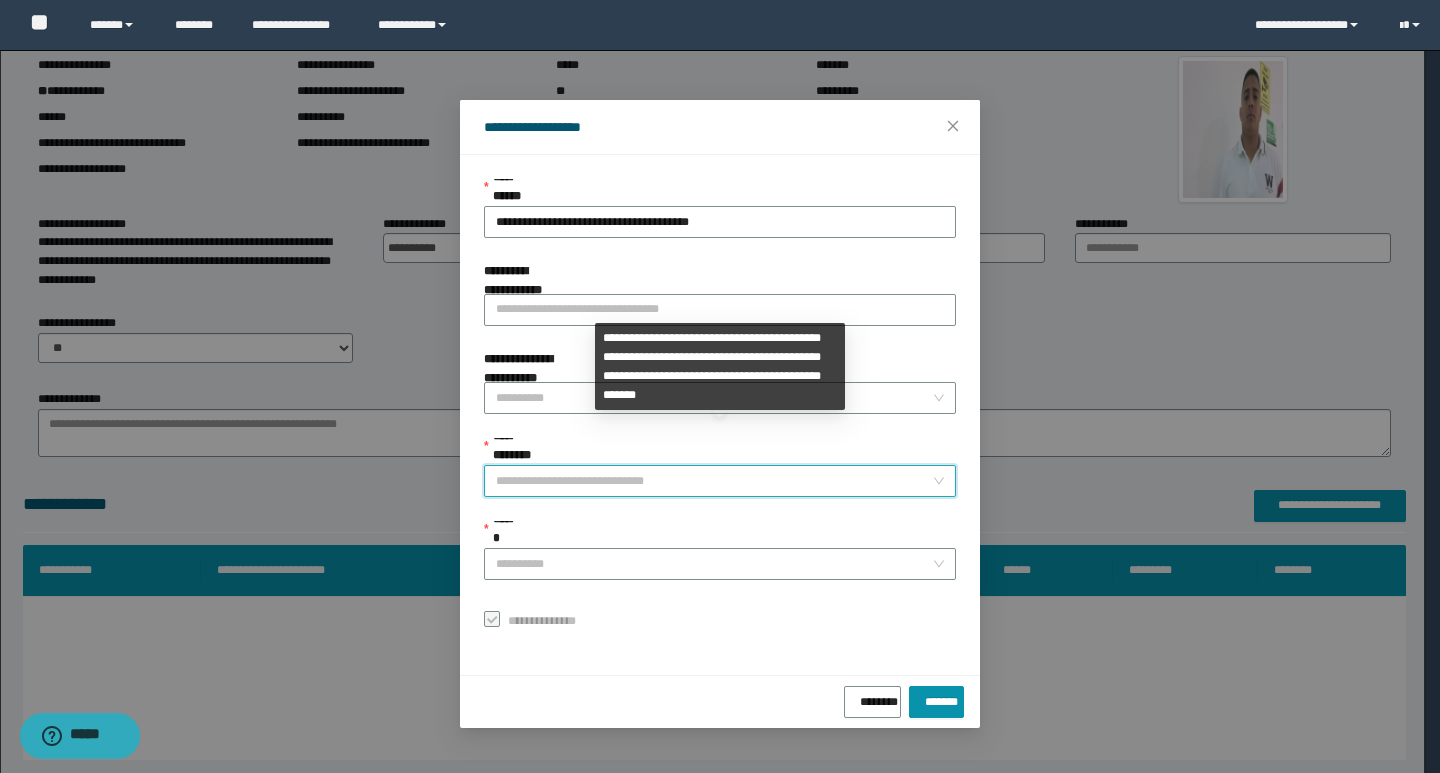 click on "**********" at bounding box center (720, 481) 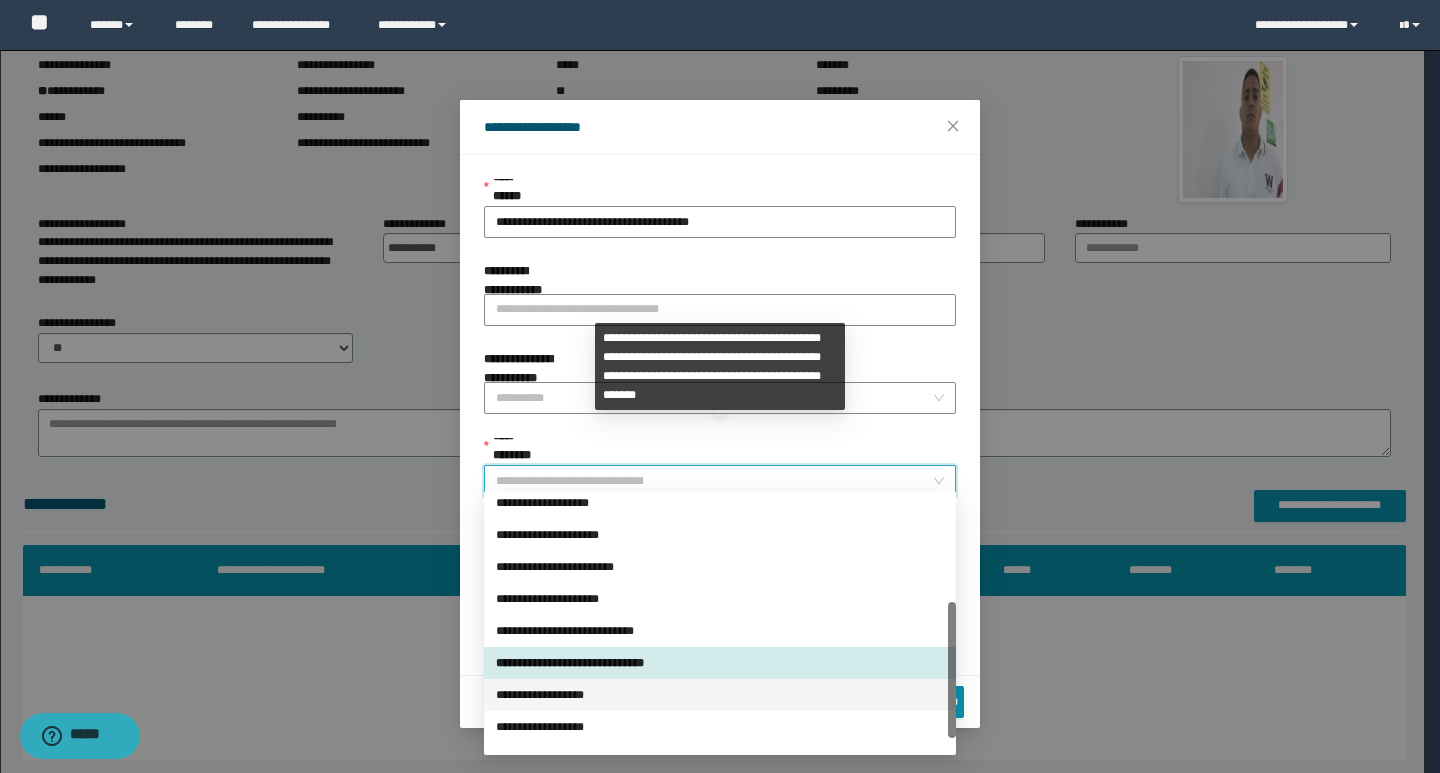 click on "**********" at bounding box center (720, 695) 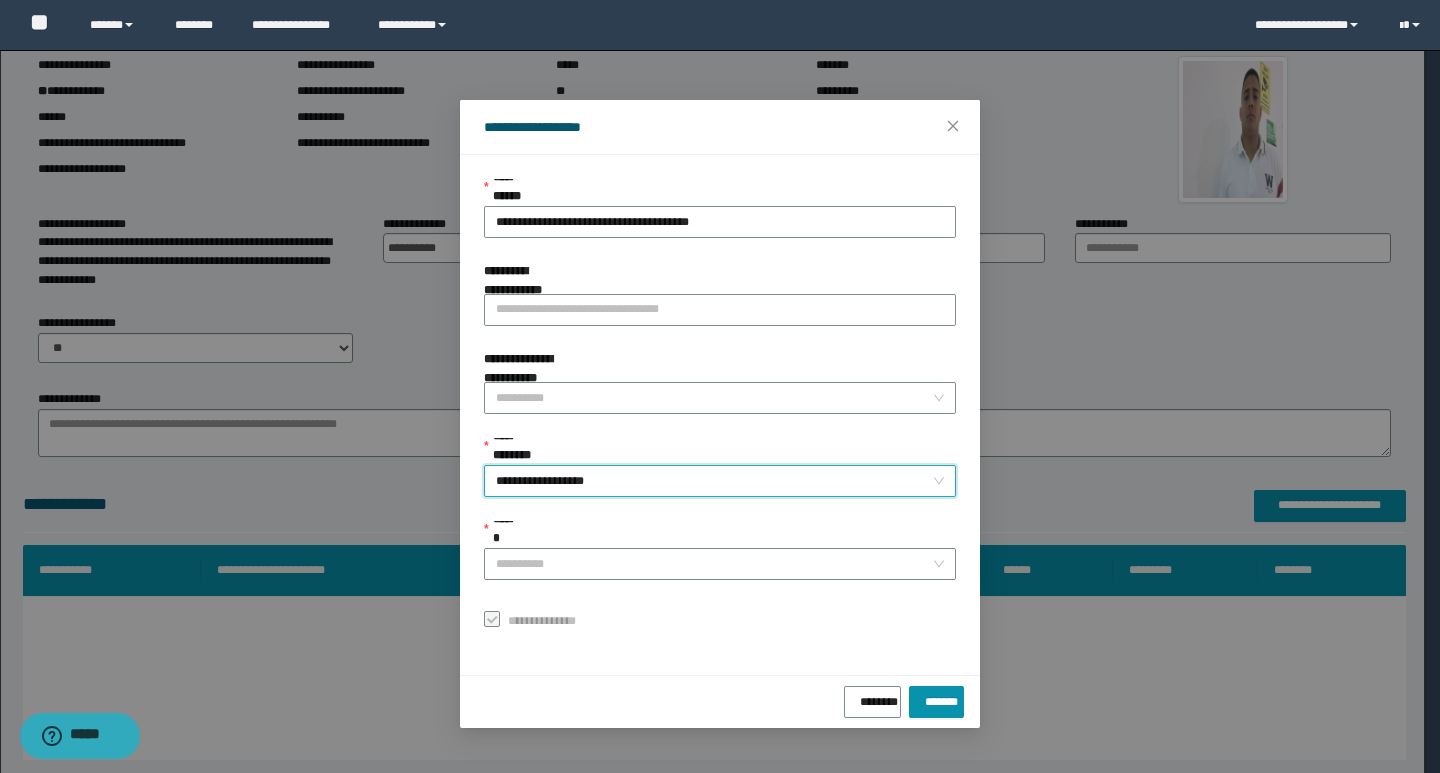 drag, startPoint x: 621, startPoint y: 547, endPoint x: 633, endPoint y: 573, distance: 28.635643 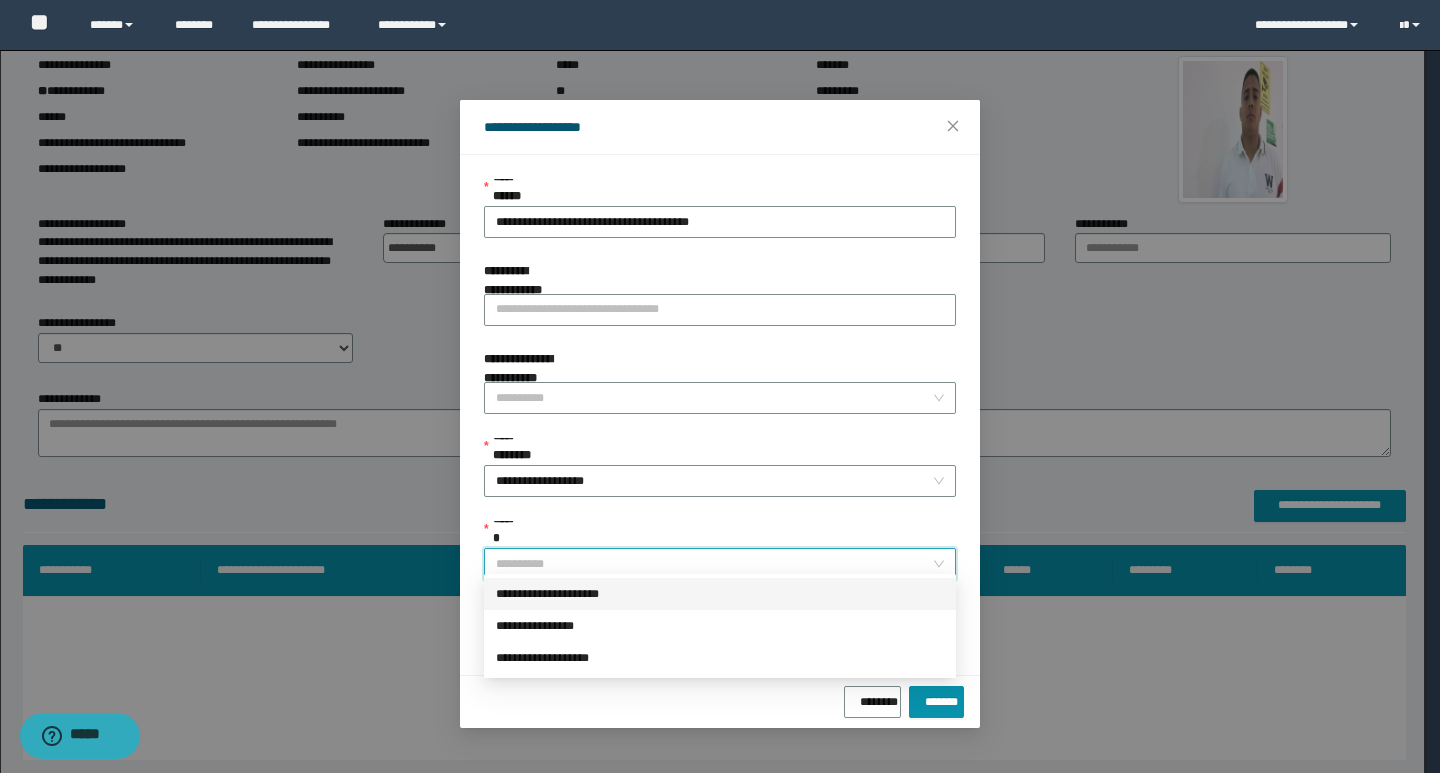 click on "**********" at bounding box center [720, 594] 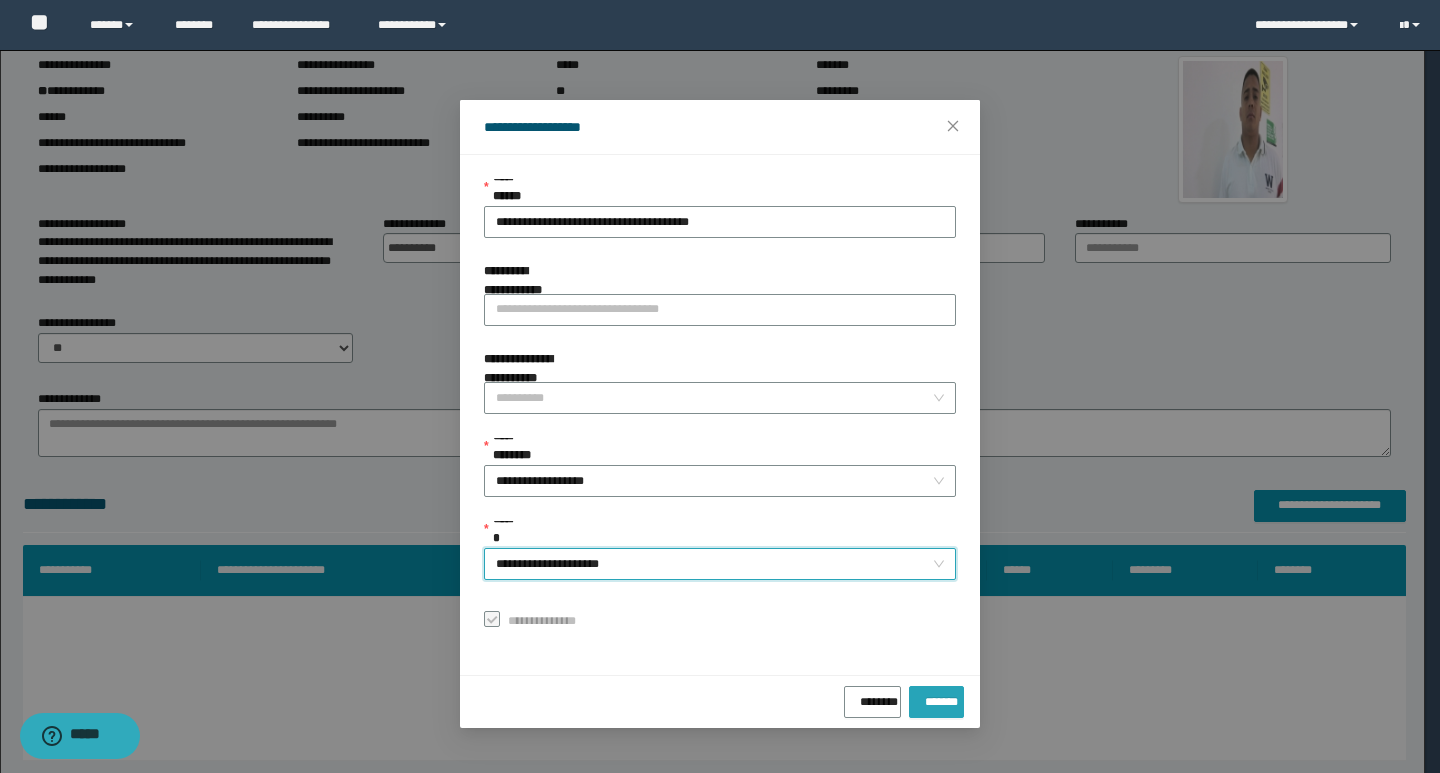 click on "*******" at bounding box center [936, 702] 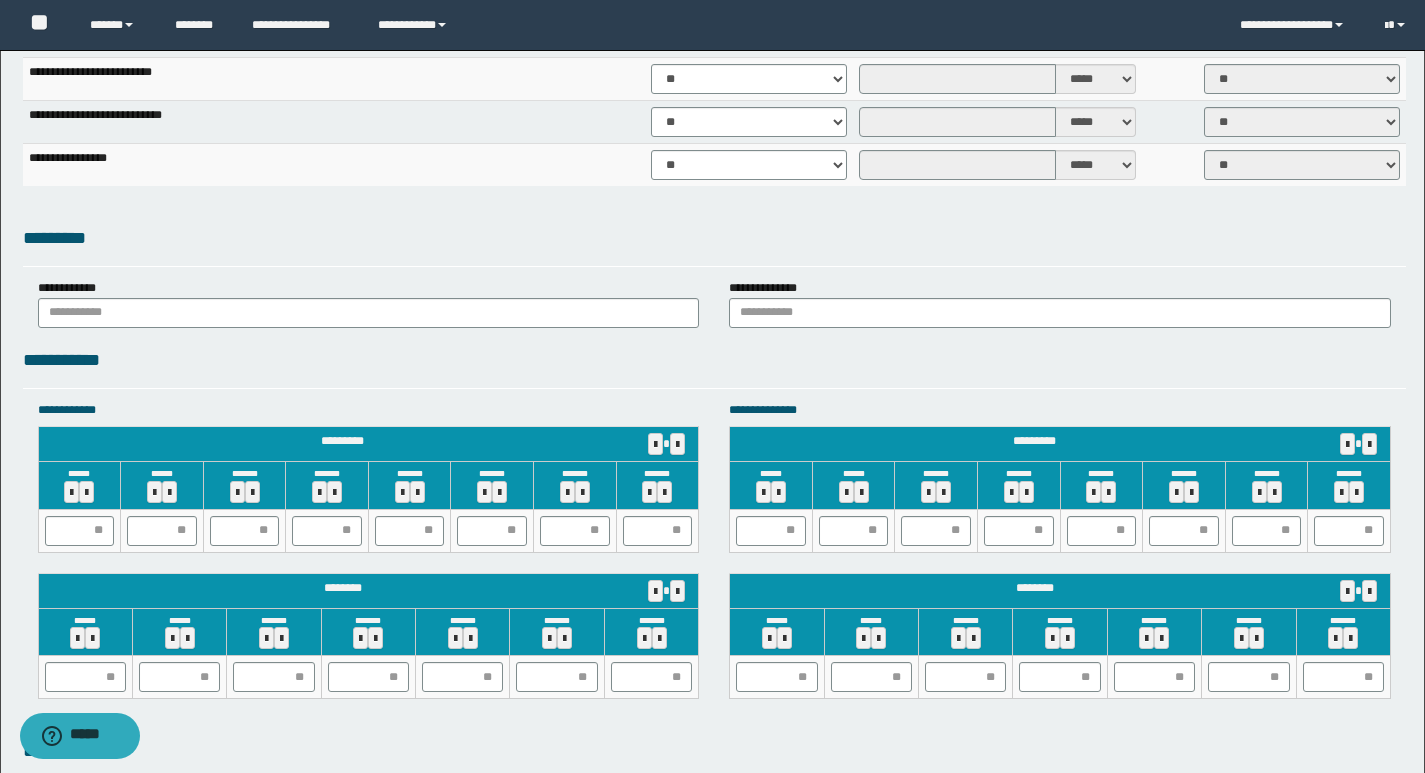 scroll, scrollTop: 1656, scrollLeft: 0, axis: vertical 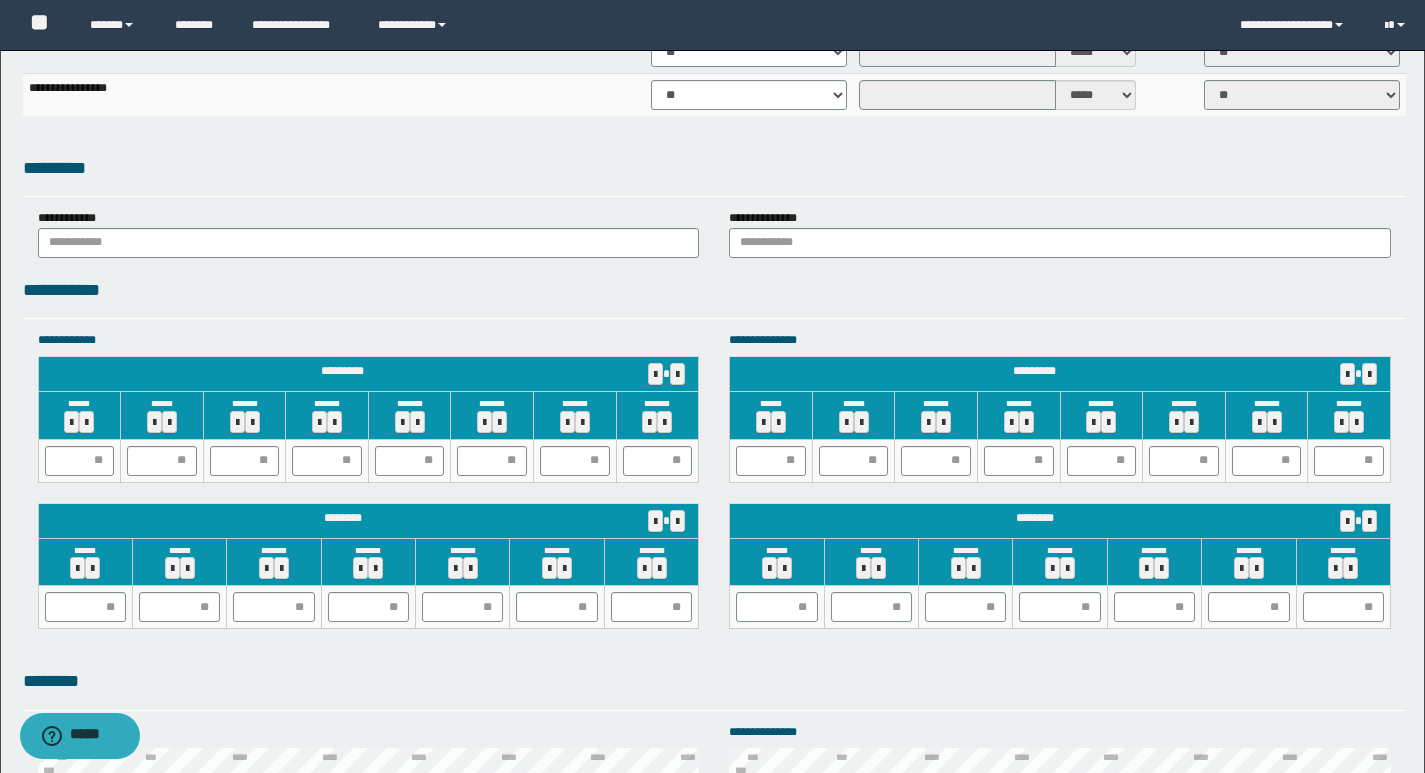 click on "**********" at bounding box center (369, 233) 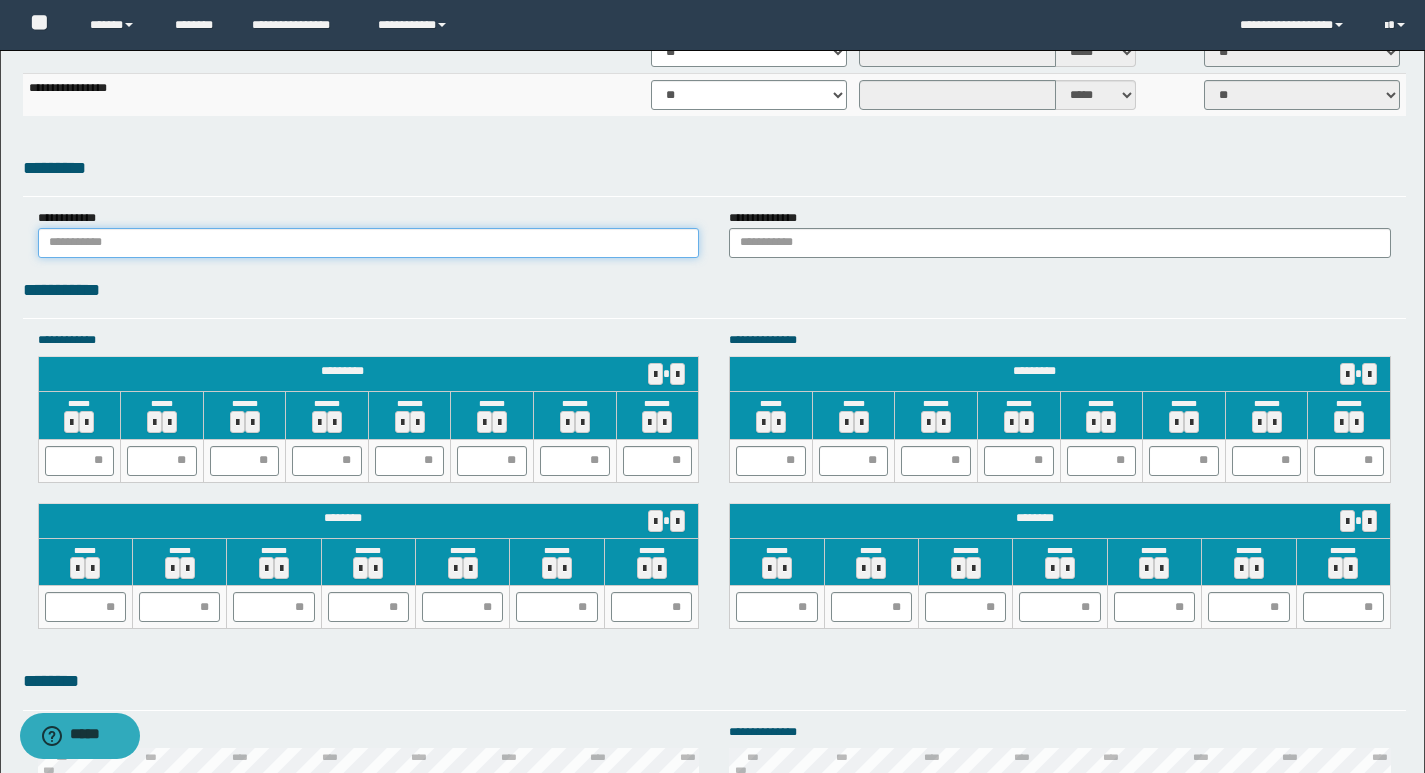 click at bounding box center (369, 243) 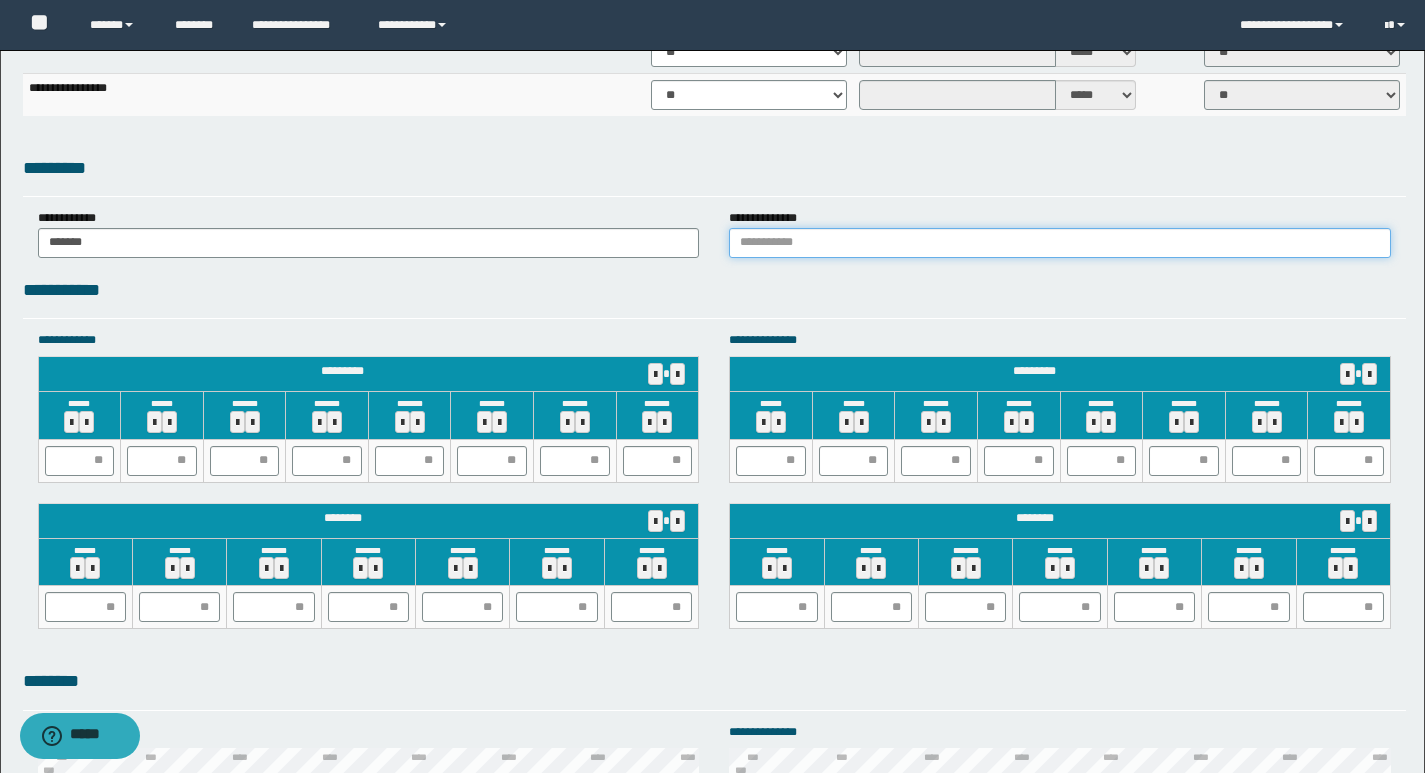click at bounding box center [1060, 243] 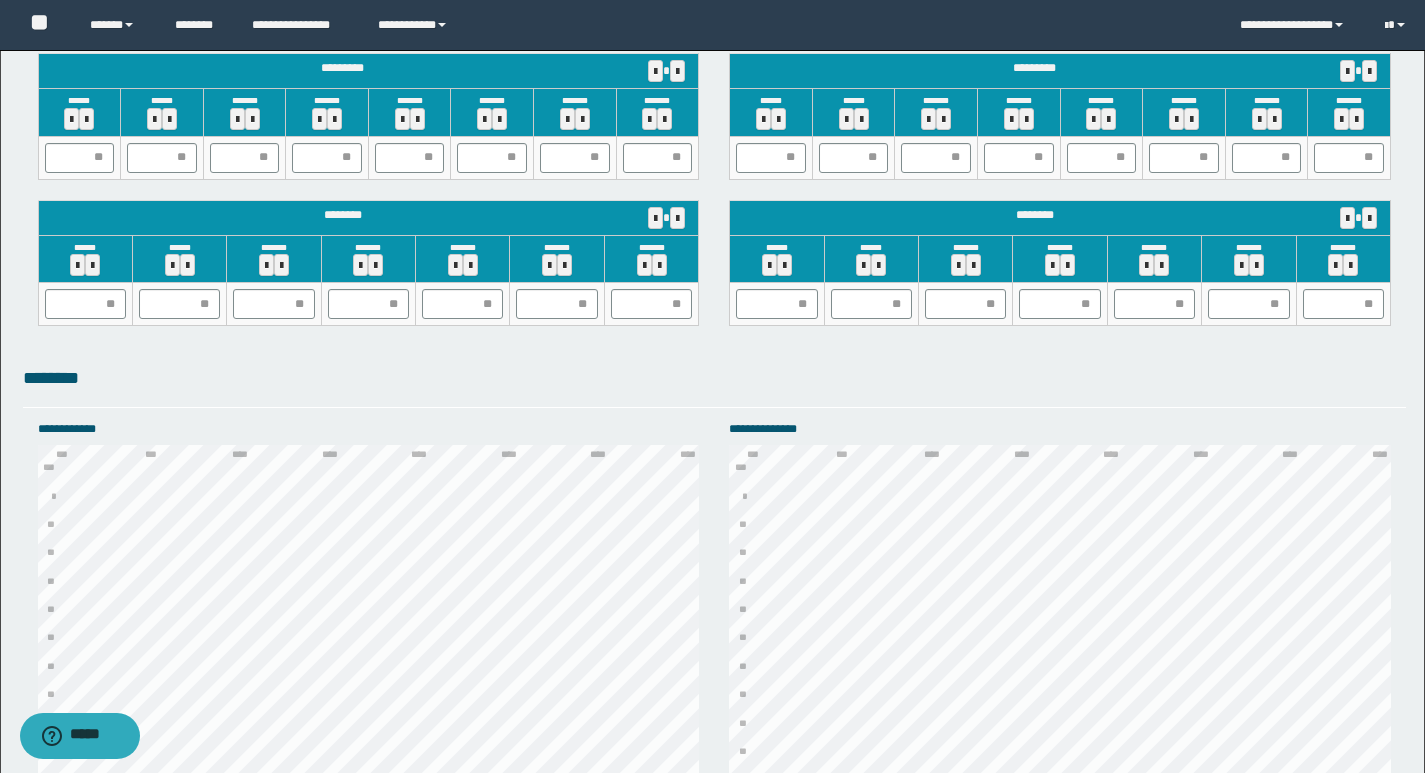 scroll, scrollTop: 2056, scrollLeft: 0, axis: vertical 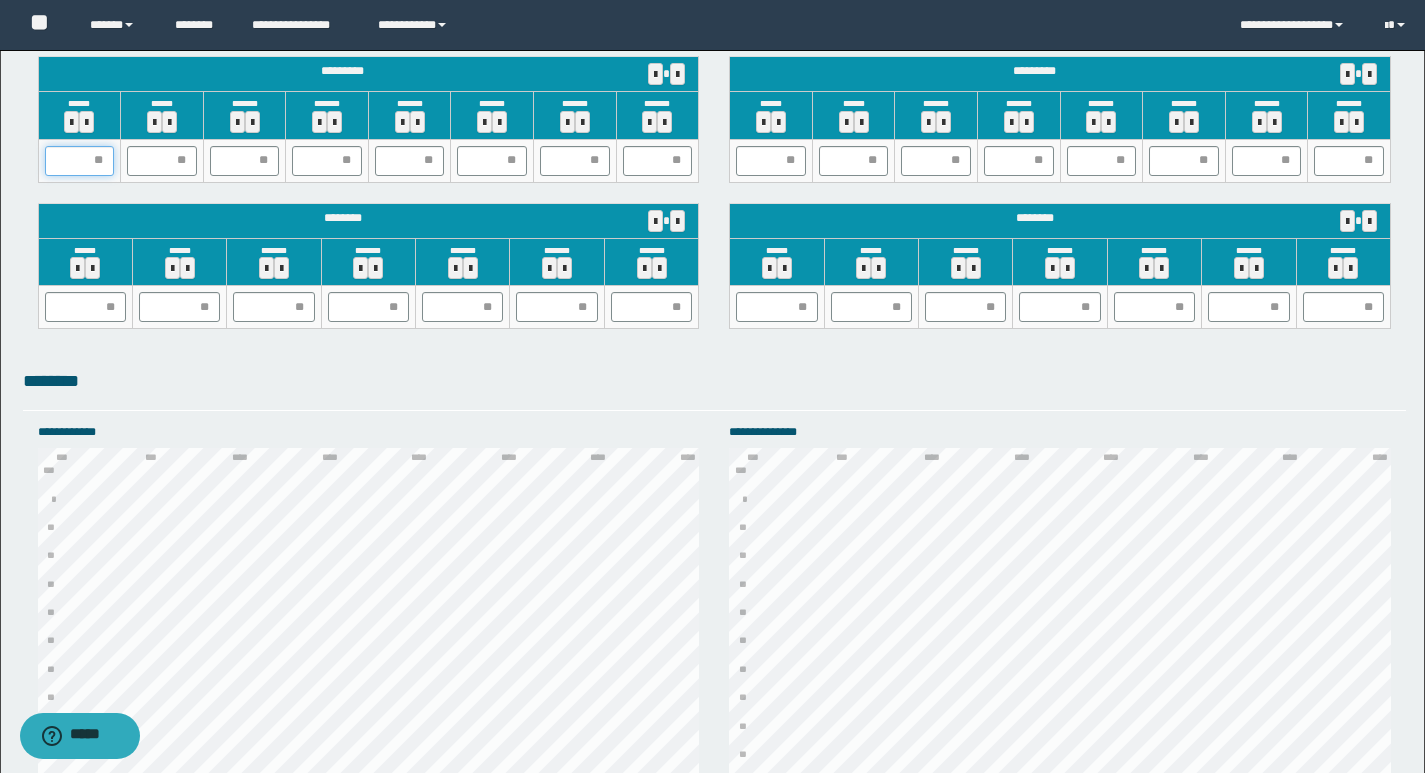click at bounding box center [80, 161] 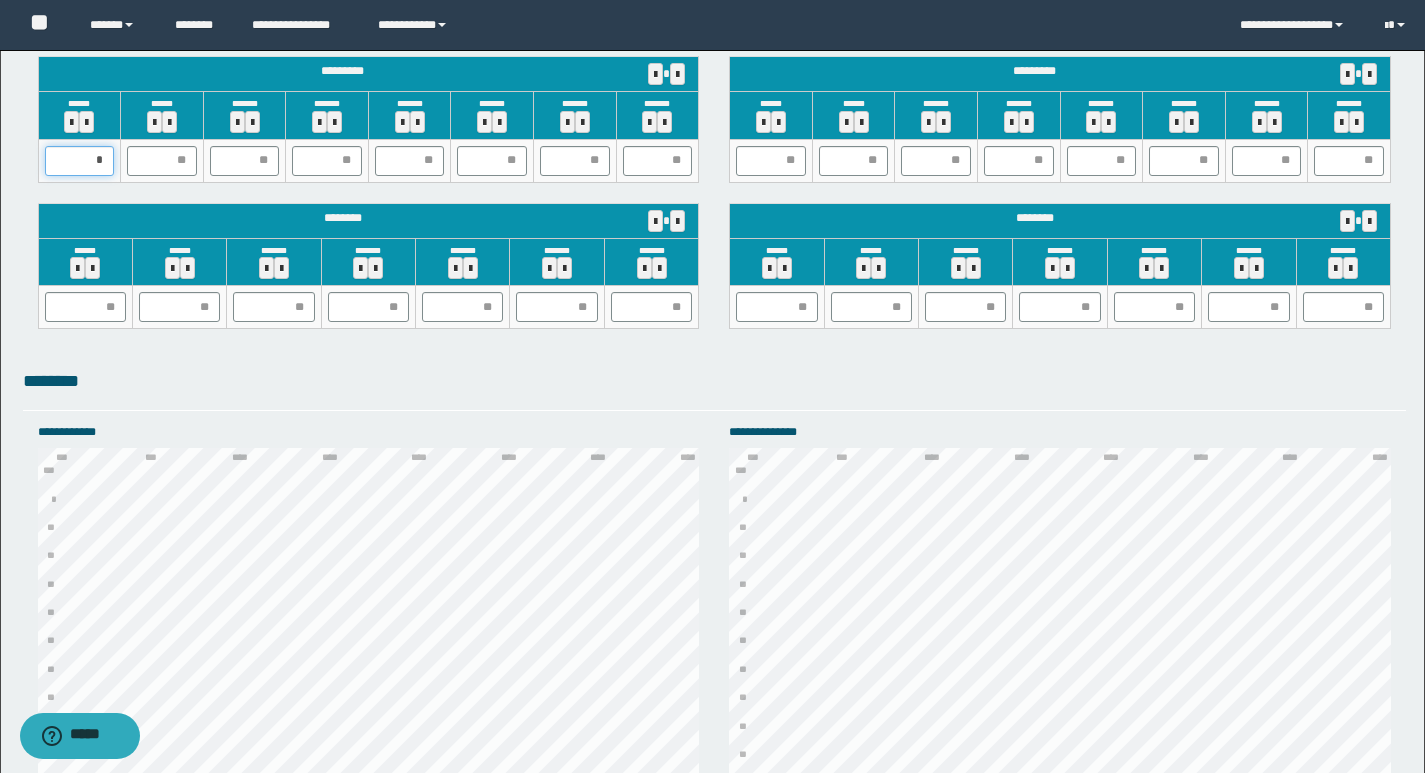 type on "**" 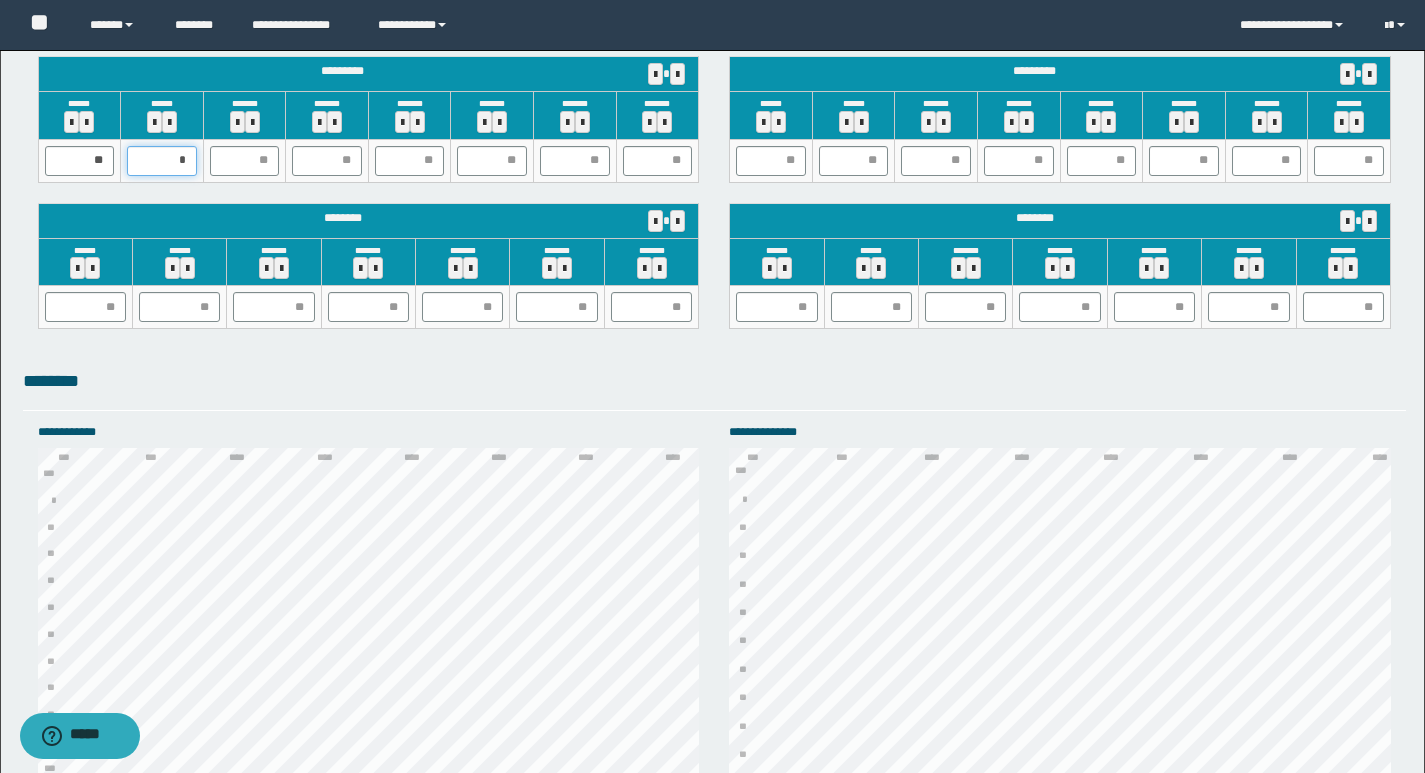 type on "**" 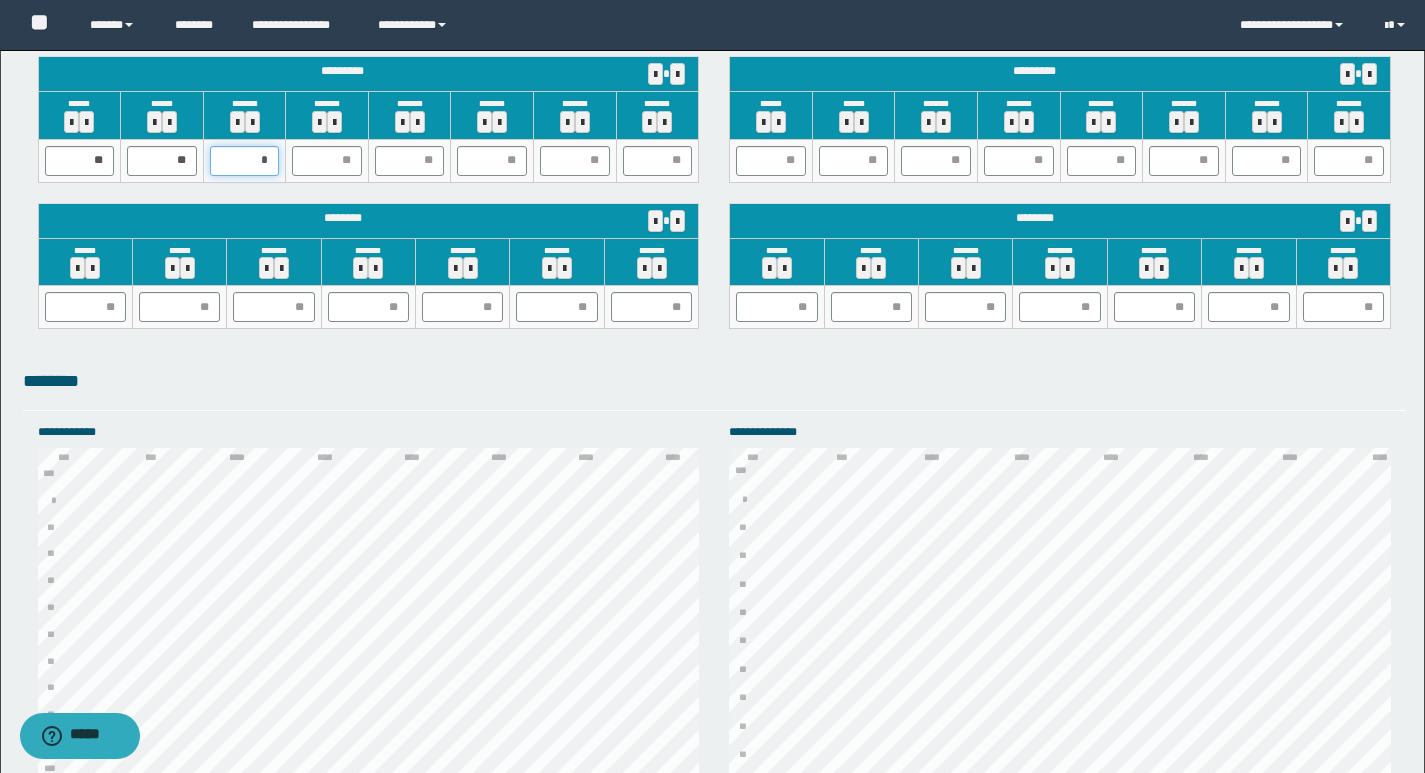 type on "**" 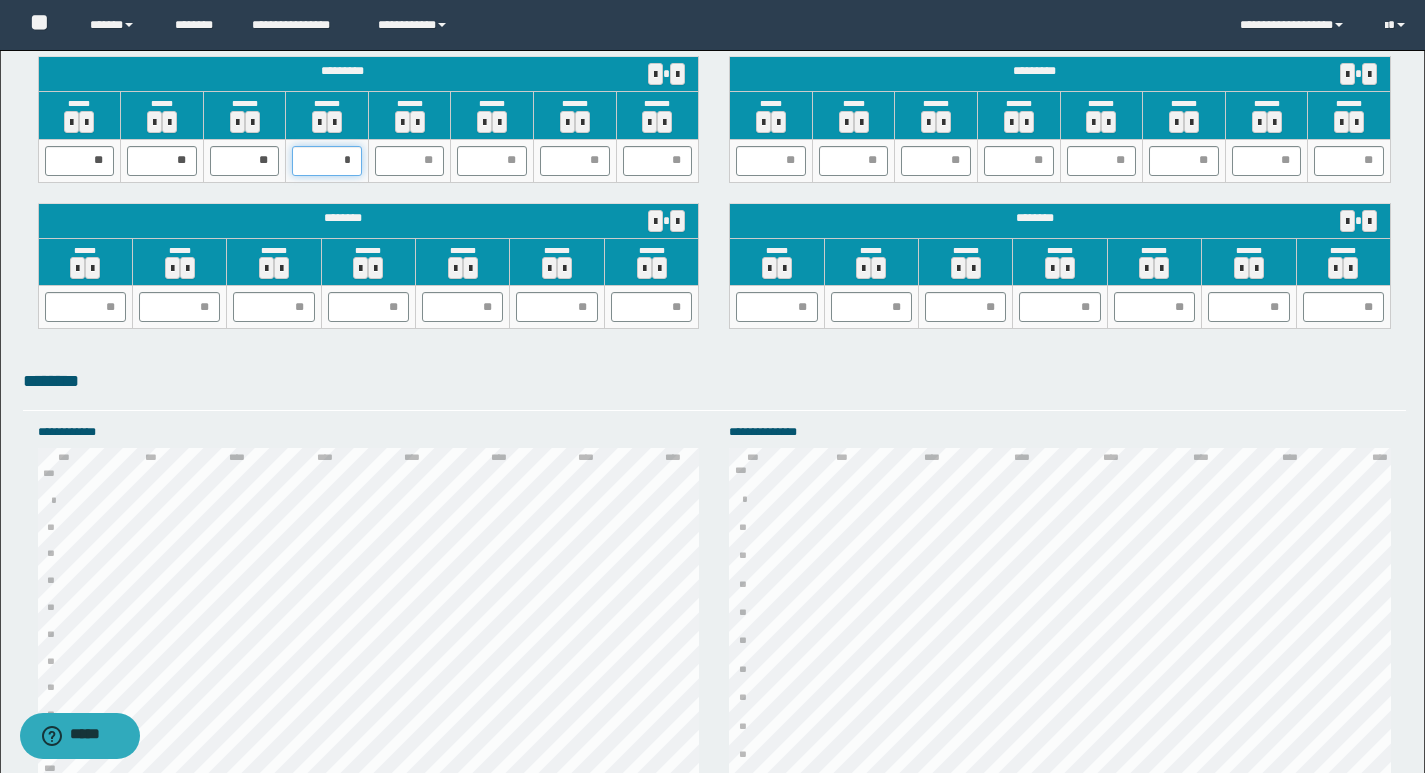 type on "**" 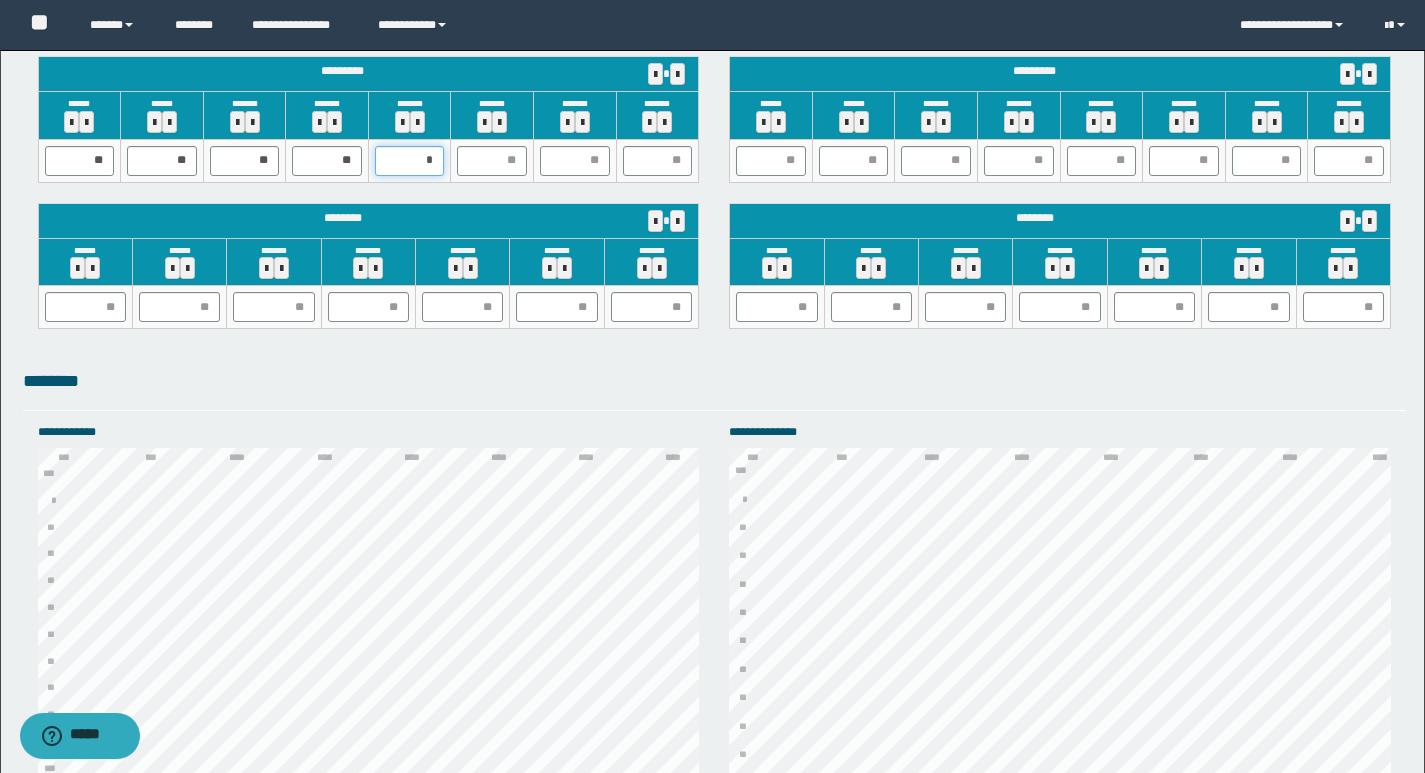 type on "**" 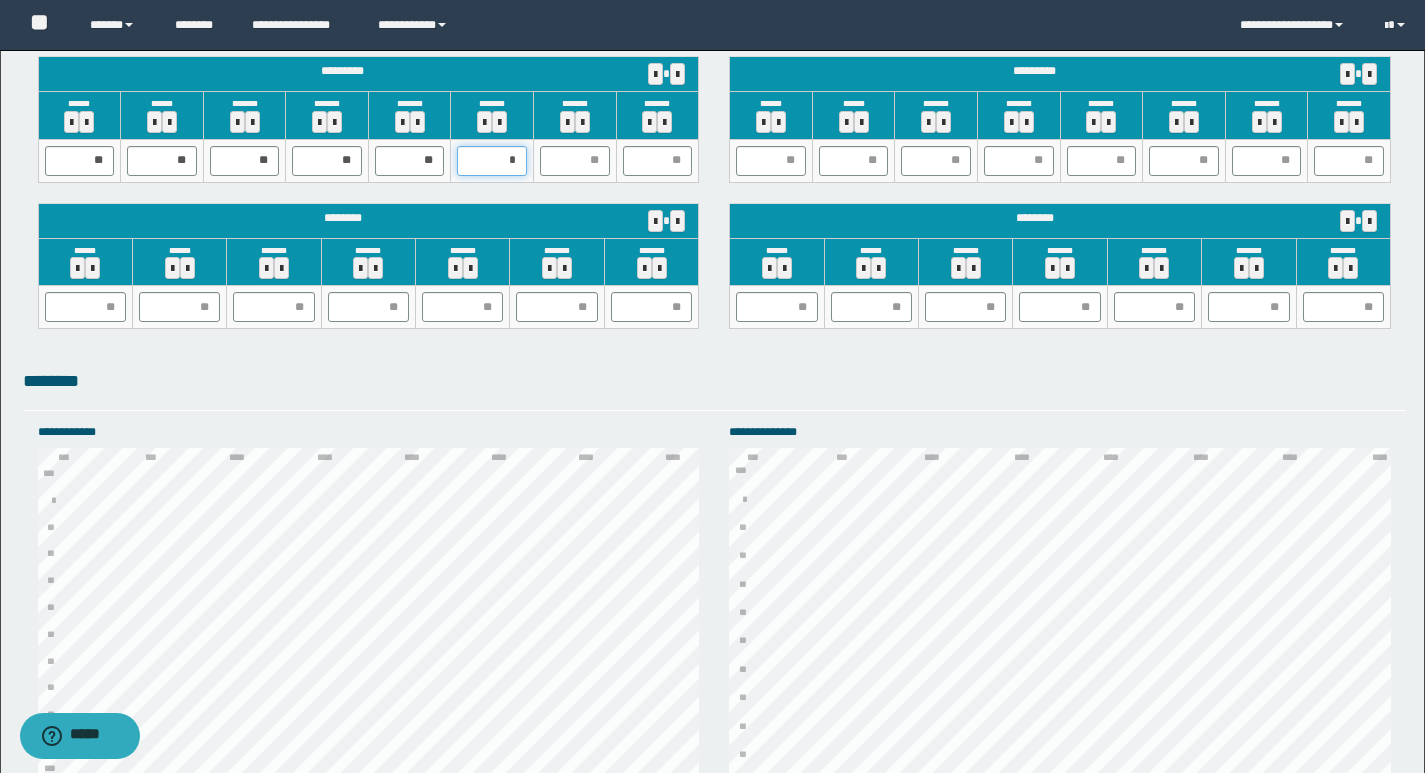 type on "**" 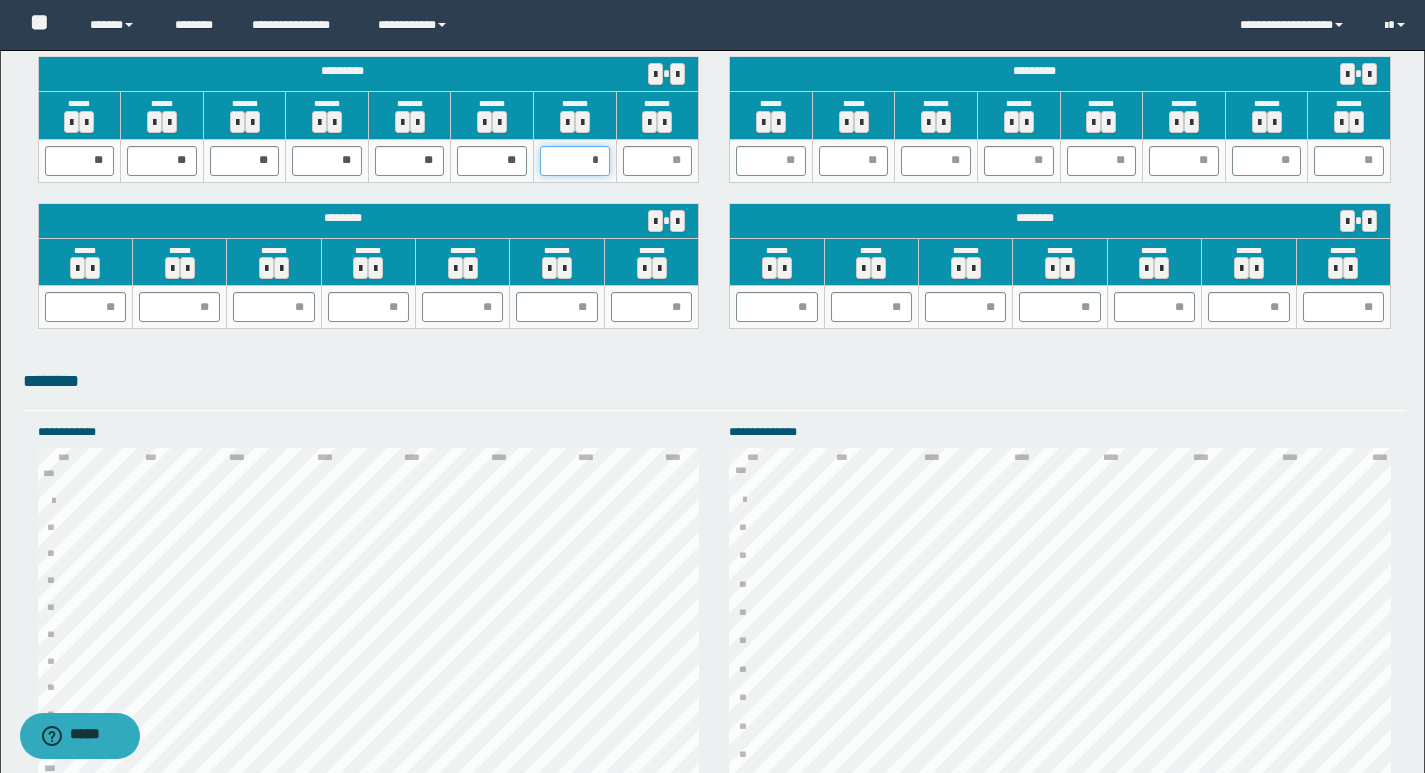 type on "**" 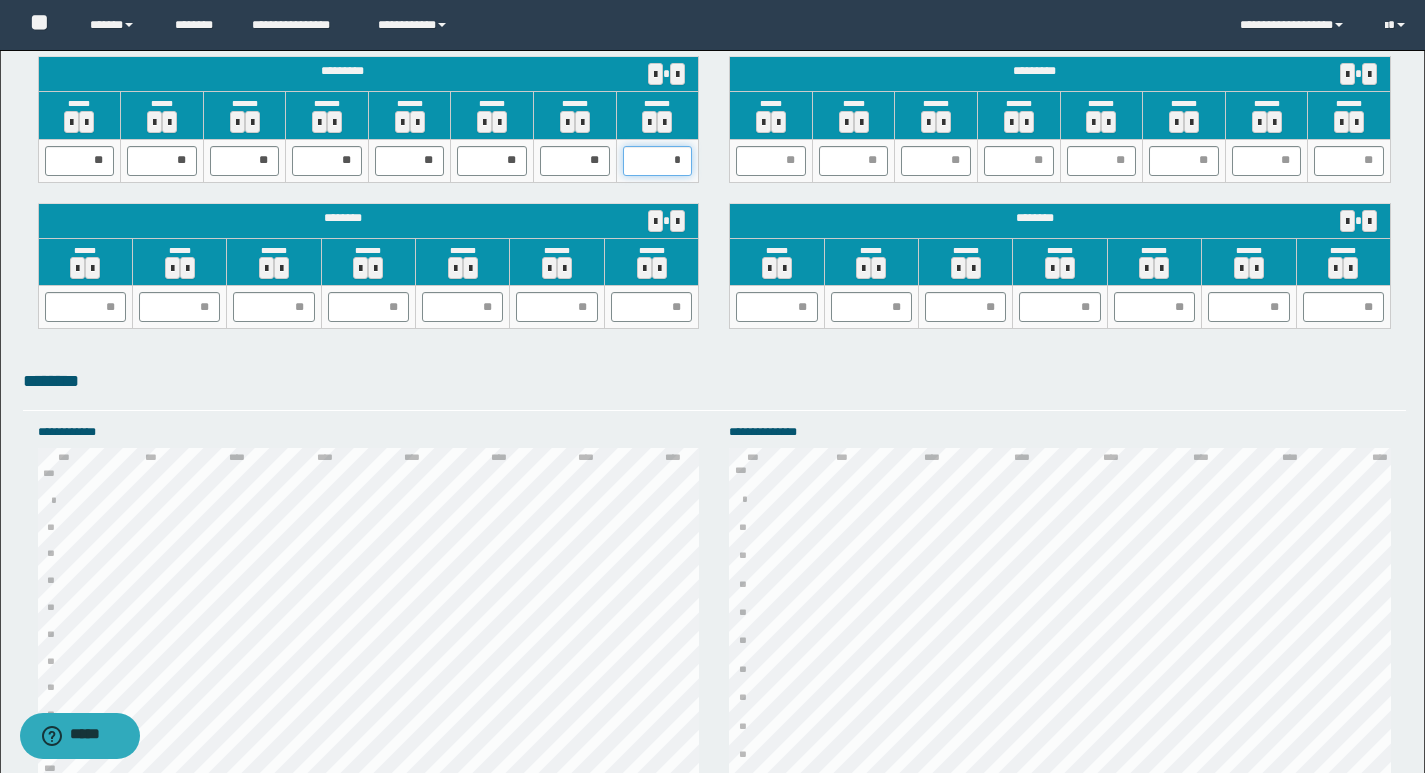 type on "**" 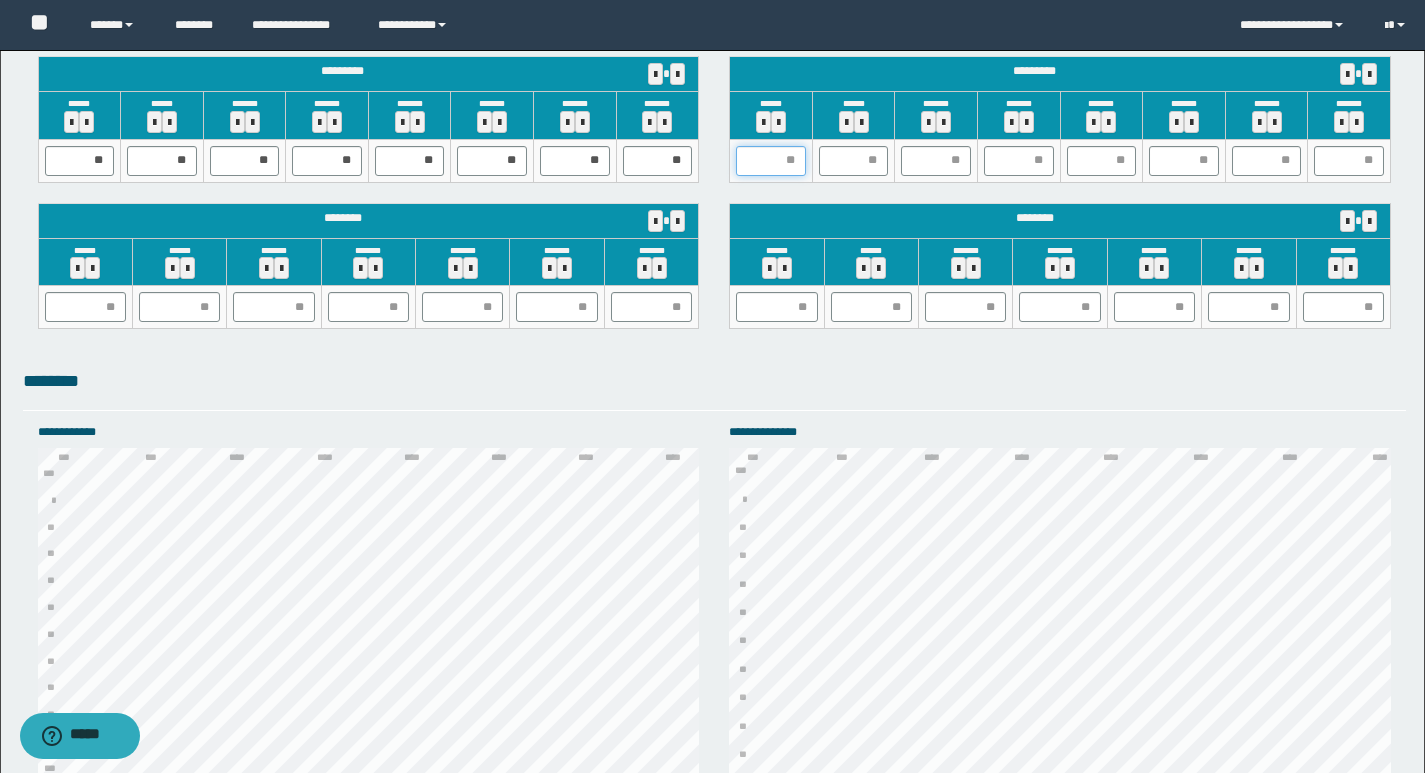 click at bounding box center [771, 161] 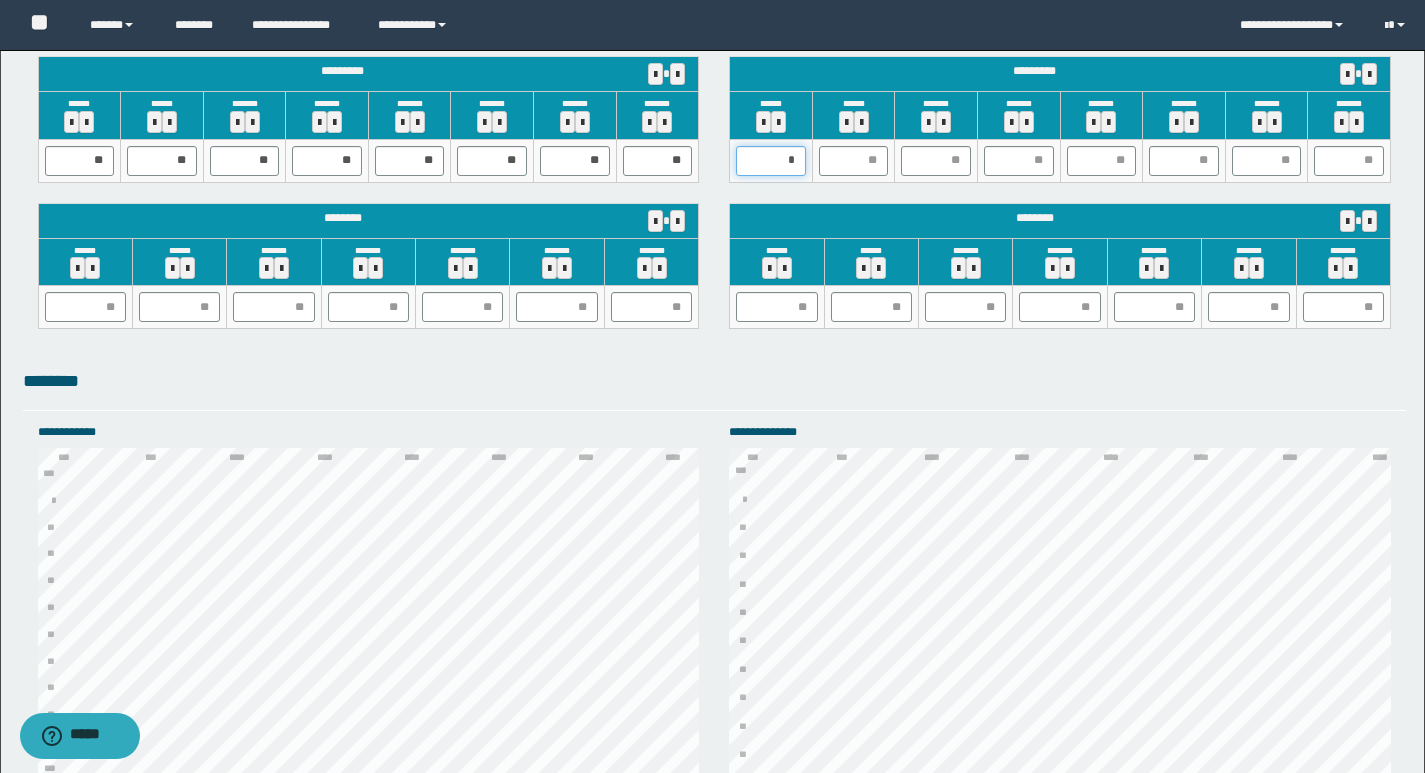type on "**" 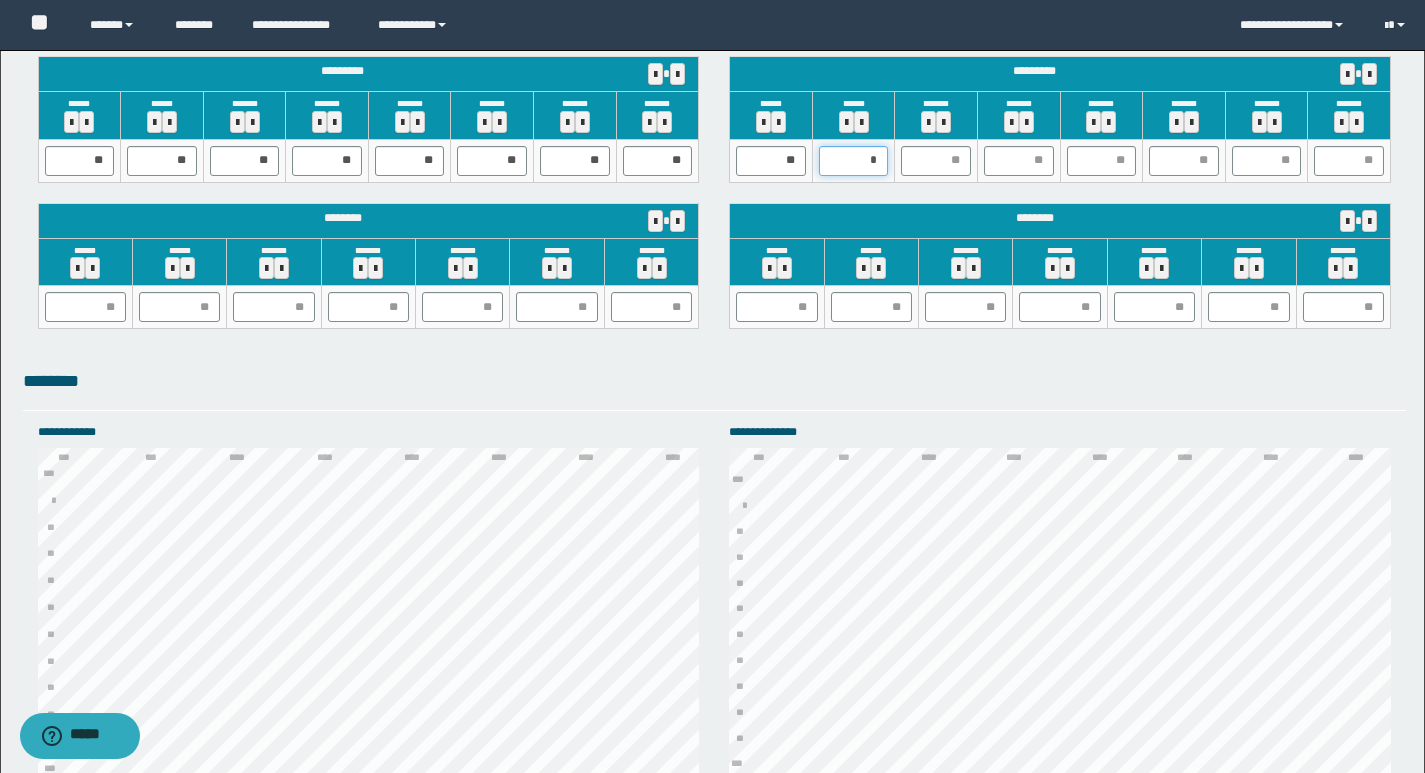 type on "**" 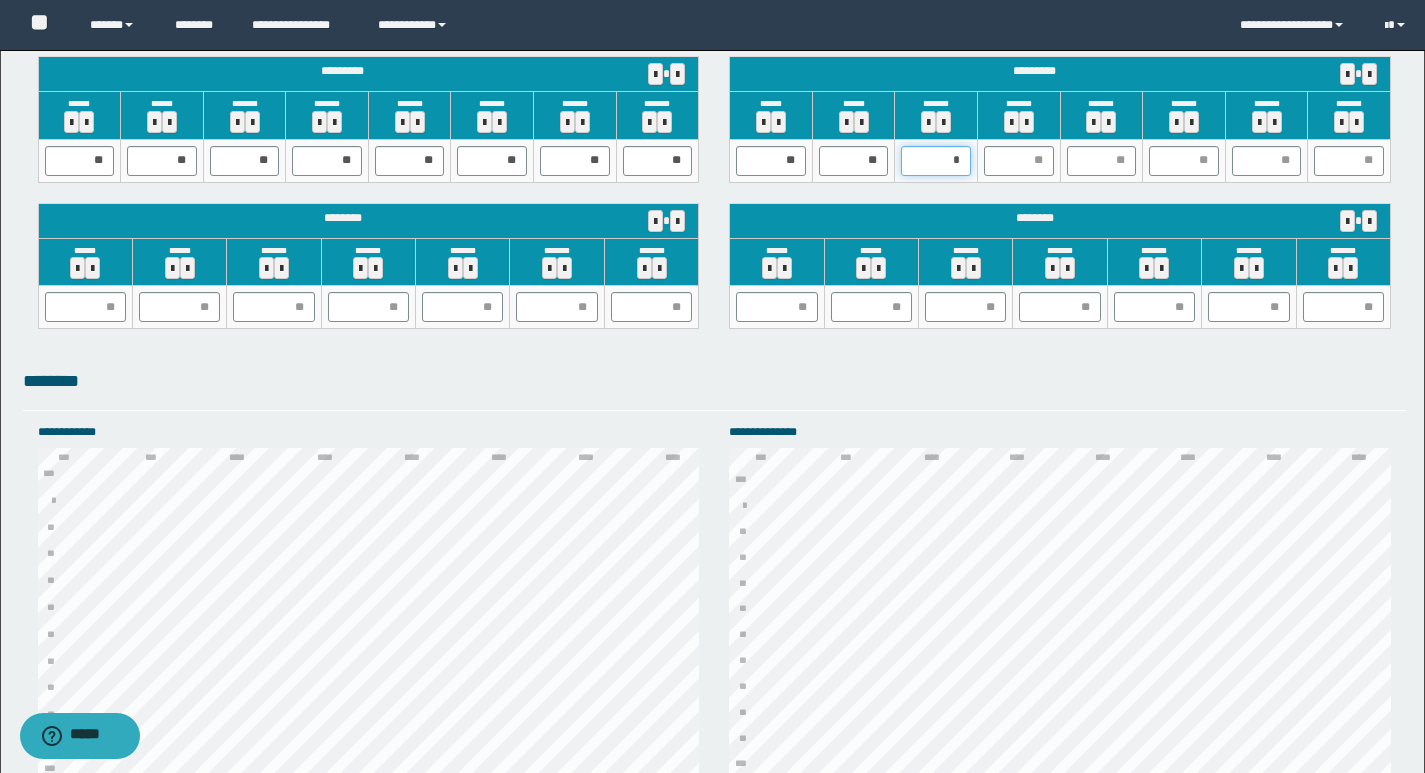 type on "**" 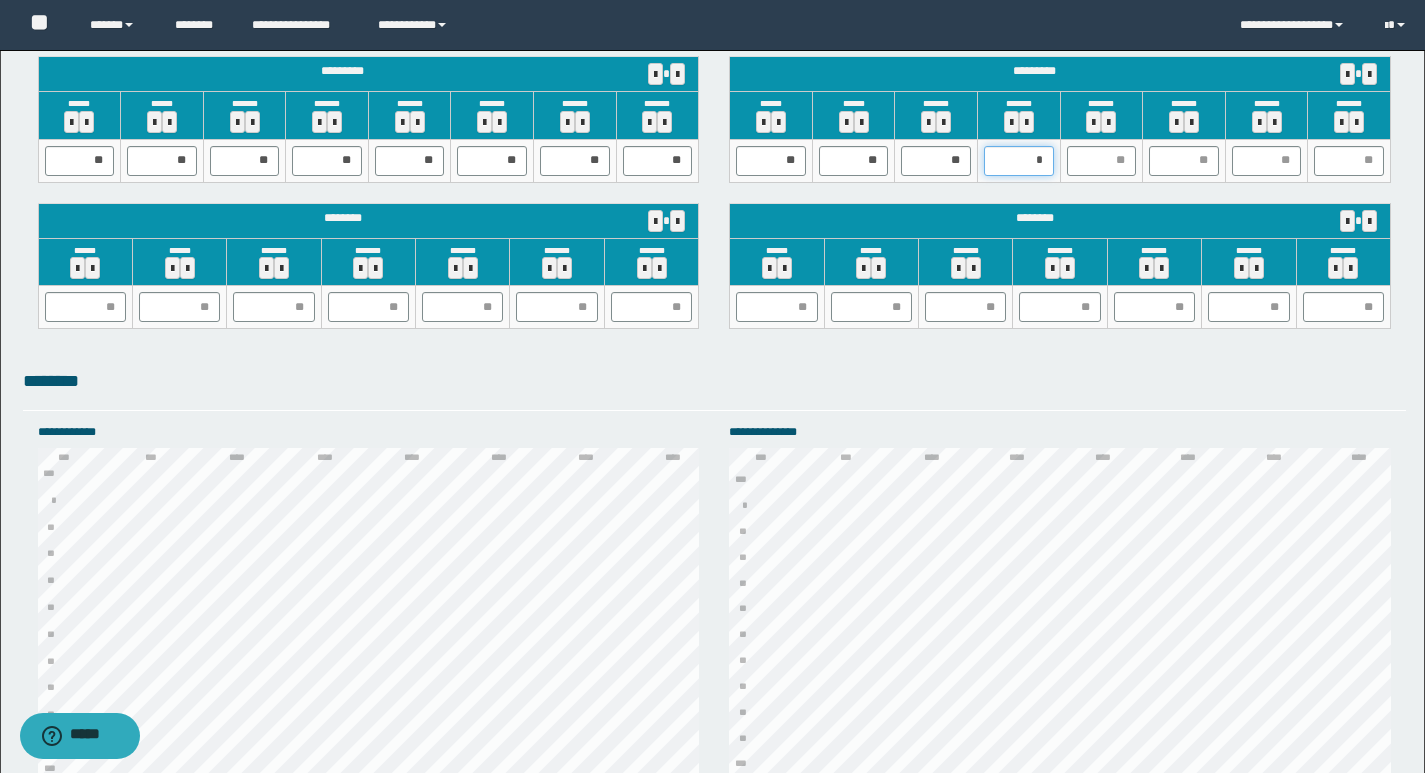 type on "**" 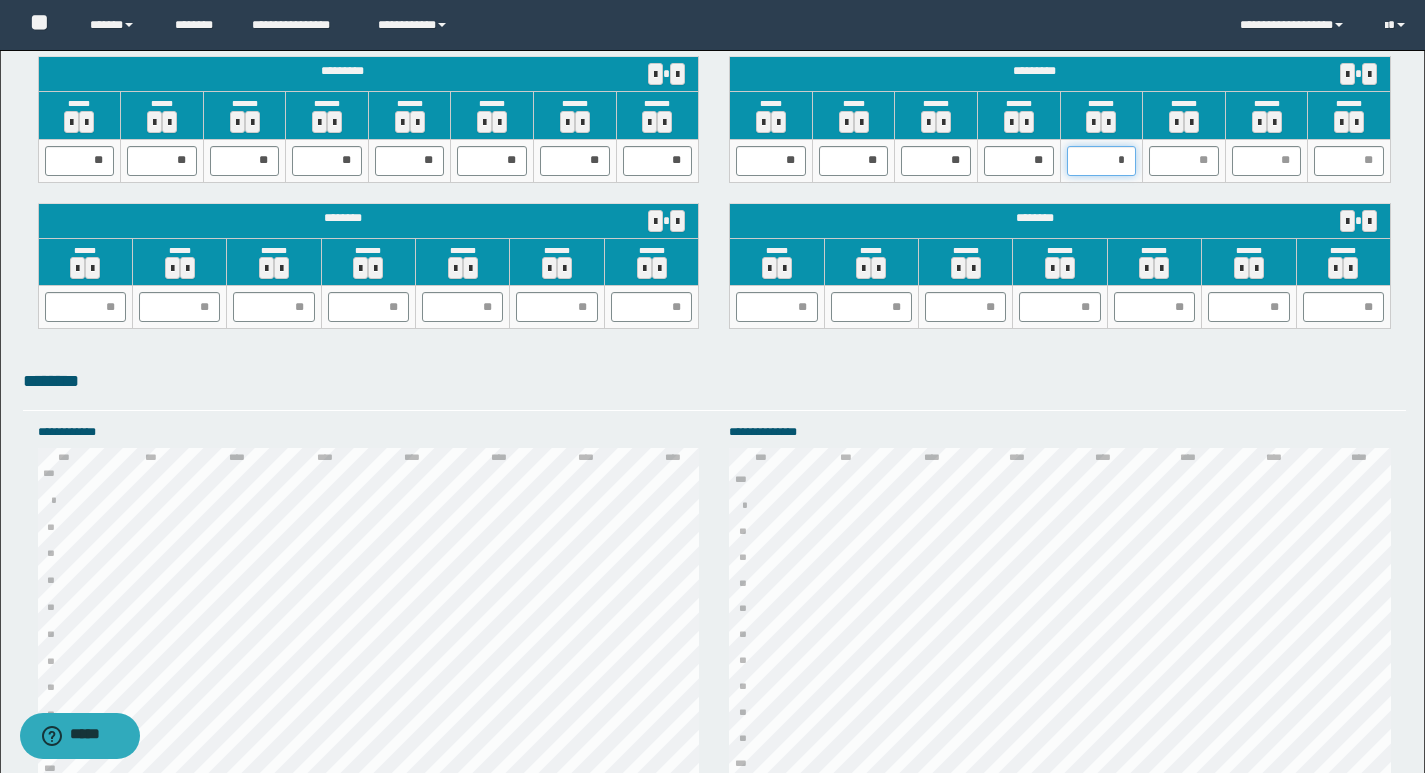 type on "**" 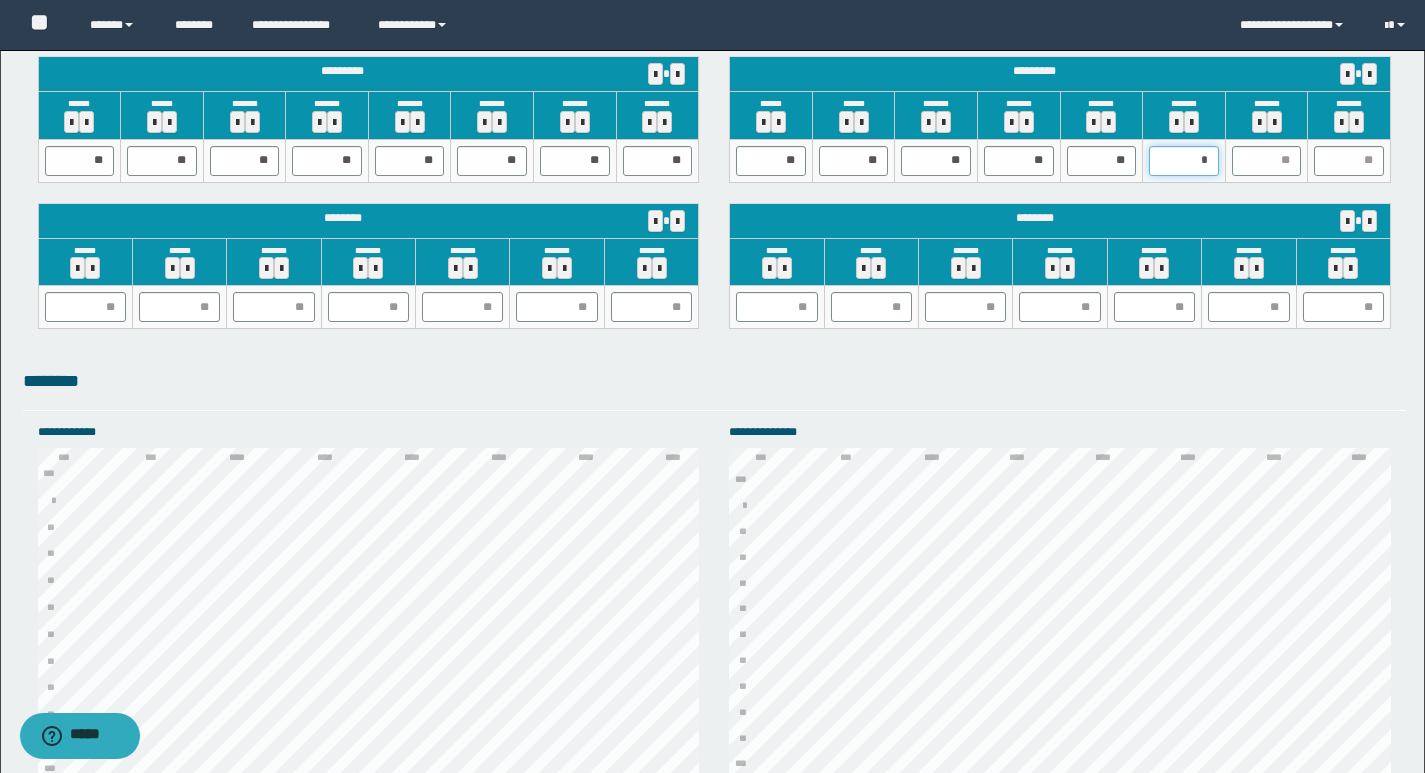 type on "**" 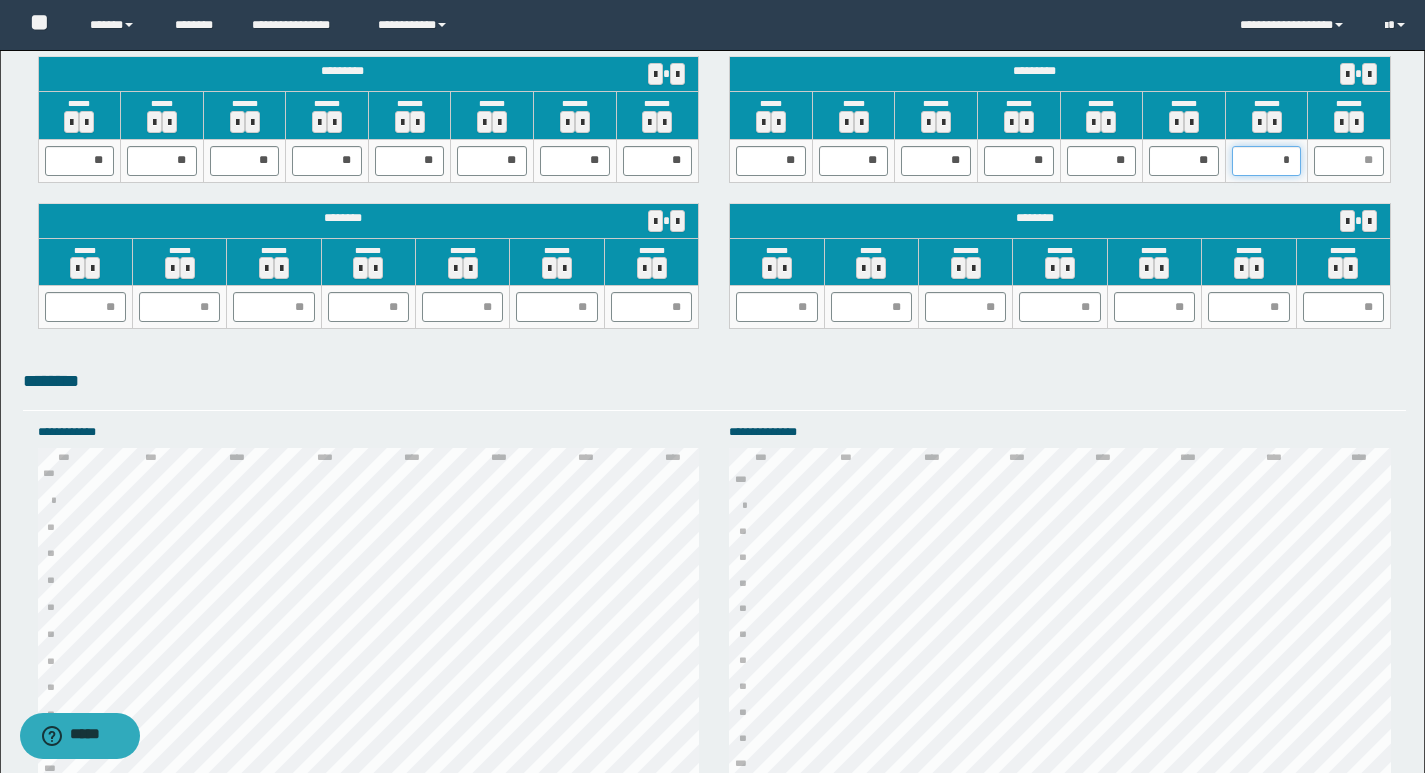 type on "**" 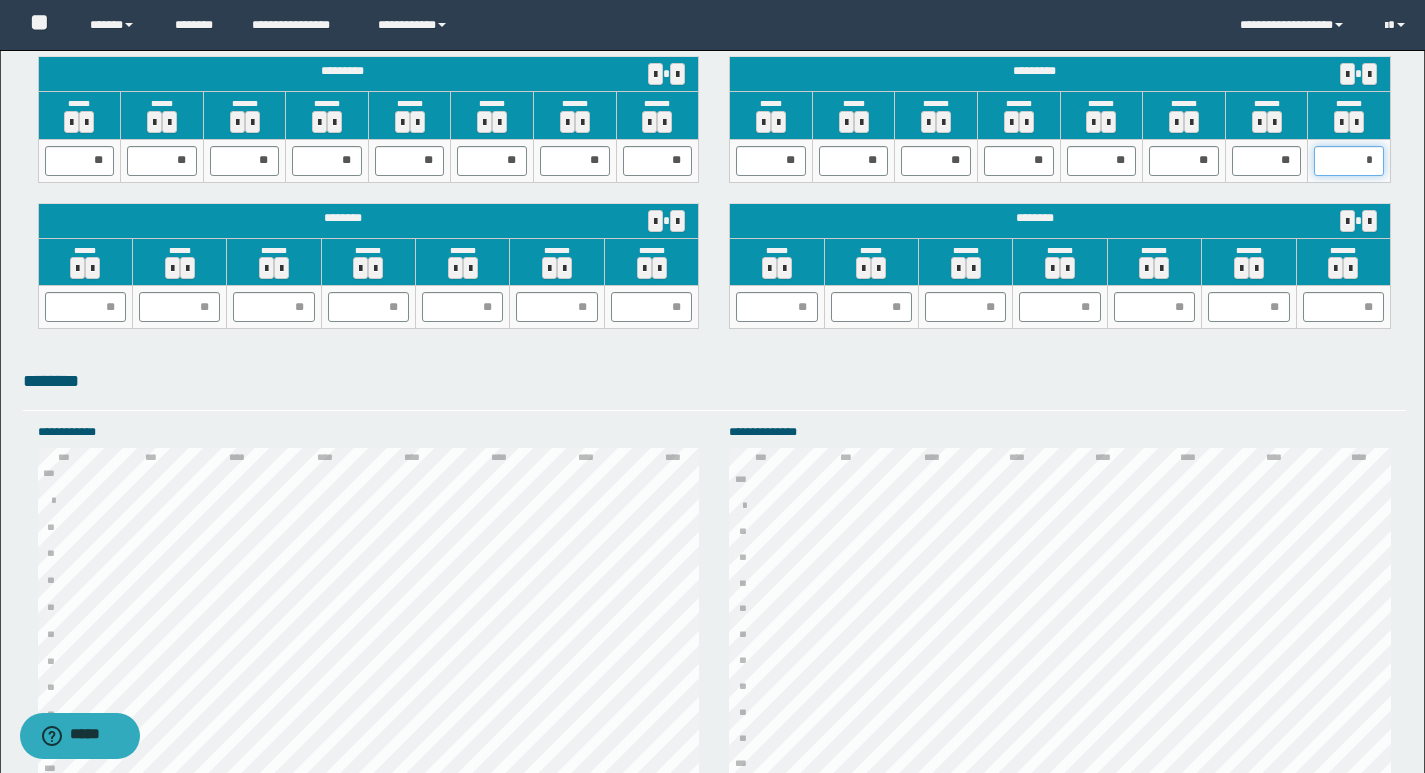 type on "**" 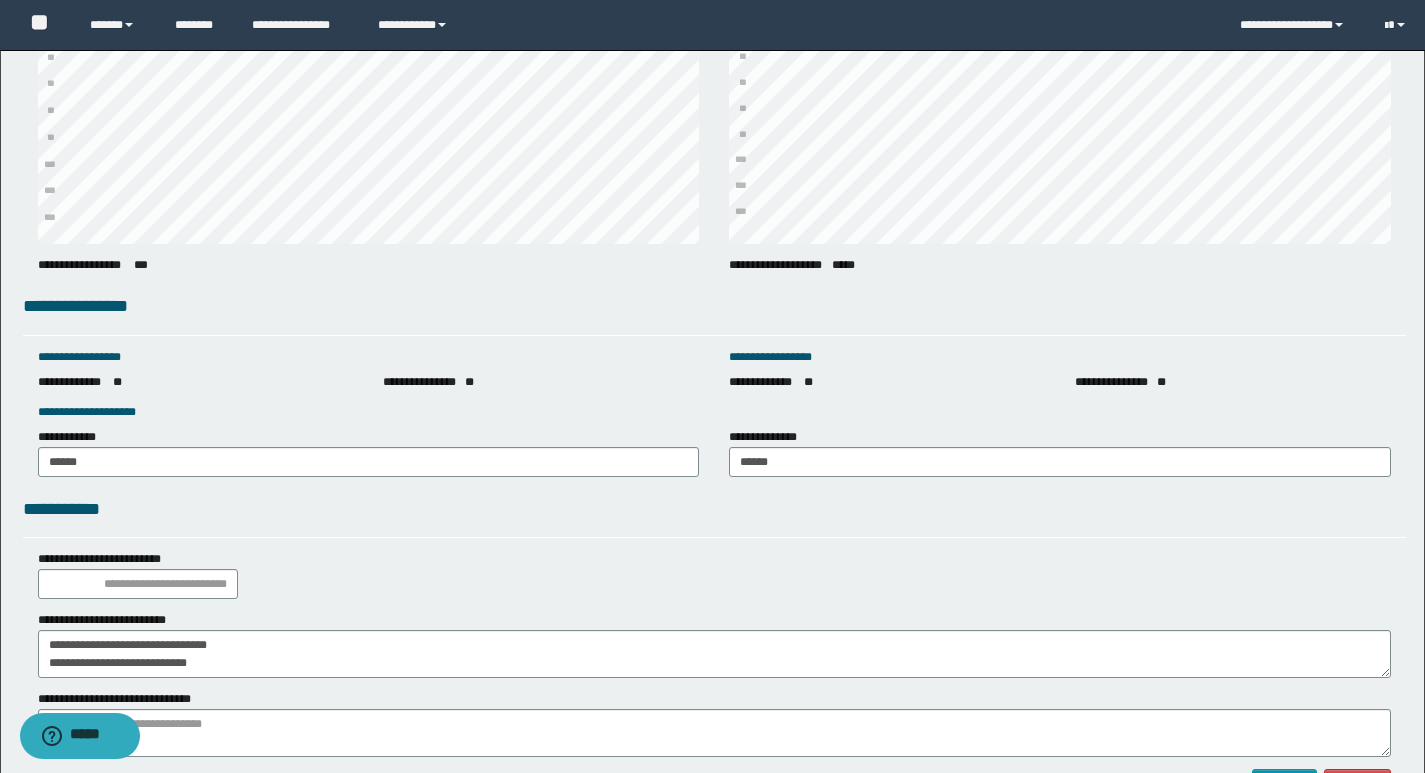 scroll, scrollTop: 2556, scrollLeft: 0, axis: vertical 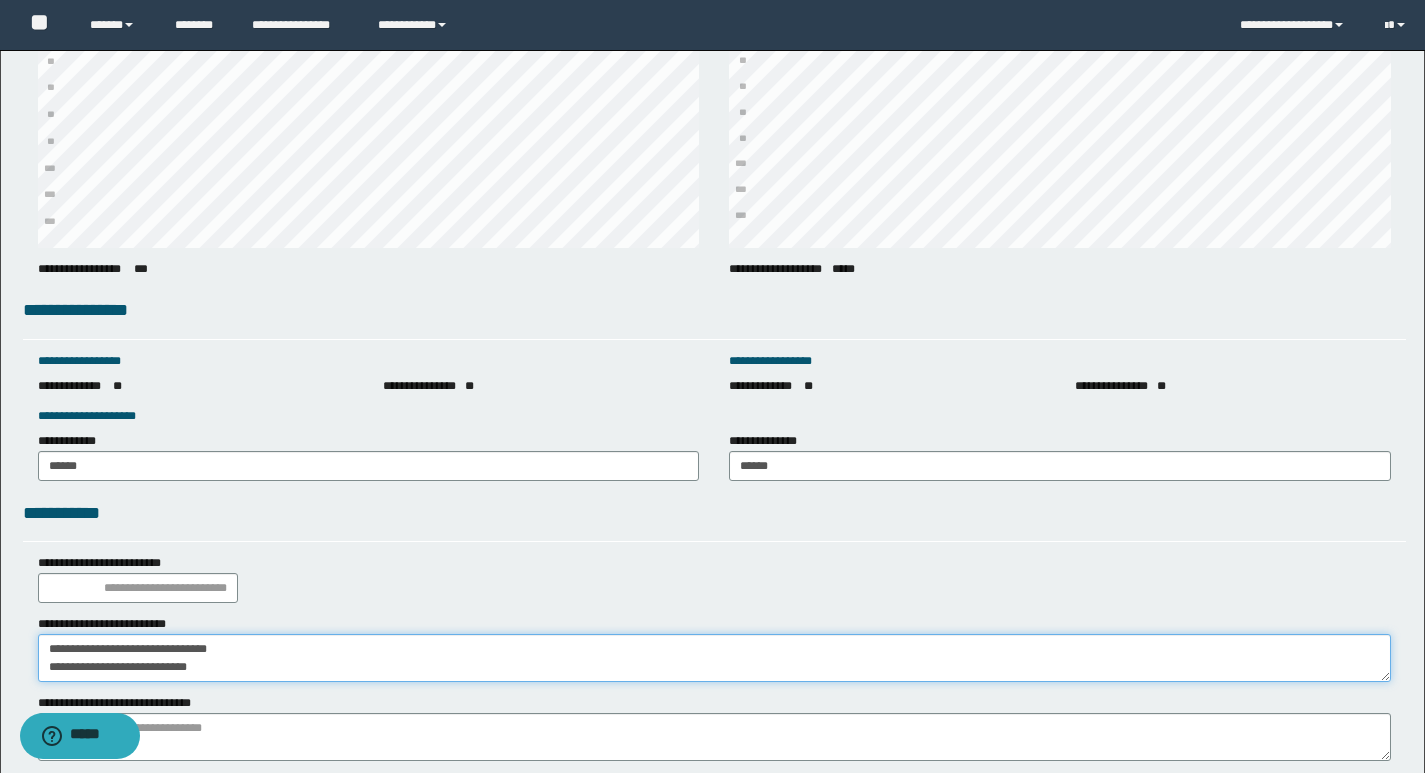 drag, startPoint x: 238, startPoint y: 679, endPoint x: 0, endPoint y: 710, distance: 240.01042 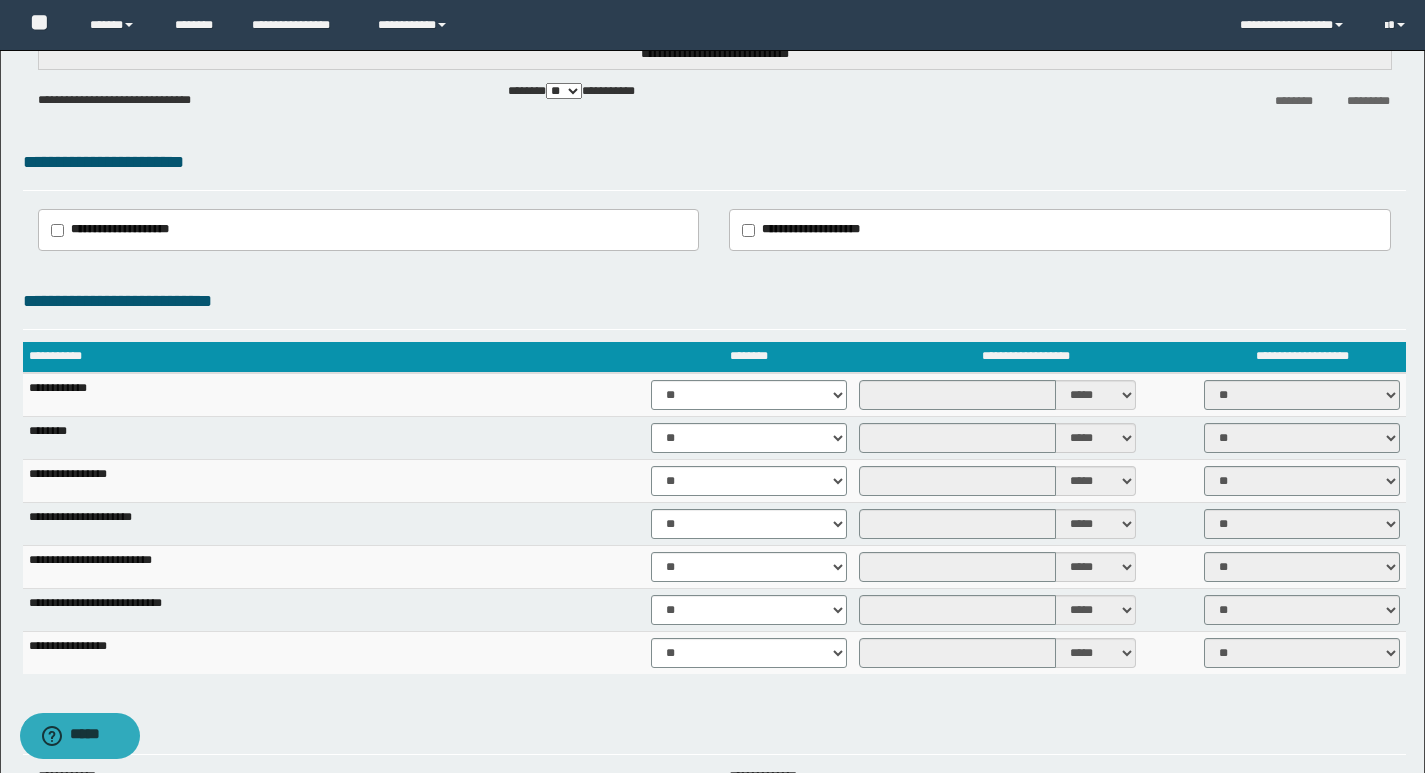 scroll, scrollTop: 0, scrollLeft: 0, axis: both 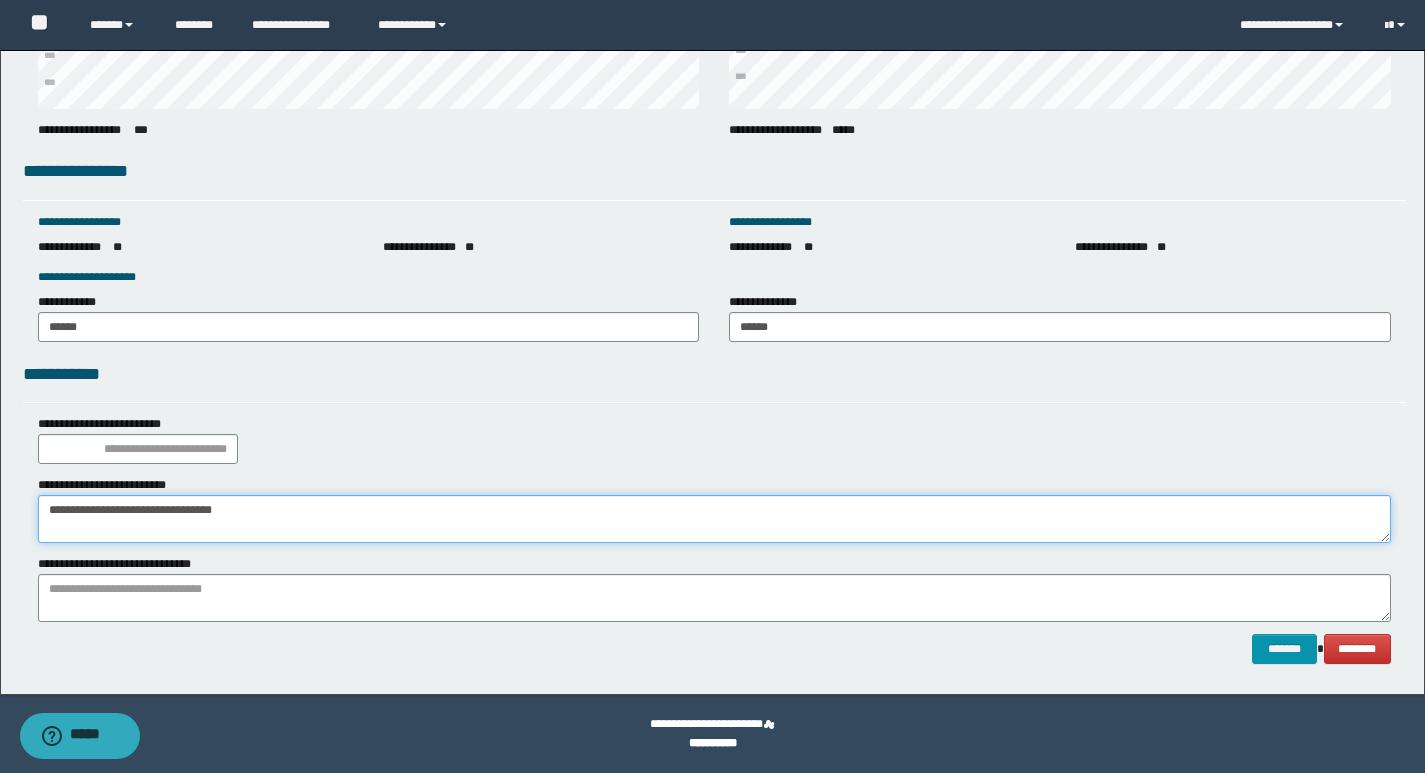 type on "**********" 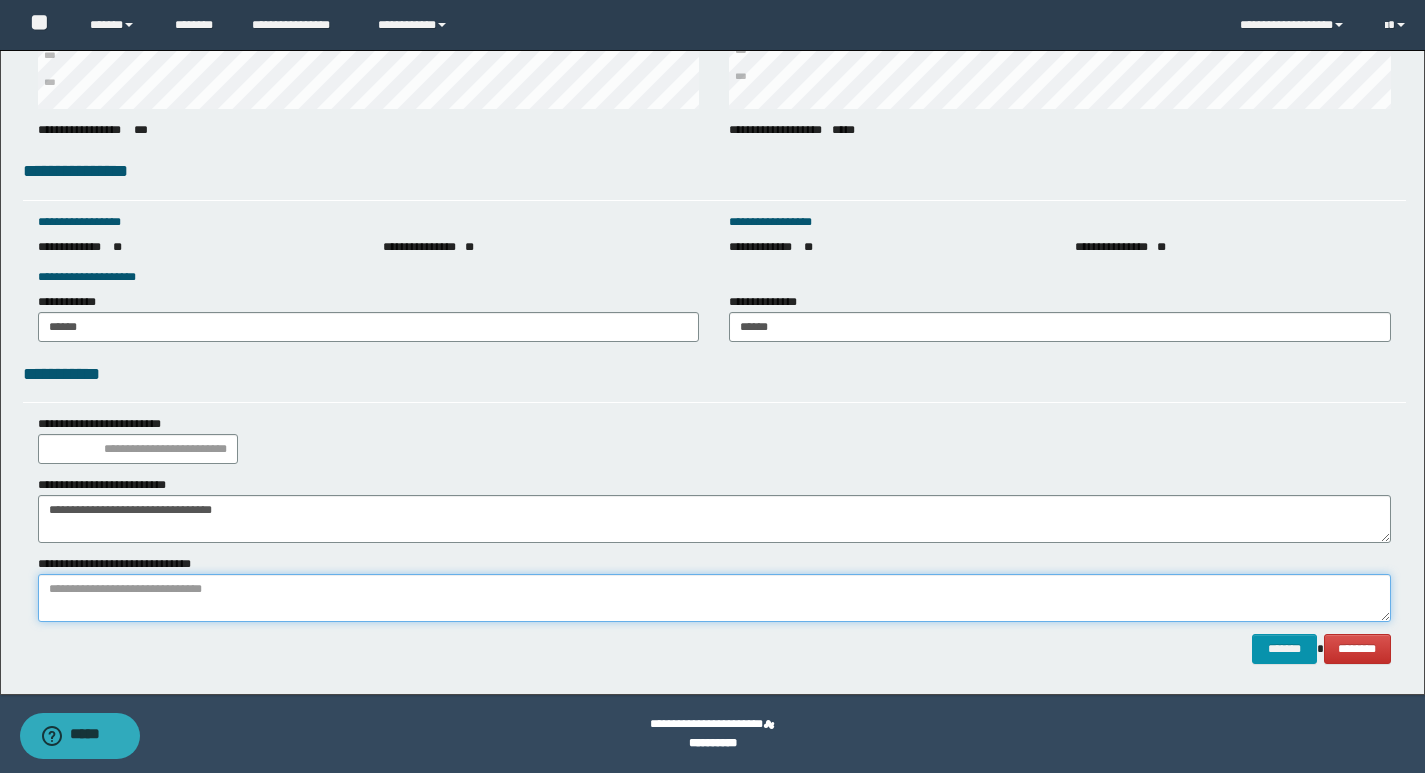 click at bounding box center [714, 598] 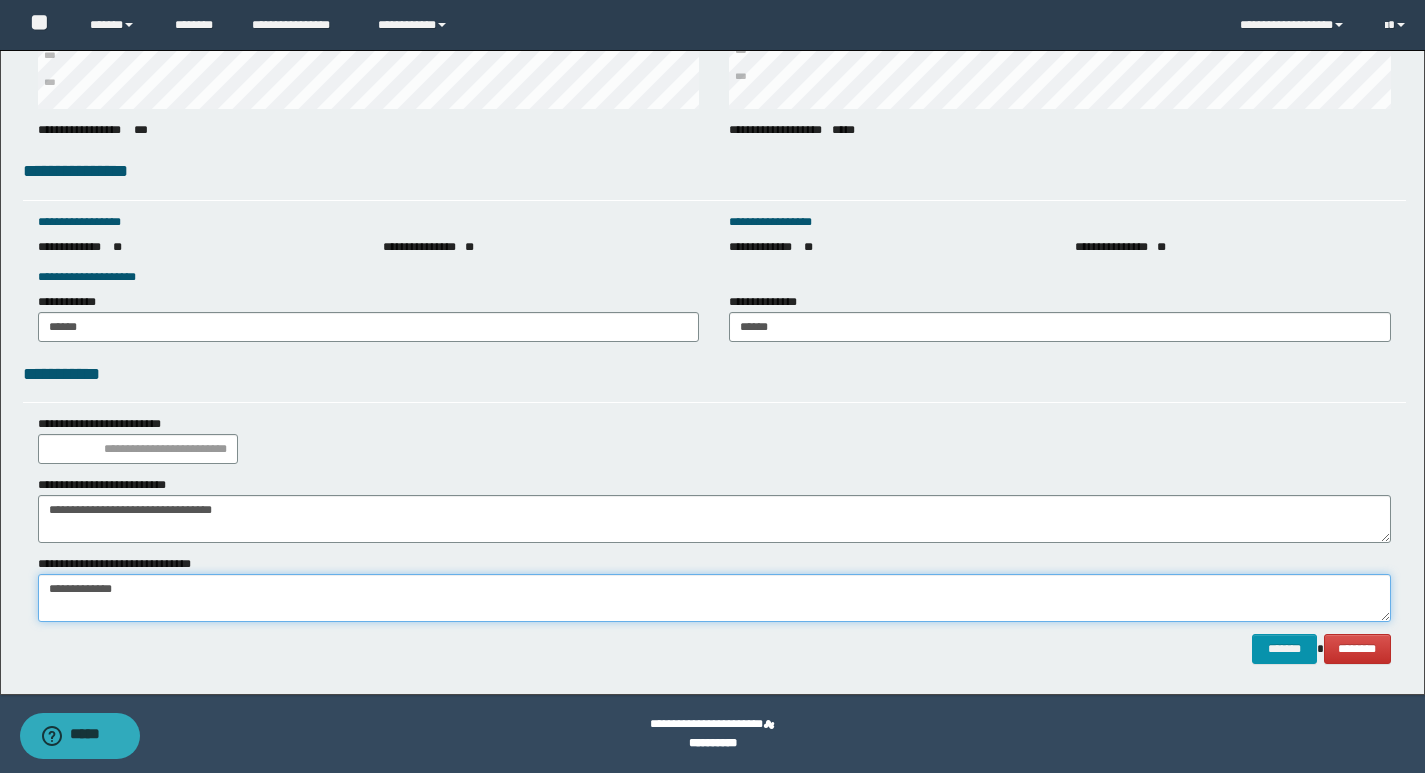 click on "**********" at bounding box center (714, 598) 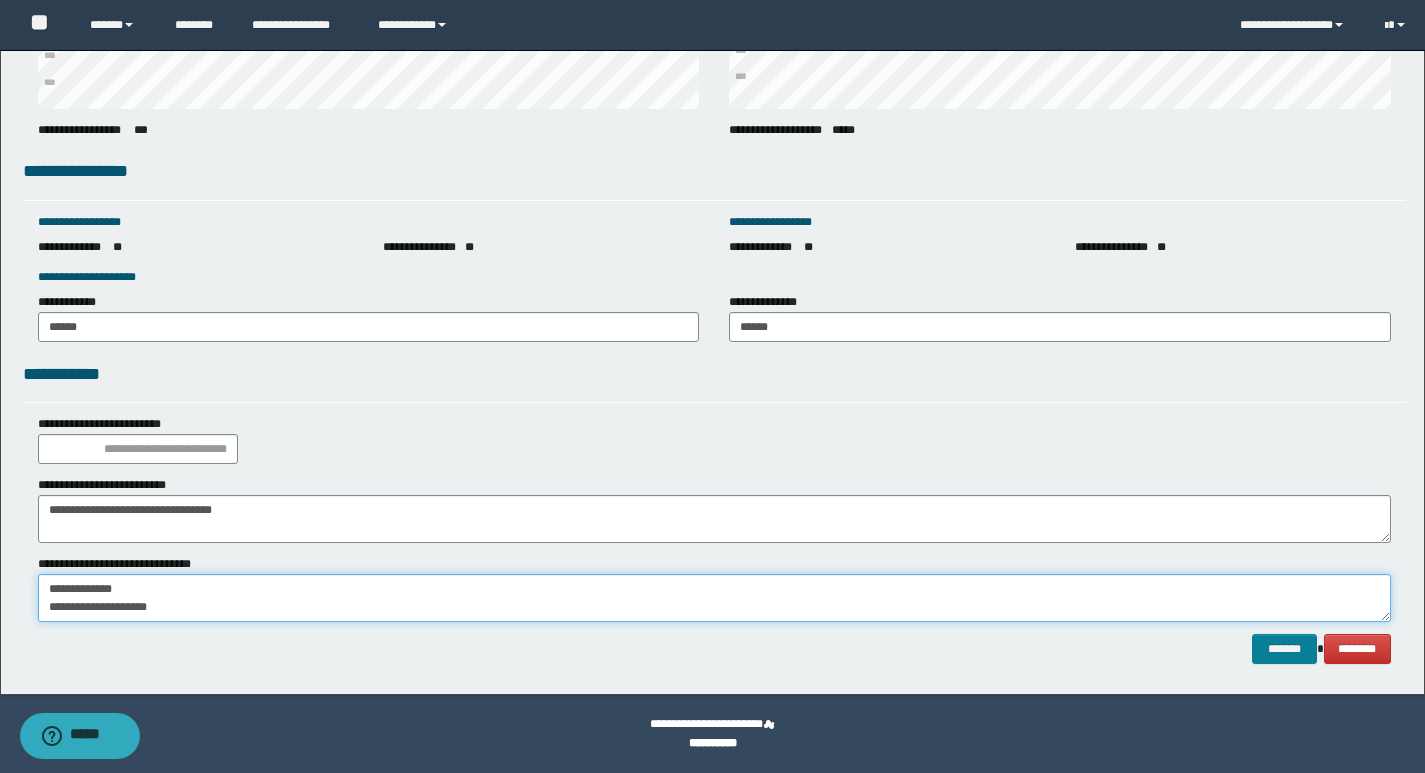 type on "**********" 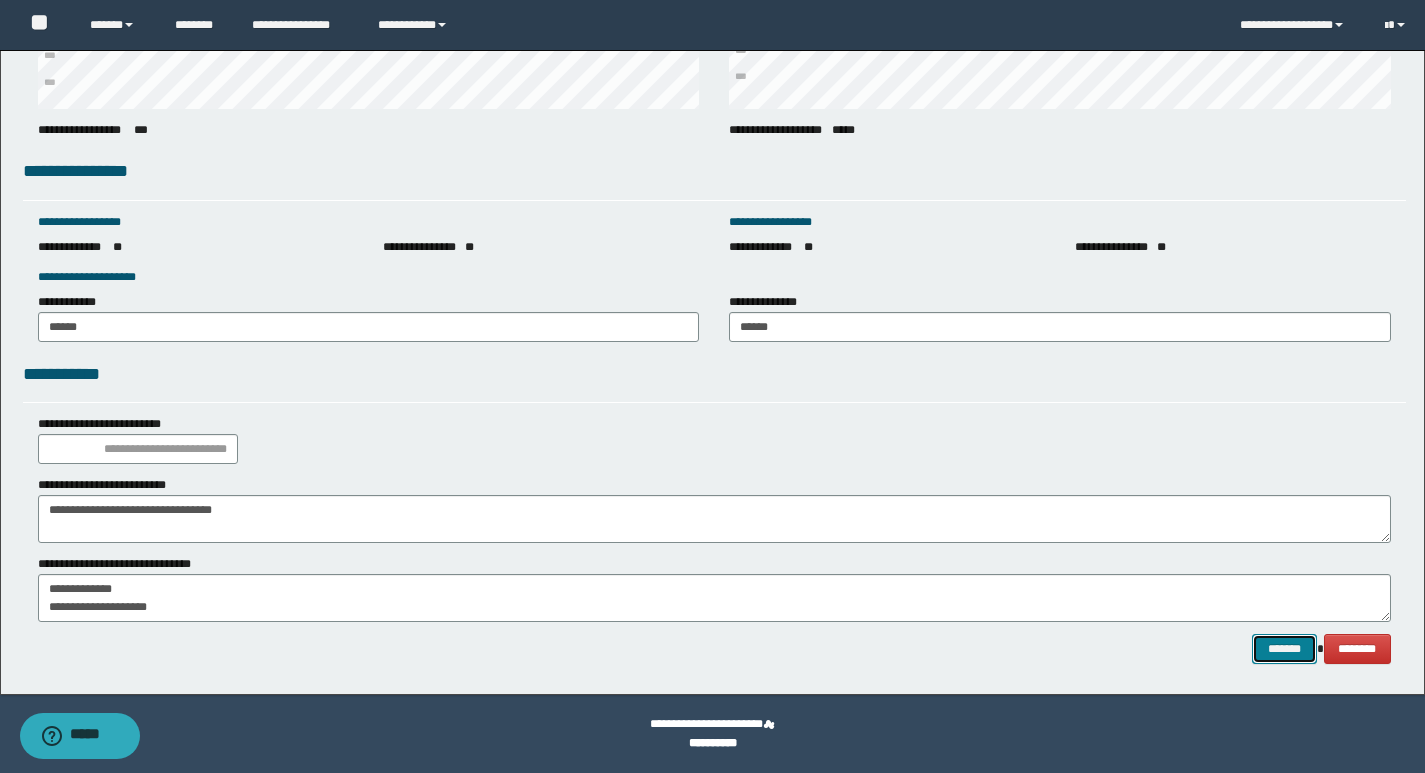 click on "*******" at bounding box center (1284, 649) 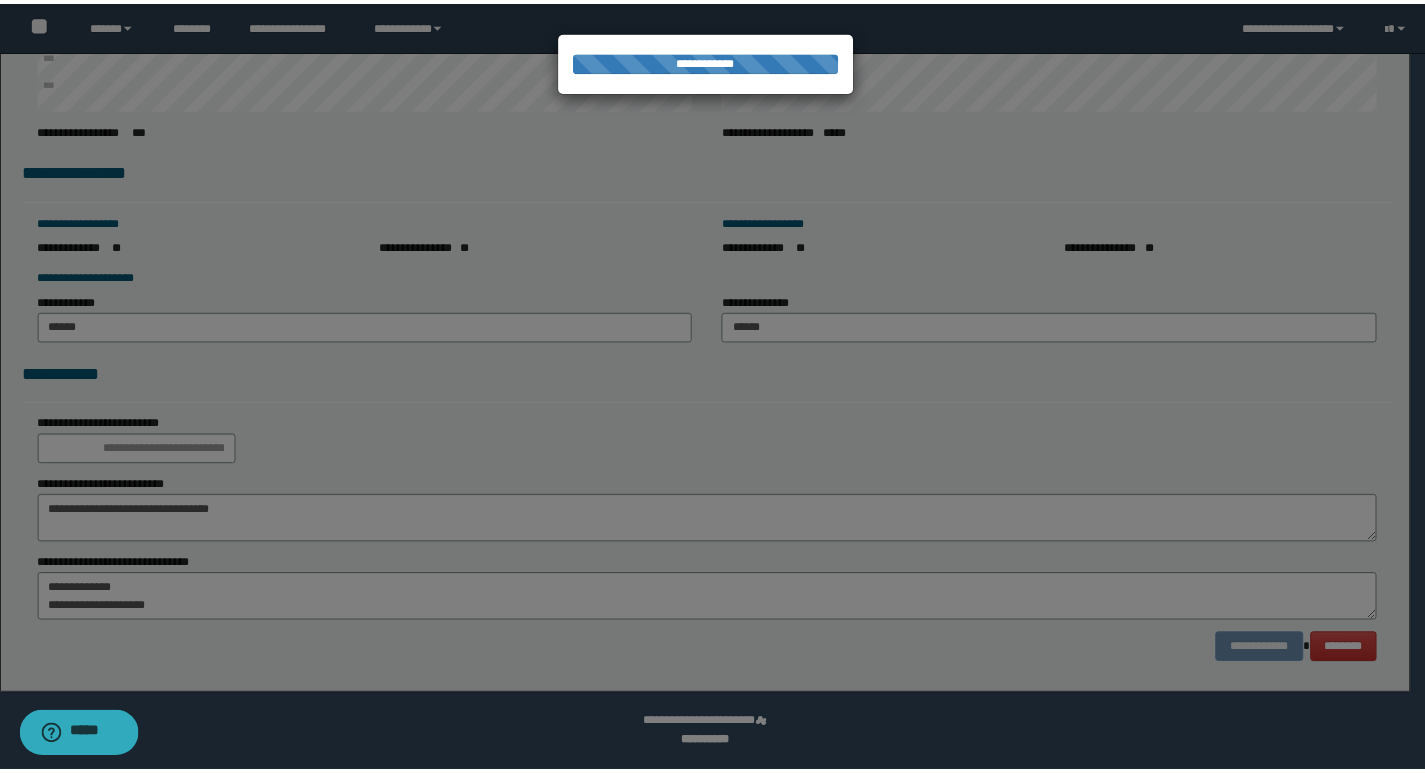 scroll, scrollTop: 0, scrollLeft: 0, axis: both 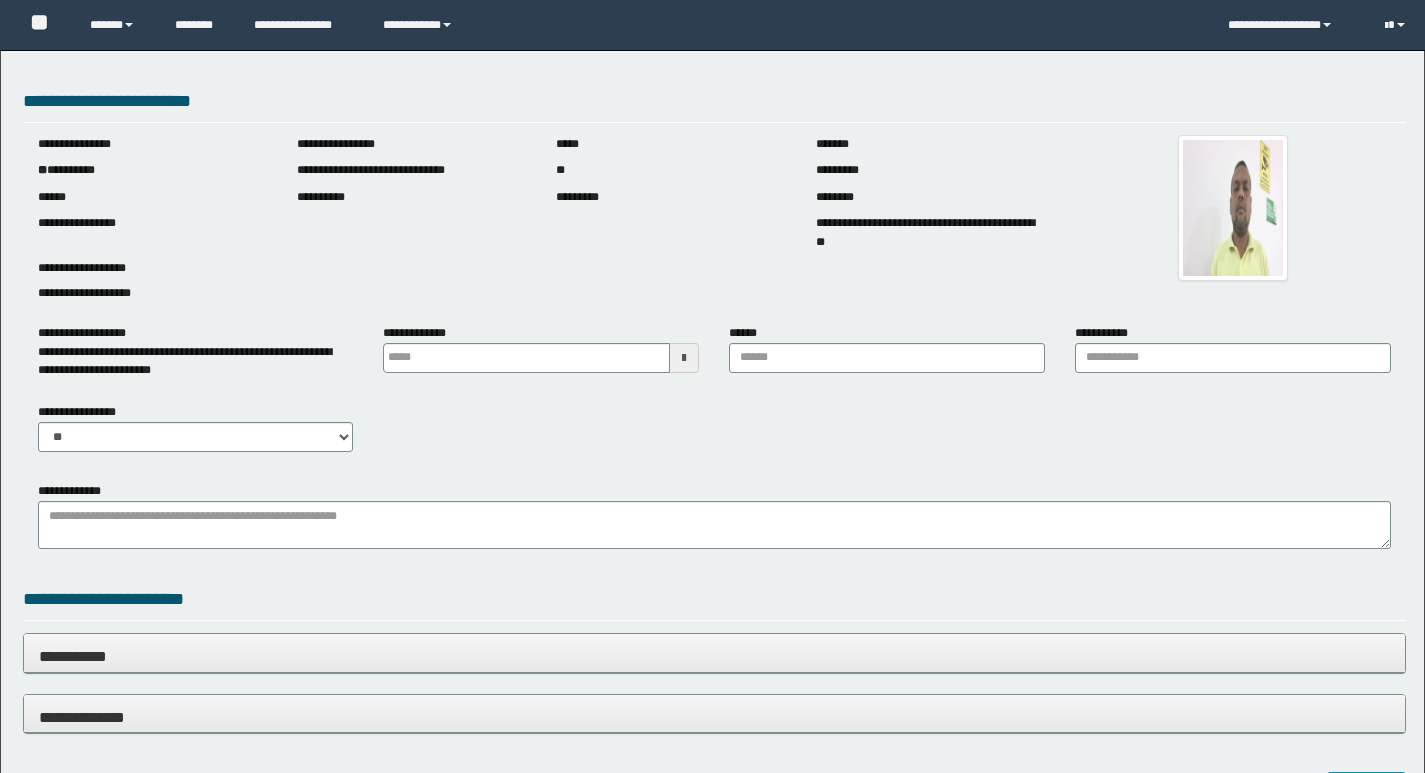 type 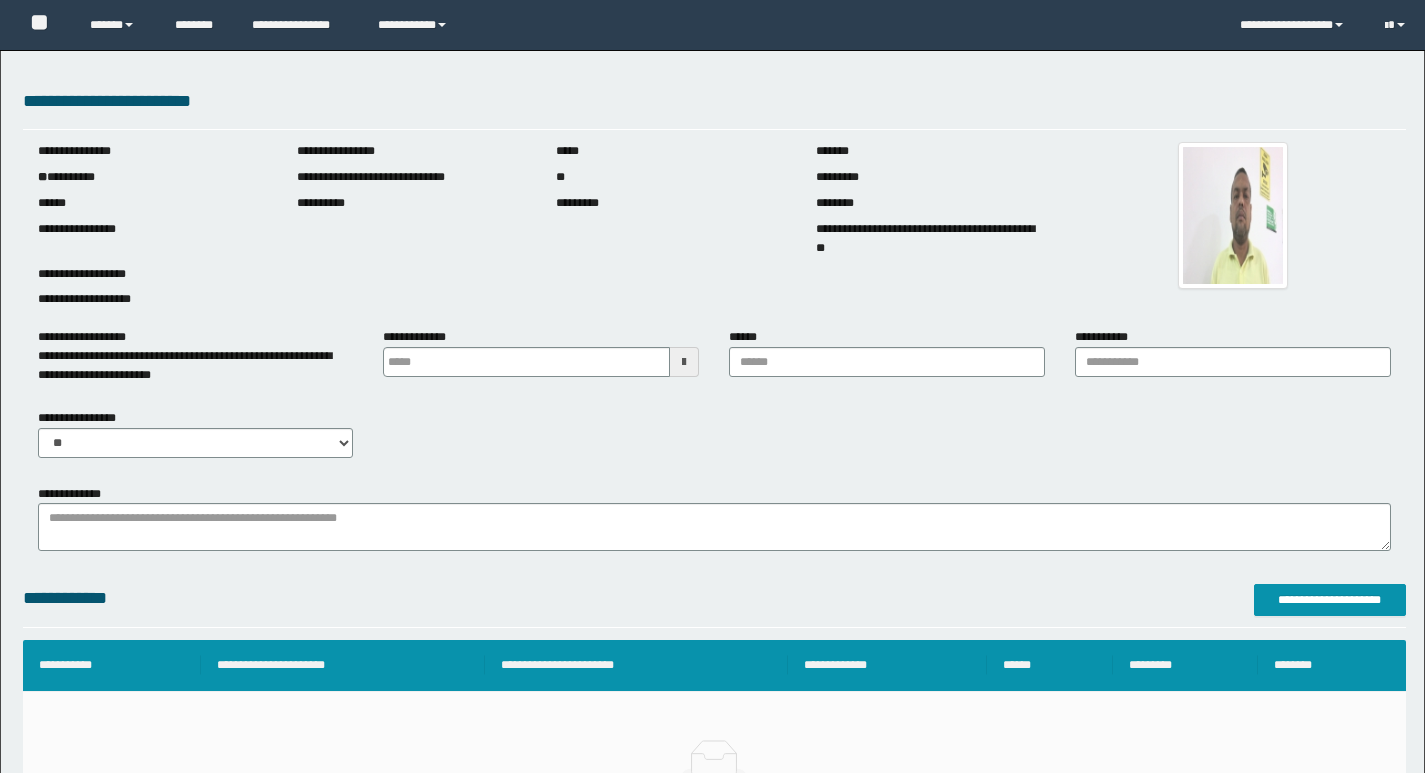 scroll, scrollTop: 0, scrollLeft: 0, axis: both 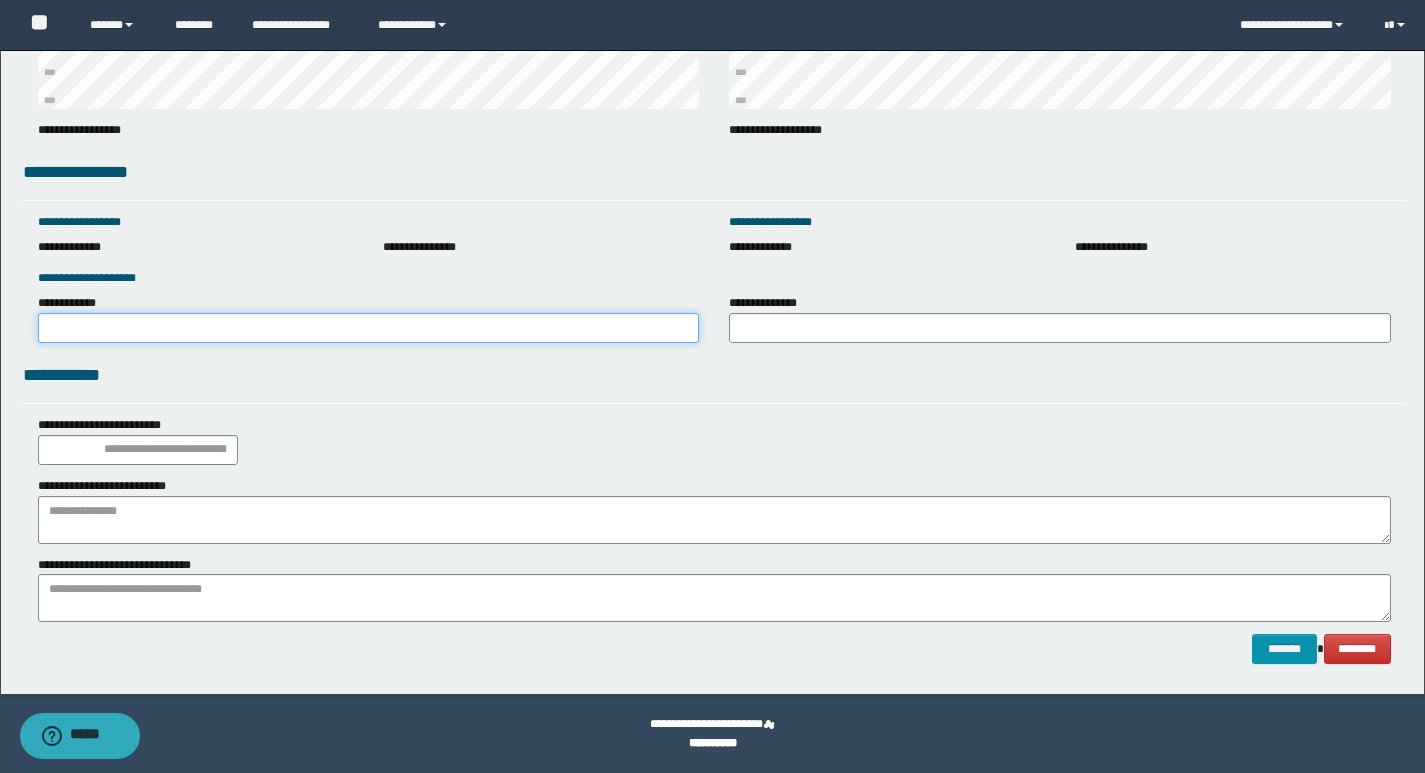 click on "**********" at bounding box center (369, 328) 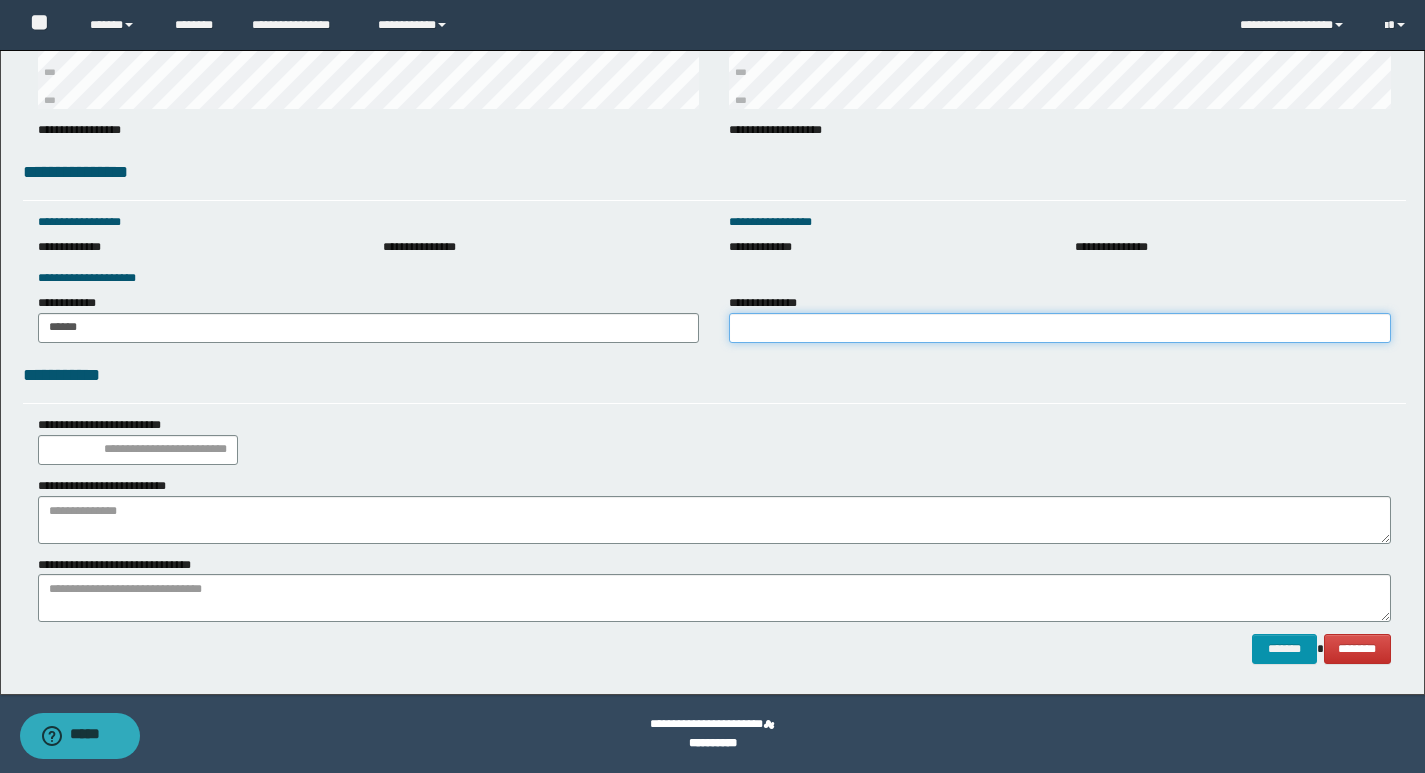 click on "**********" at bounding box center (1060, 328) 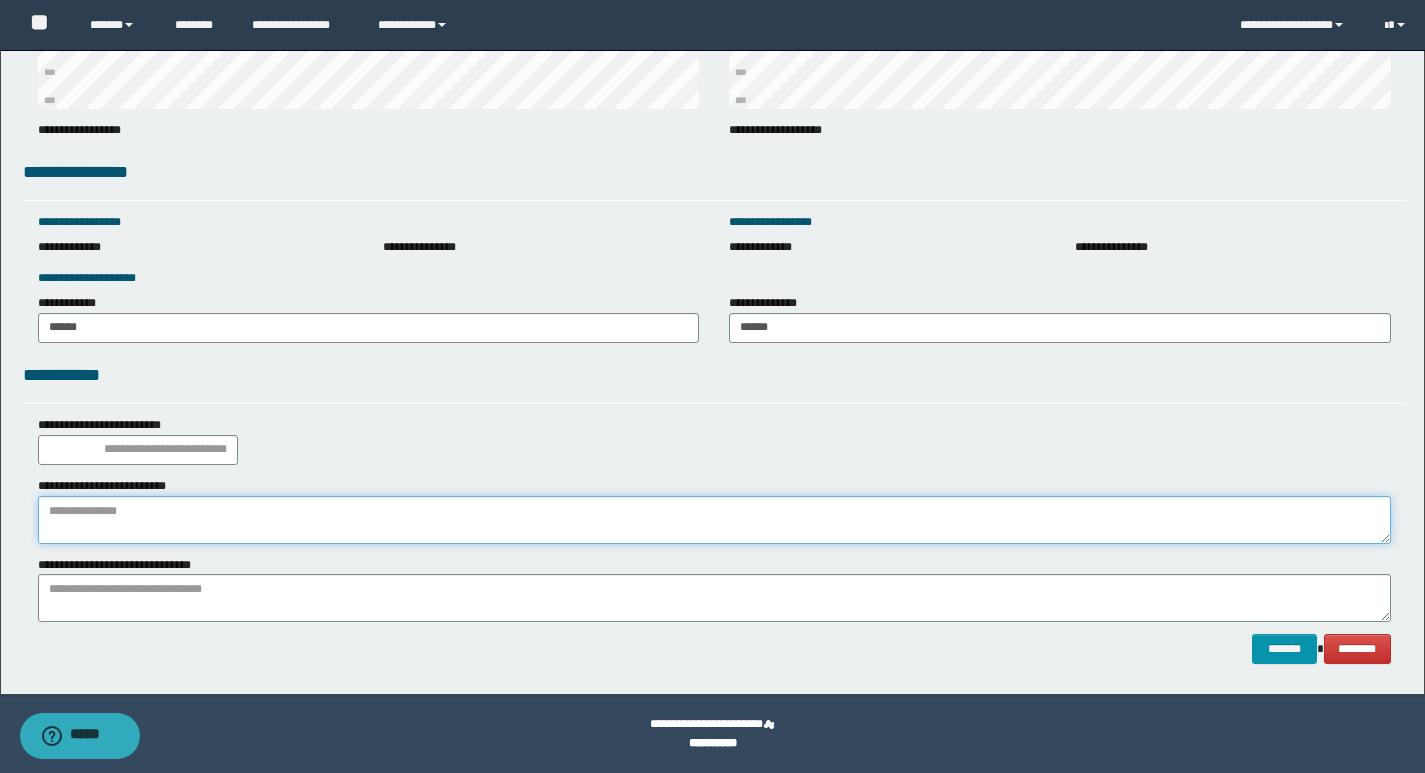 paste on "**********" 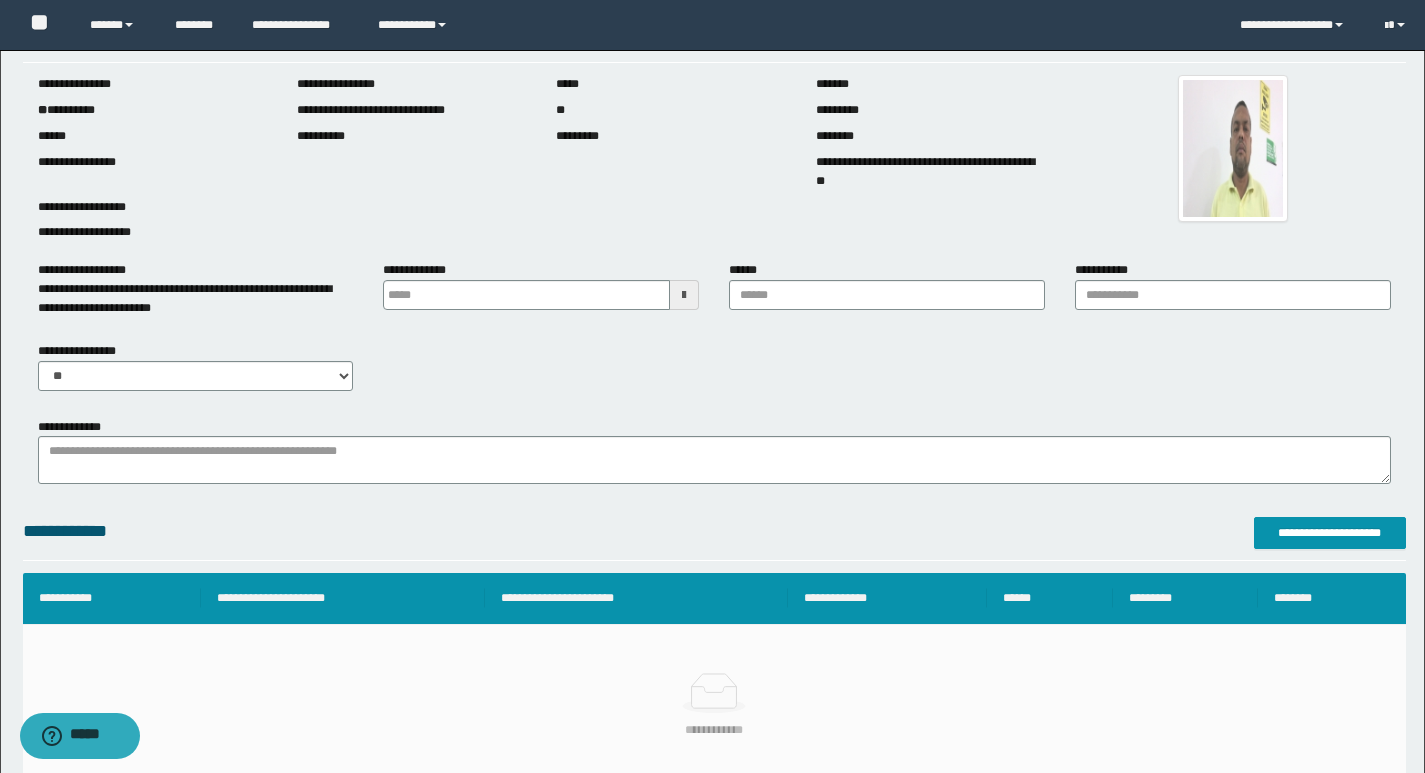 scroll, scrollTop: 52, scrollLeft: 0, axis: vertical 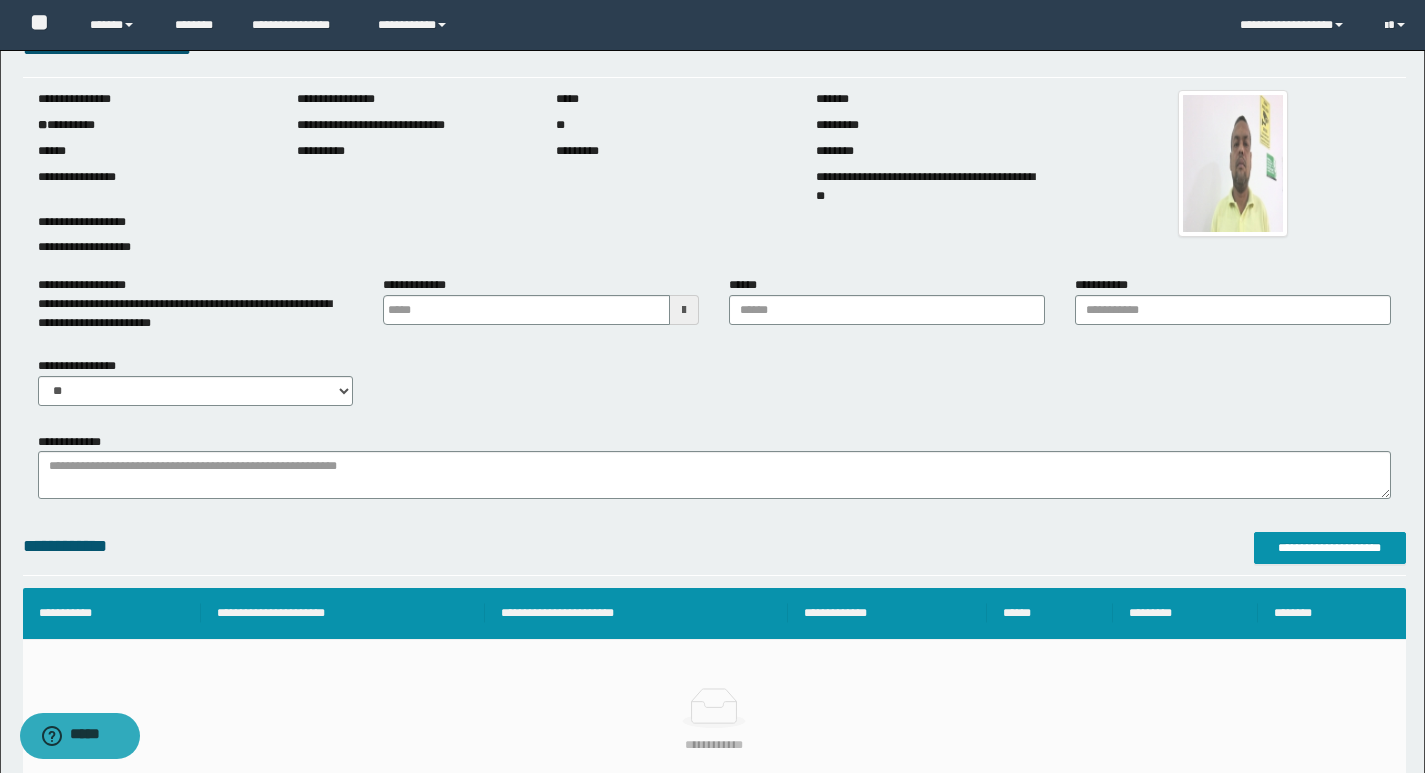 type on "**********" 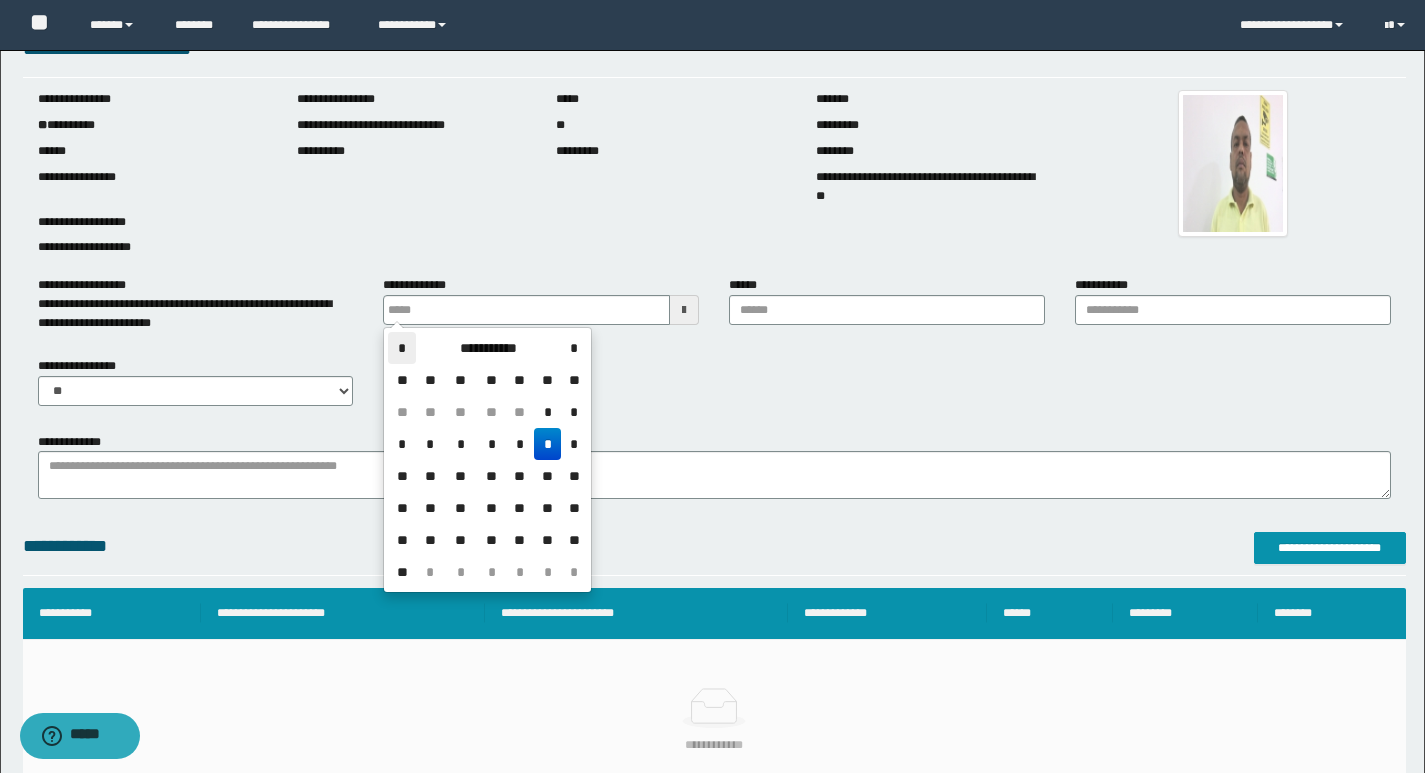 click on "*" at bounding box center [402, 348] 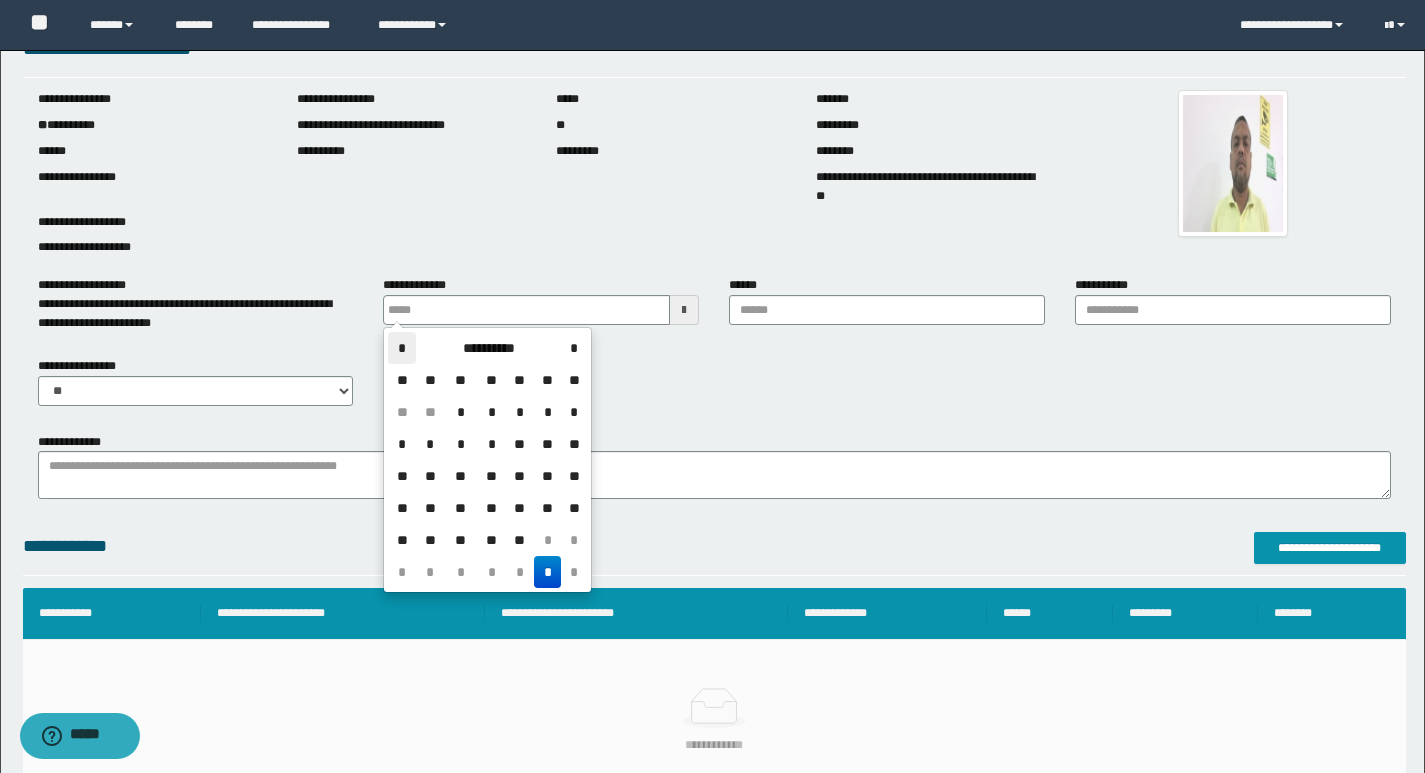 click on "*" at bounding box center (402, 348) 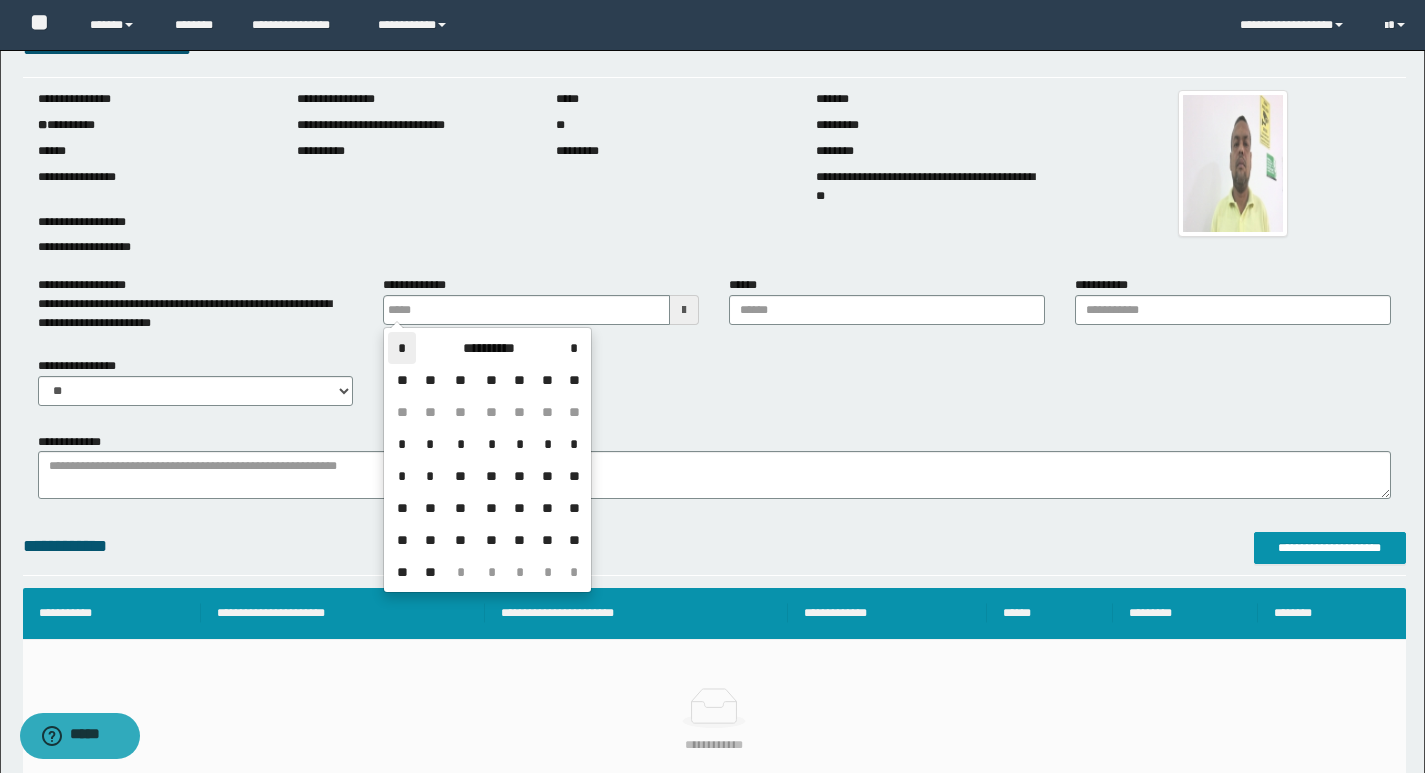 click on "*" at bounding box center (402, 348) 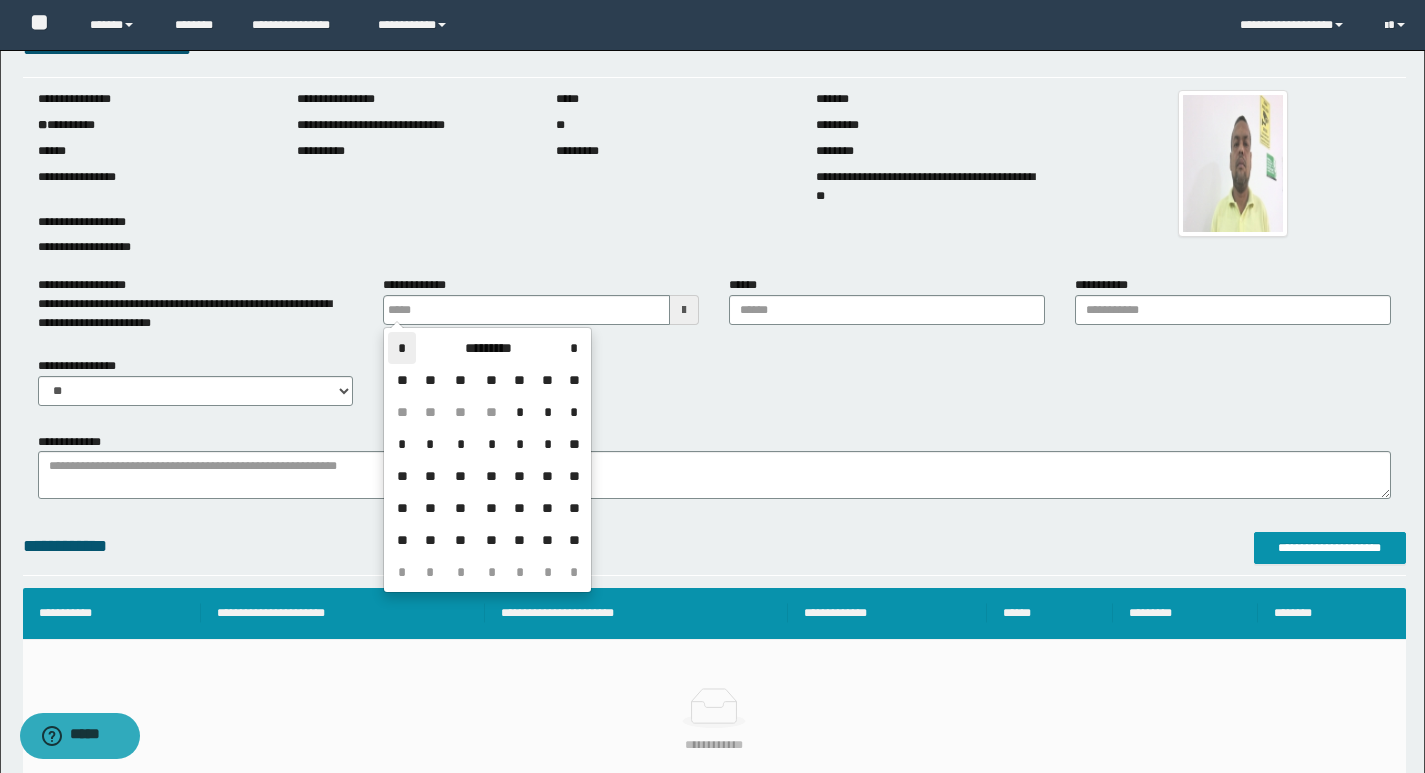 click on "*" at bounding box center [402, 348] 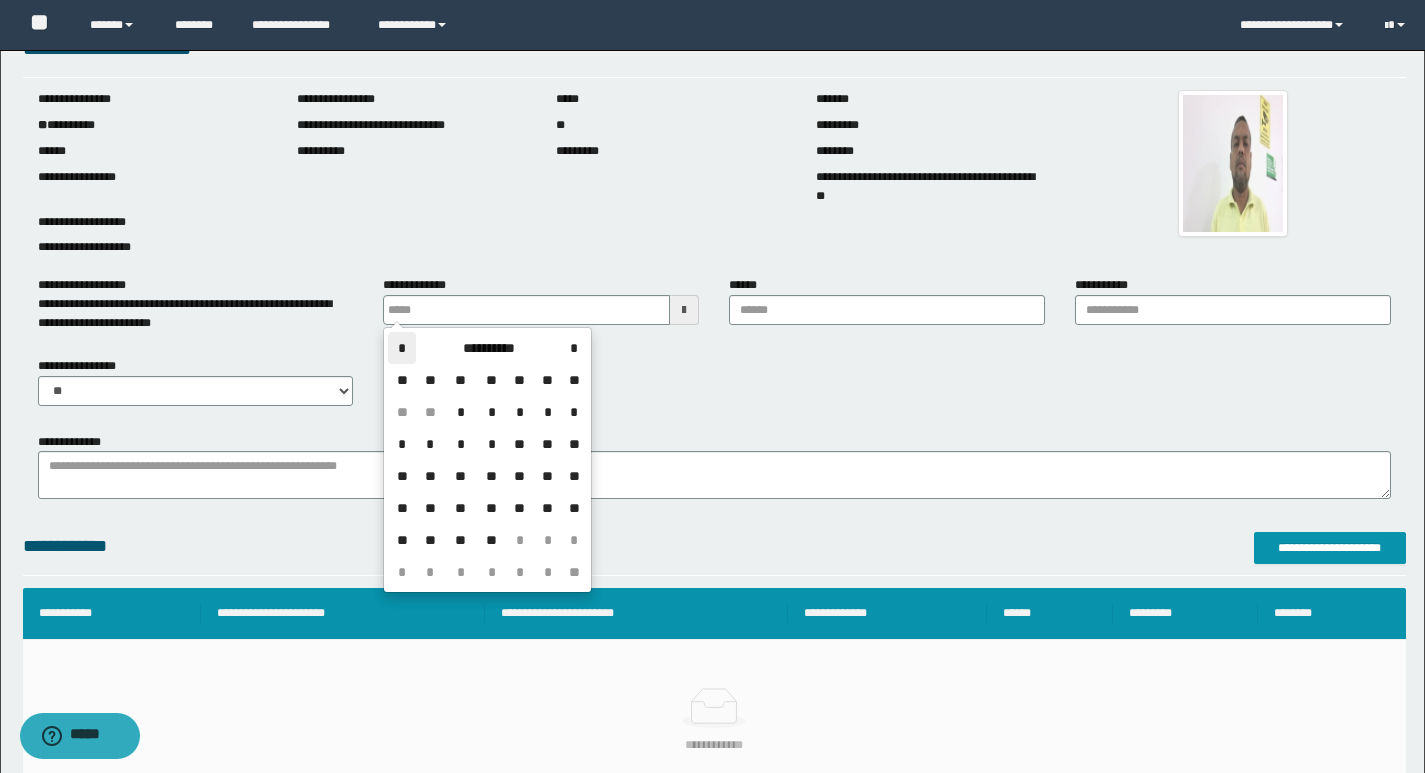 click on "*" at bounding box center (402, 348) 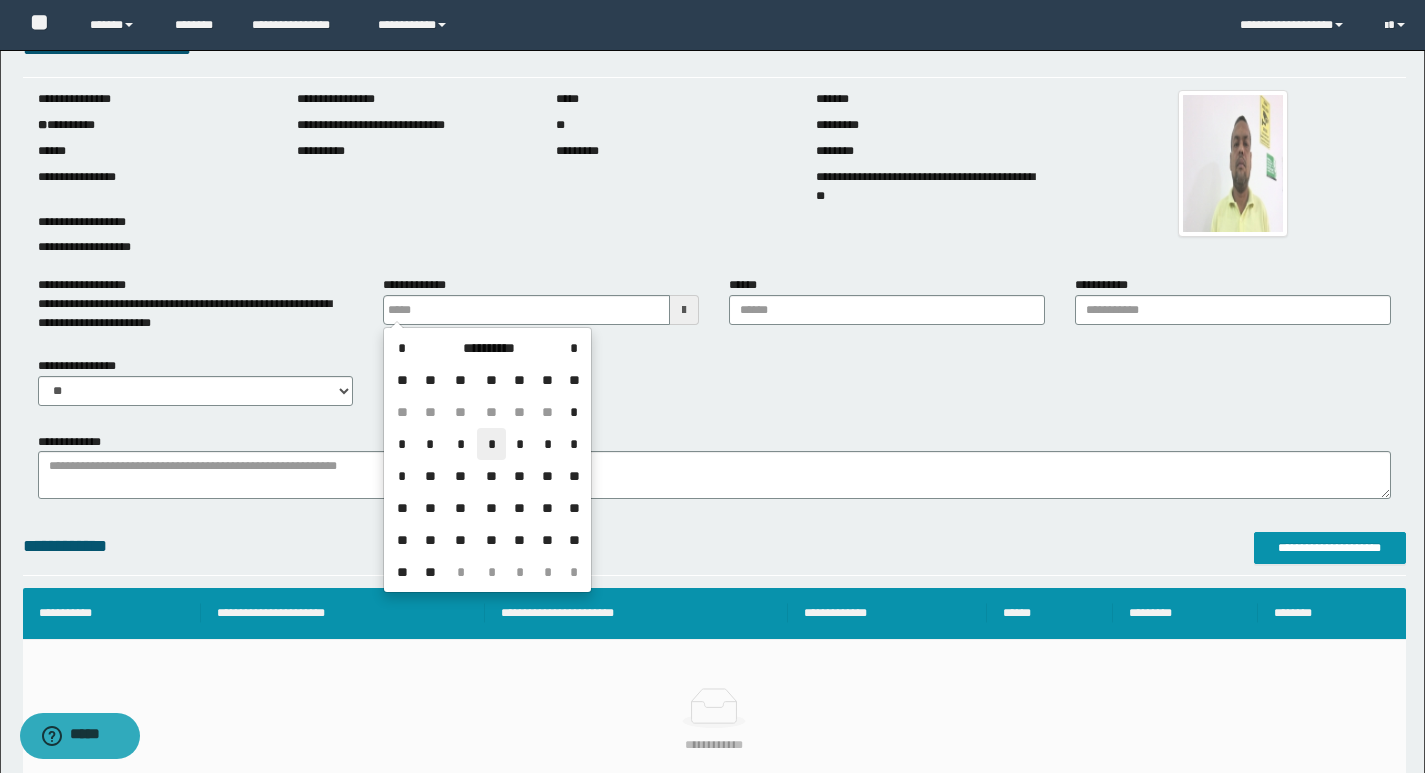 click on "* * * * * * *" at bounding box center (487, 444) 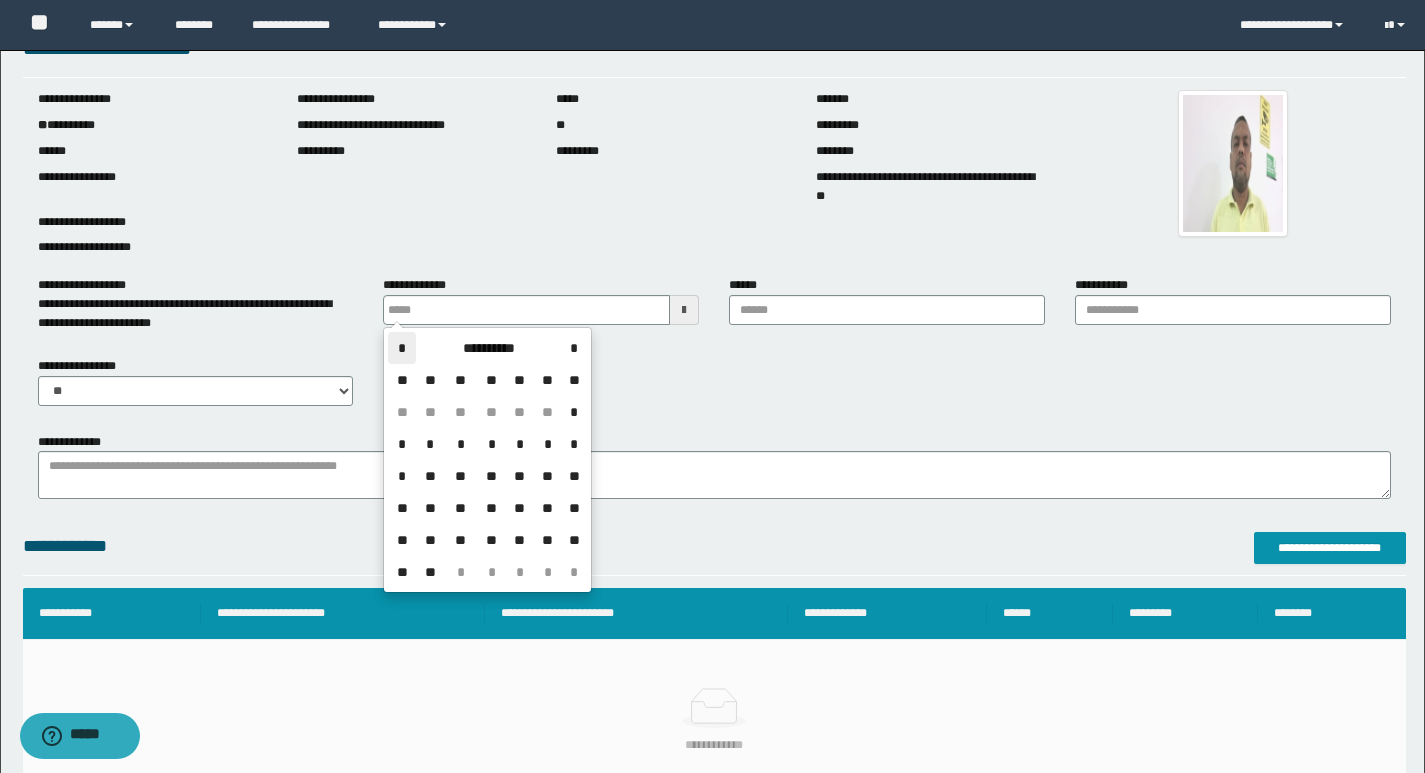 click on "*" at bounding box center (402, 348) 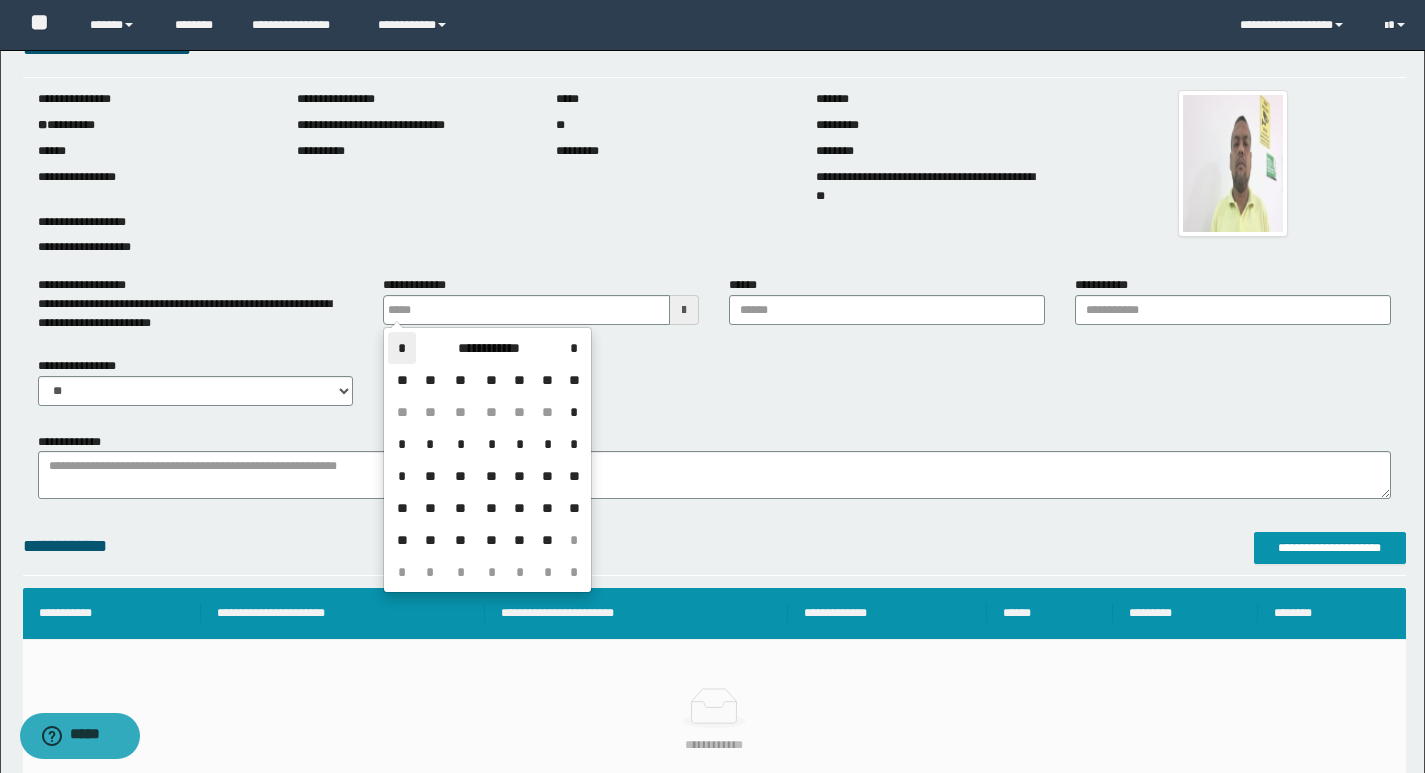 click on "*" at bounding box center (402, 348) 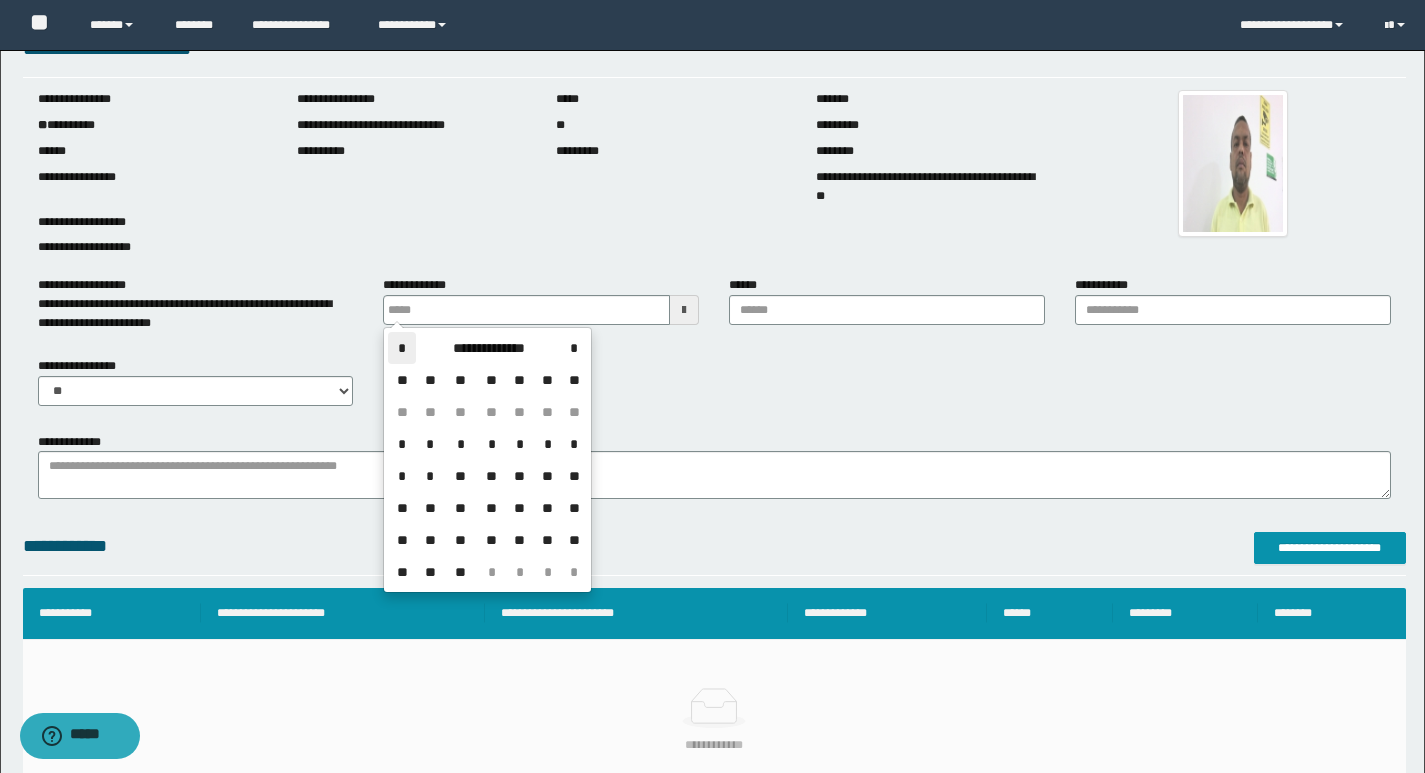 click on "*" at bounding box center [402, 348] 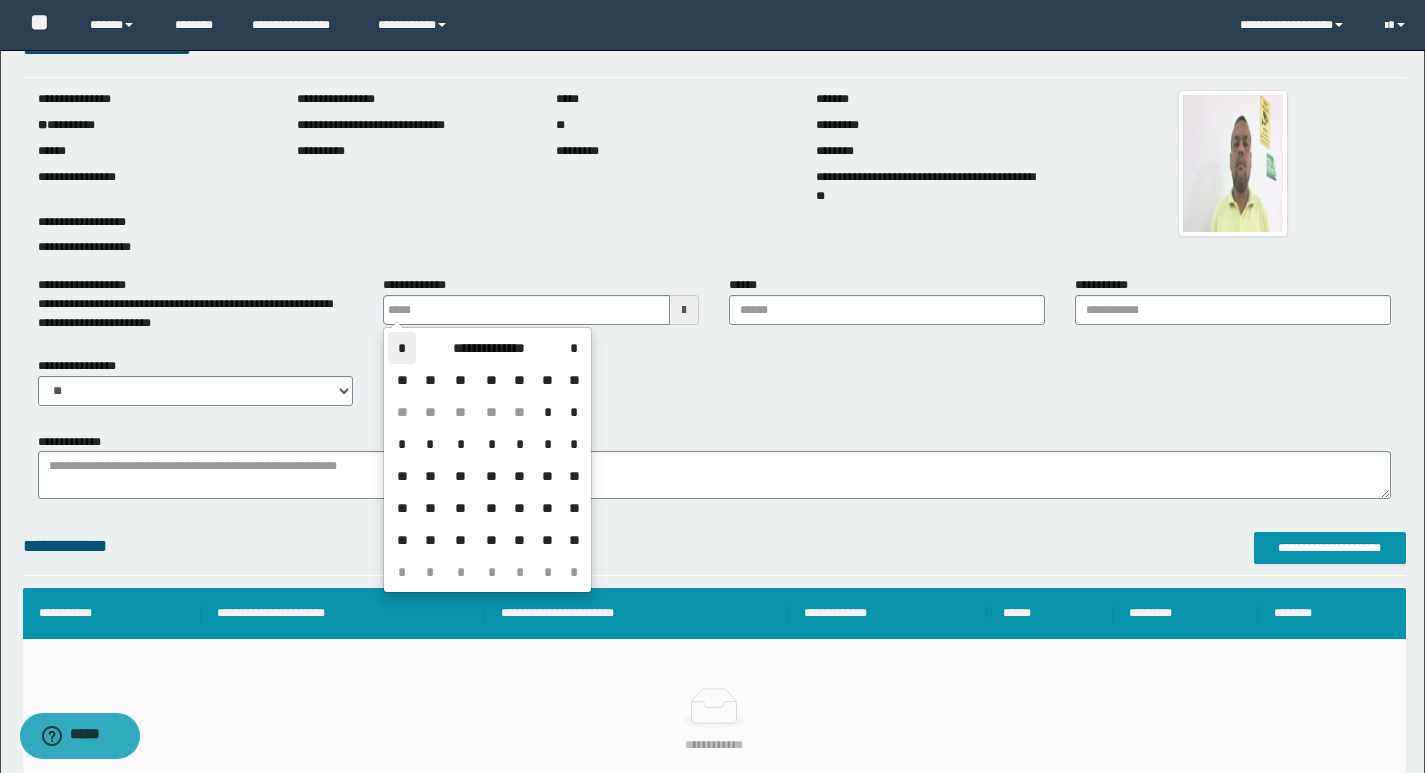 click on "*" at bounding box center [402, 348] 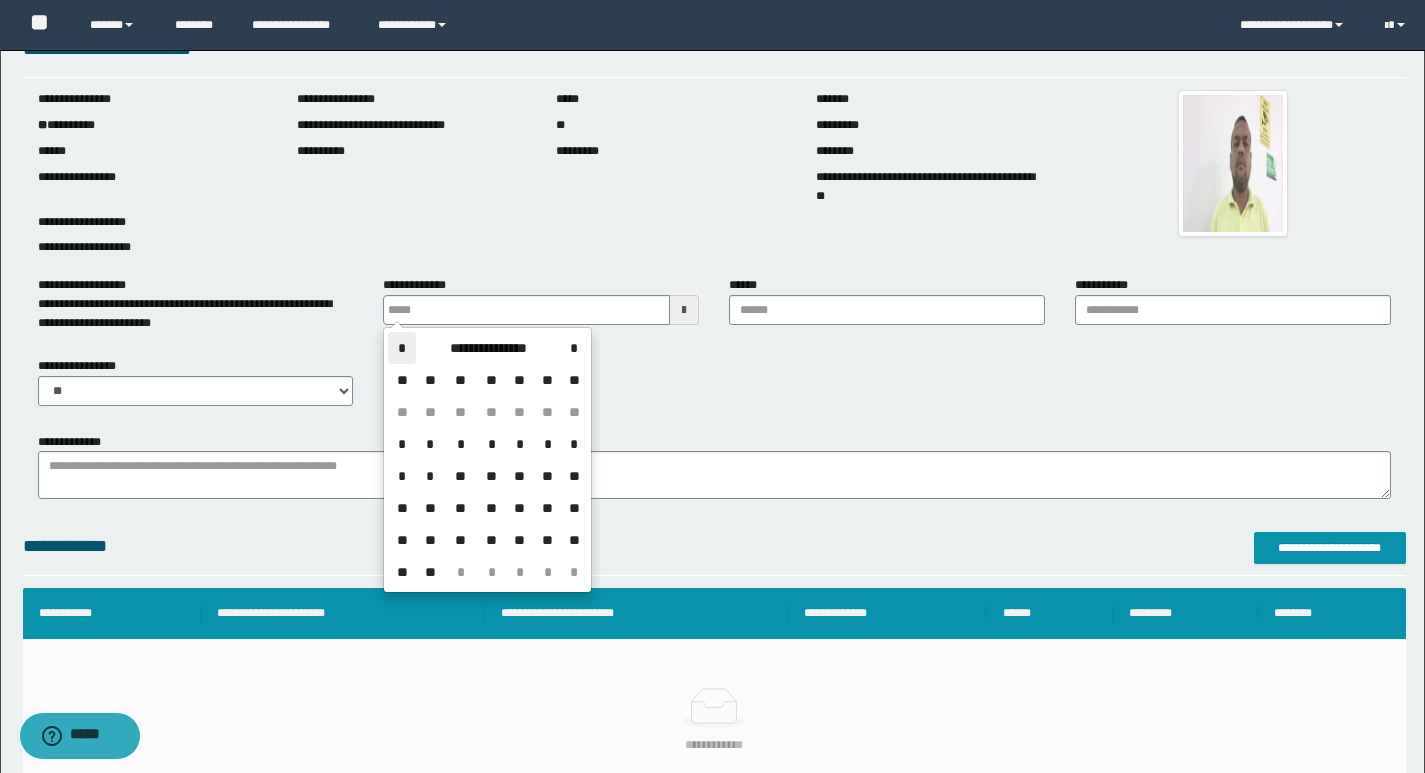 click on "*" at bounding box center [402, 348] 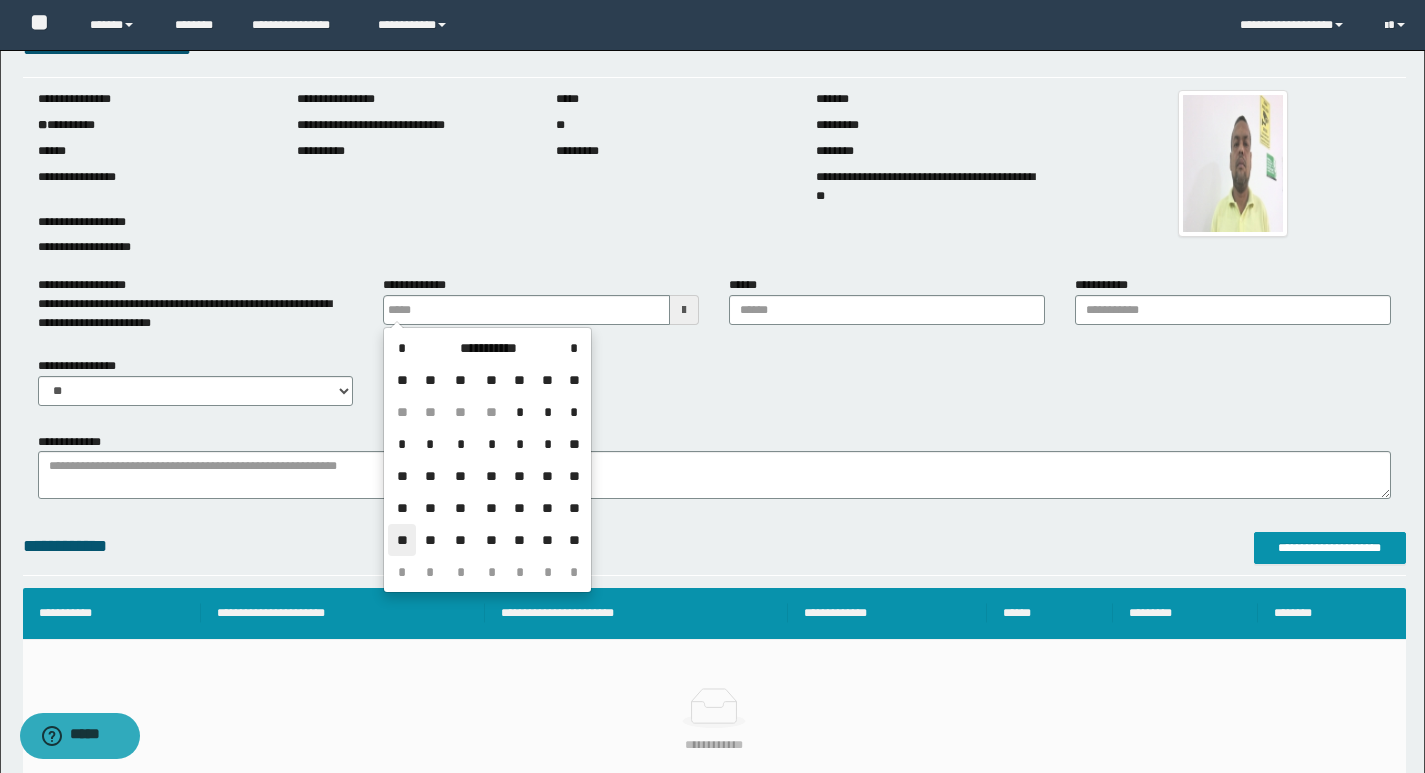 click on "**" at bounding box center [402, 540] 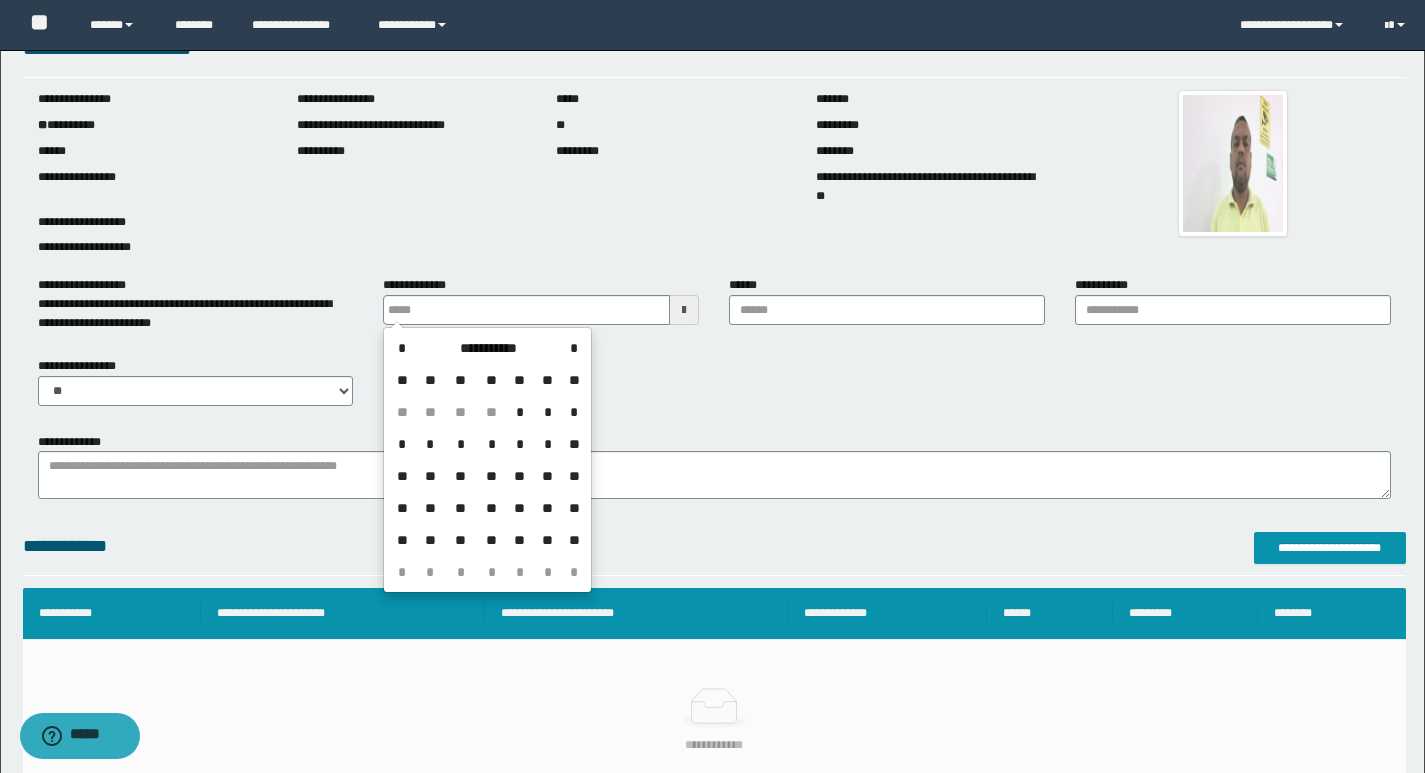 type on "**********" 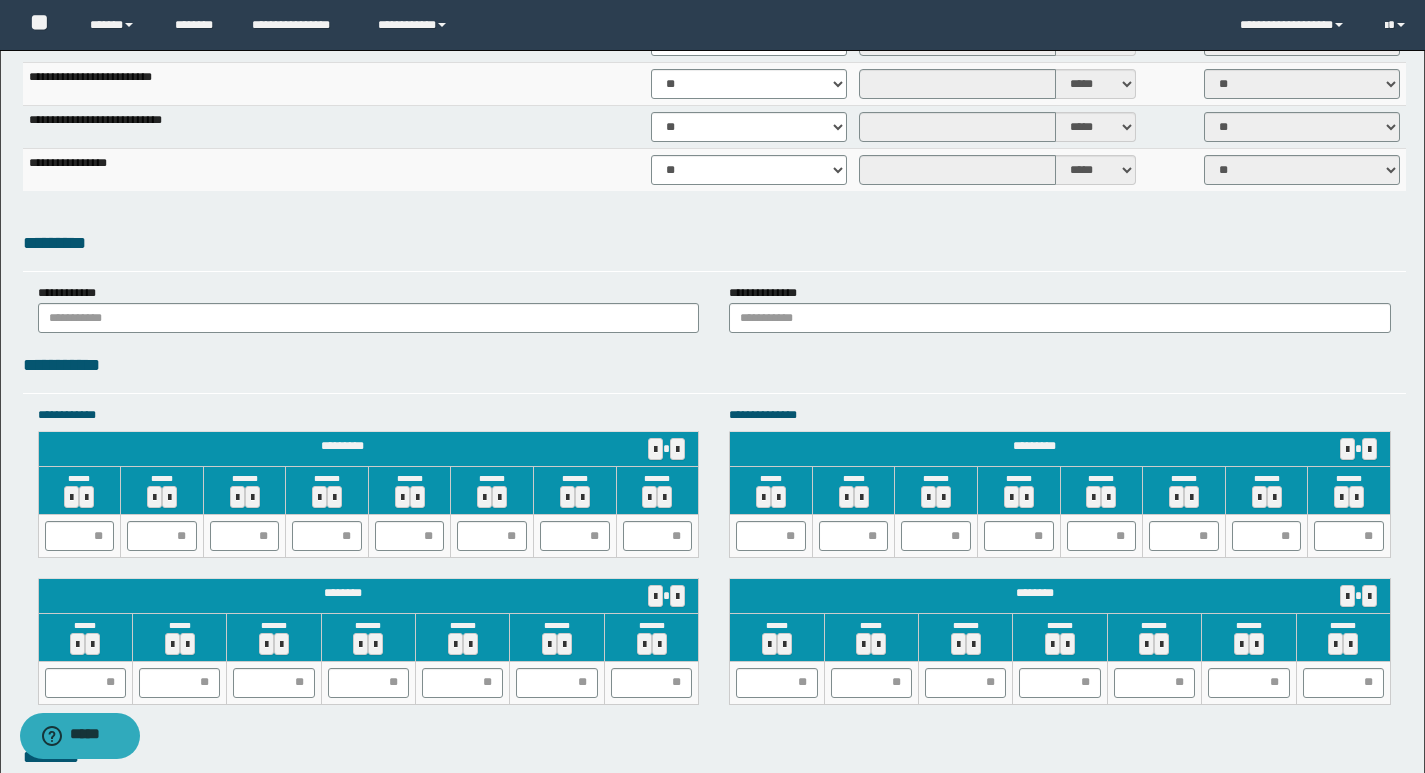 scroll, scrollTop: 1652, scrollLeft: 0, axis: vertical 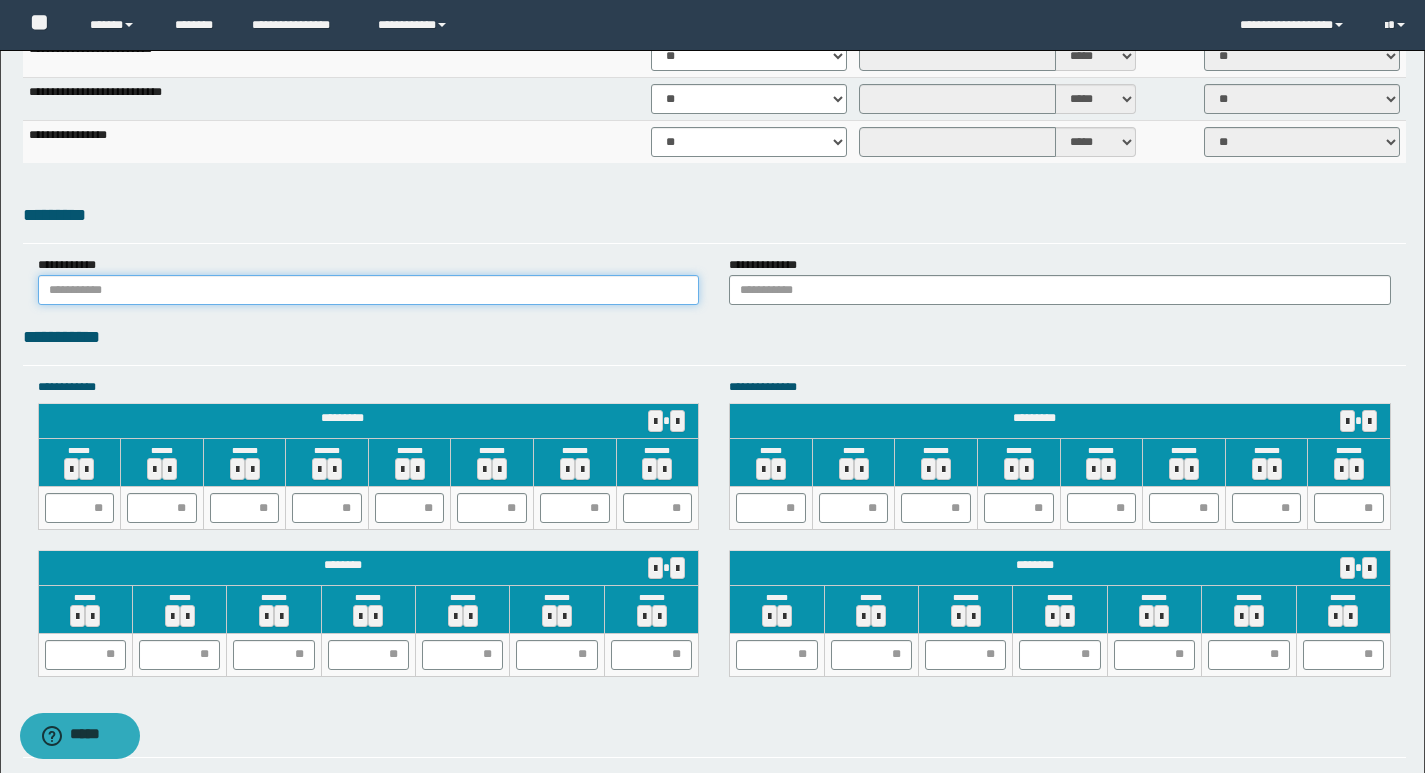 click at bounding box center [369, 290] 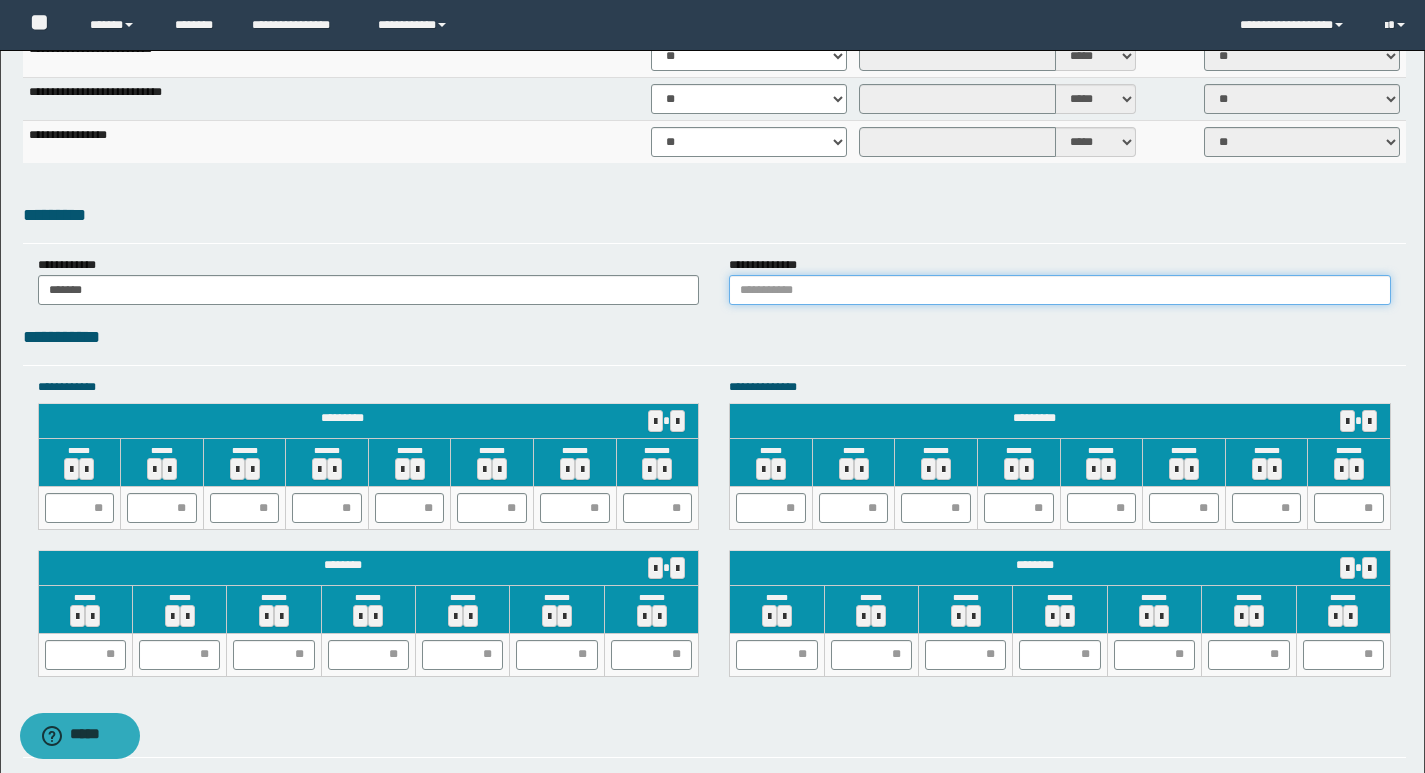 click at bounding box center [1060, 290] 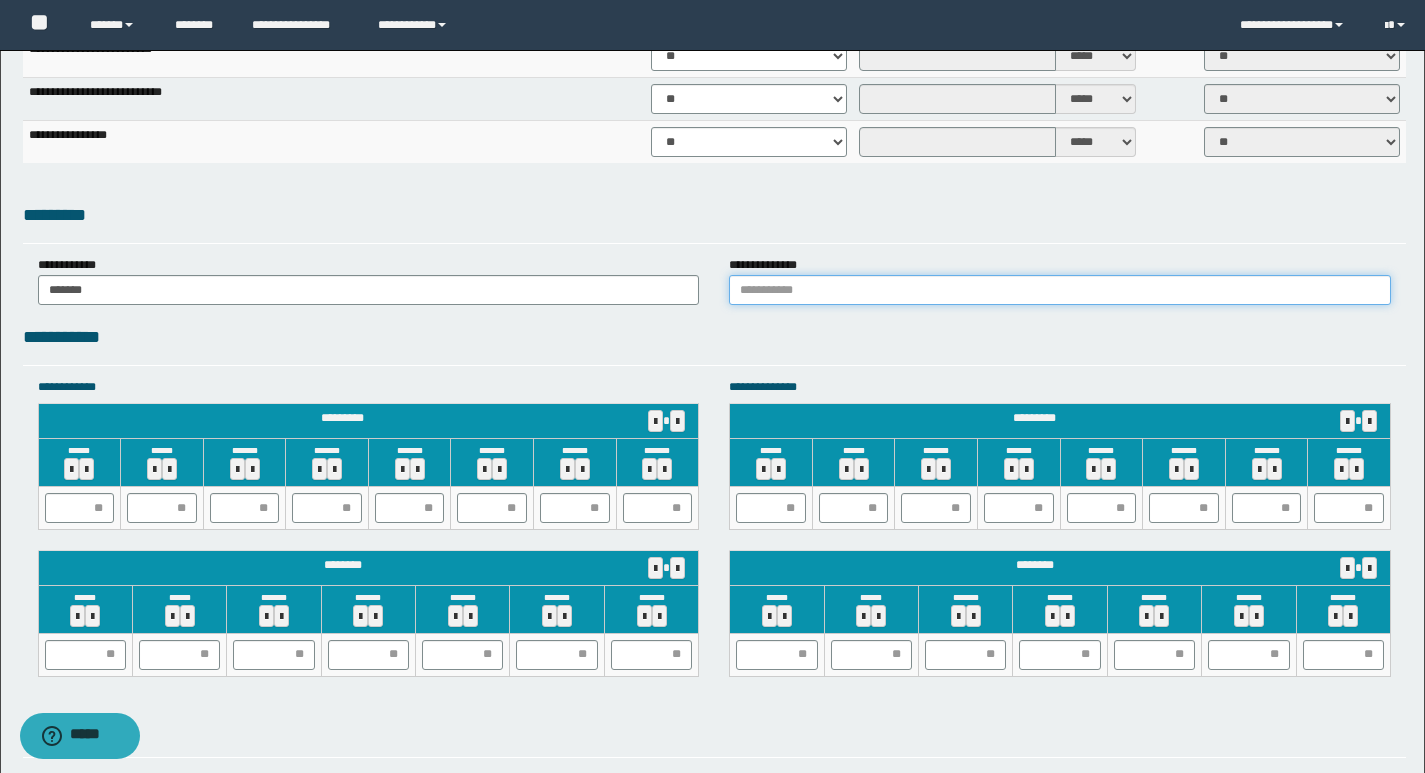 type on "******" 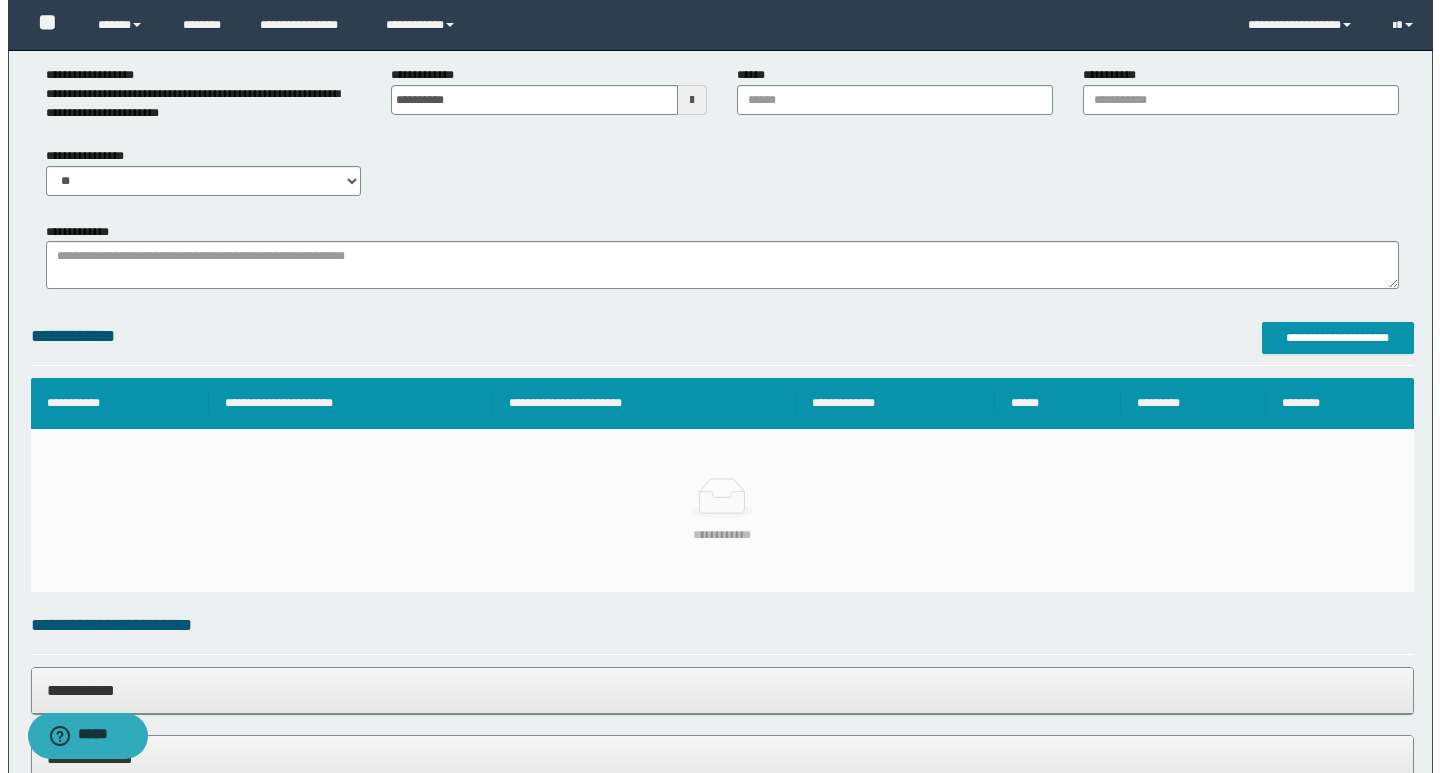 scroll, scrollTop: 157, scrollLeft: 0, axis: vertical 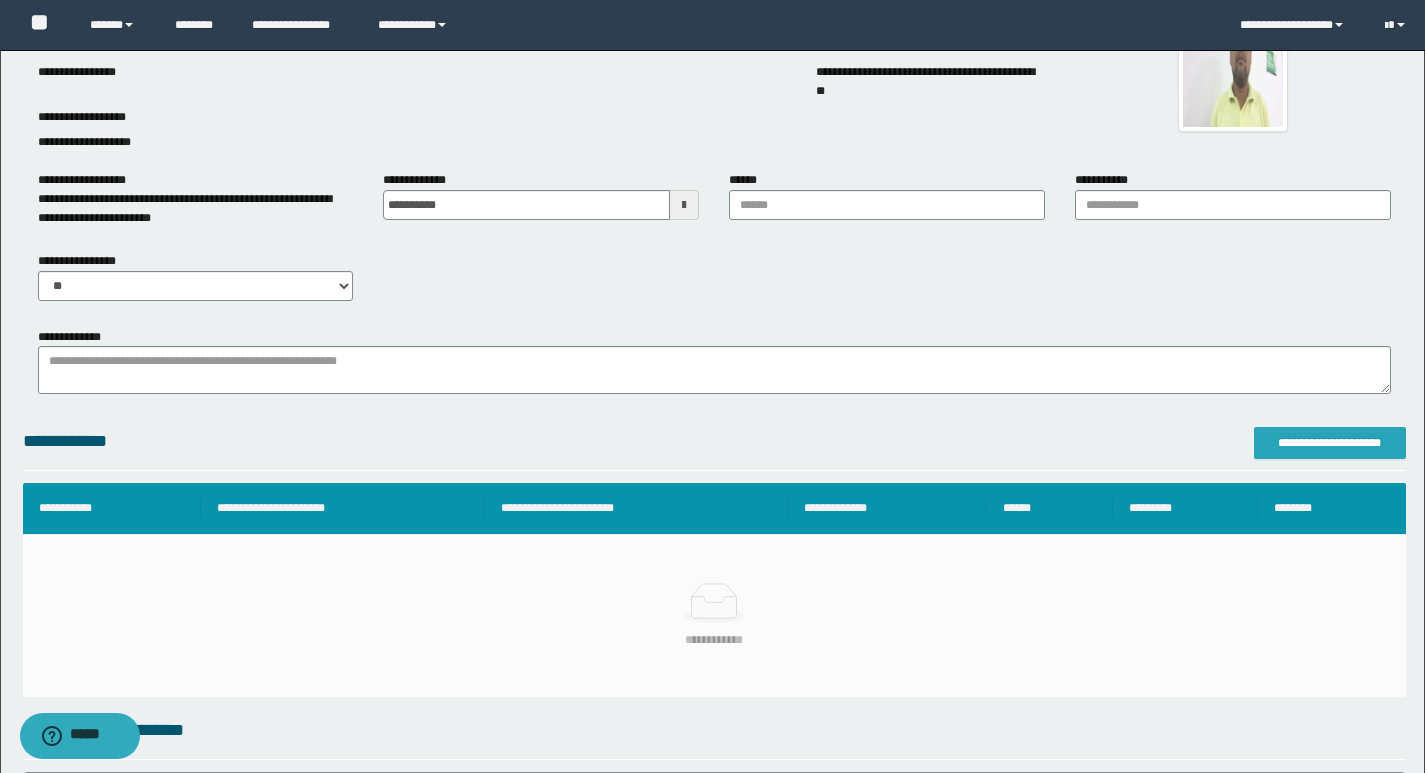 click on "**********" at bounding box center (1330, 443) 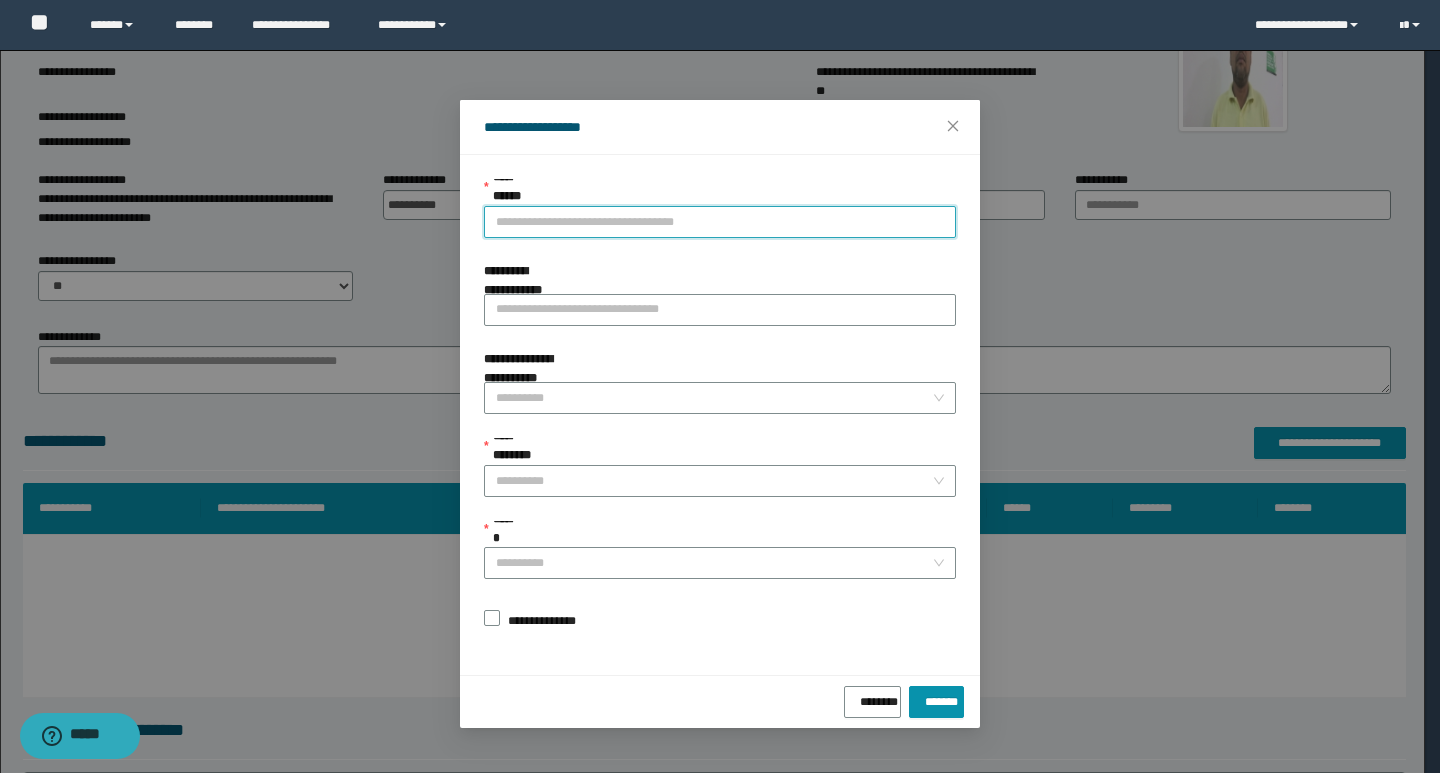 click on "**********" at bounding box center [720, 222] 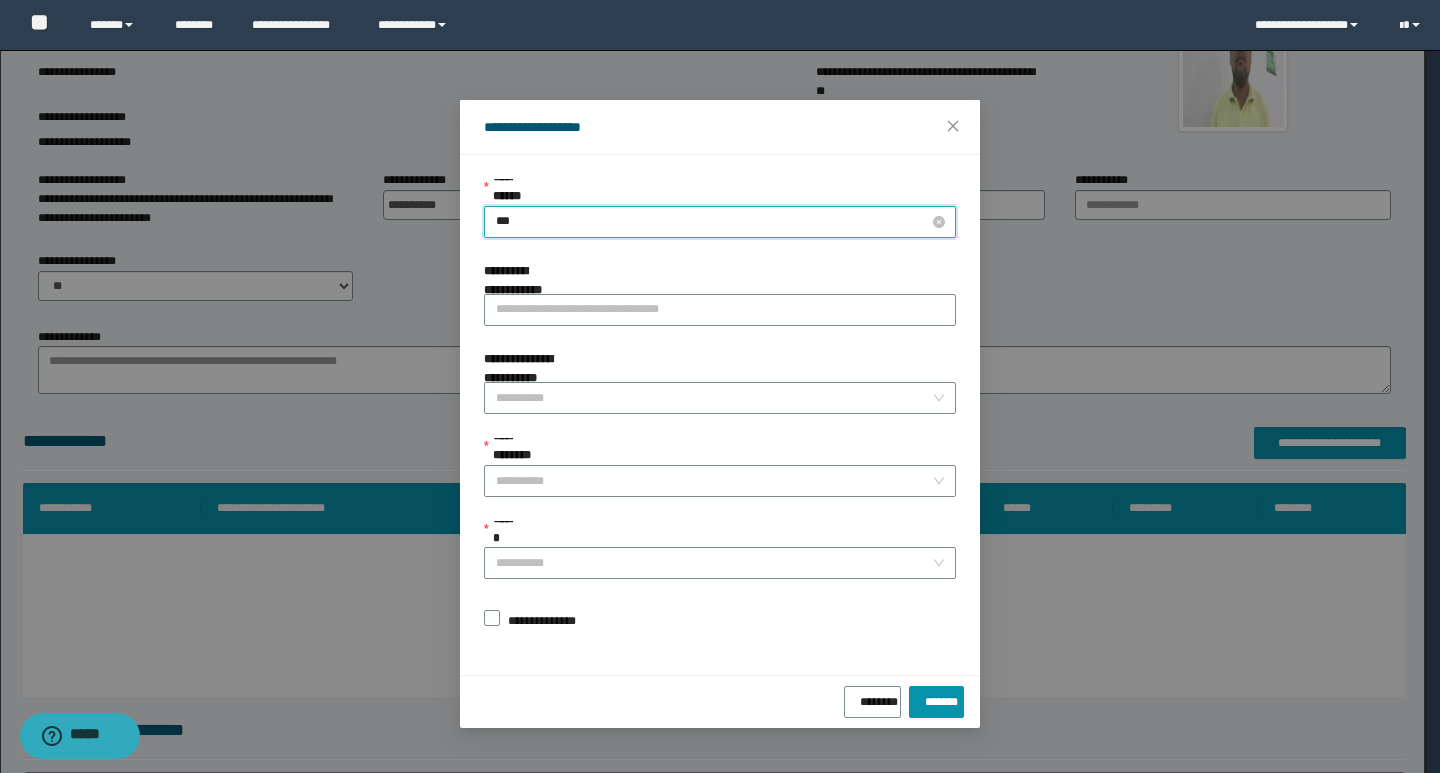 type on "****" 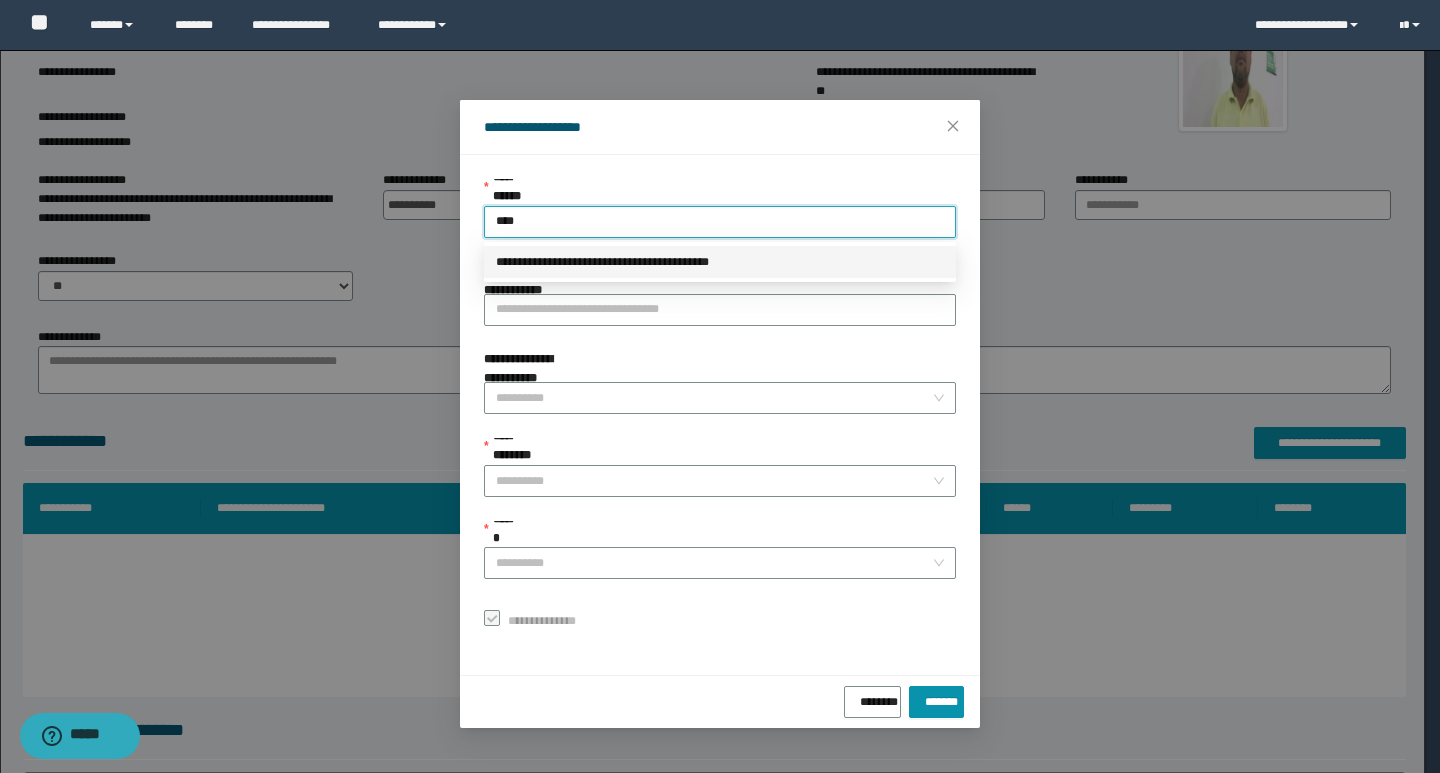 click on "**********" at bounding box center (720, 262) 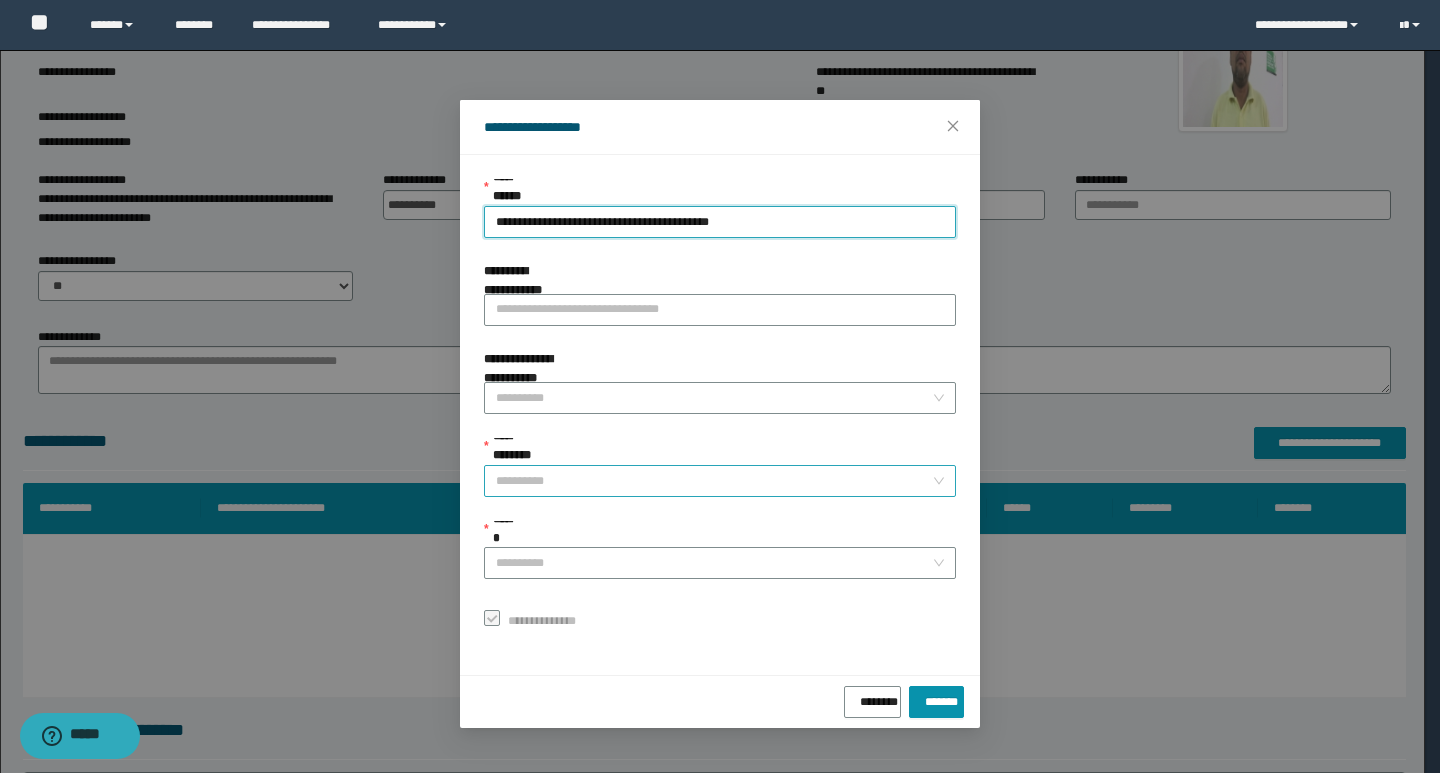 click on "**********" at bounding box center (714, 481) 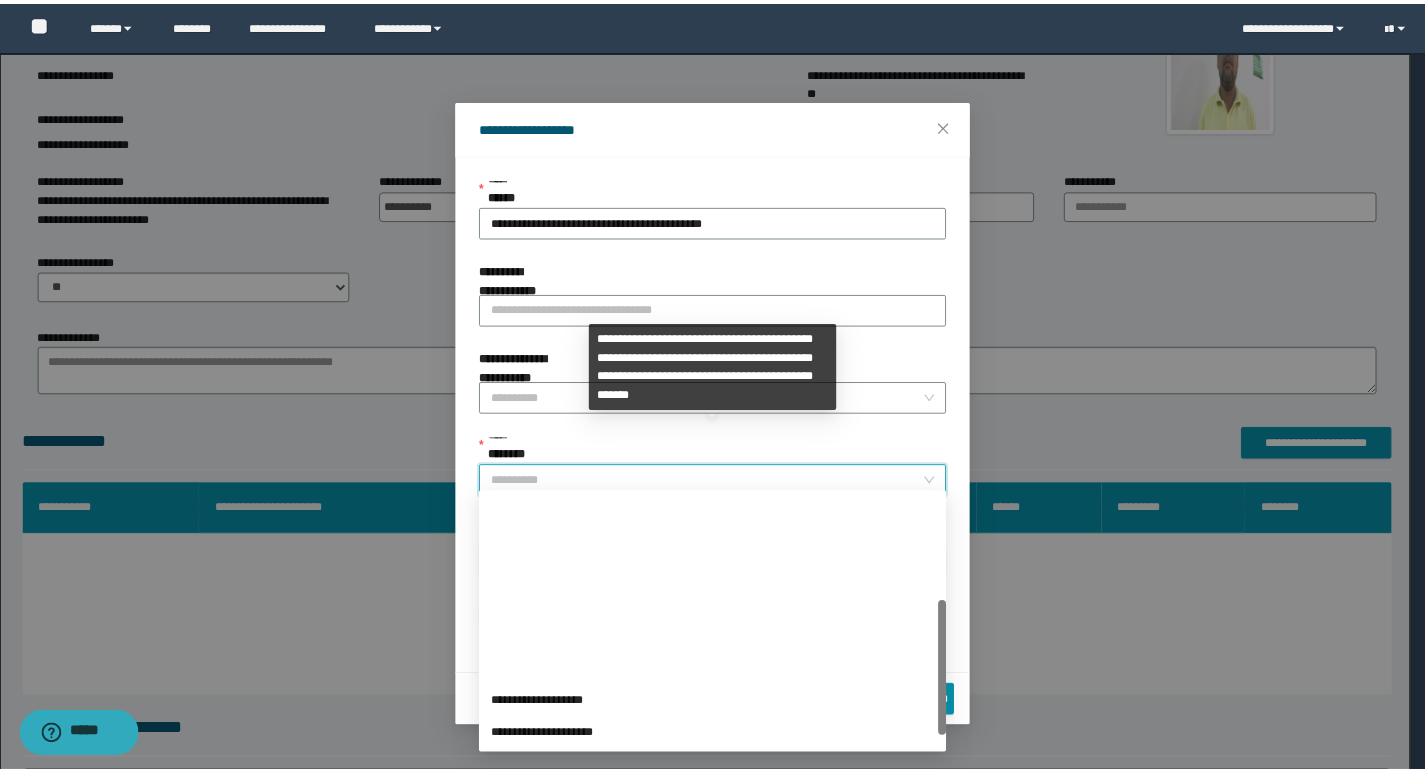 scroll, scrollTop: 224, scrollLeft: 0, axis: vertical 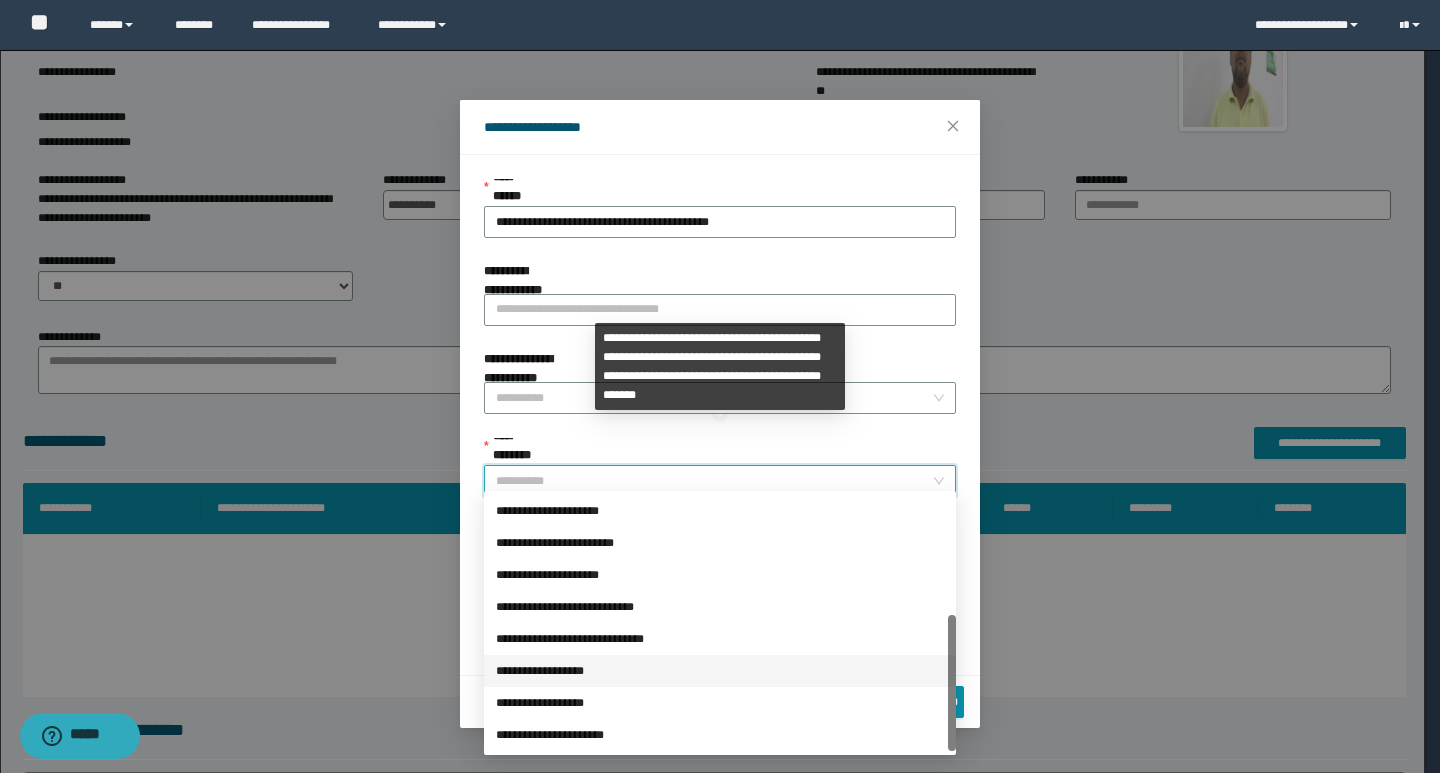 click on "**********" at bounding box center [720, 671] 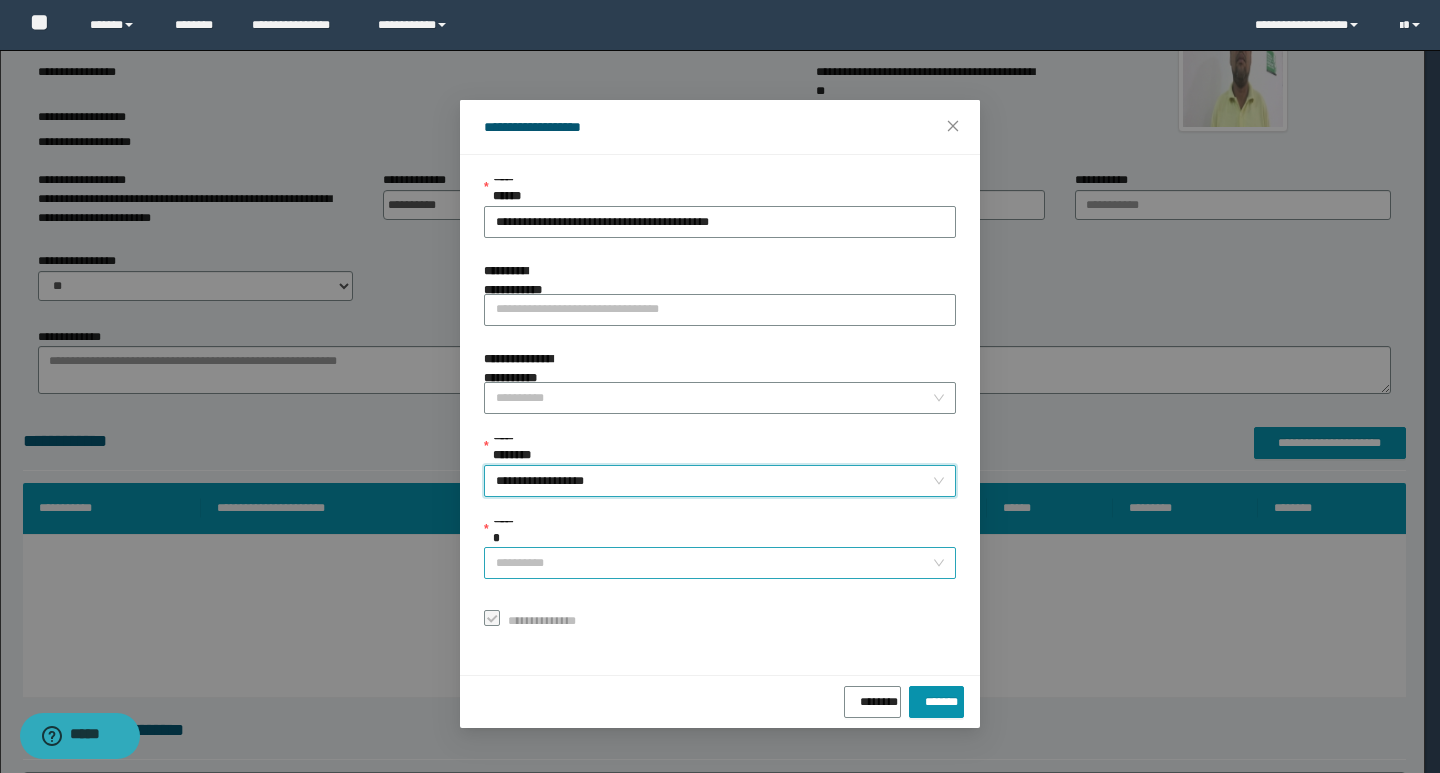 click on "******" at bounding box center [714, 563] 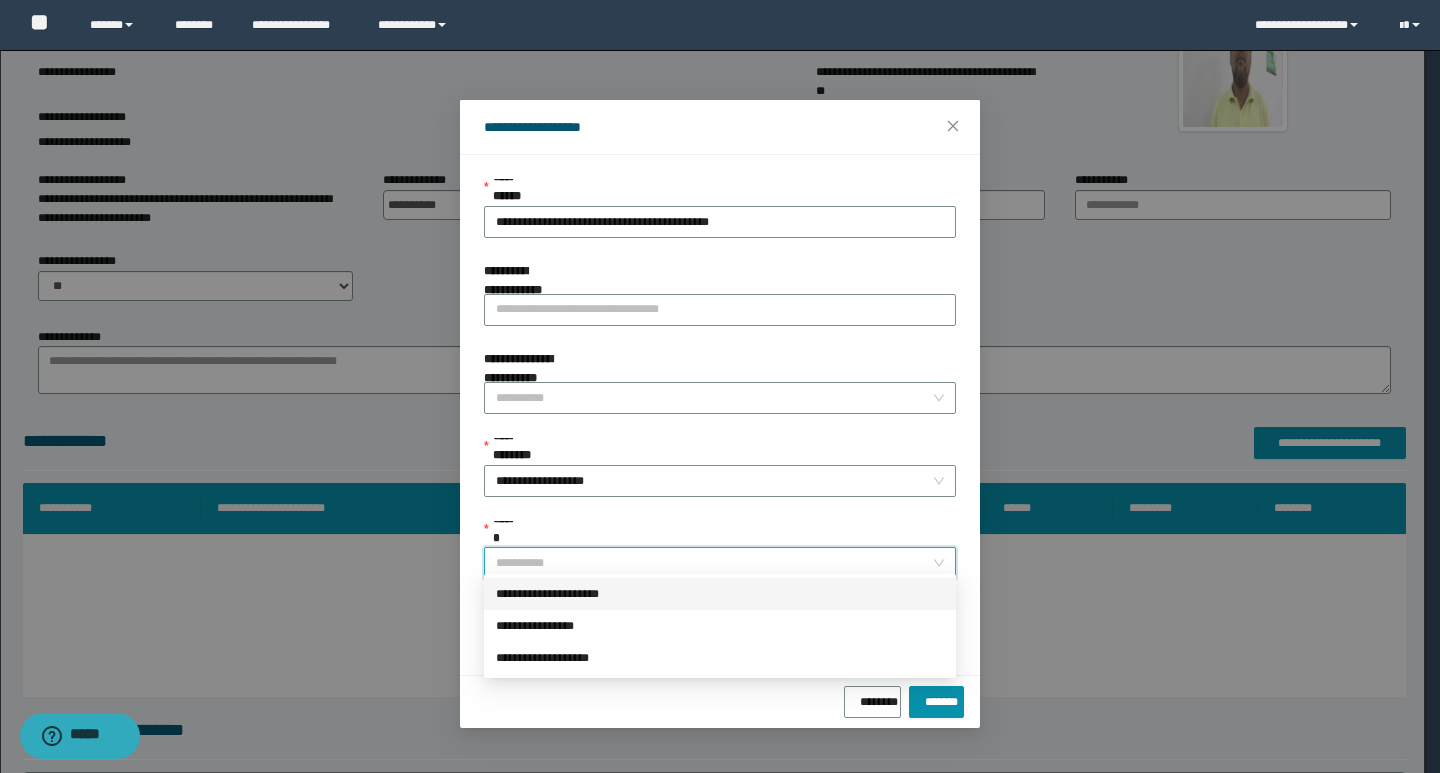 click on "**********" at bounding box center [720, 594] 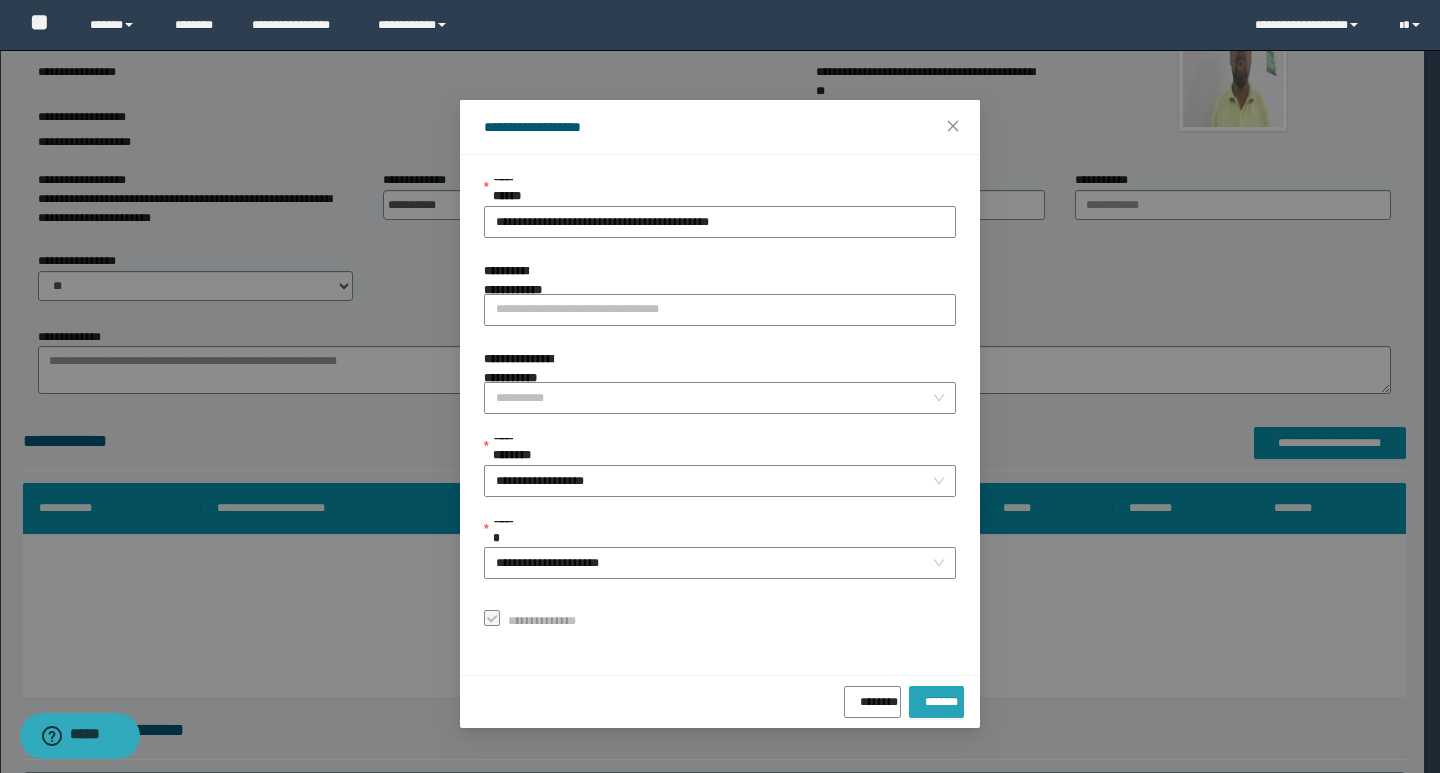 click on "*******" at bounding box center [936, 698] 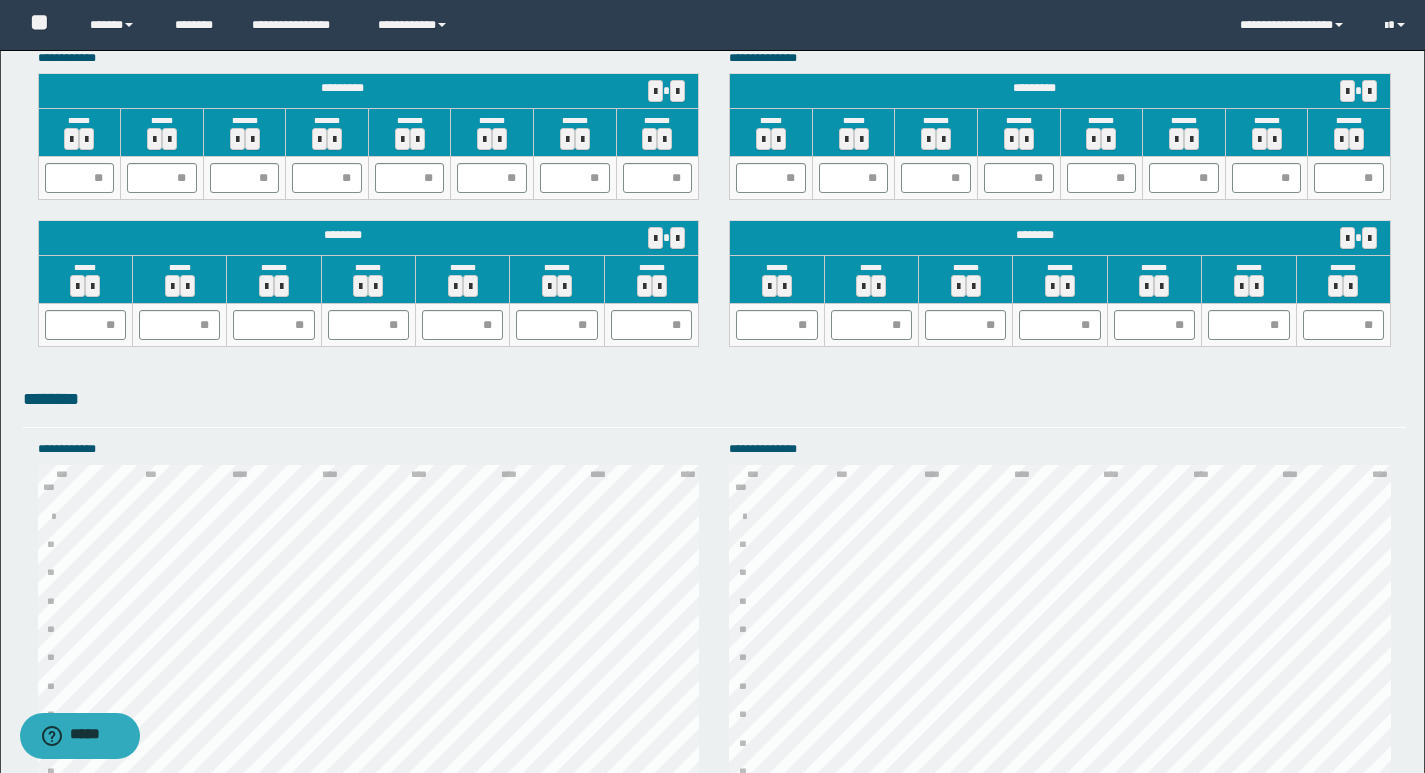 scroll, scrollTop: 1757, scrollLeft: 0, axis: vertical 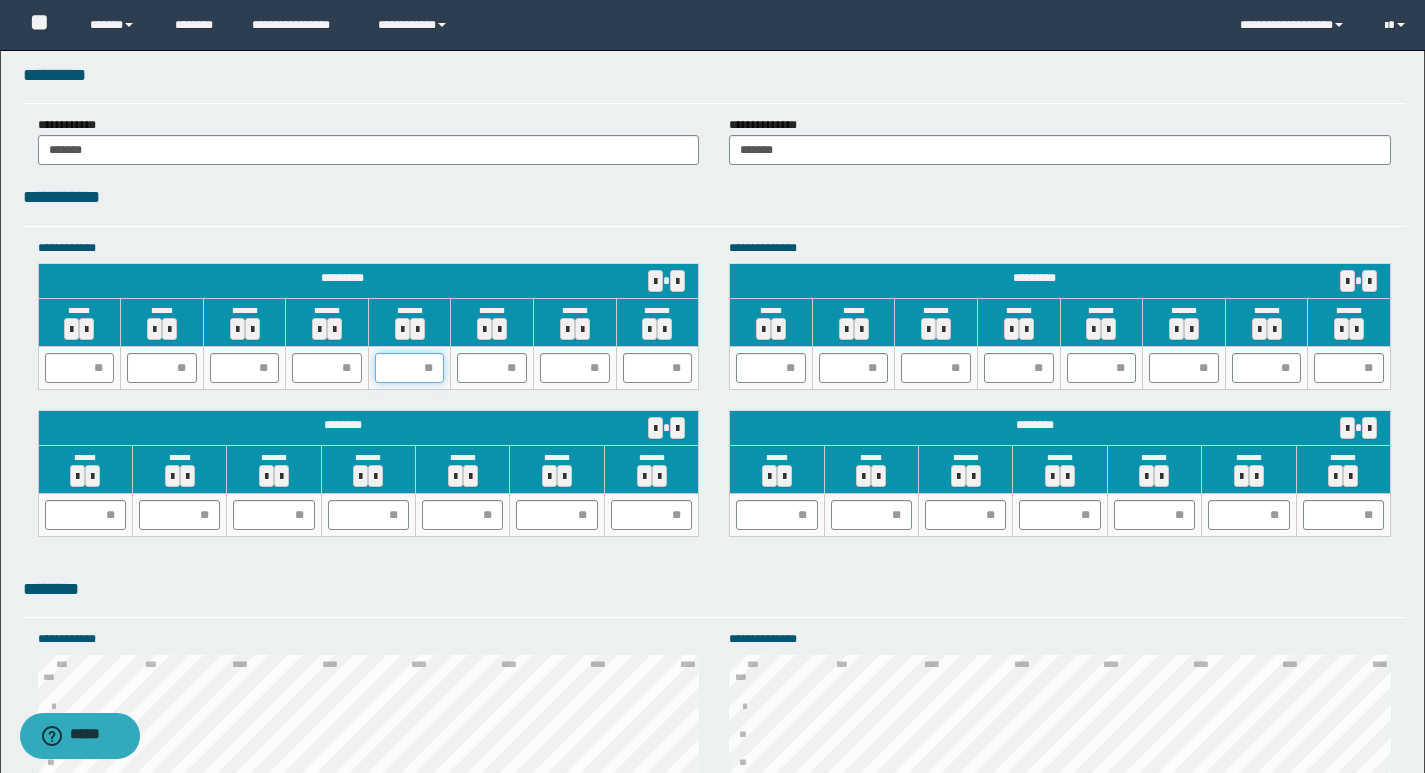 drag, startPoint x: 429, startPoint y: 371, endPoint x: 416, endPoint y: 370, distance: 13.038404 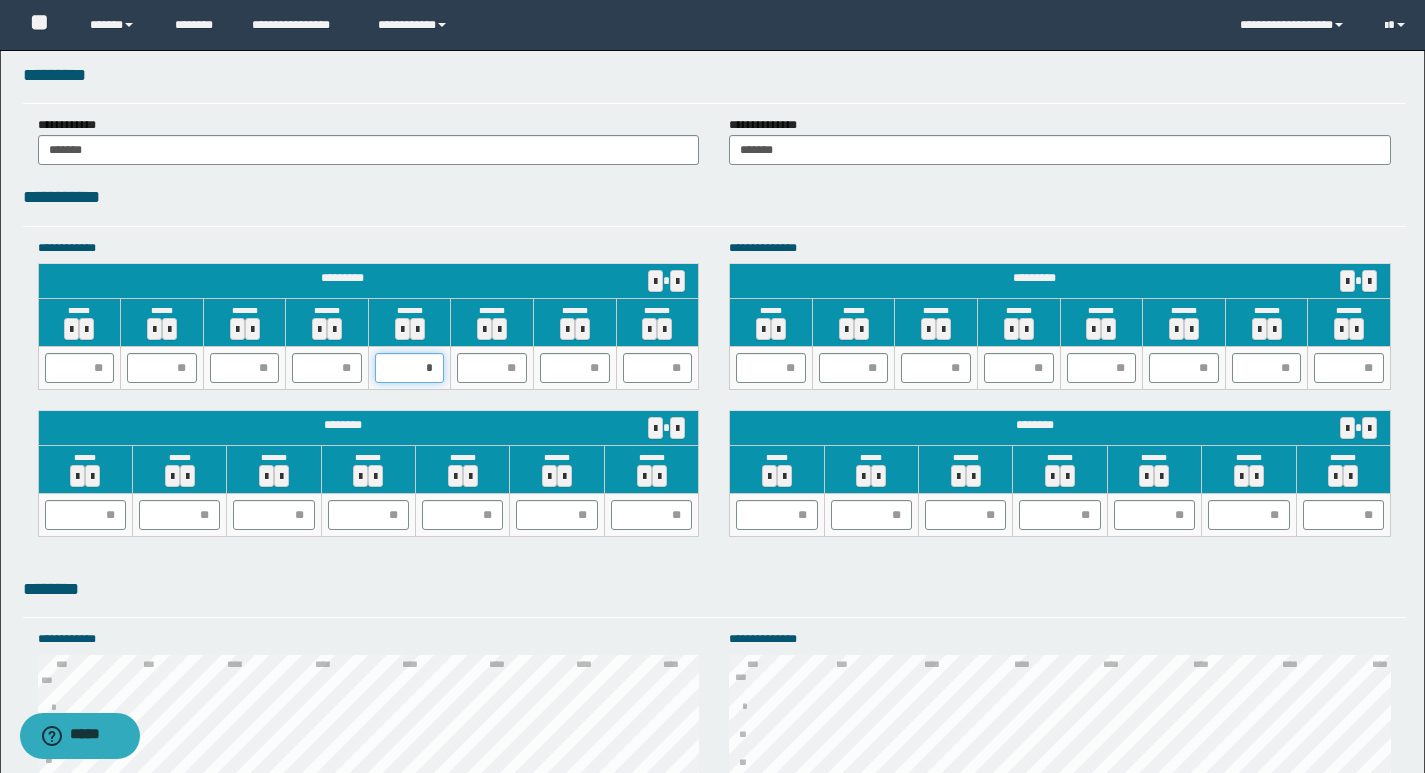 type on "**" 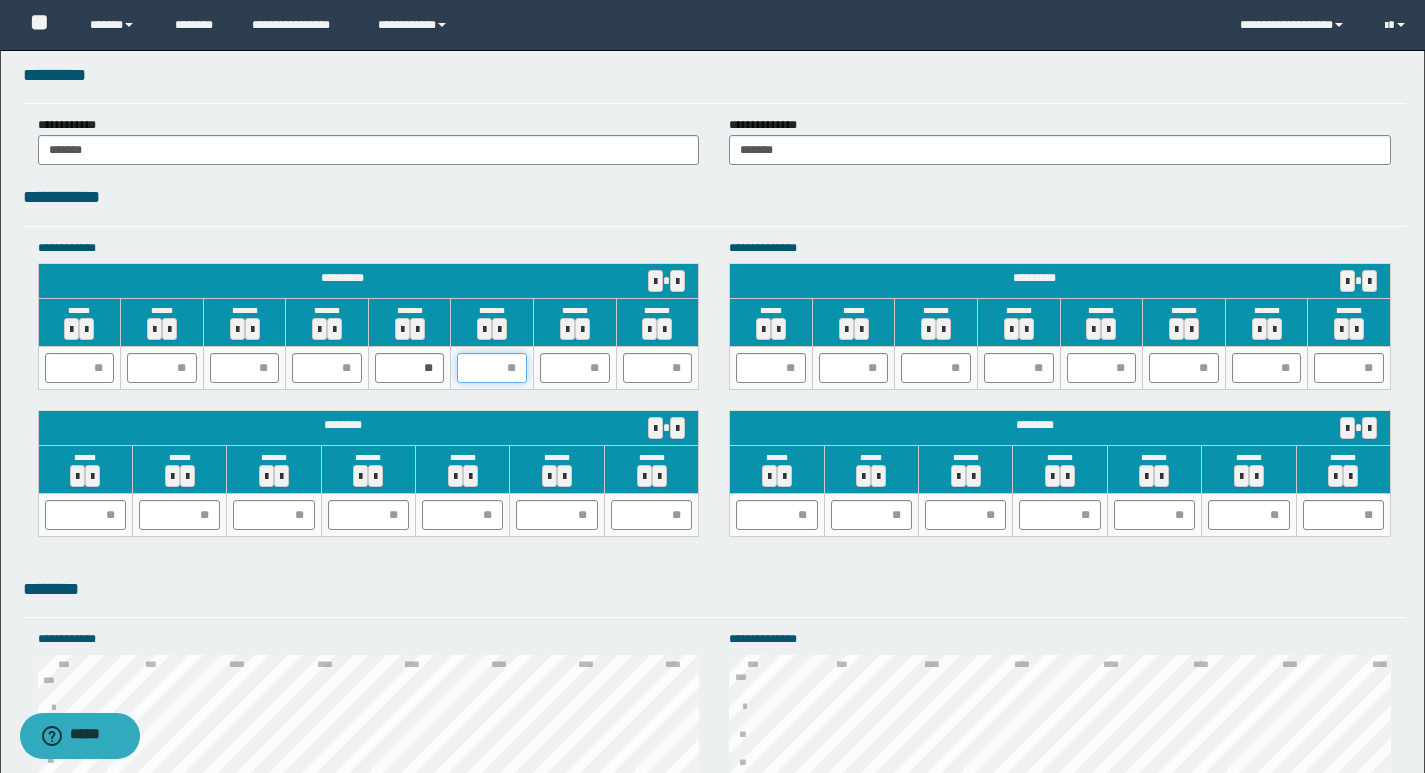 click at bounding box center [492, 368] 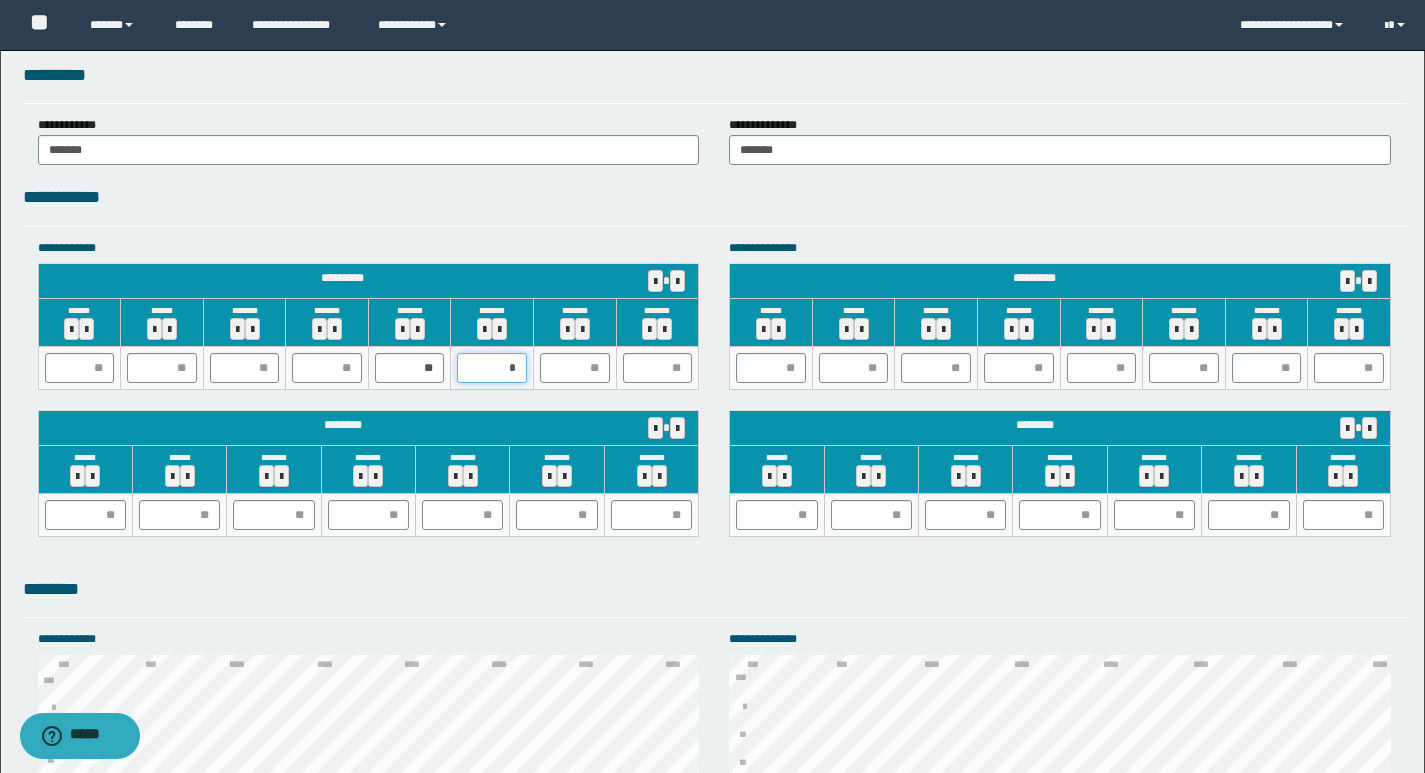 type on "**" 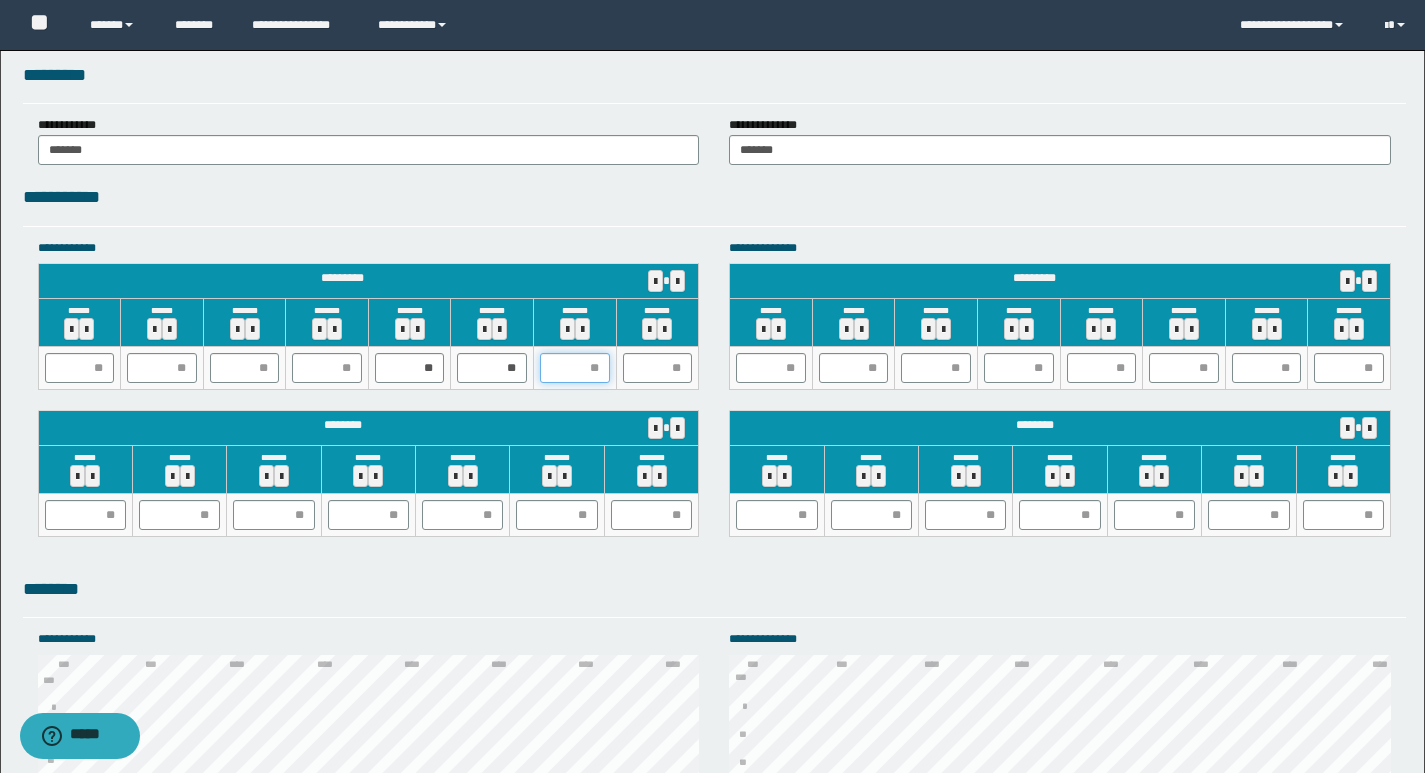 click at bounding box center [575, 368] 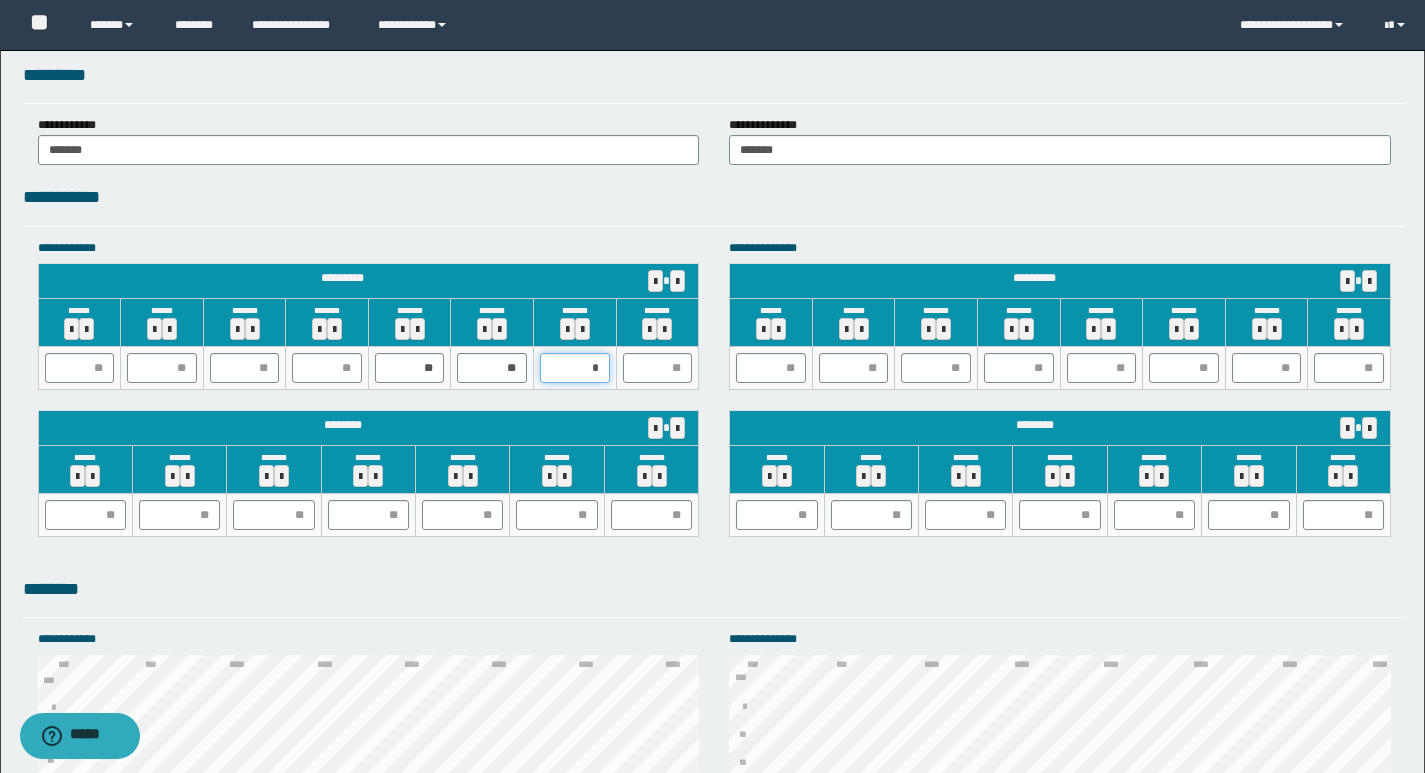 type on "**" 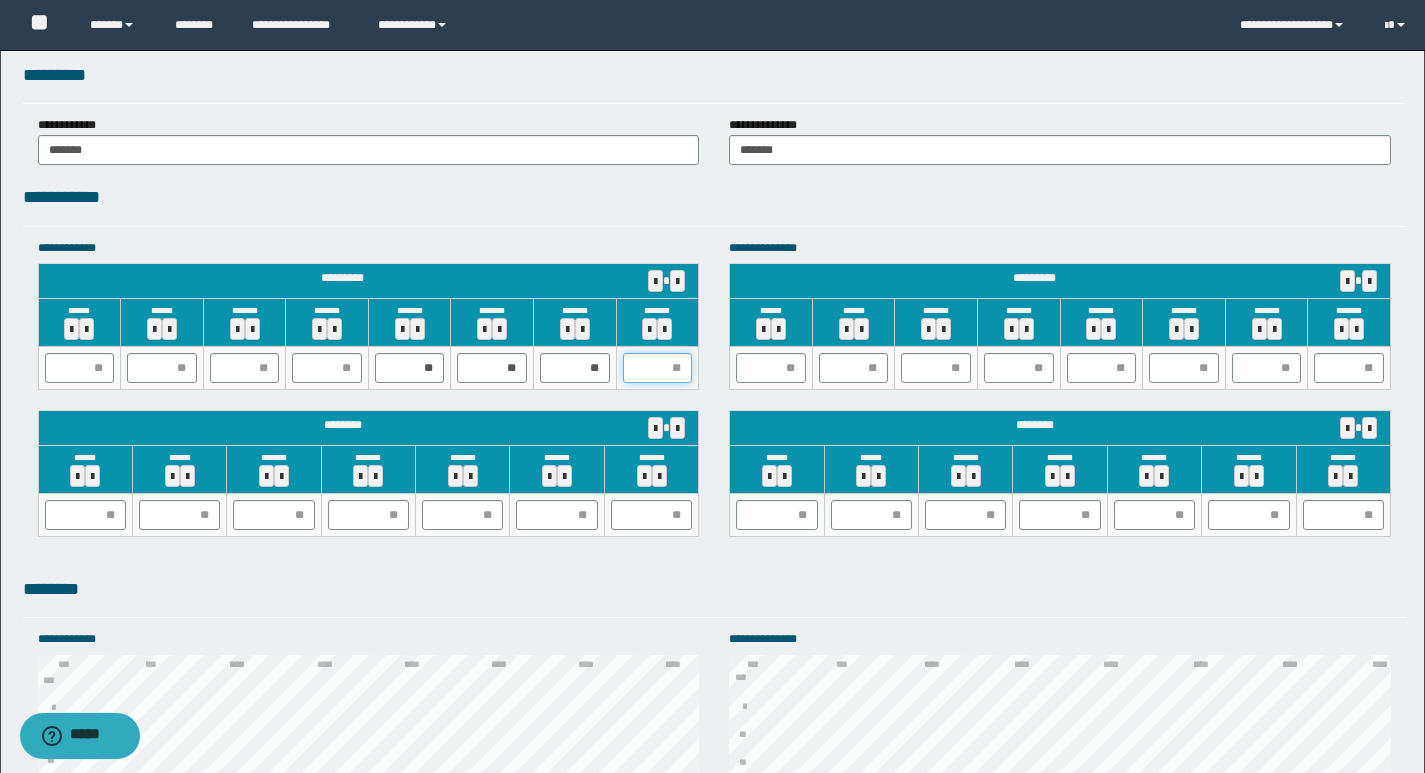click at bounding box center (658, 368) 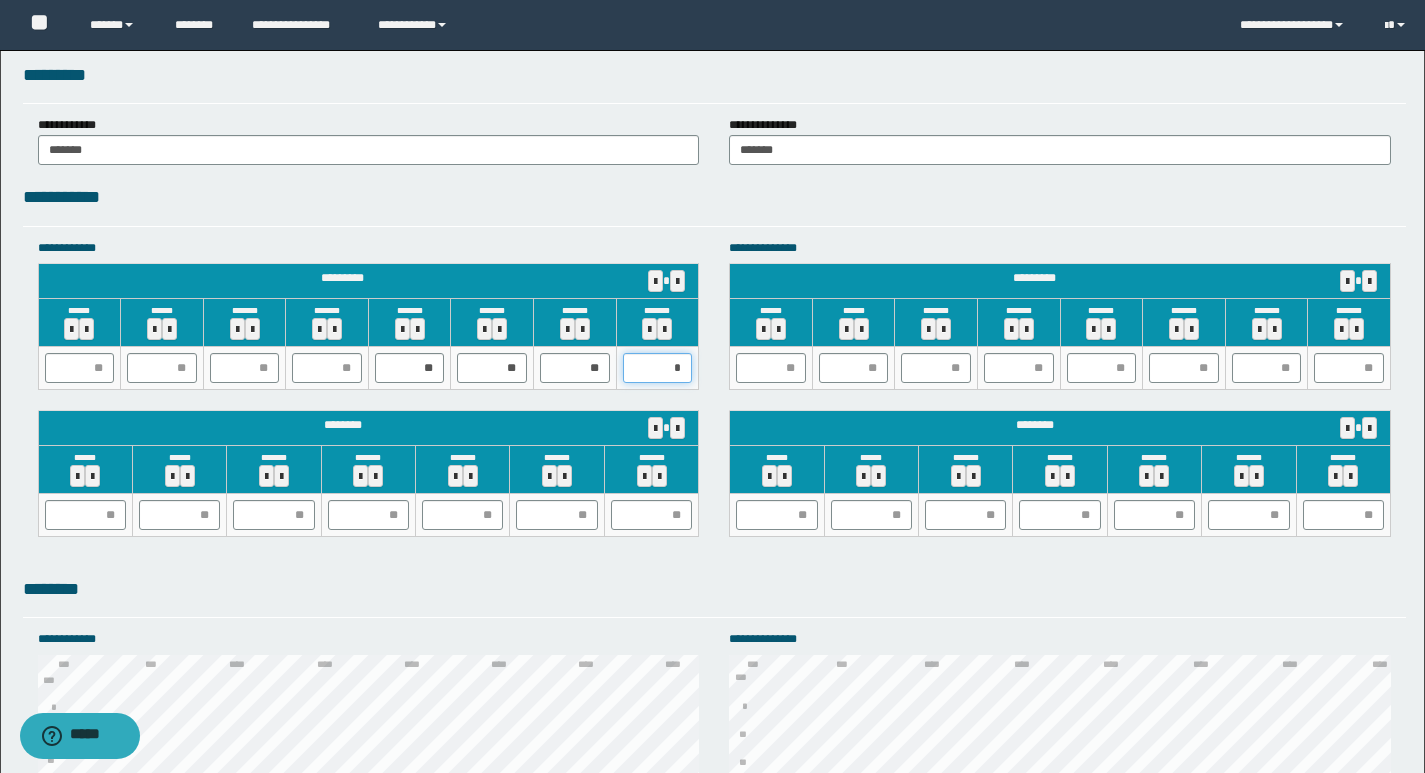 type on "**" 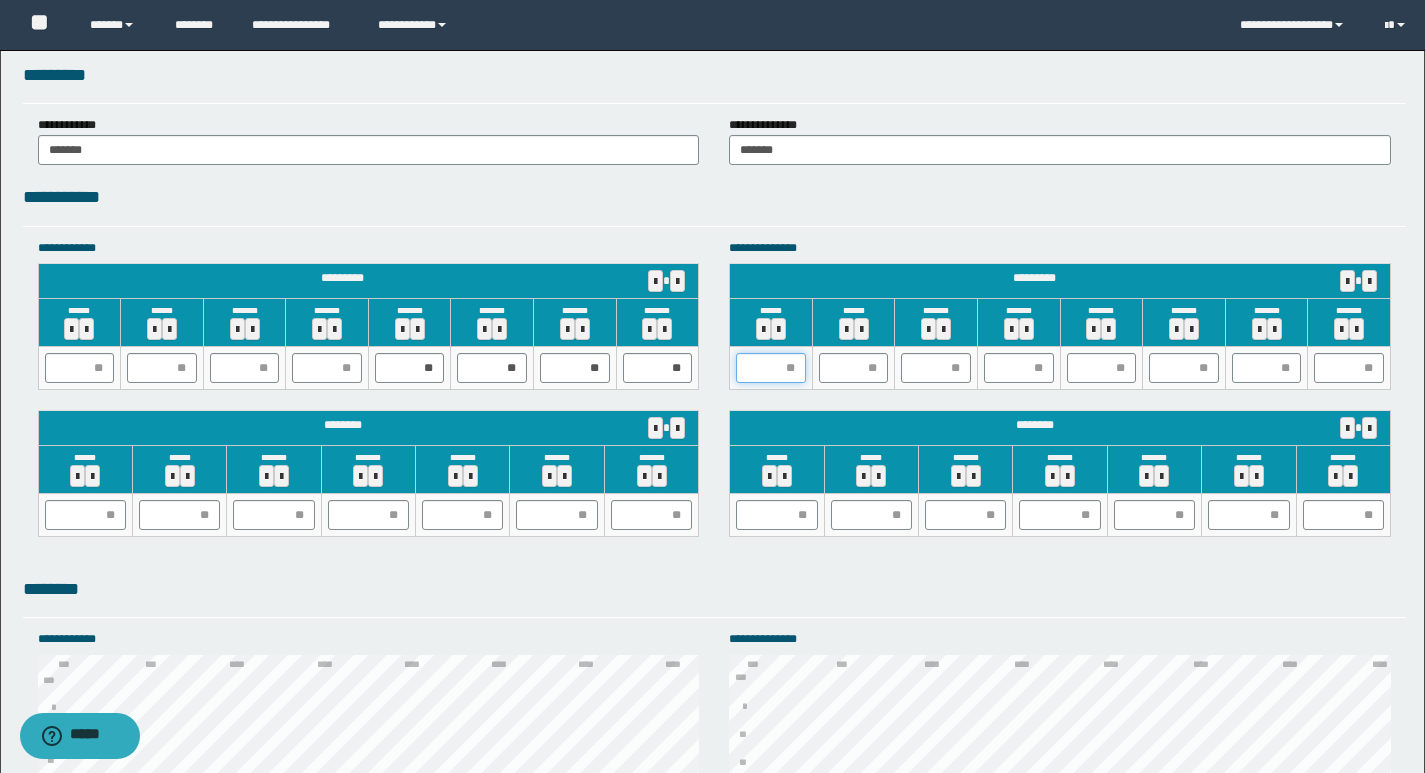 click at bounding box center (771, 368) 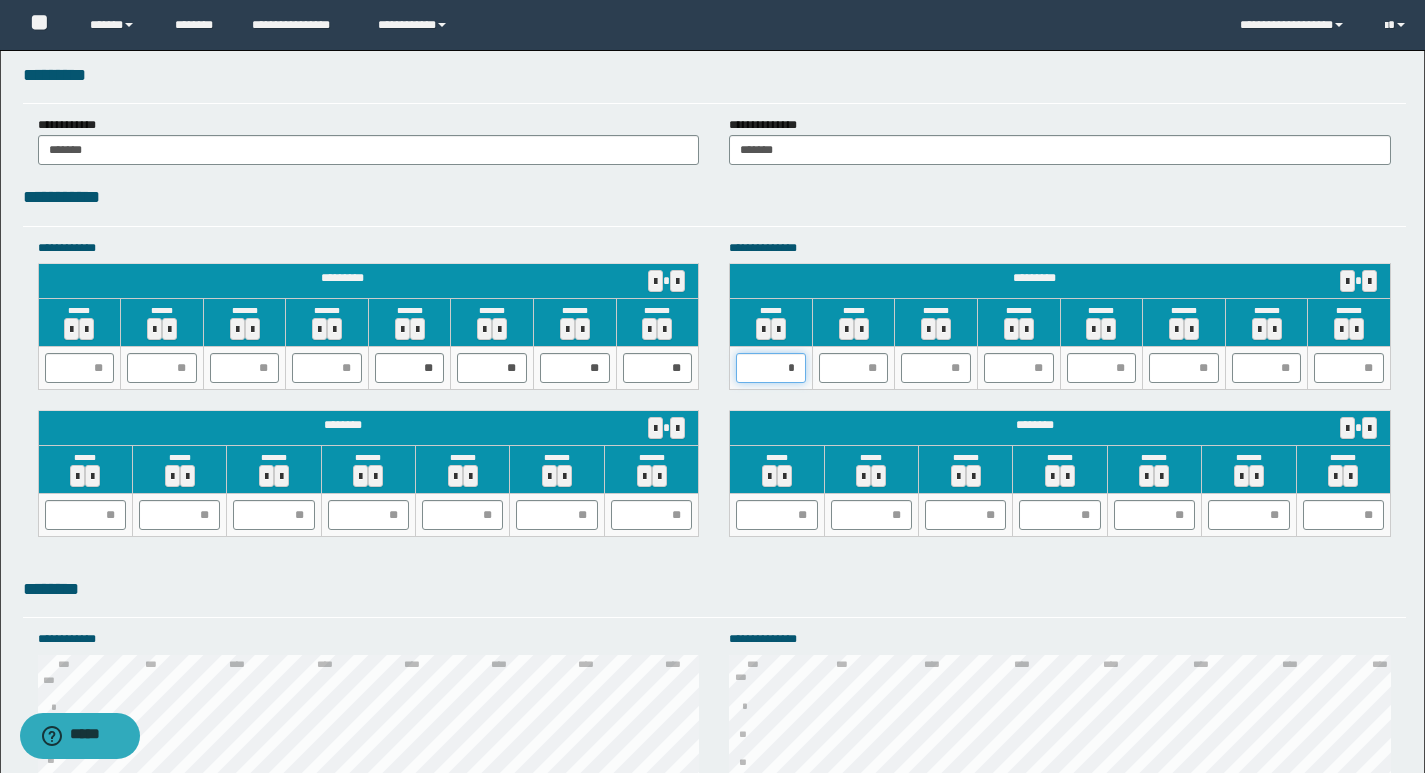 type on "**" 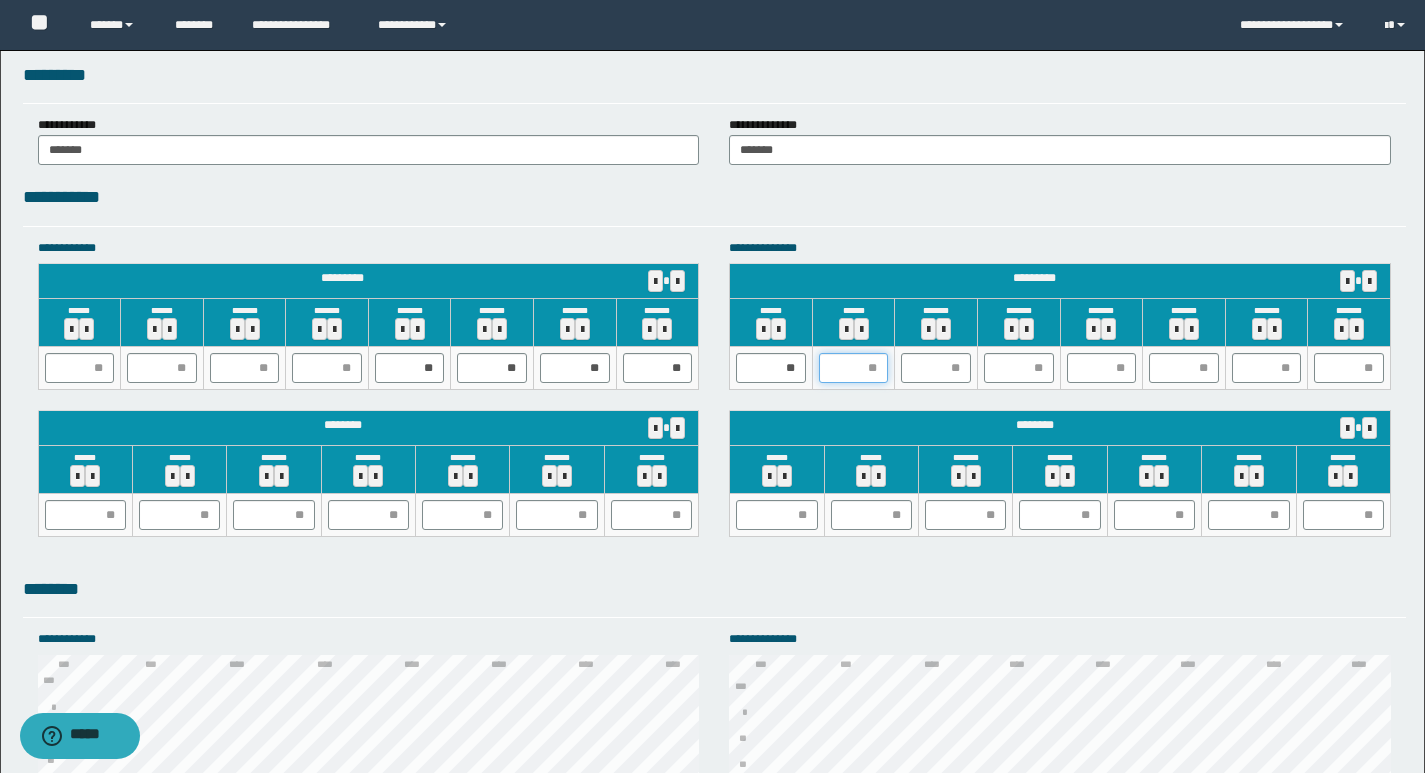 click at bounding box center [854, 368] 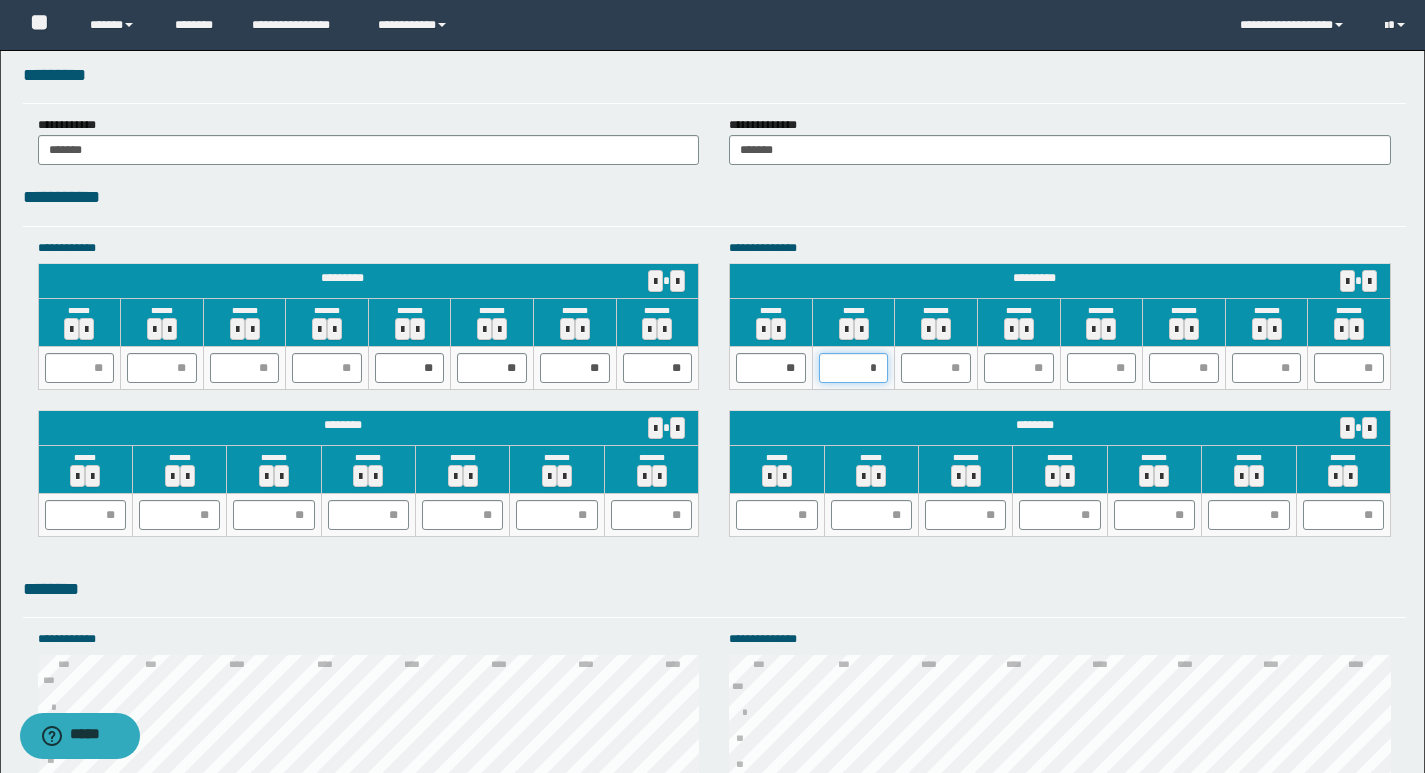 type on "**" 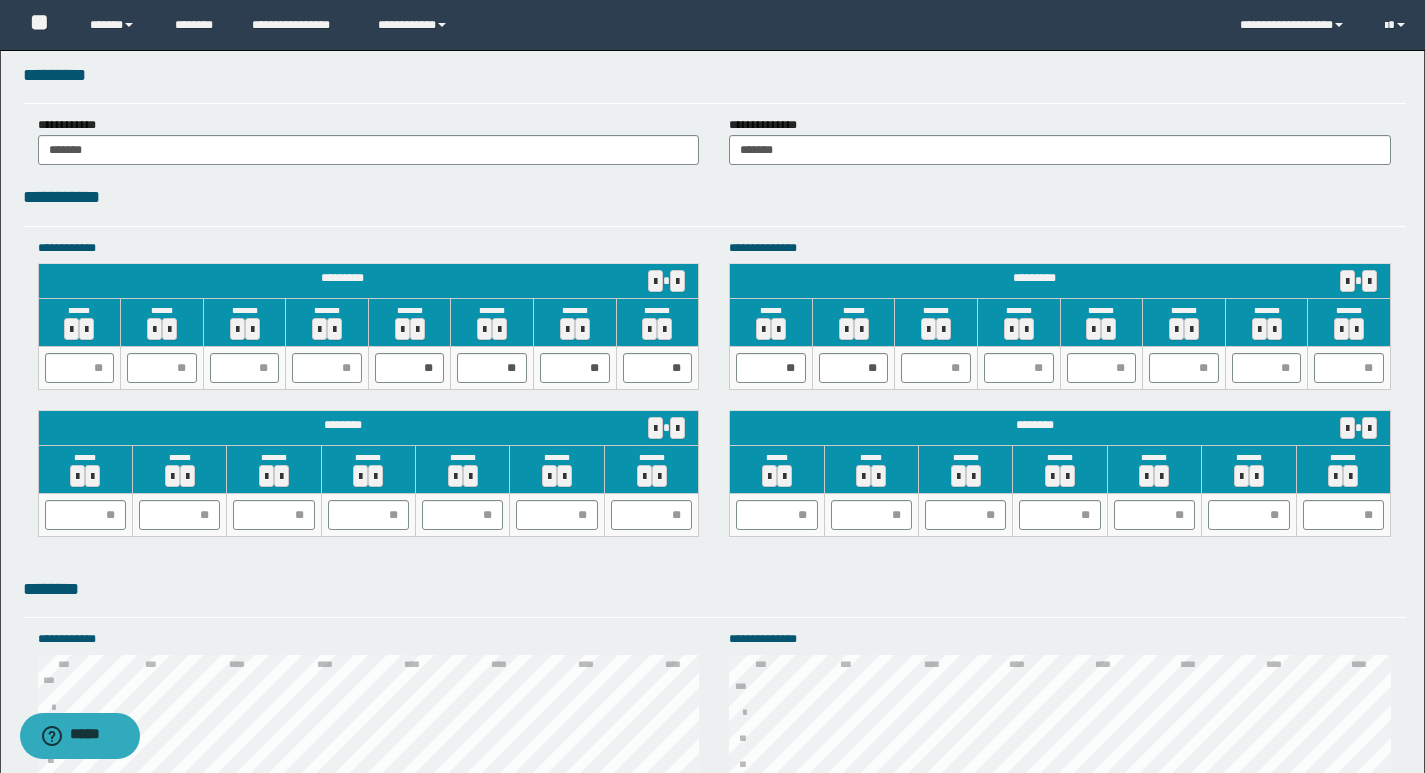 drag, startPoint x: 83, startPoint y: 351, endPoint x: 72, endPoint y: 373, distance: 24.596748 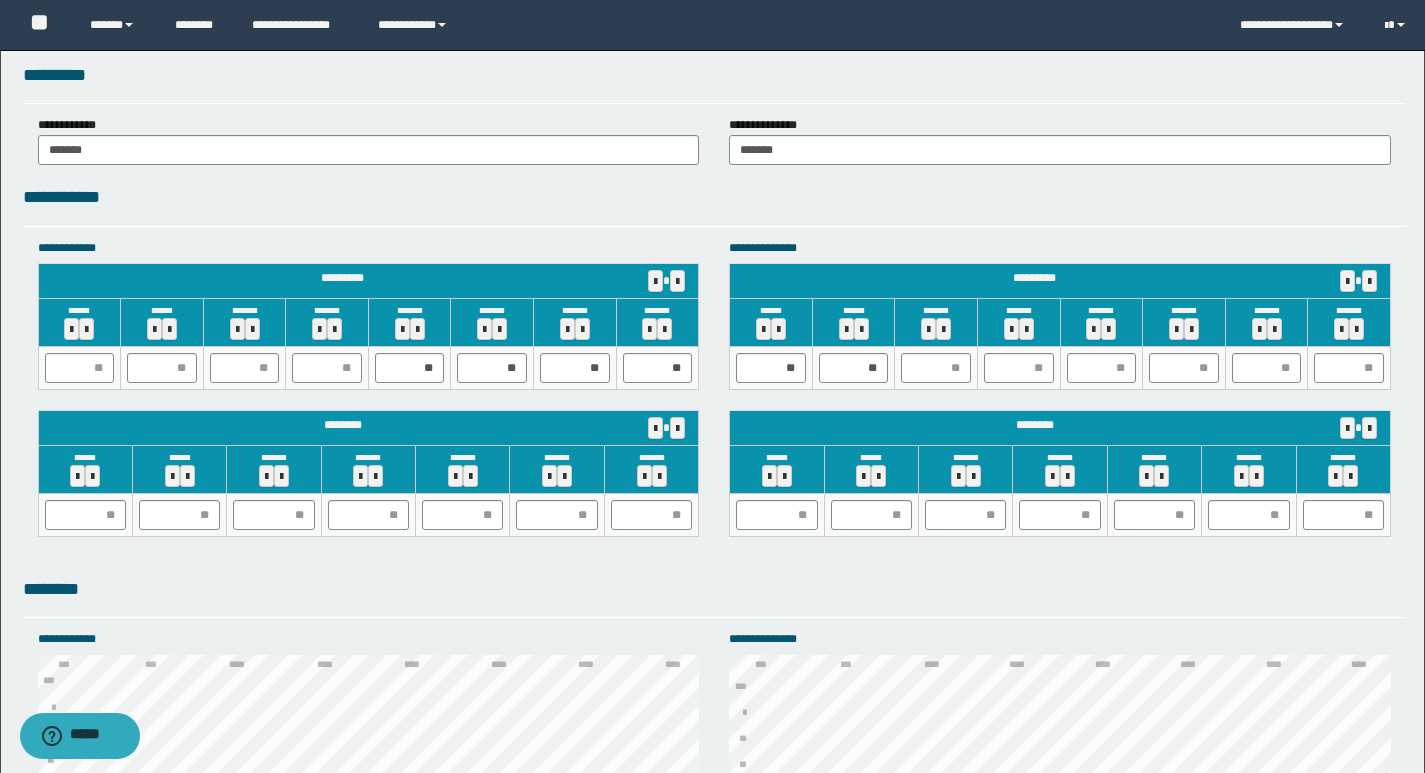 click at bounding box center [79, 368] 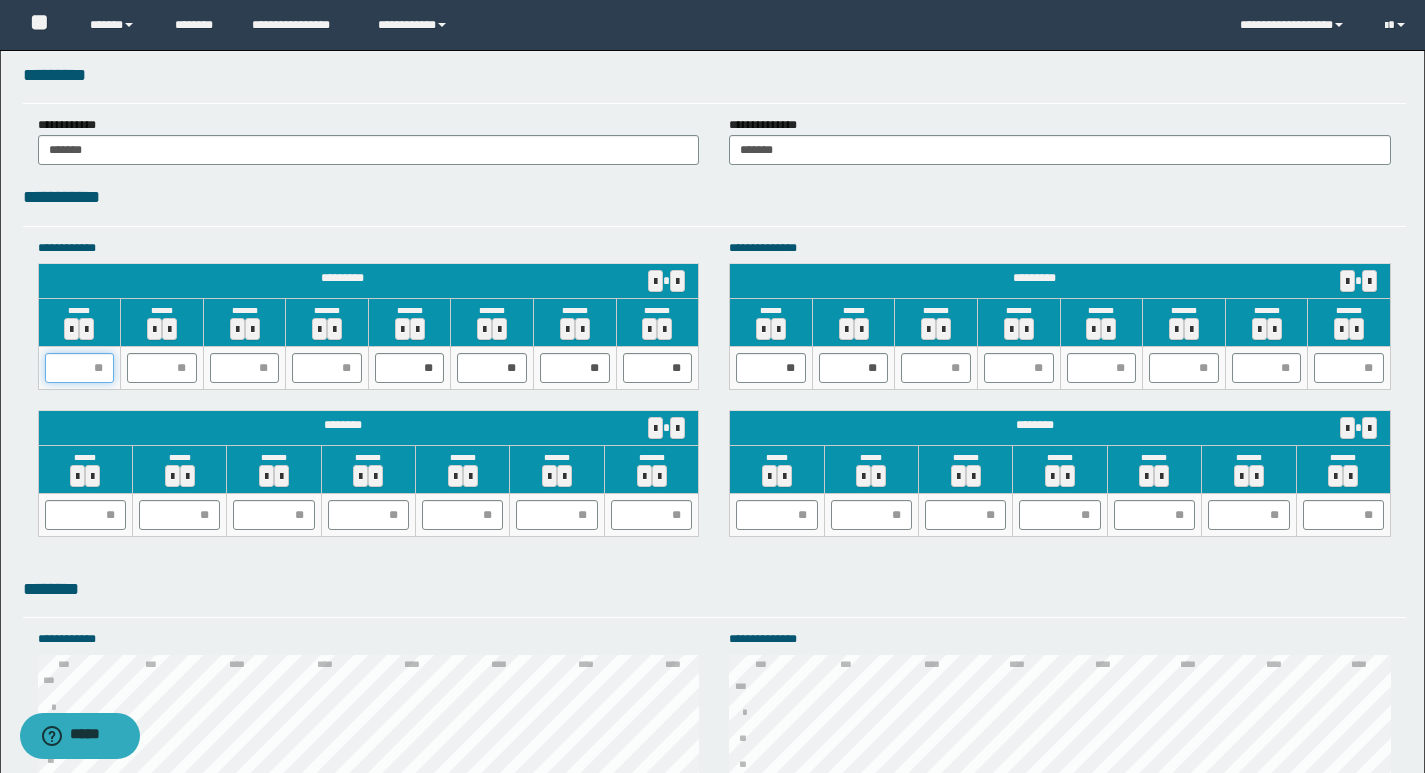 click at bounding box center (80, 368) 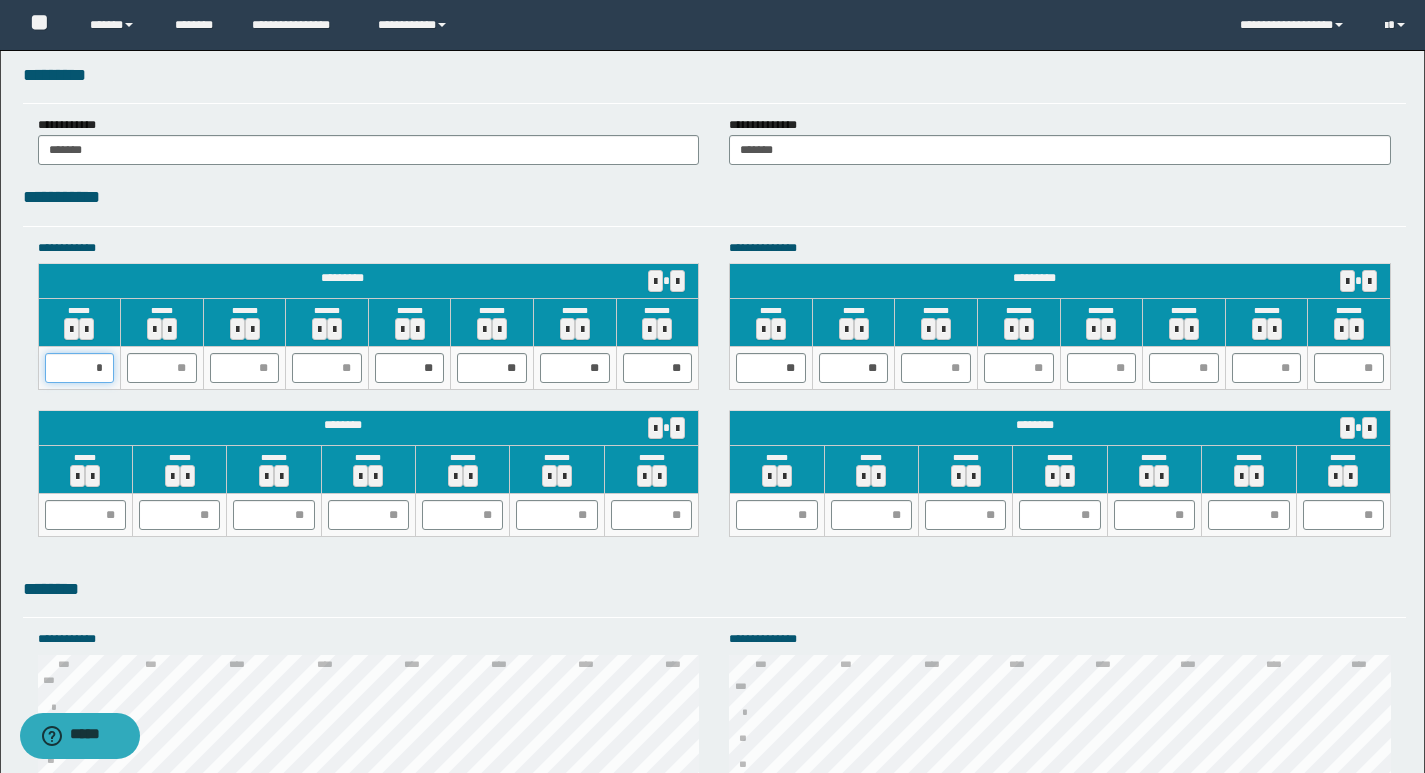 type on "**" 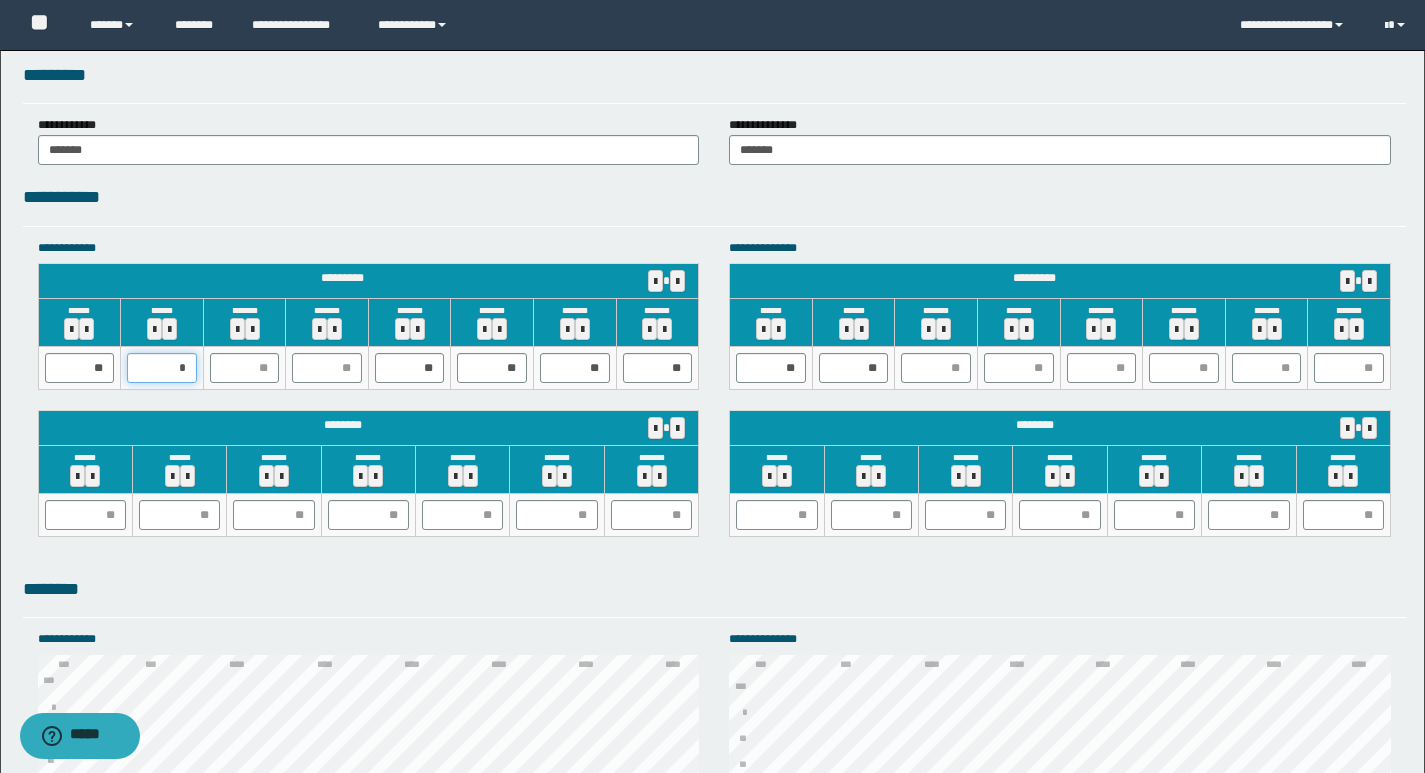 type on "**" 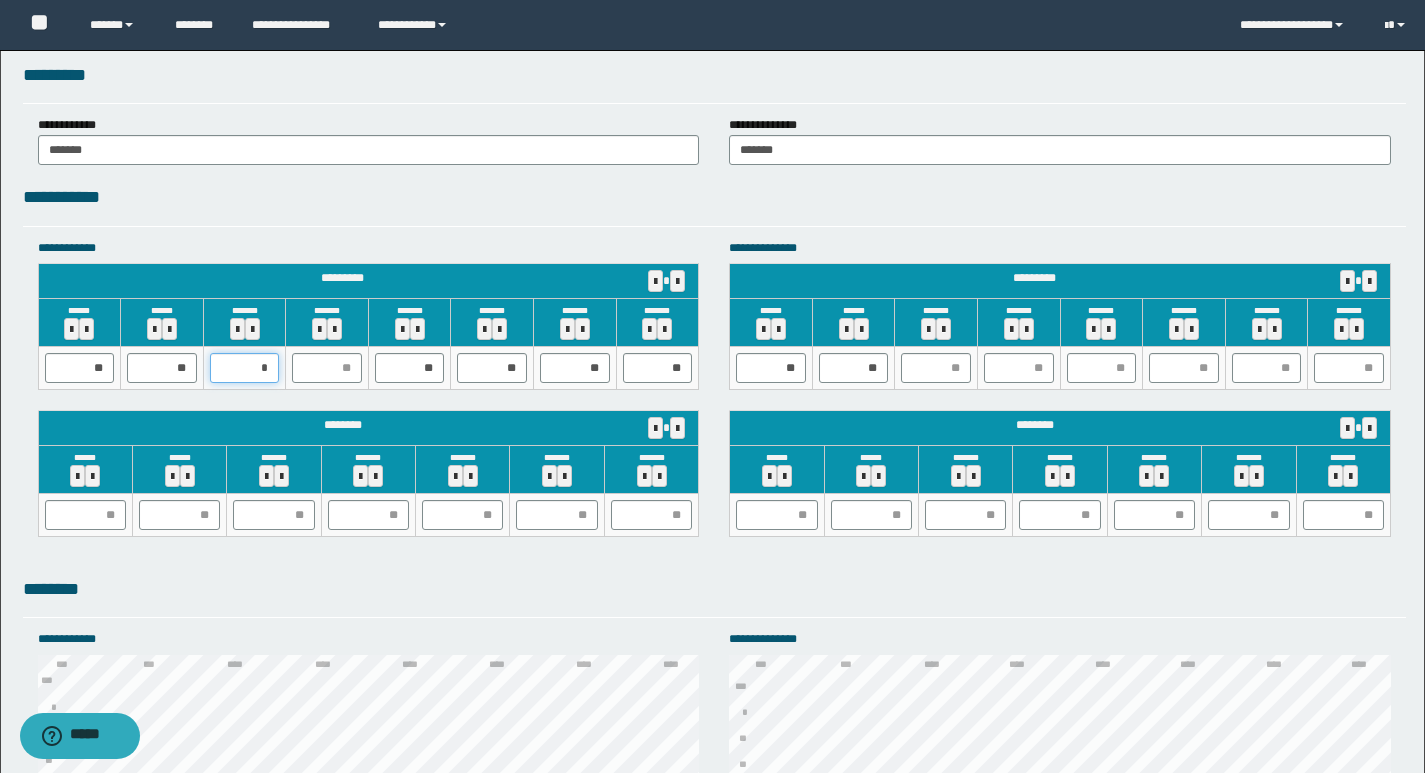 type on "**" 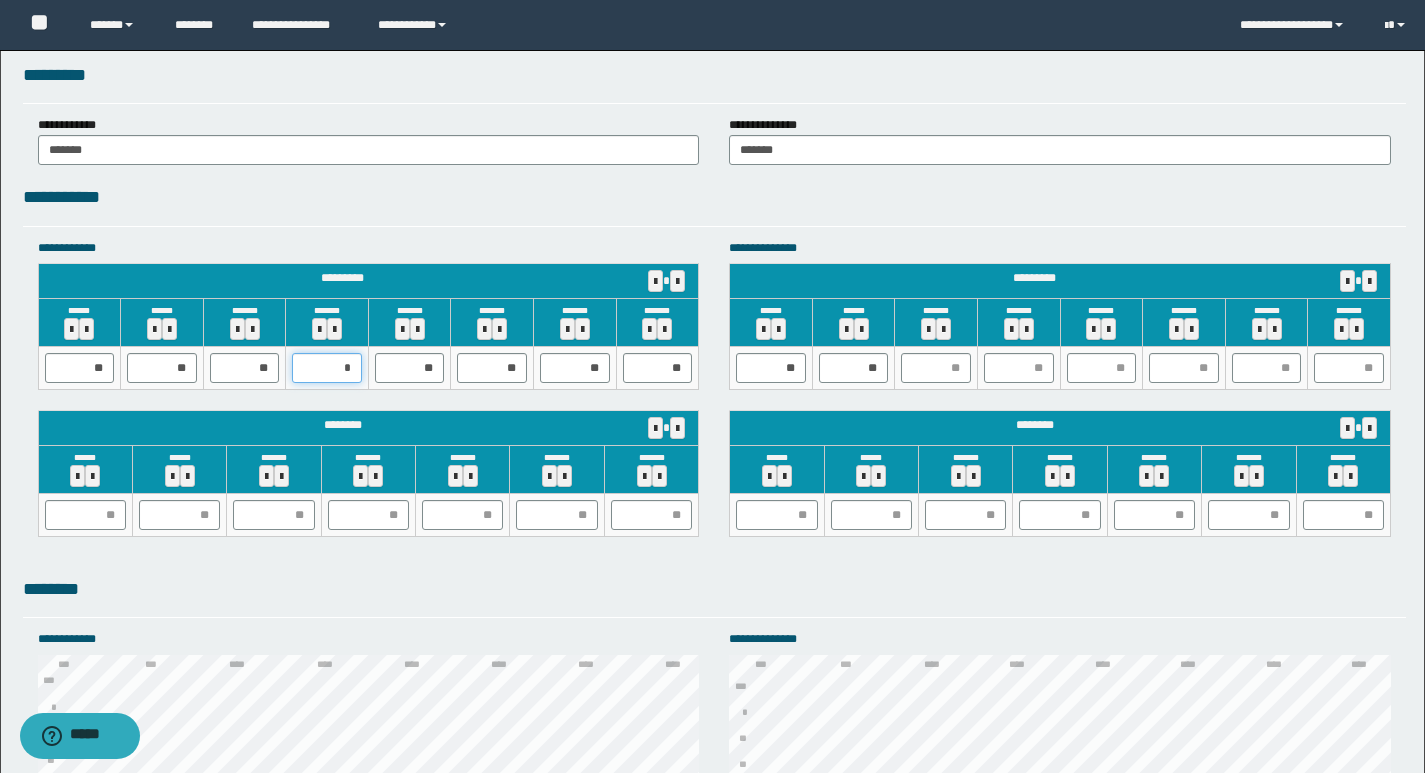 type on "**" 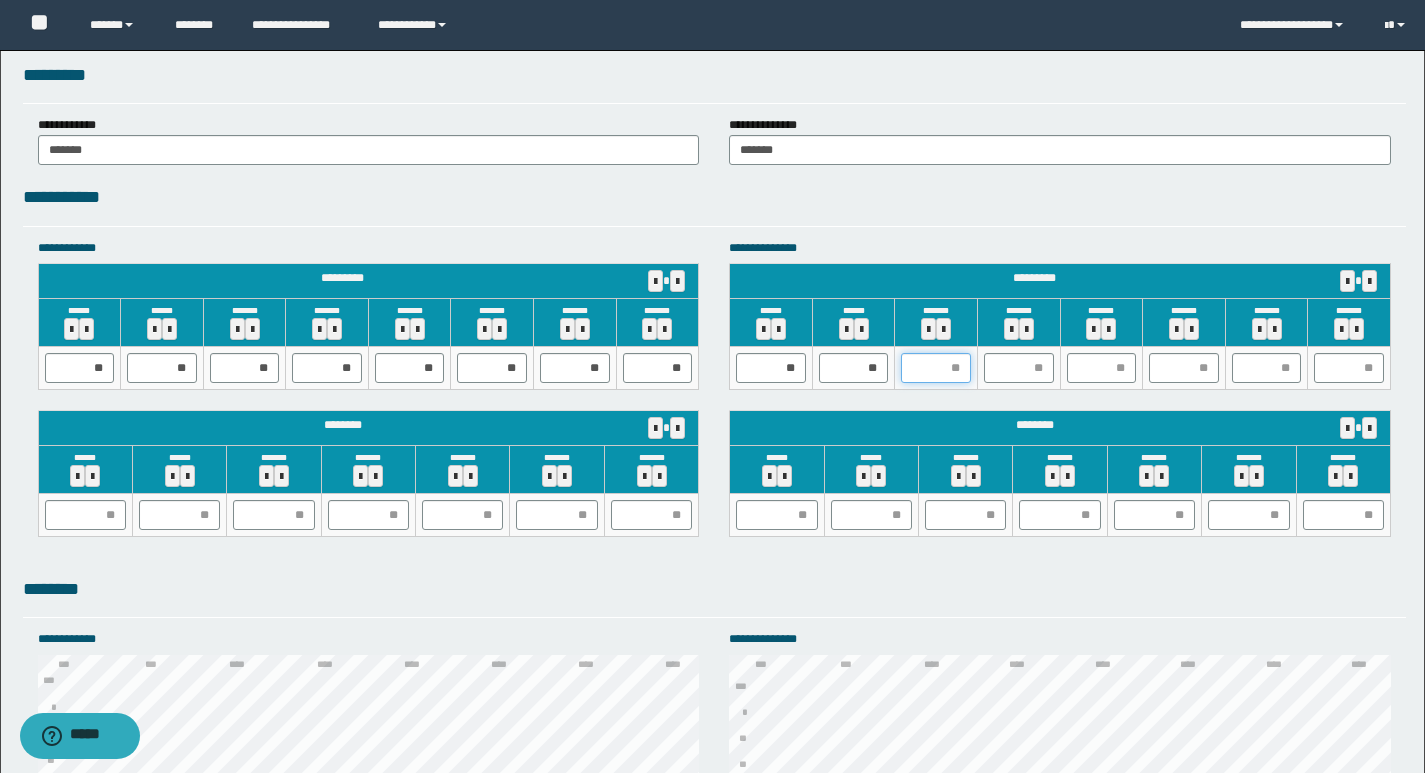 click at bounding box center (936, 368) 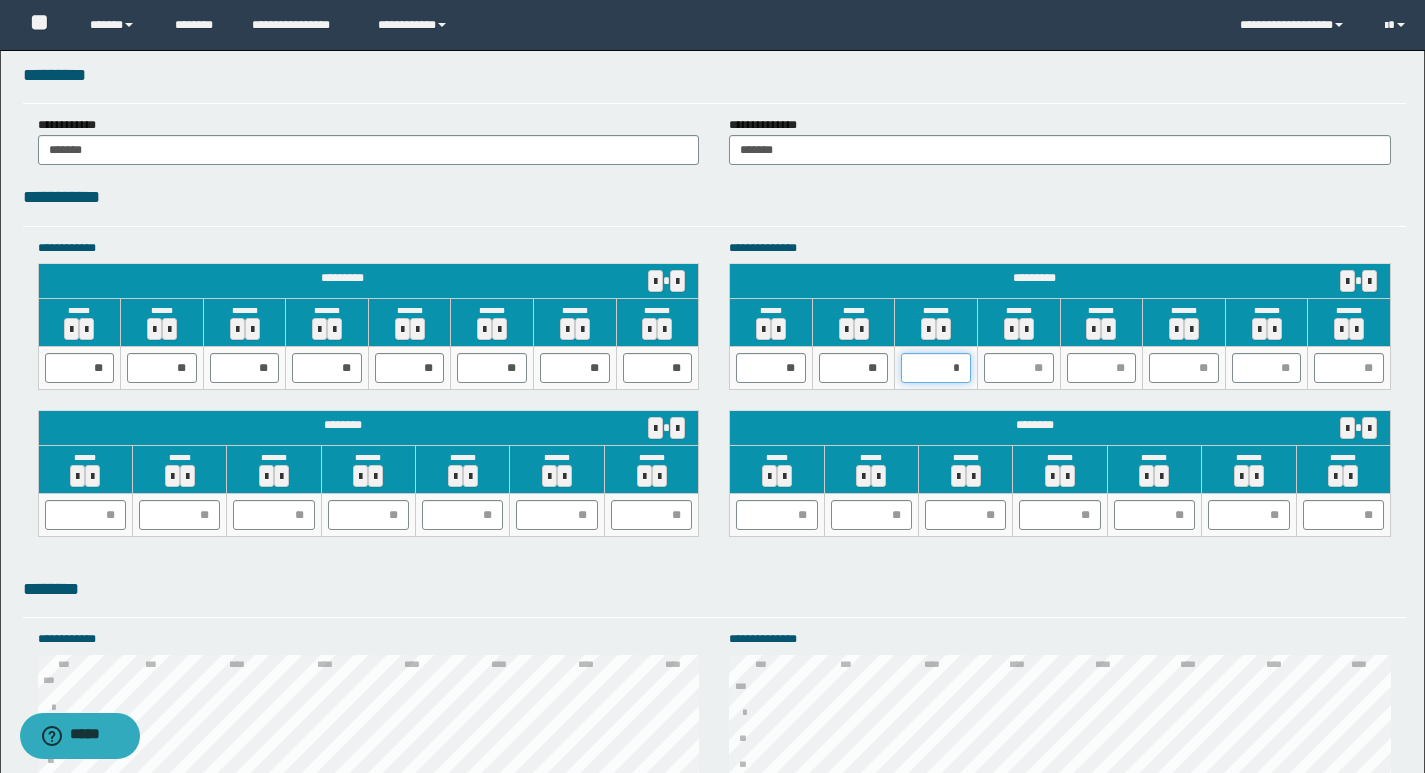 type on "**" 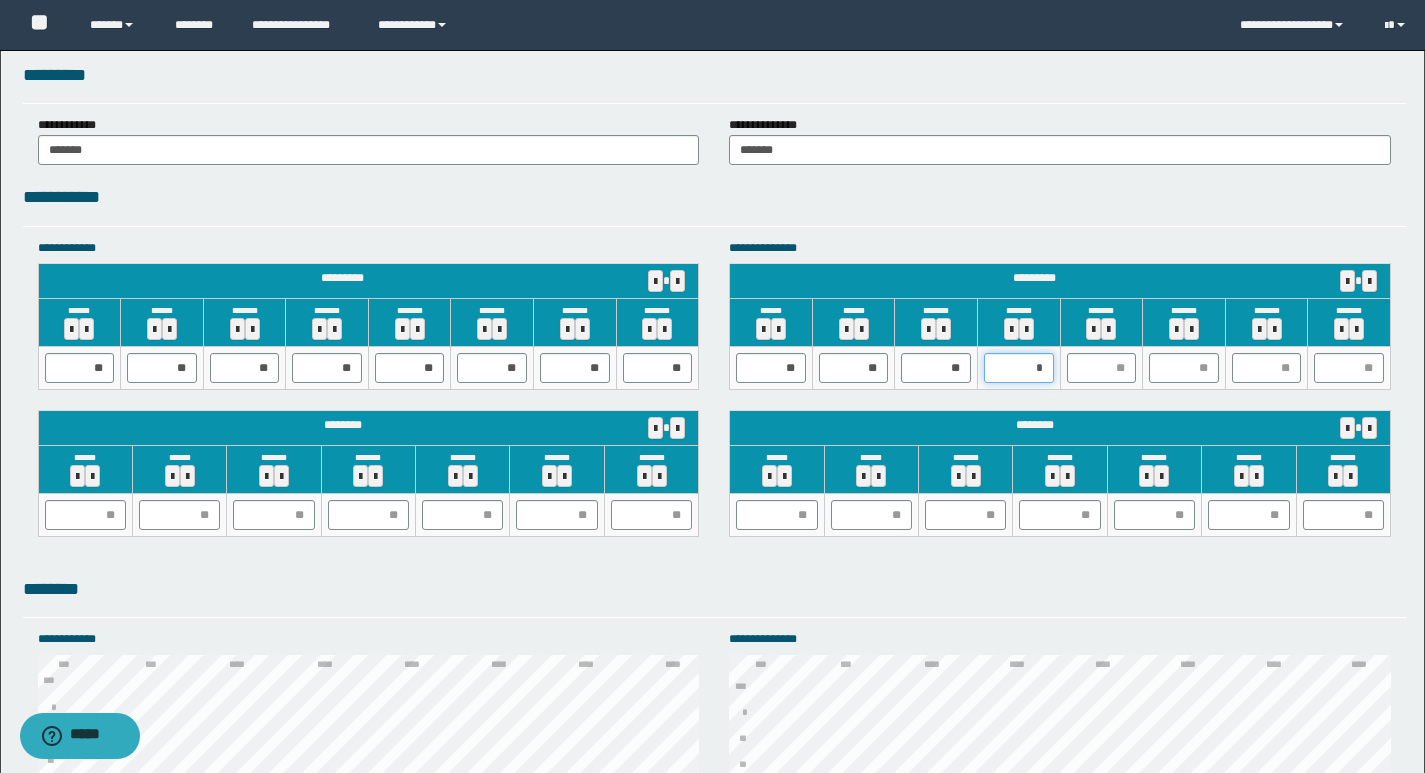 type on "**" 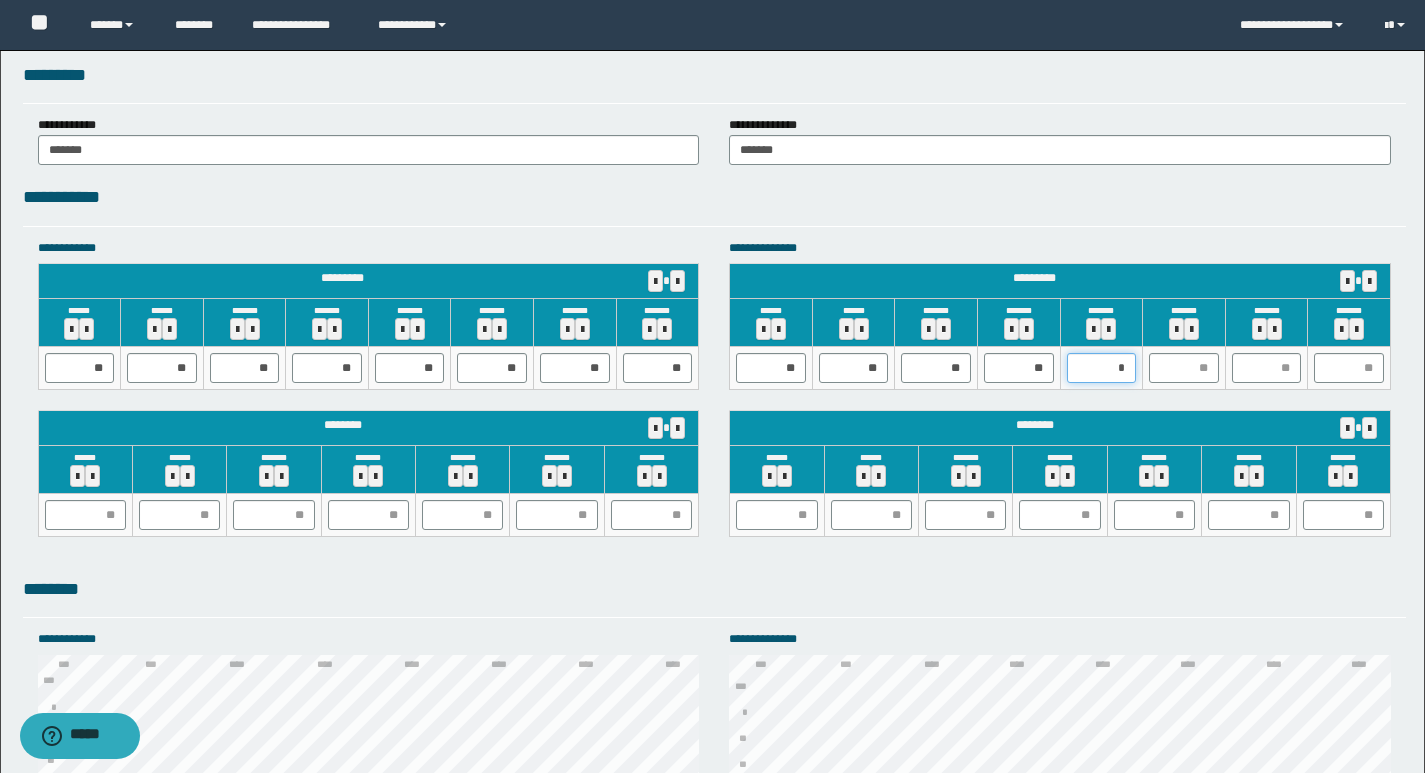 type on "**" 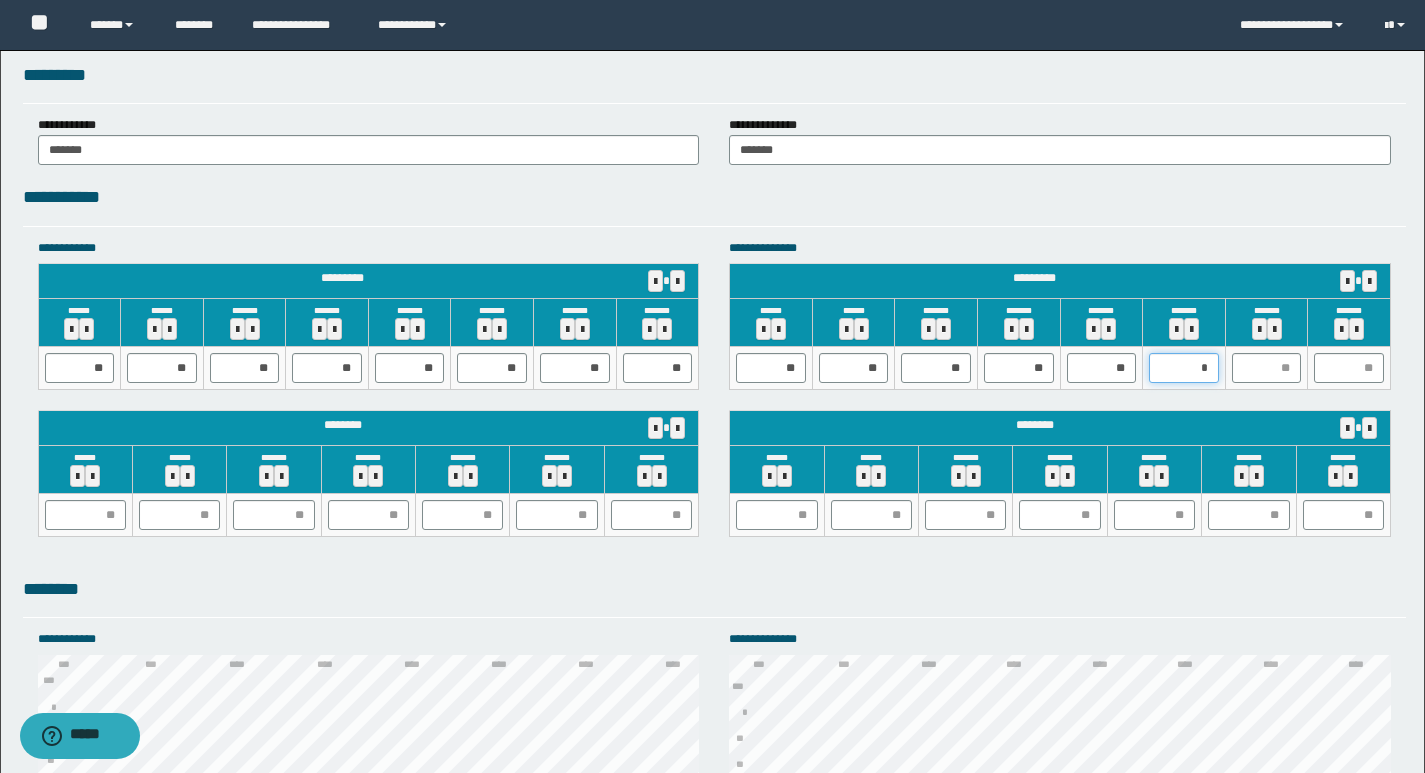 type on "**" 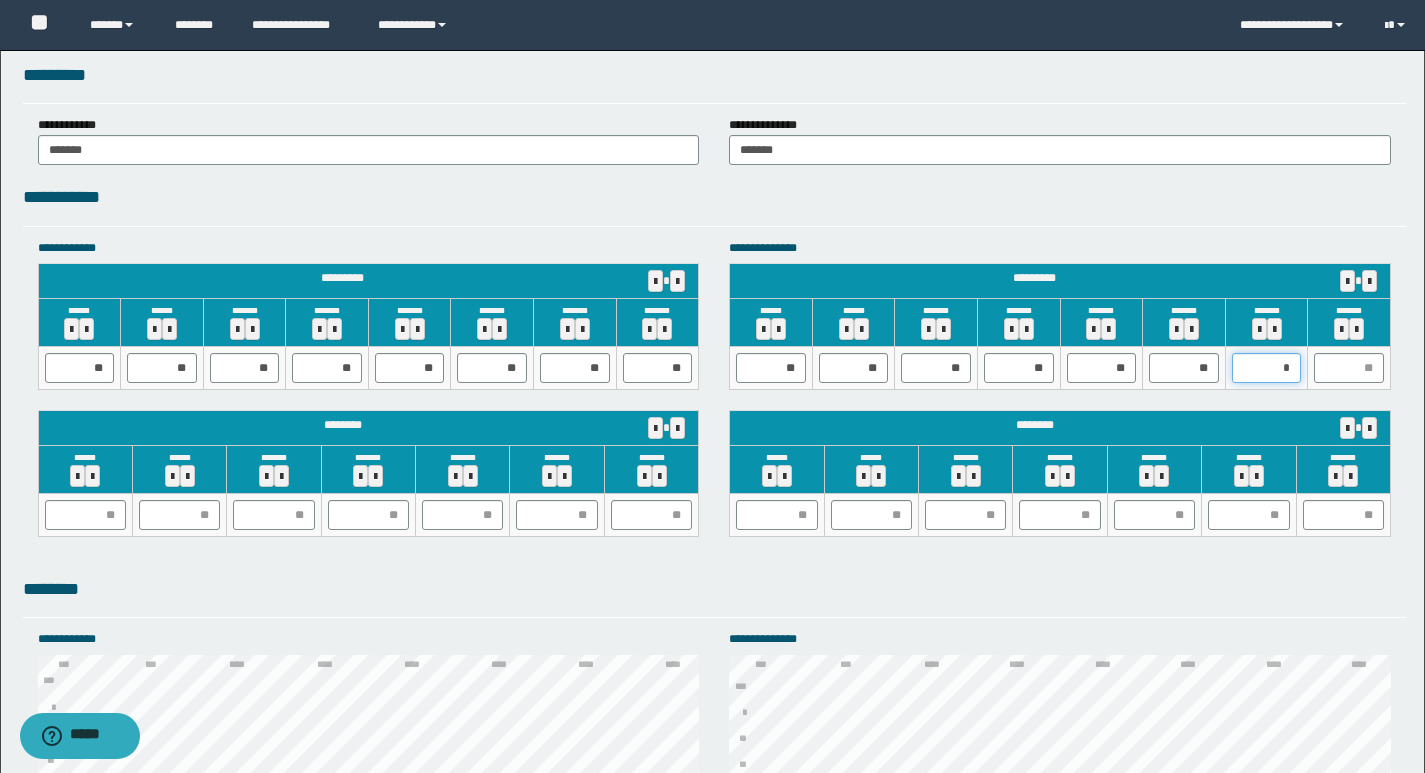 type on "**" 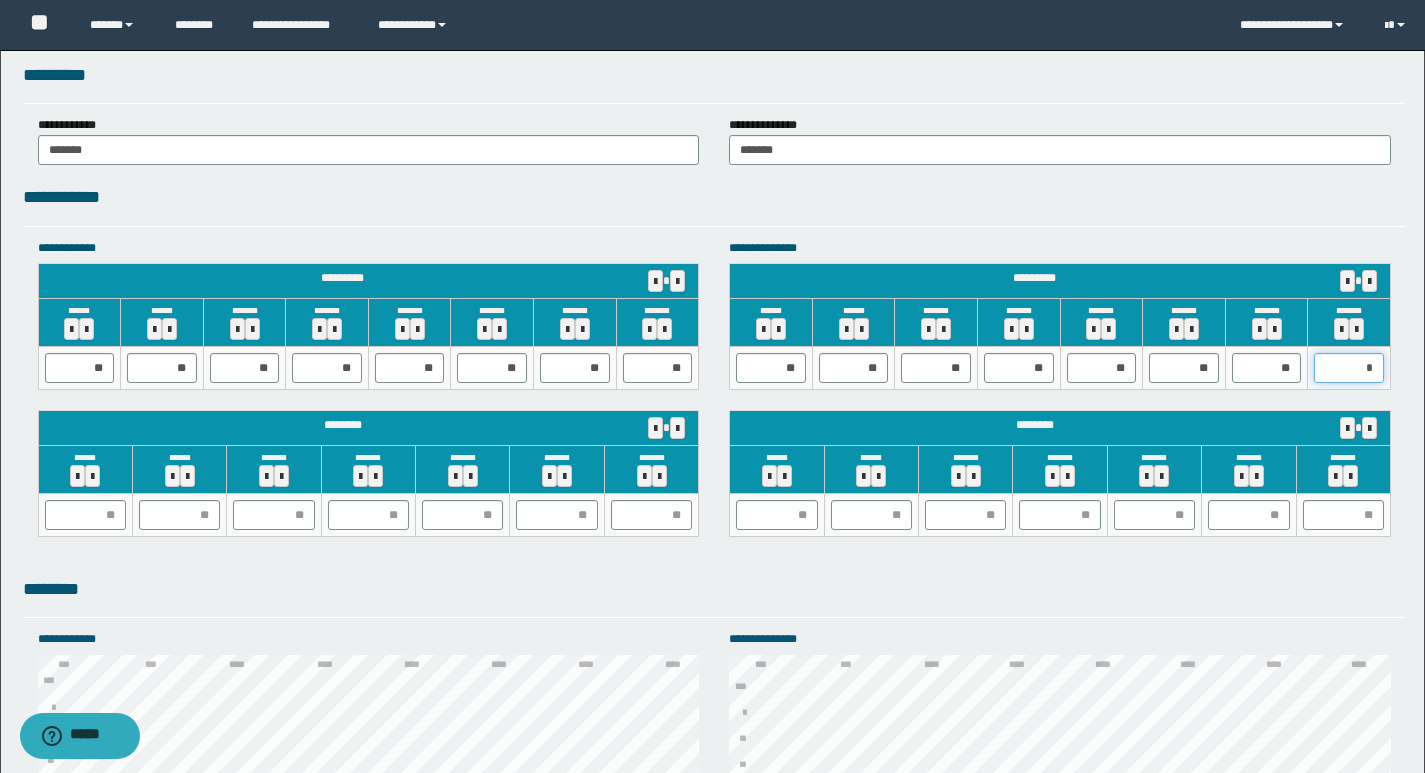 type on "**" 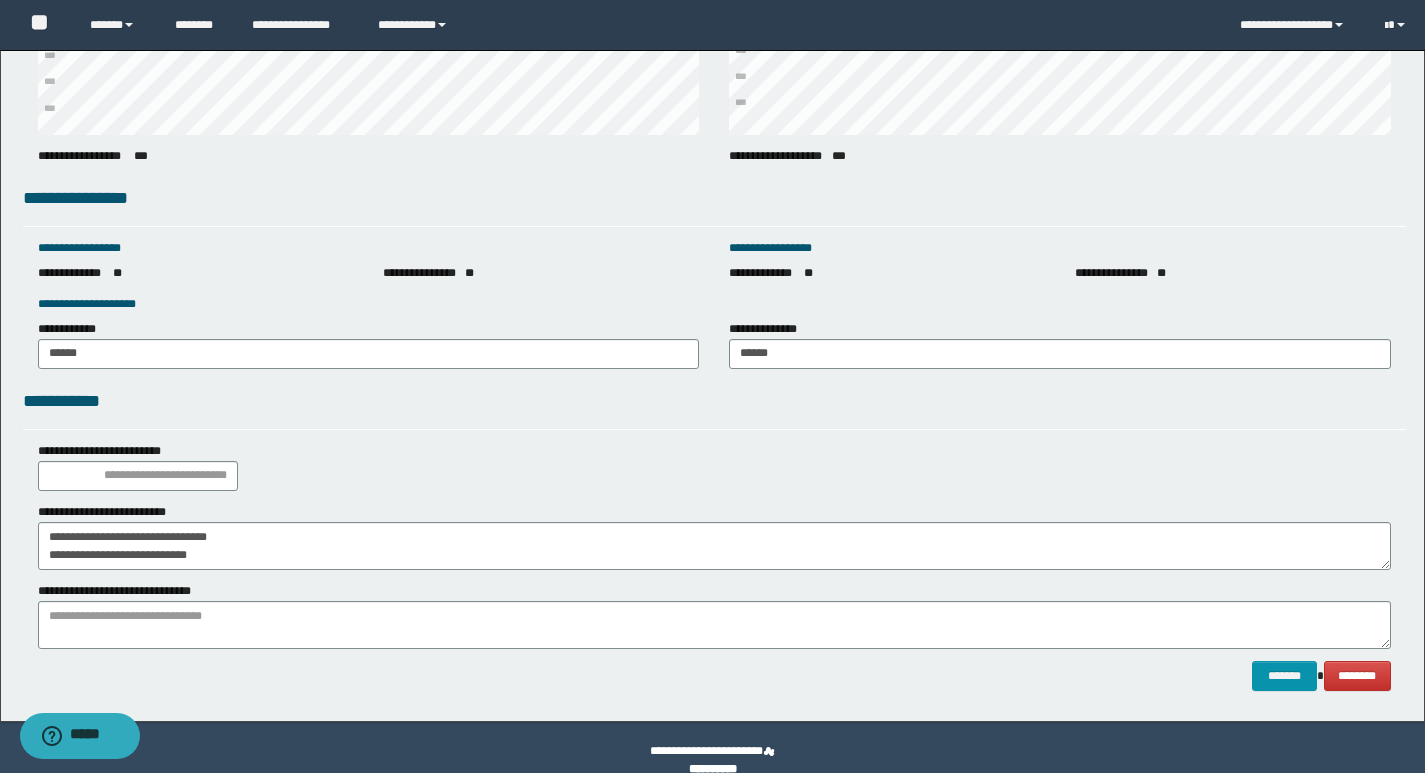 scroll, scrollTop: 2703, scrollLeft: 0, axis: vertical 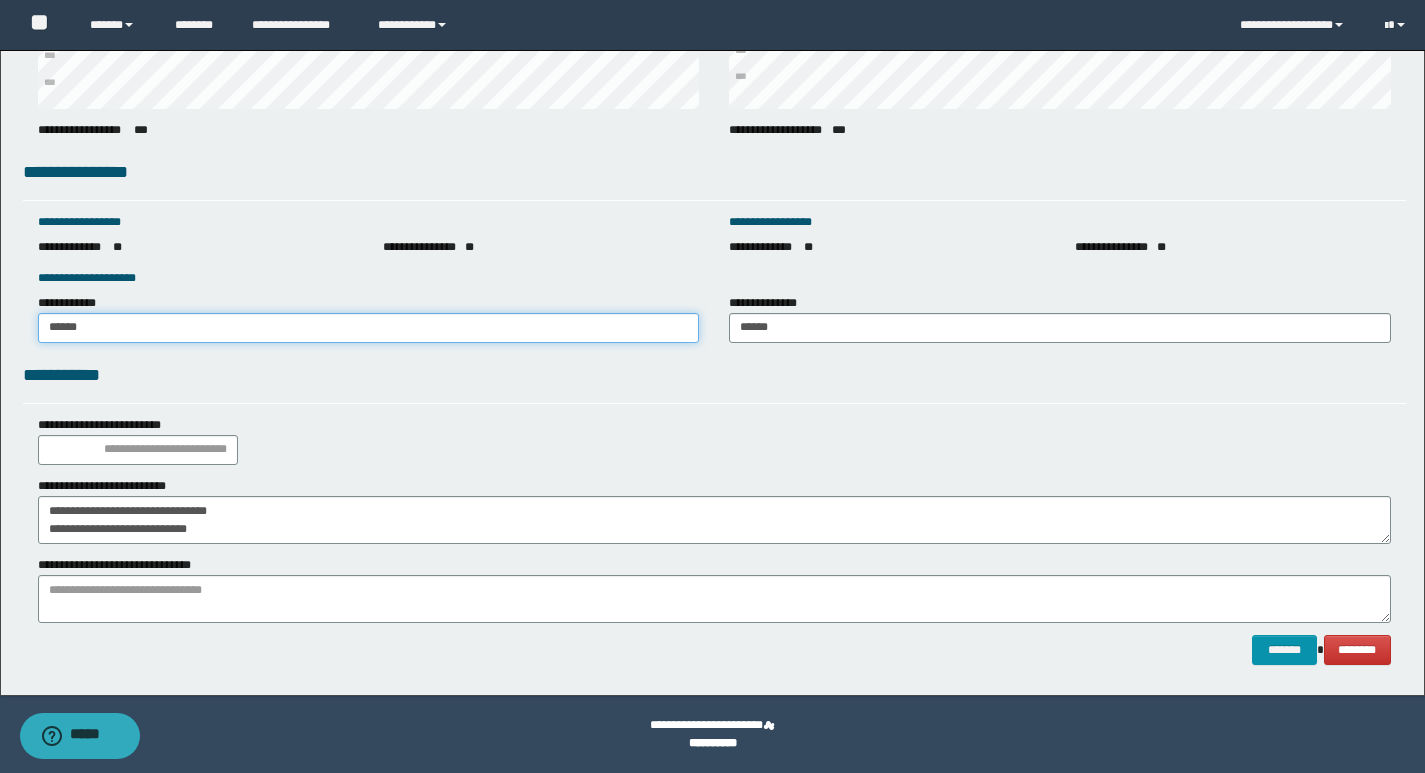 click on "******" at bounding box center (369, 328) 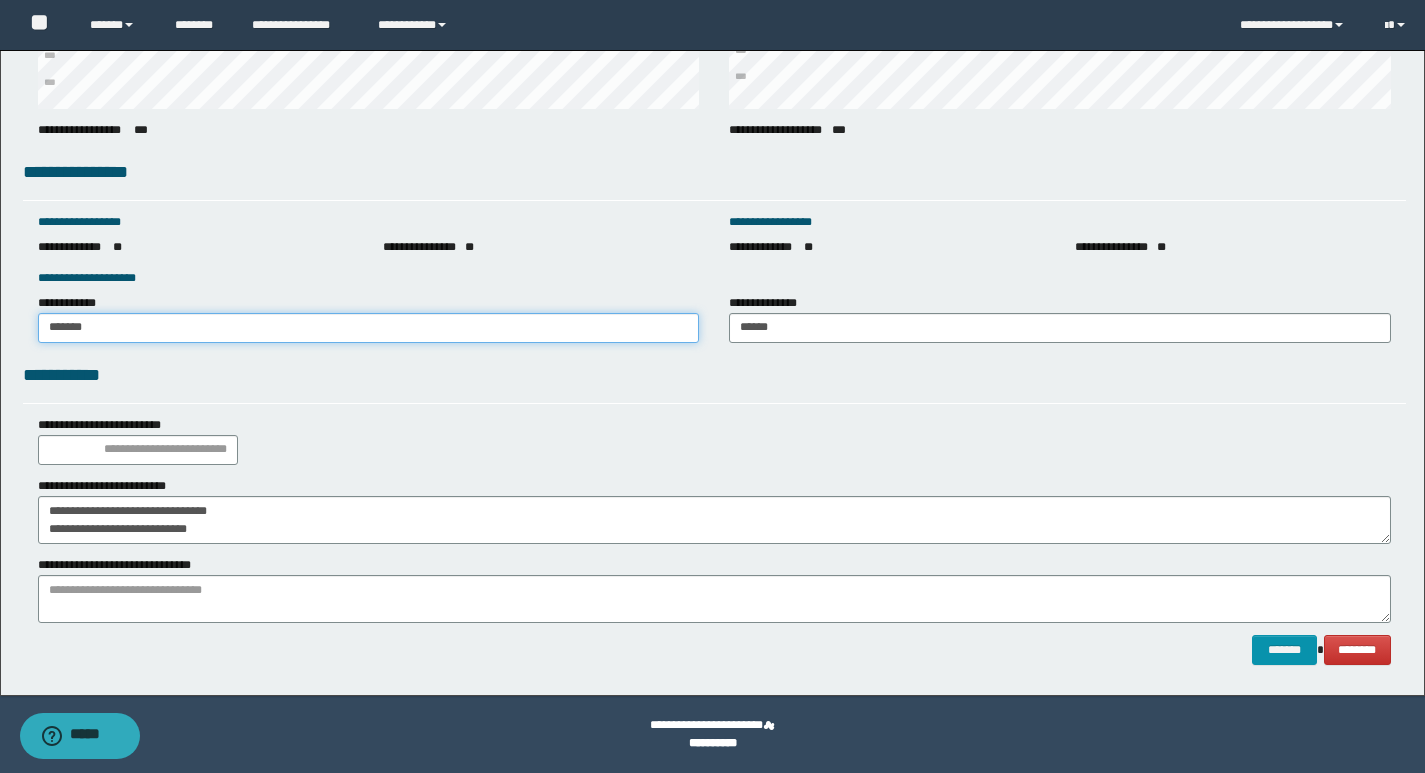type on "*******" 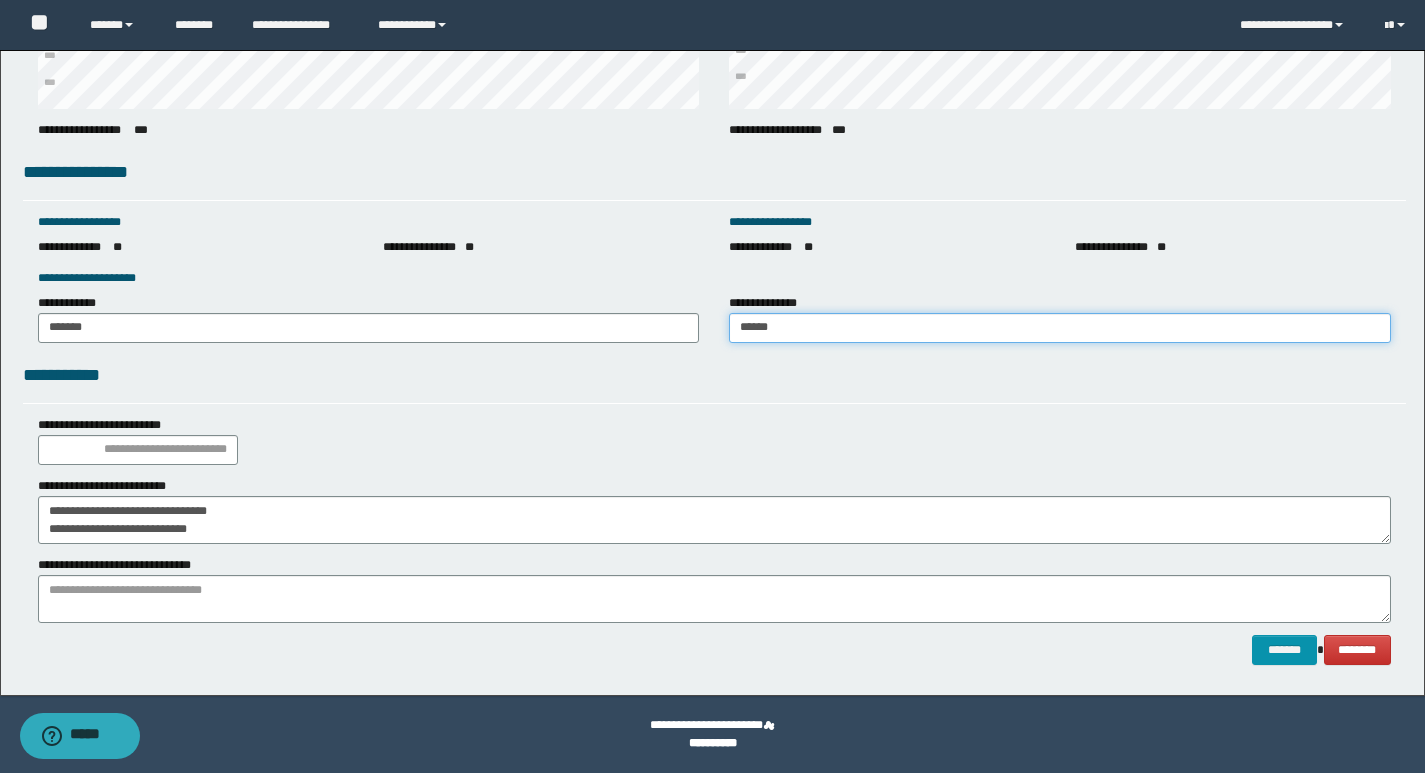 click on "******" at bounding box center [1060, 328] 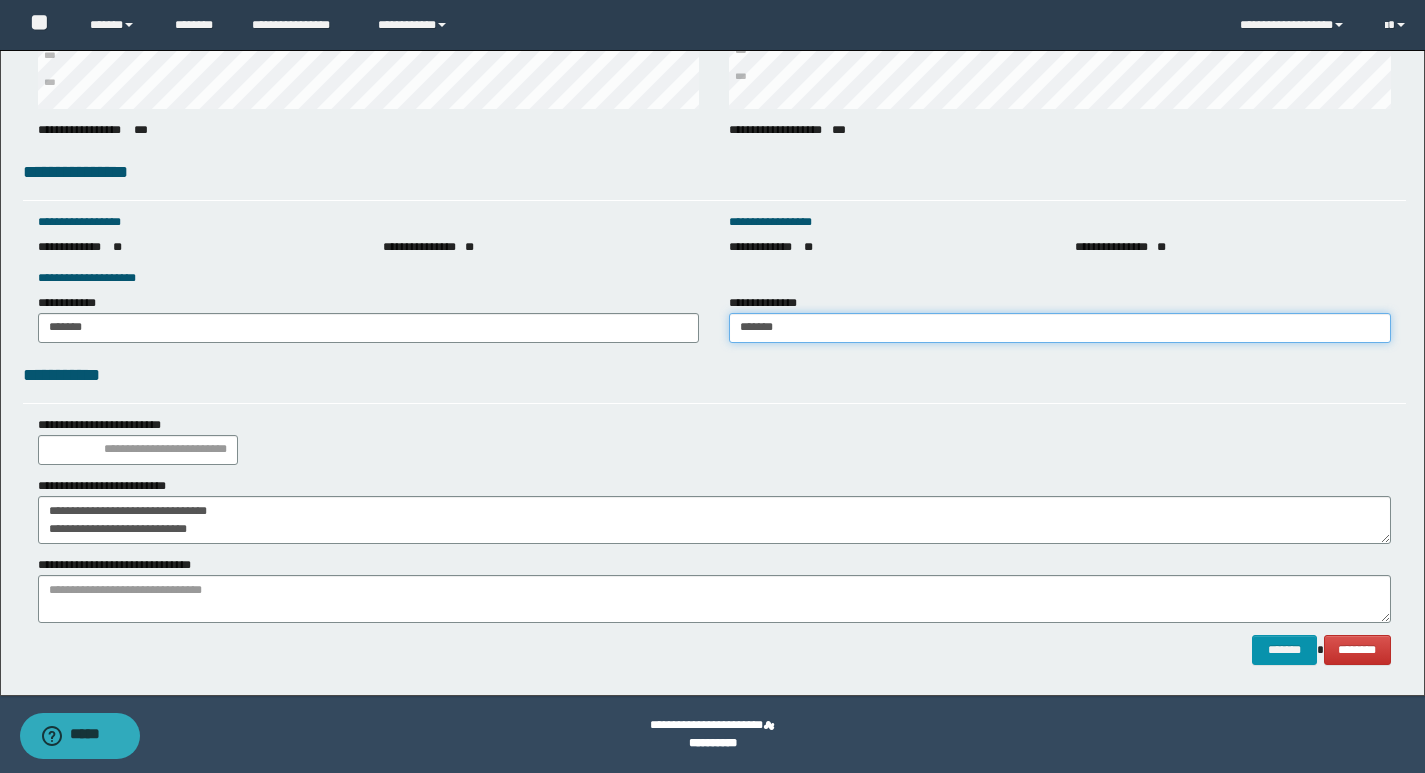 type on "*******" 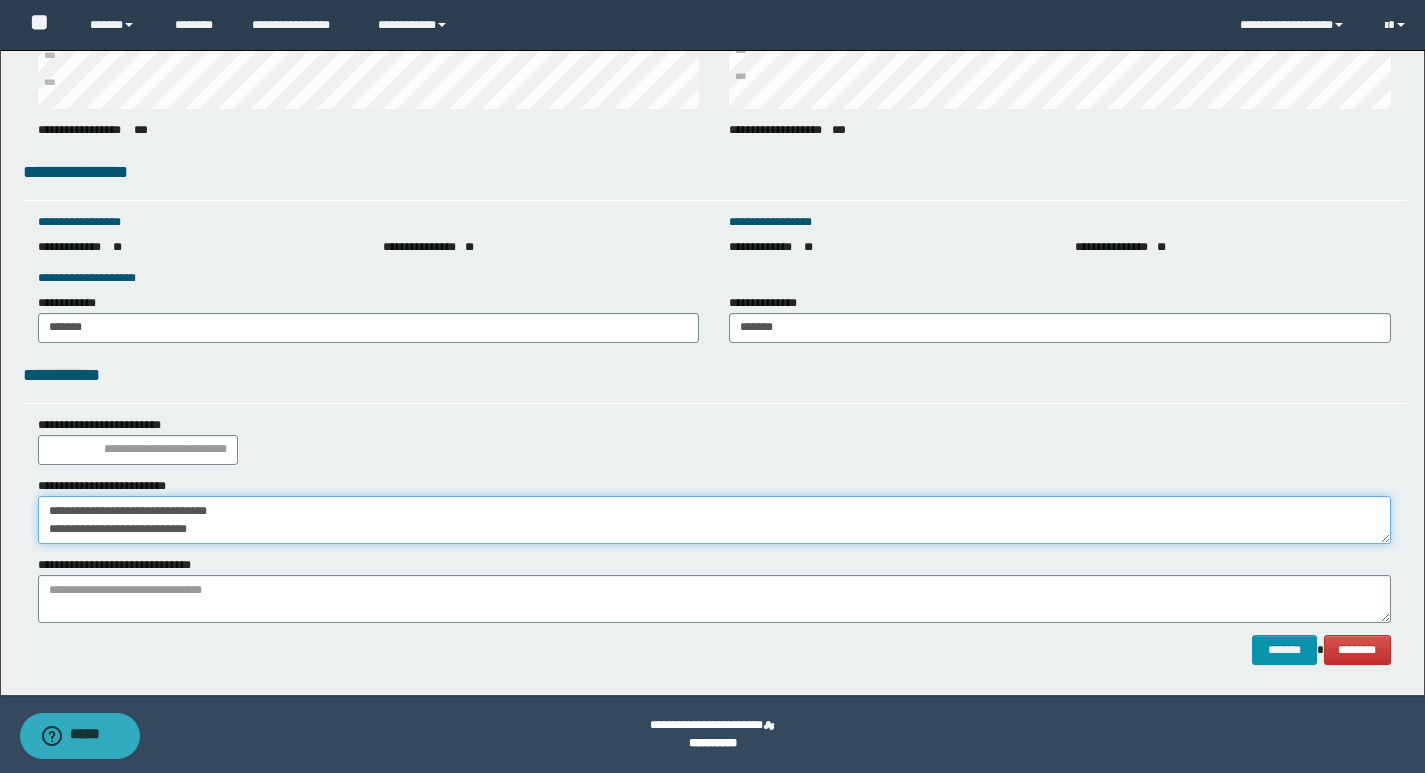 drag, startPoint x: 240, startPoint y: 533, endPoint x: 0, endPoint y: 425, distance: 263.18054 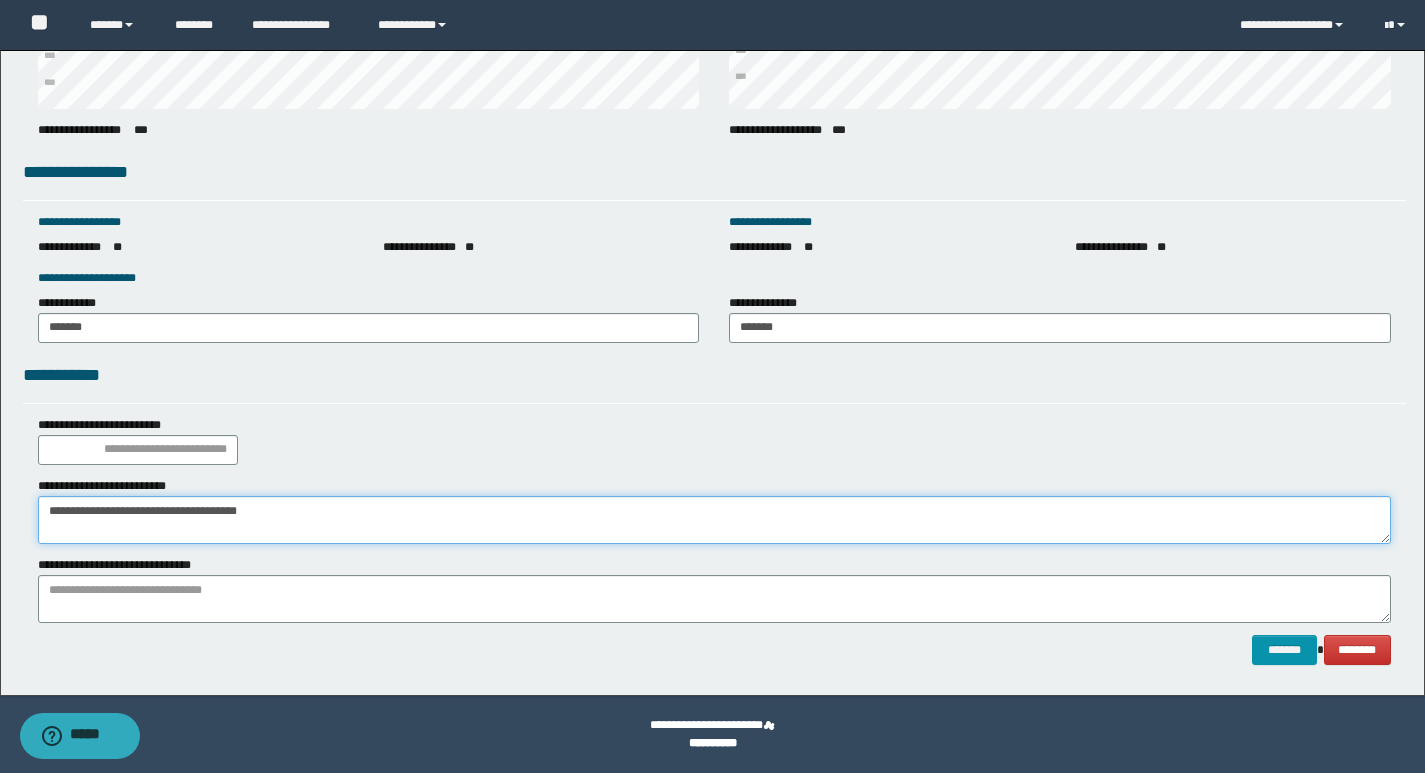 click on "**********" at bounding box center (714, 520) 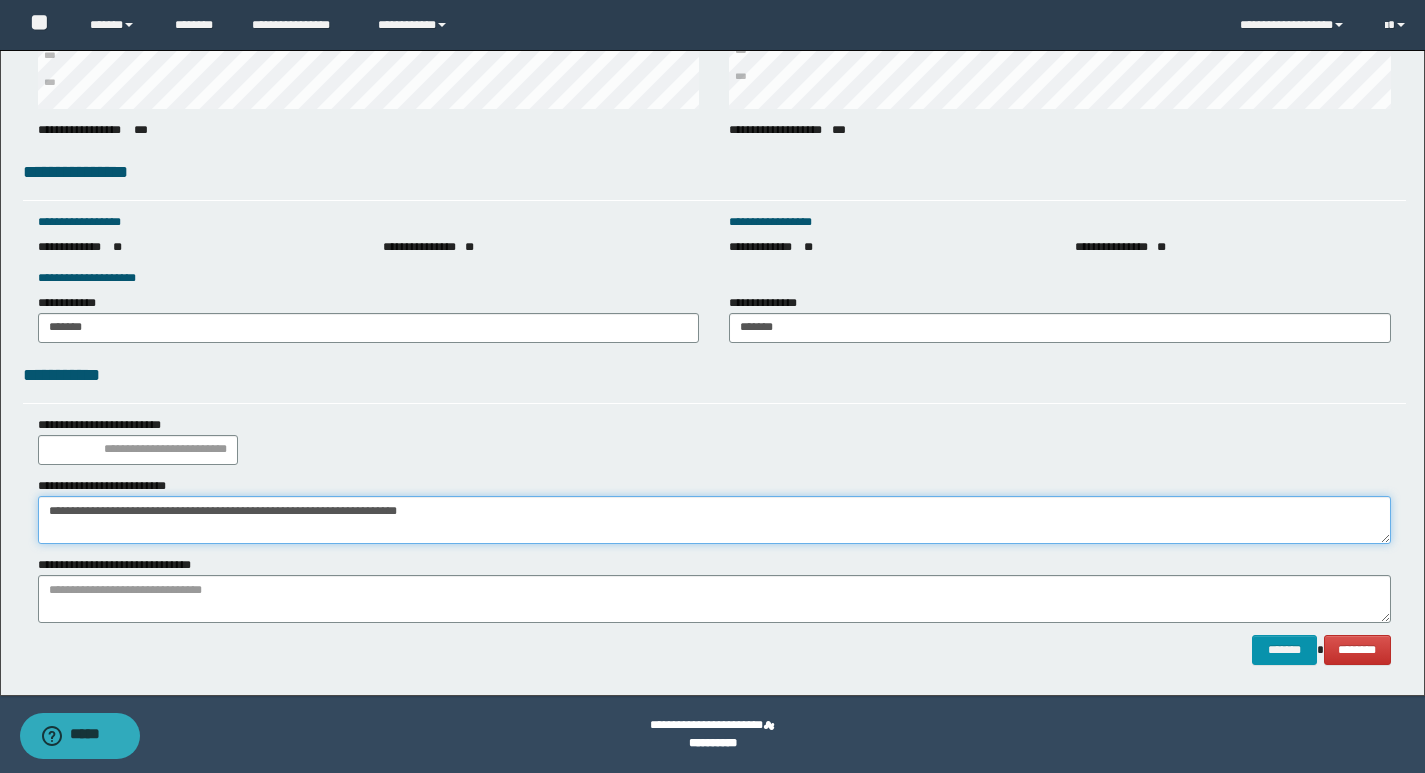 click on "**********" at bounding box center (714, 520) 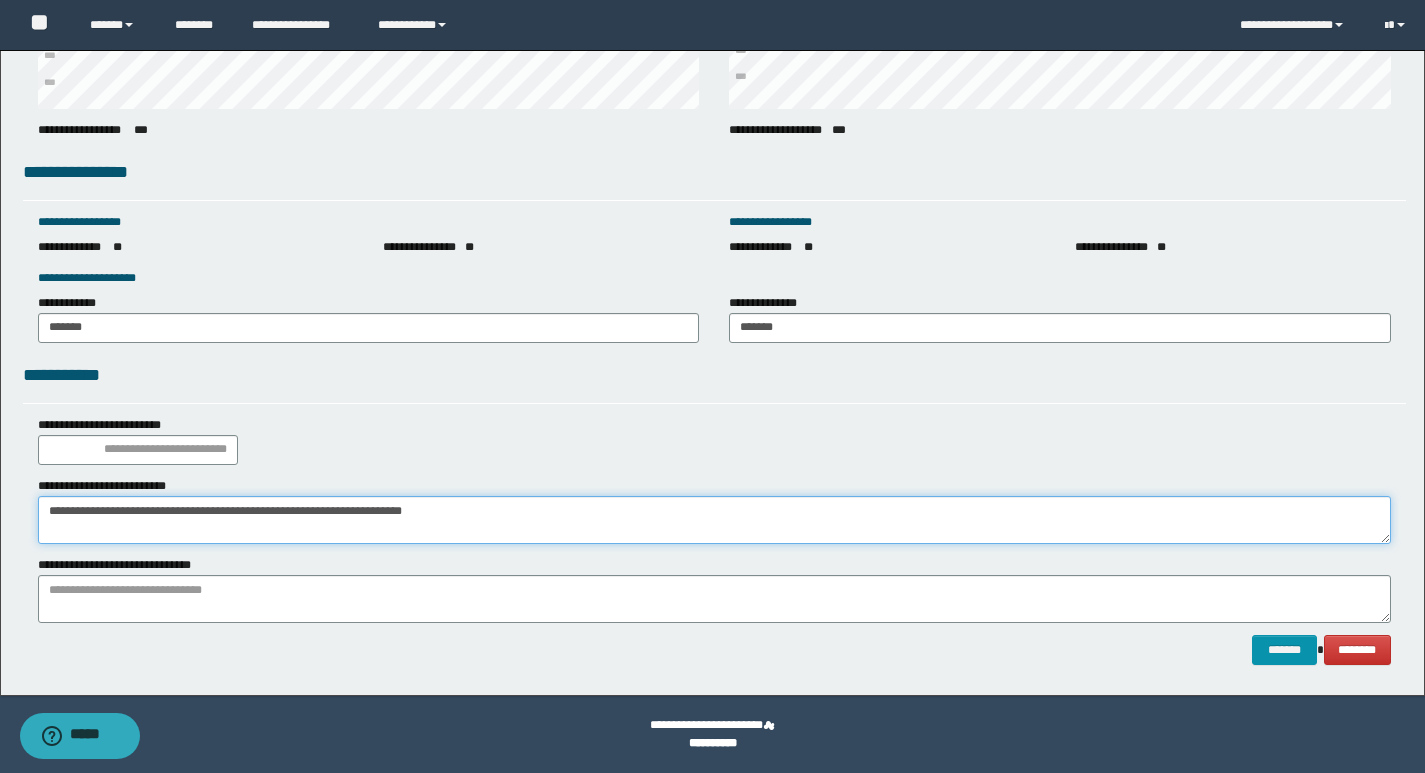type on "**********" 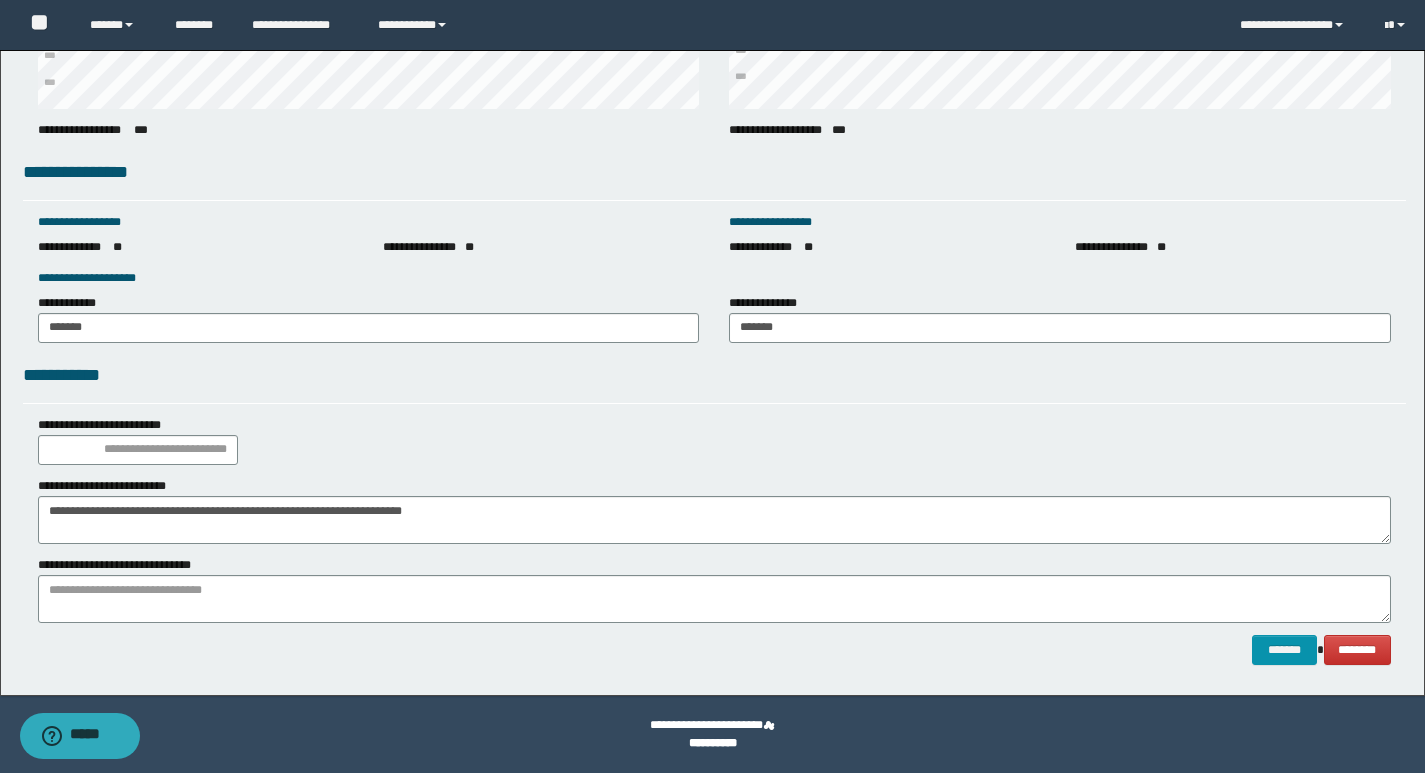 drag, startPoint x: 392, startPoint y: 566, endPoint x: 373, endPoint y: 582, distance: 24.839485 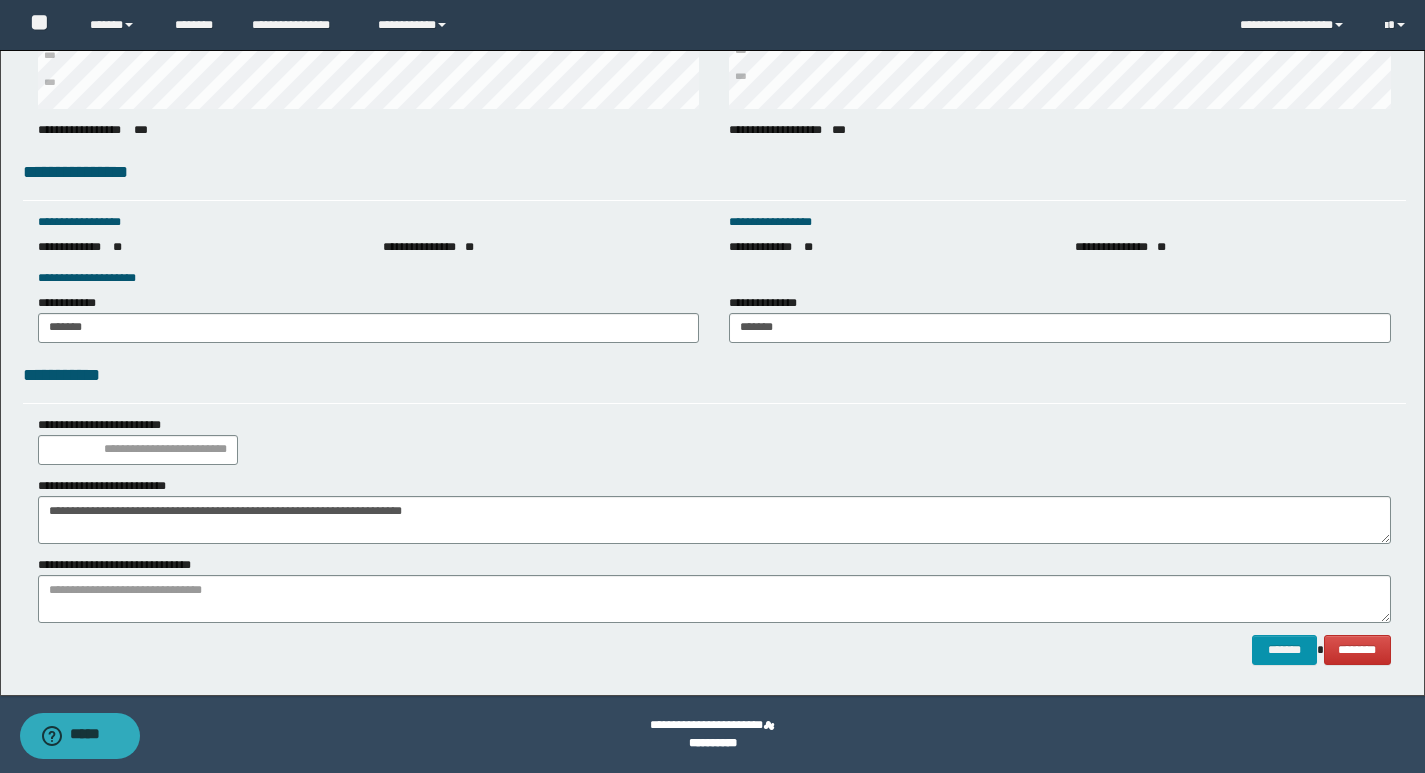 click on "**********" at bounding box center [714, 589] 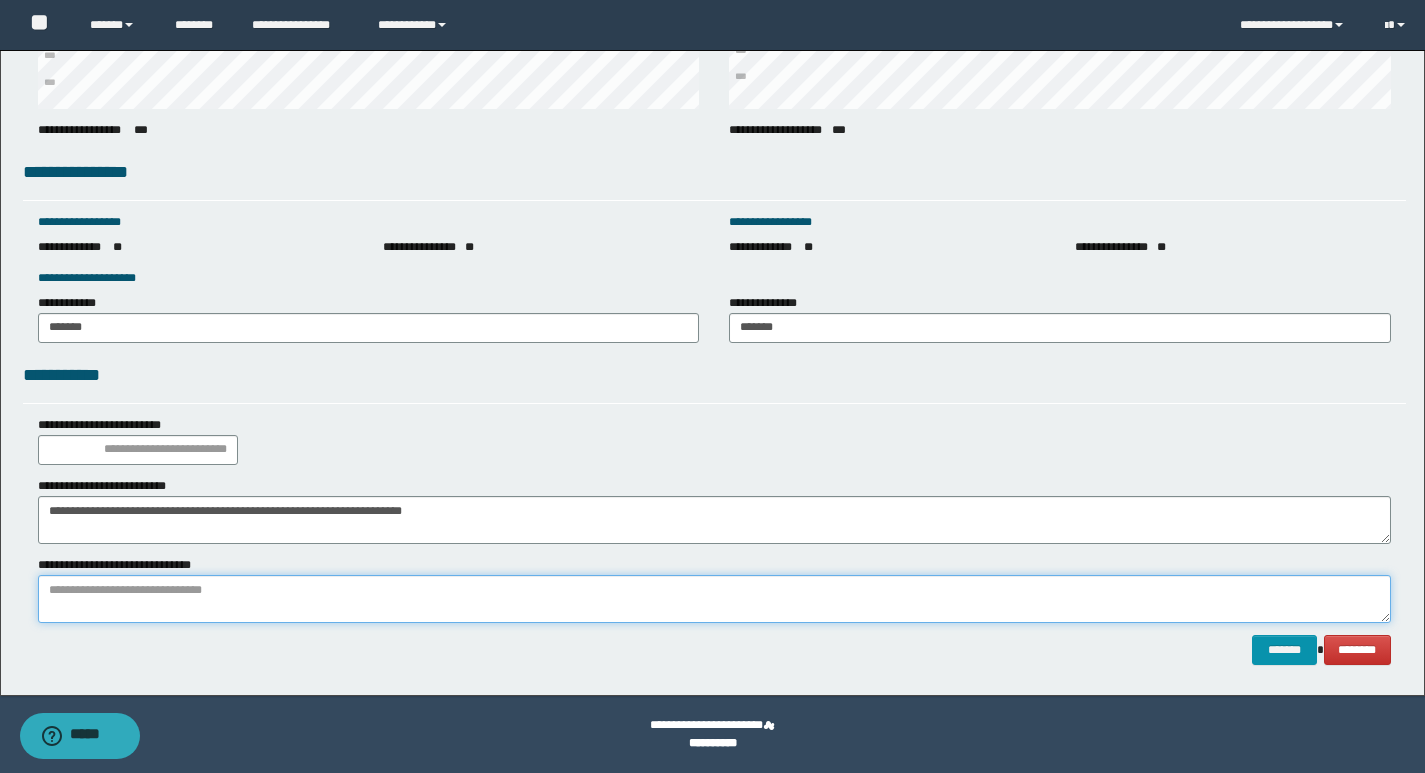 click at bounding box center (714, 599) 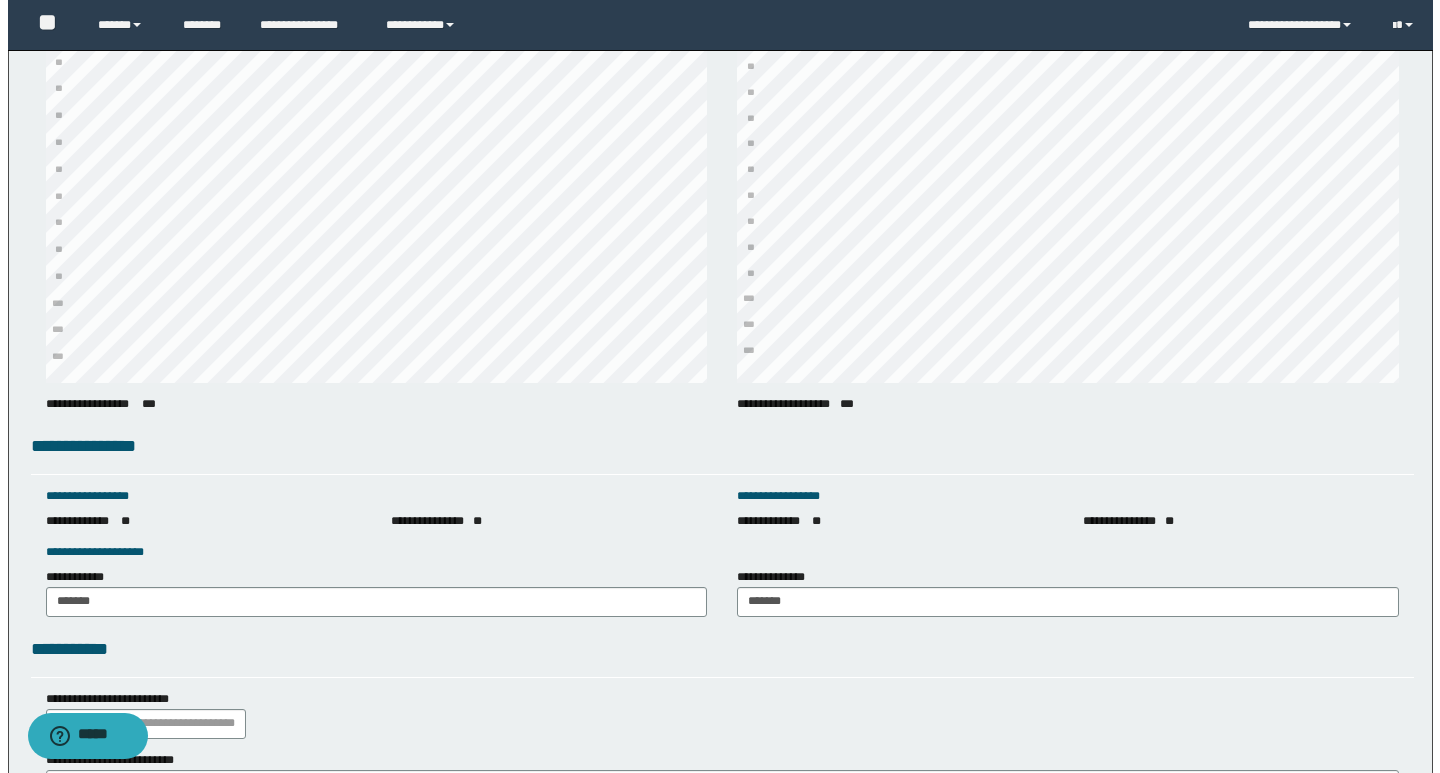 scroll, scrollTop: 2703, scrollLeft: 0, axis: vertical 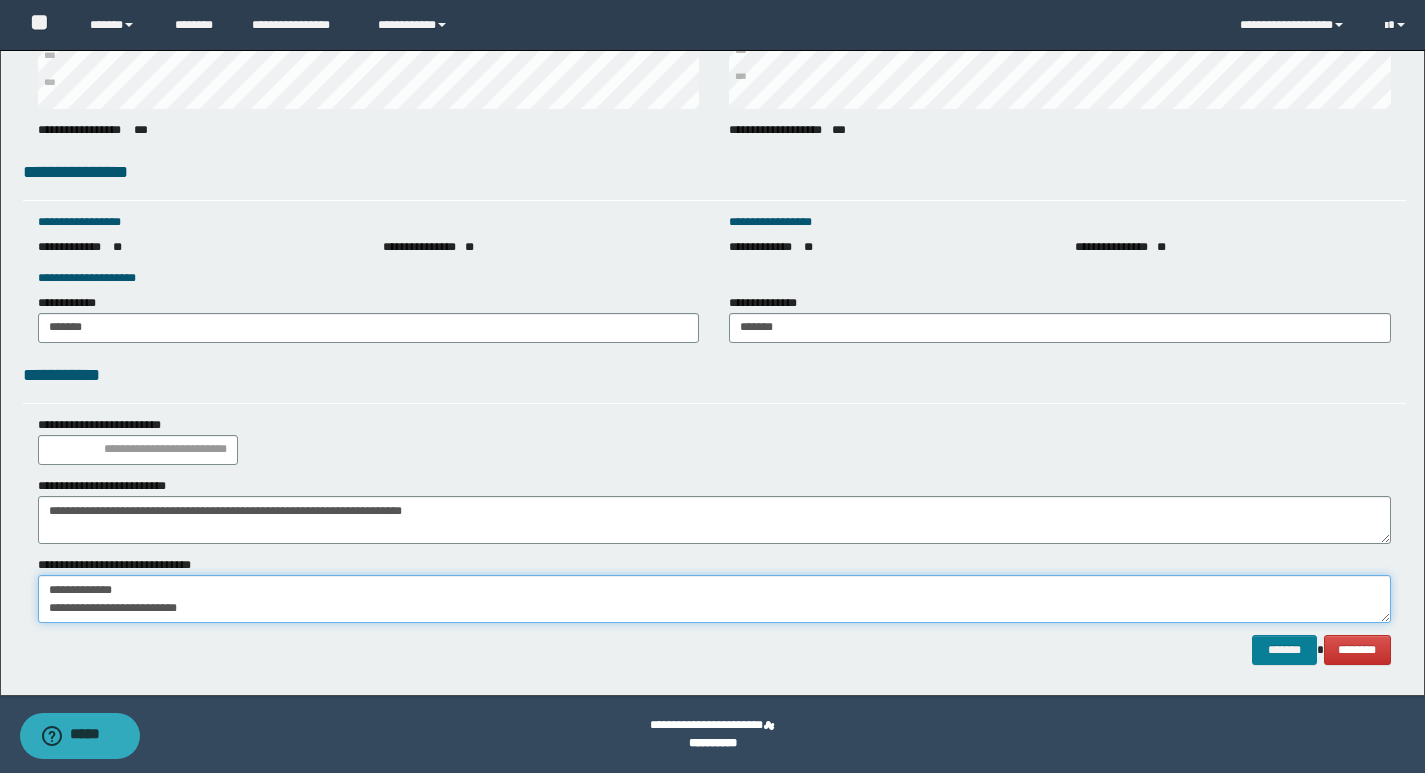 type on "**********" 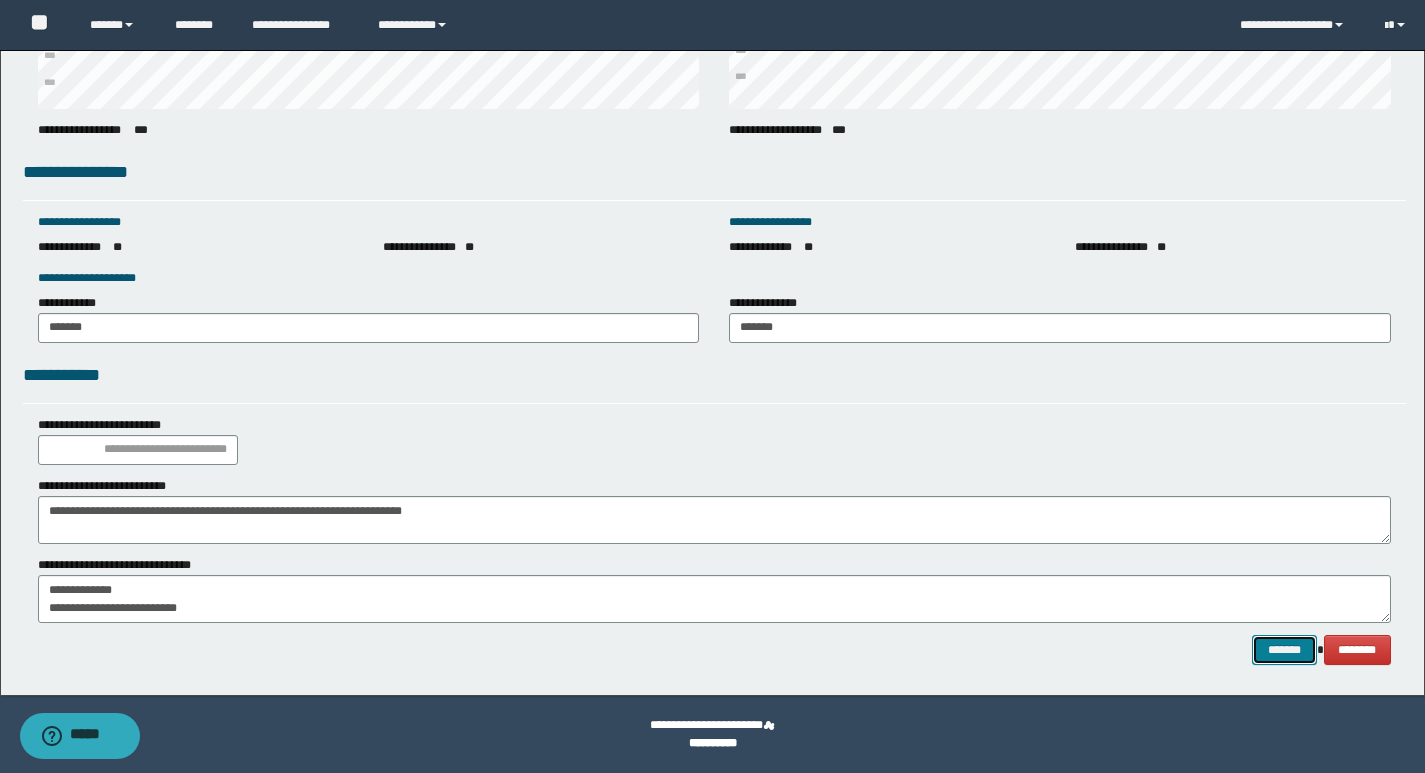 click on "*******" at bounding box center (1284, 650) 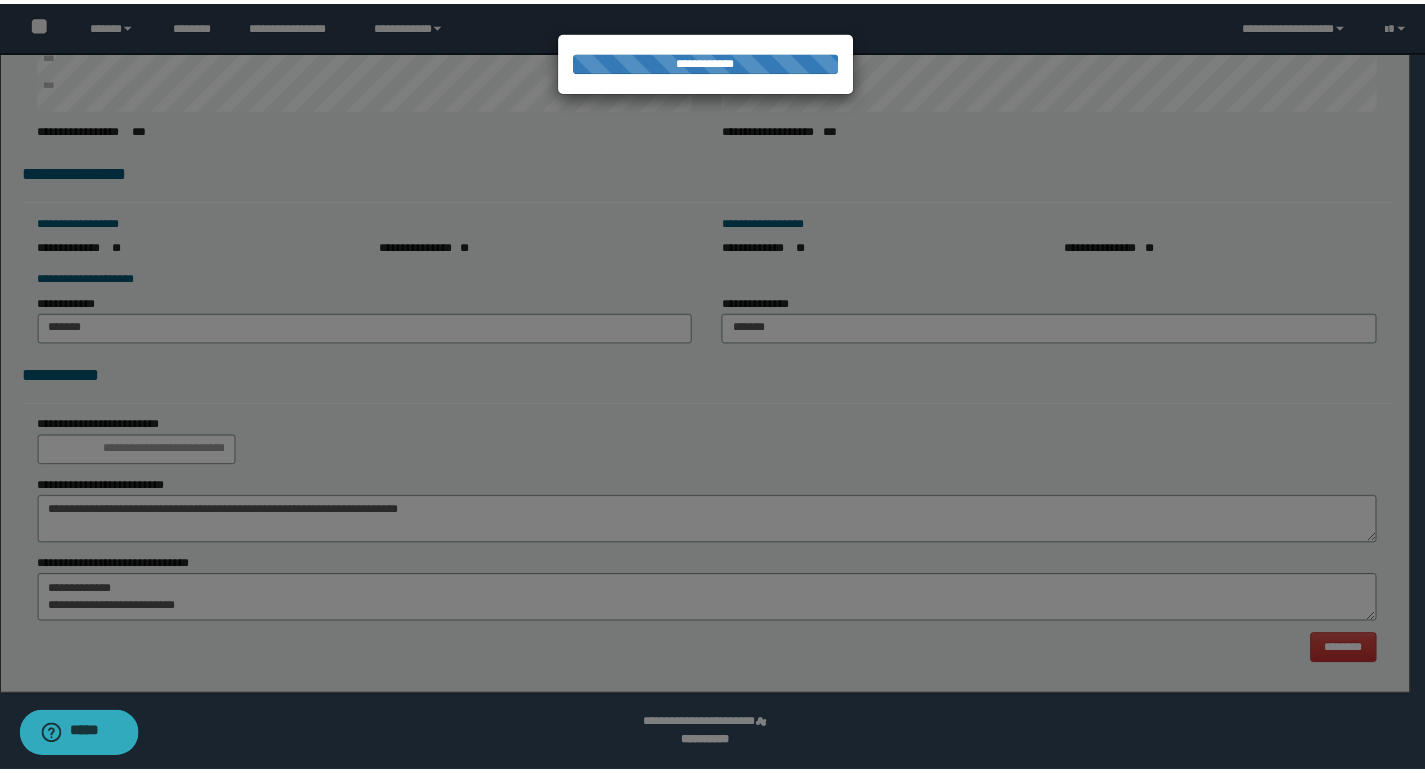 scroll, scrollTop: 0, scrollLeft: 0, axis: both 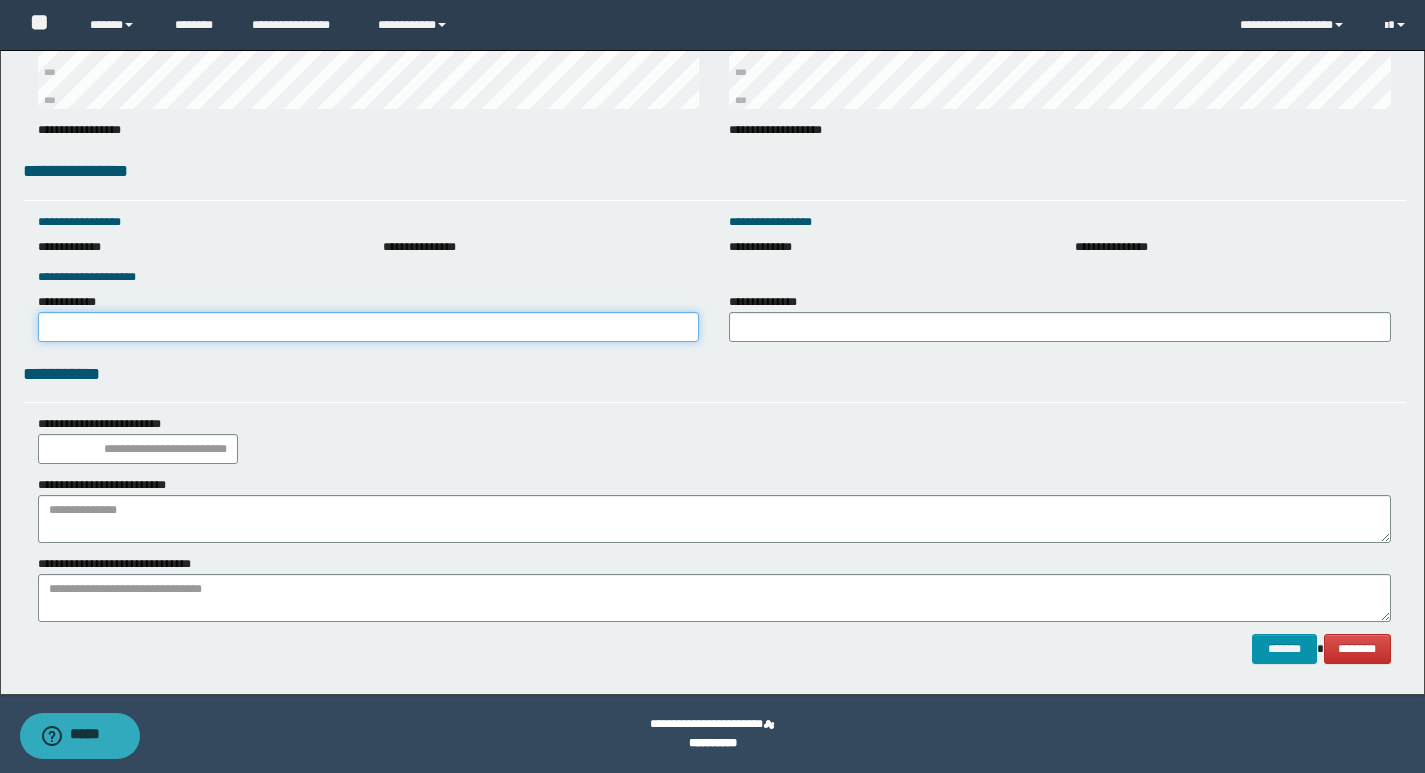 click on "**********" at bounding box center [369, 327] 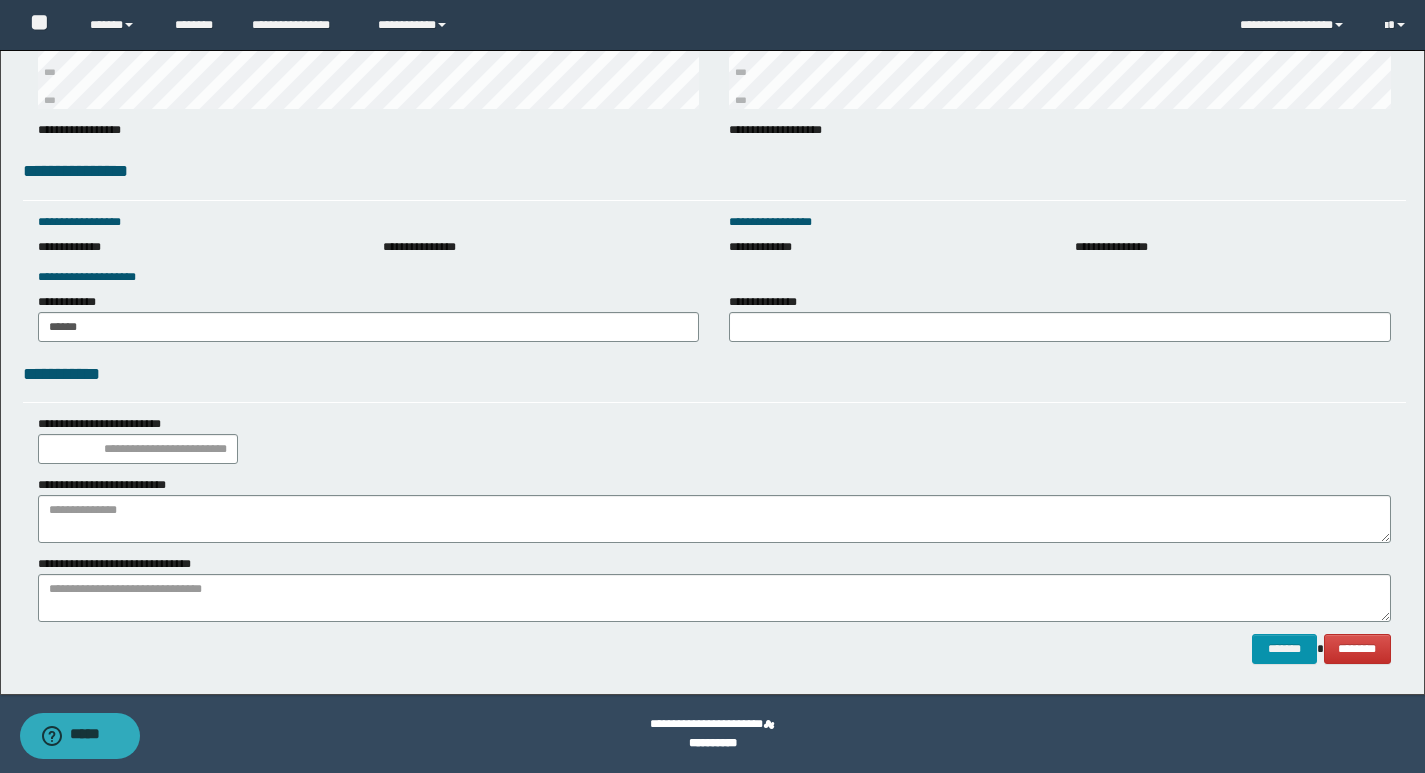 click on "**********" at bounding box center (768, 302) 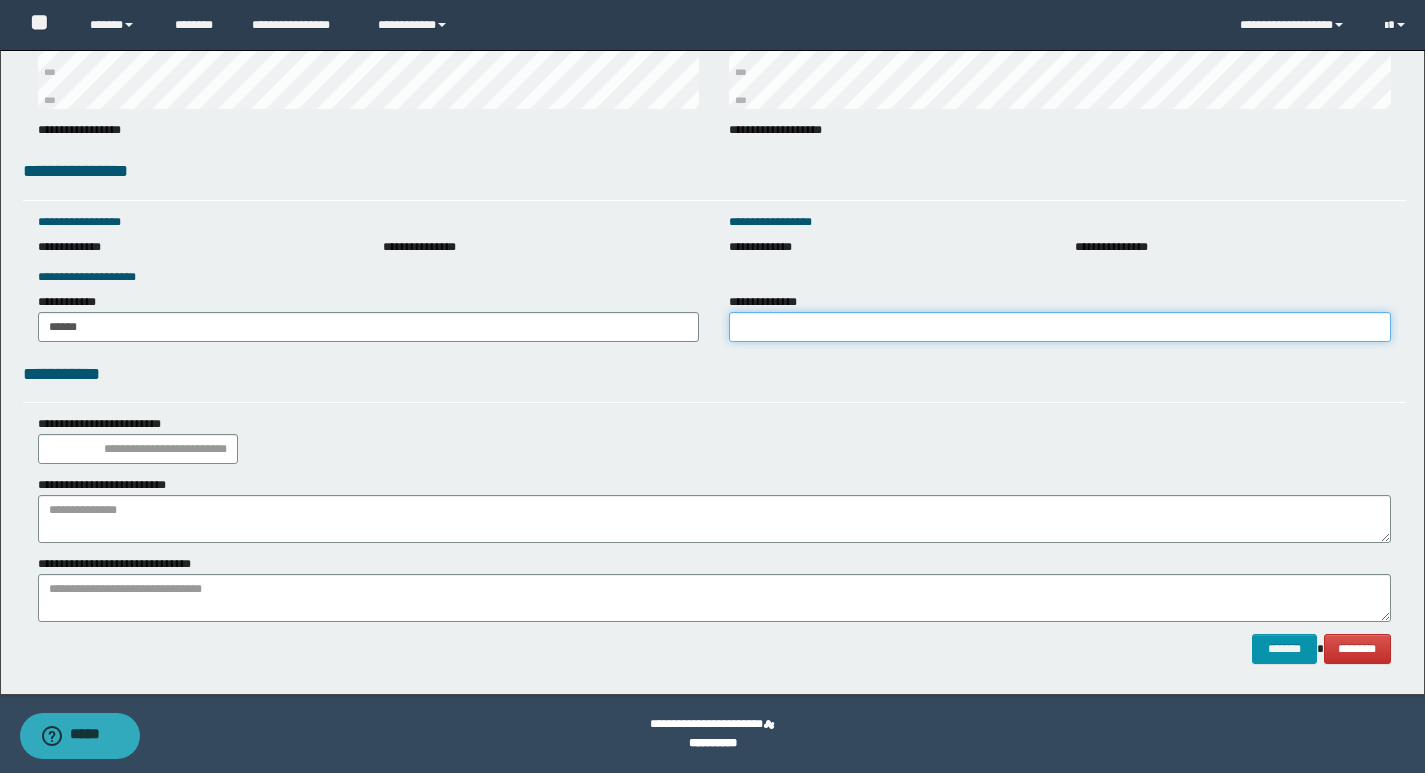 click on "**********" at bounding box center [1060, 327] 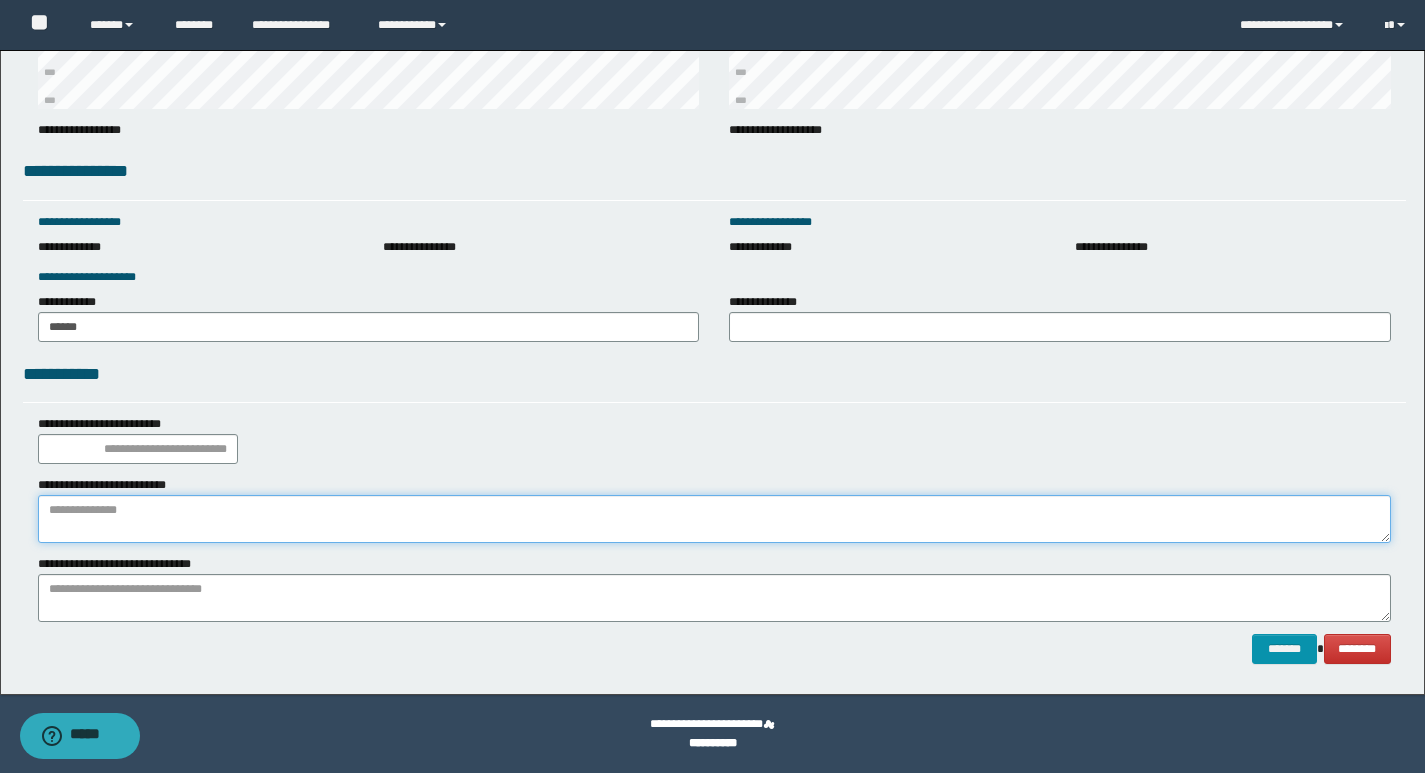 paste on "**********" 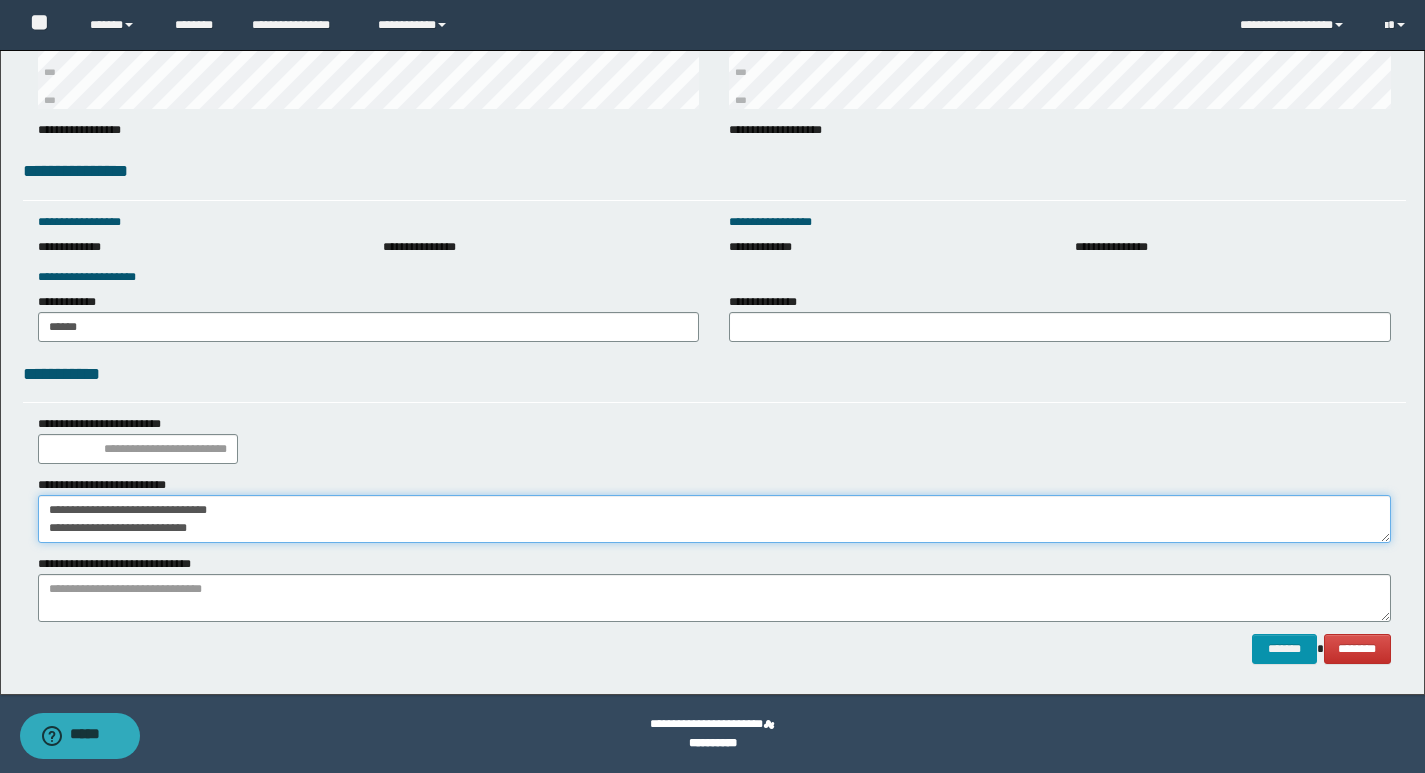 type on "**********" 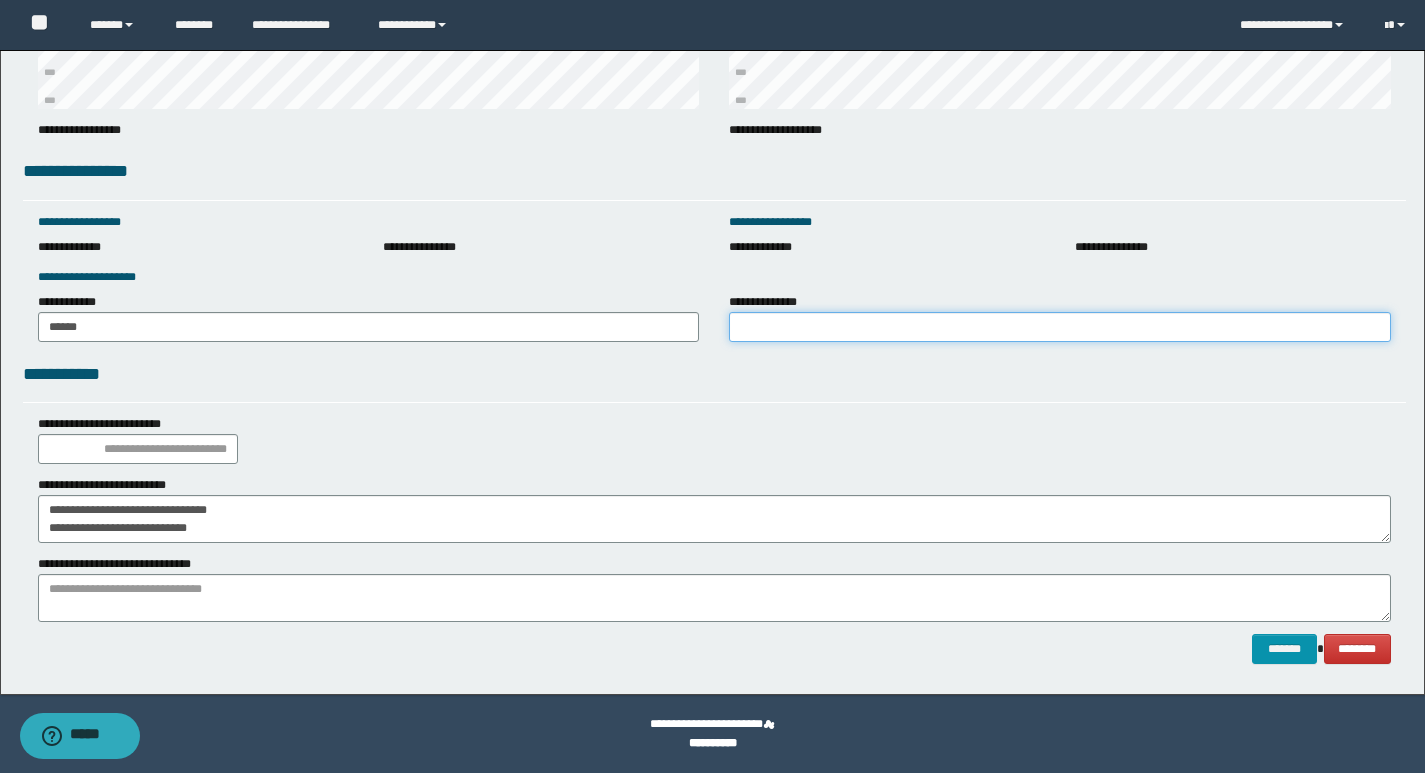 click on "**********" at bounding box center [1060, 327] 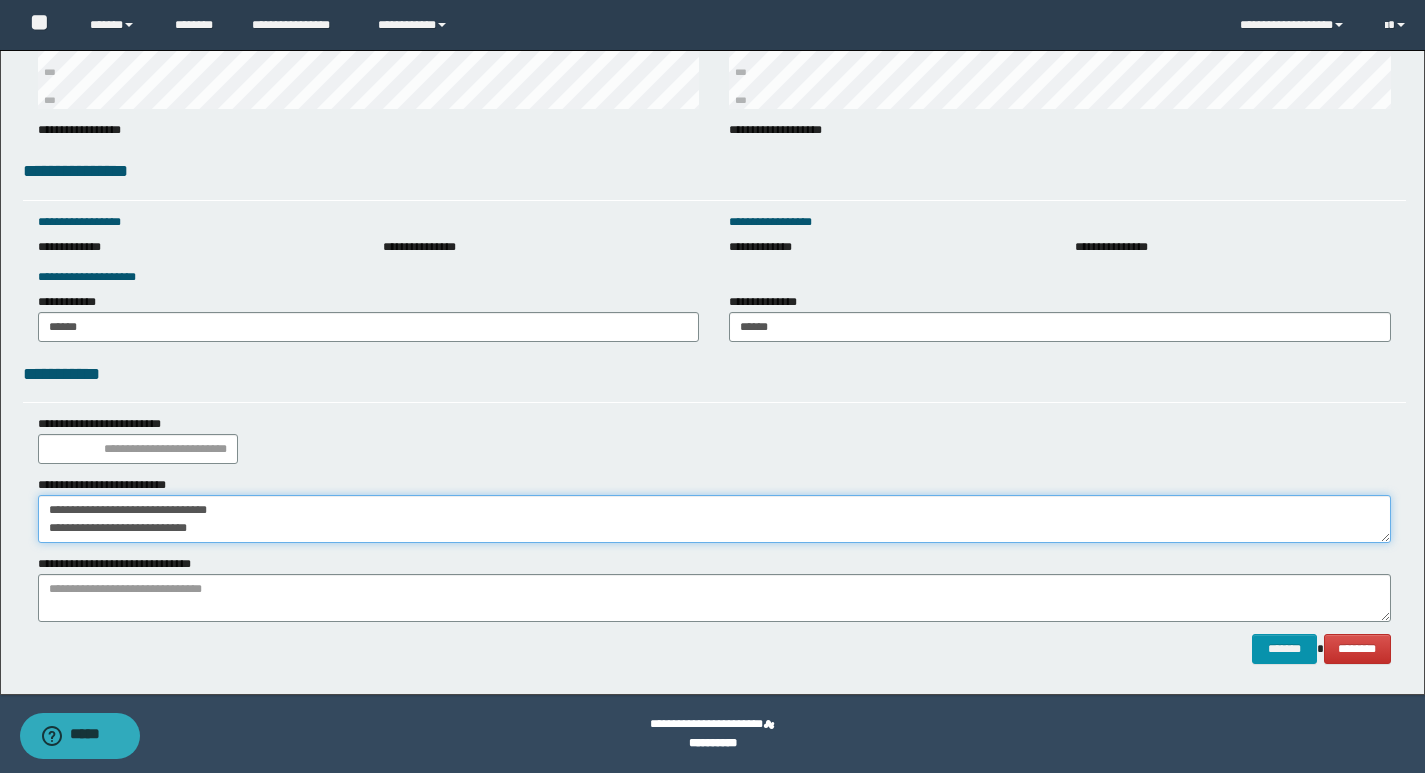 drag, startPoint x: 249, startPoint y: 533, endPoint x: 0, endPoint y: 544, distance: 249.24286 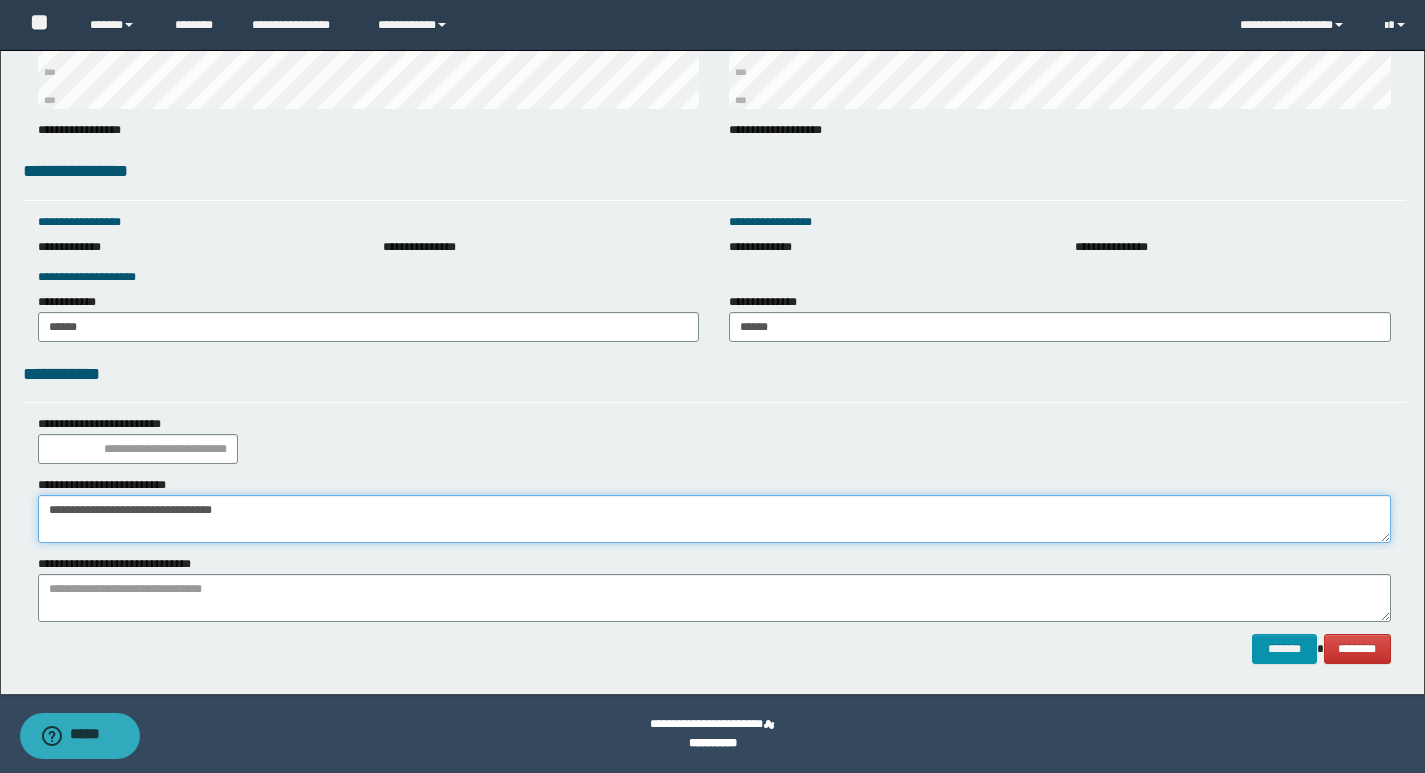 type on "**********" 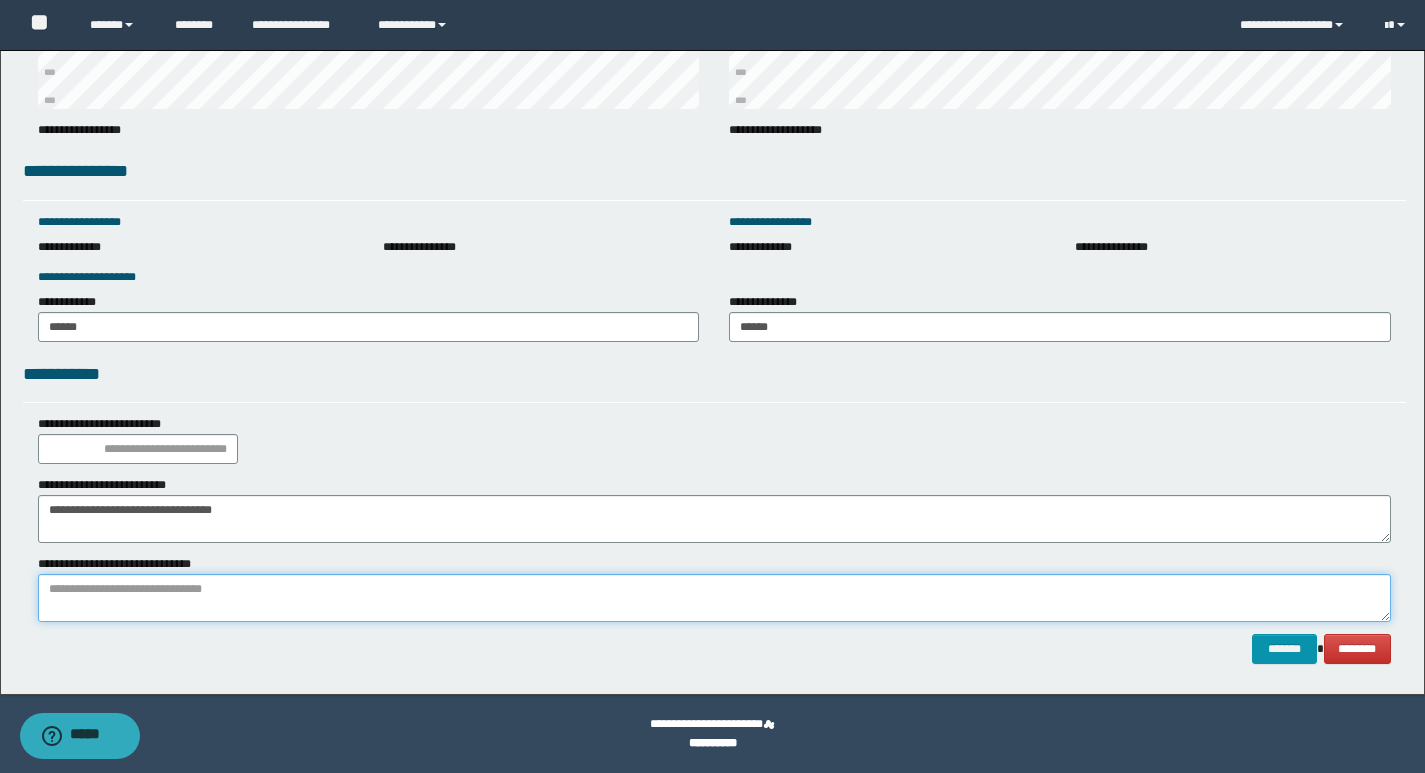click at bounding box center (714, 598) 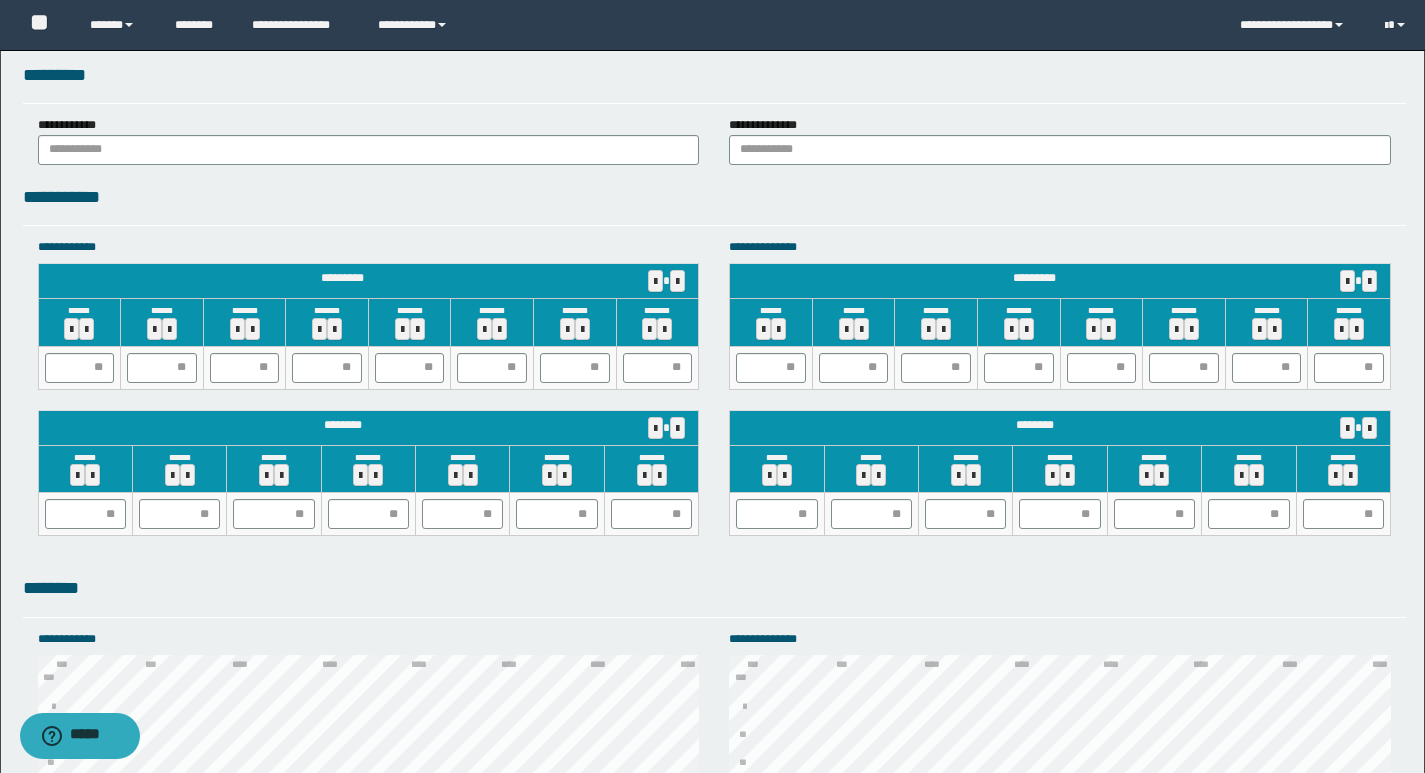 scroll, scrollTop: 1755, scrollLeft: 0, axis: vertical 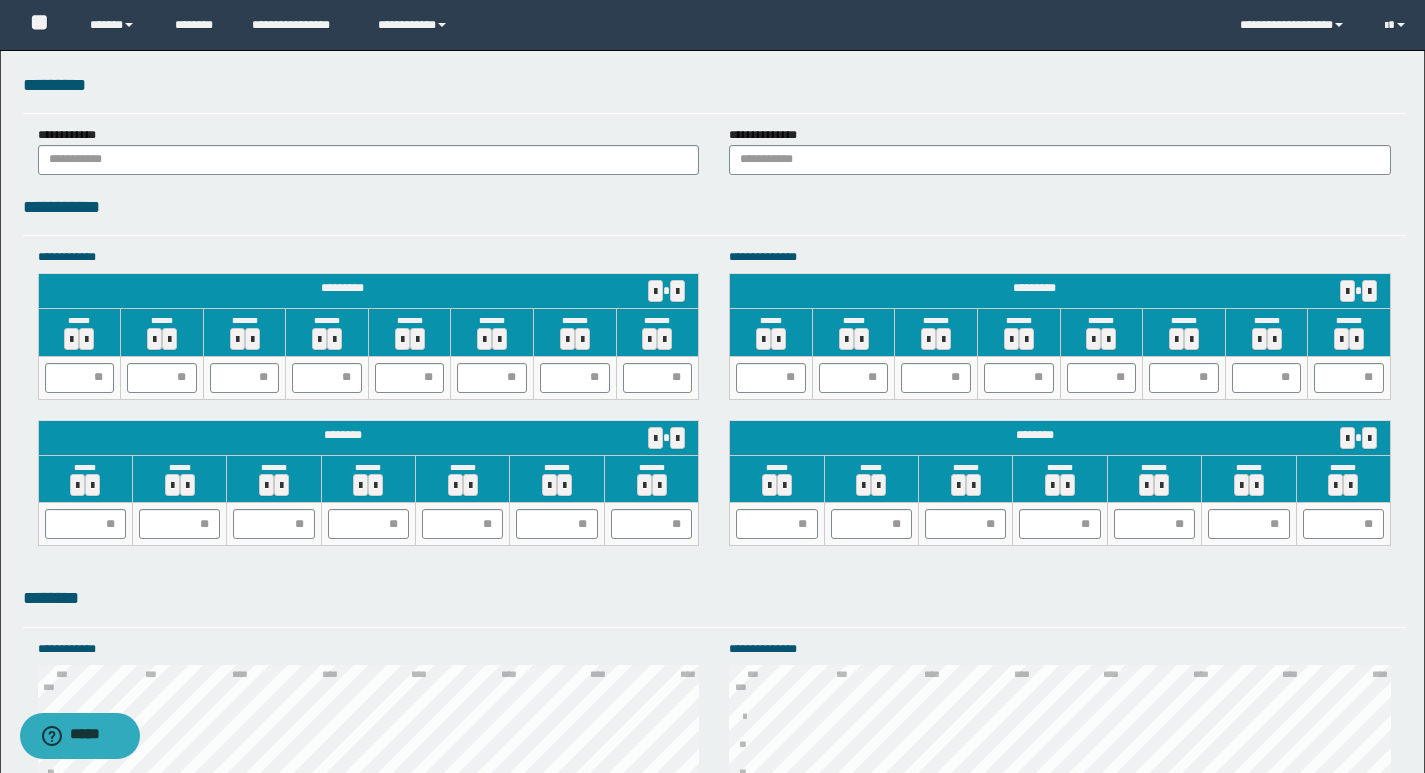 type on "**********" 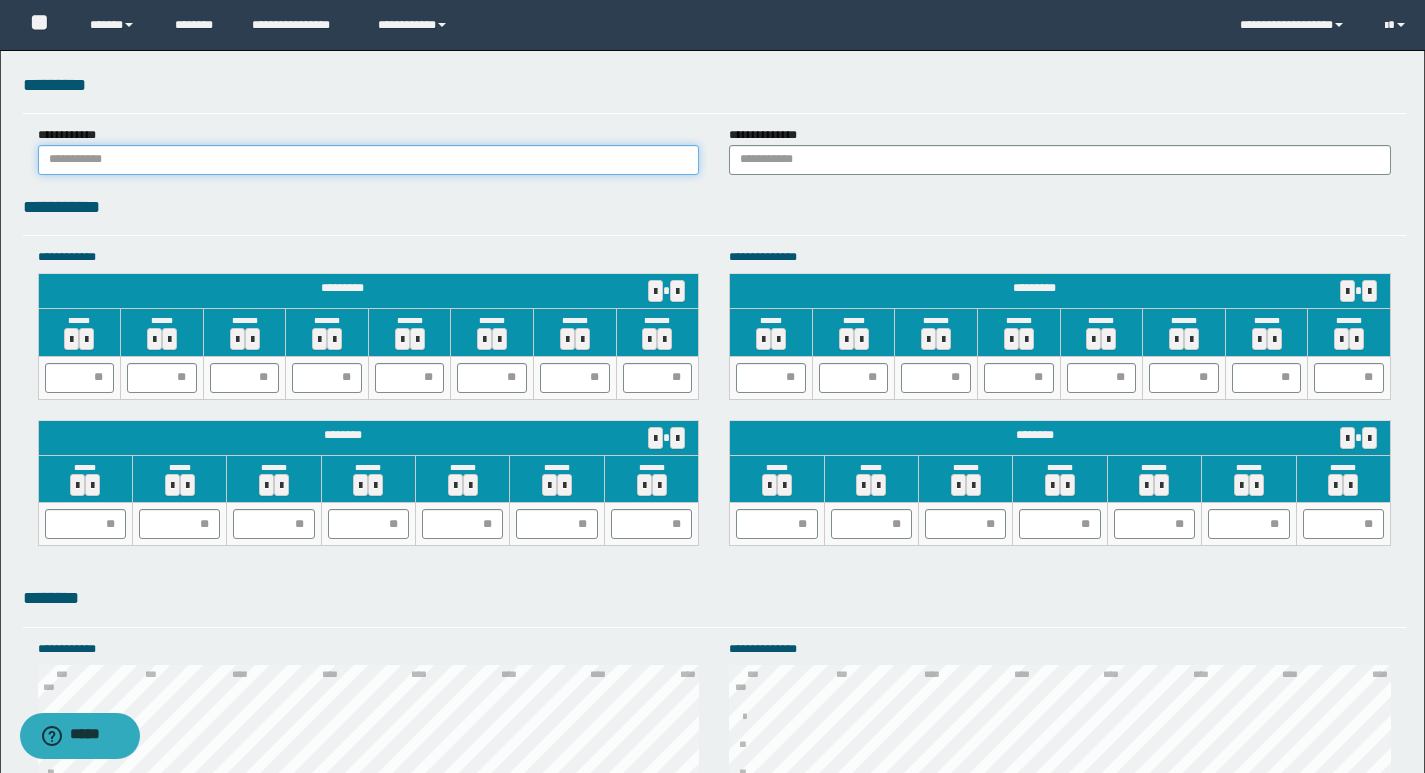 click at bounding box center [369, 160] 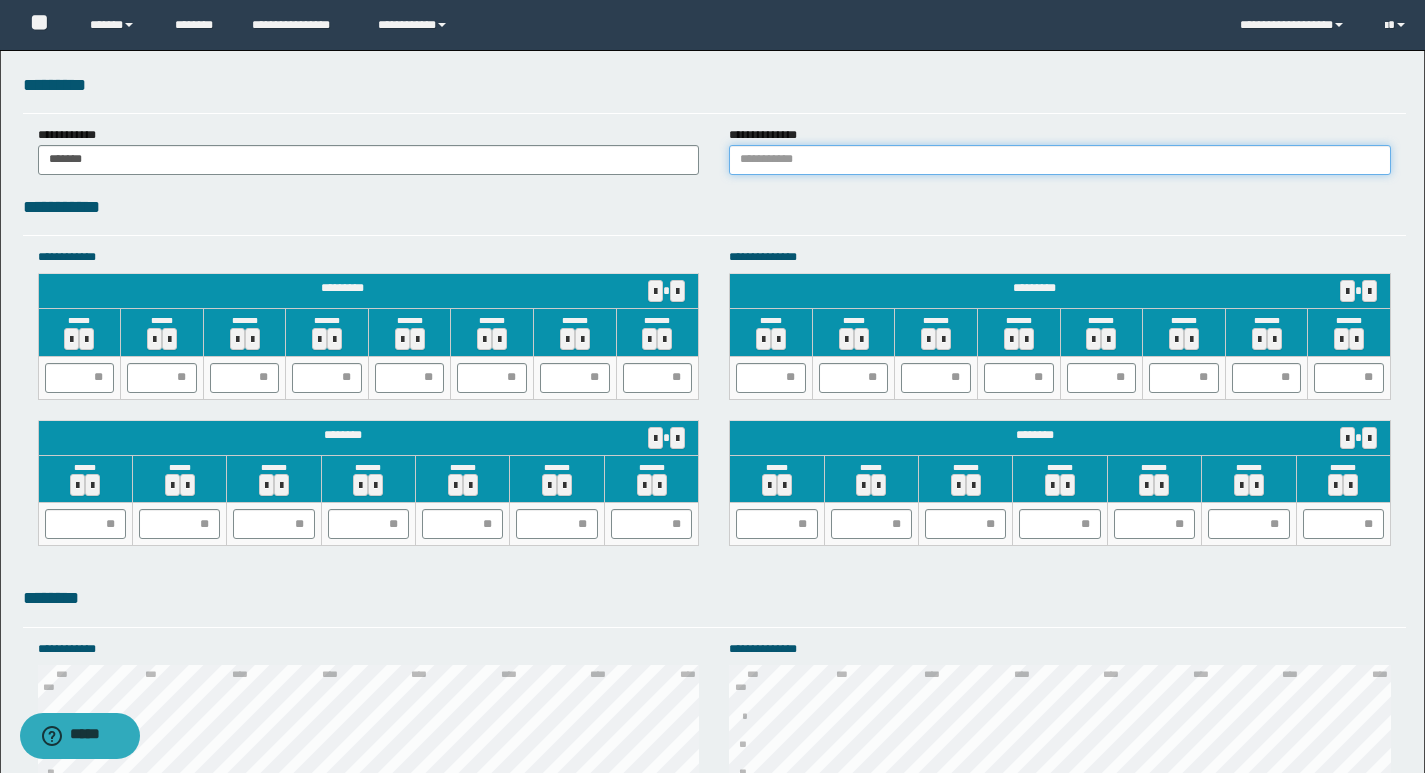 drag, startPoint x: 800, startPoint y: 167, endPoint x: 810, endPoint y: 170, distance: 10.440307 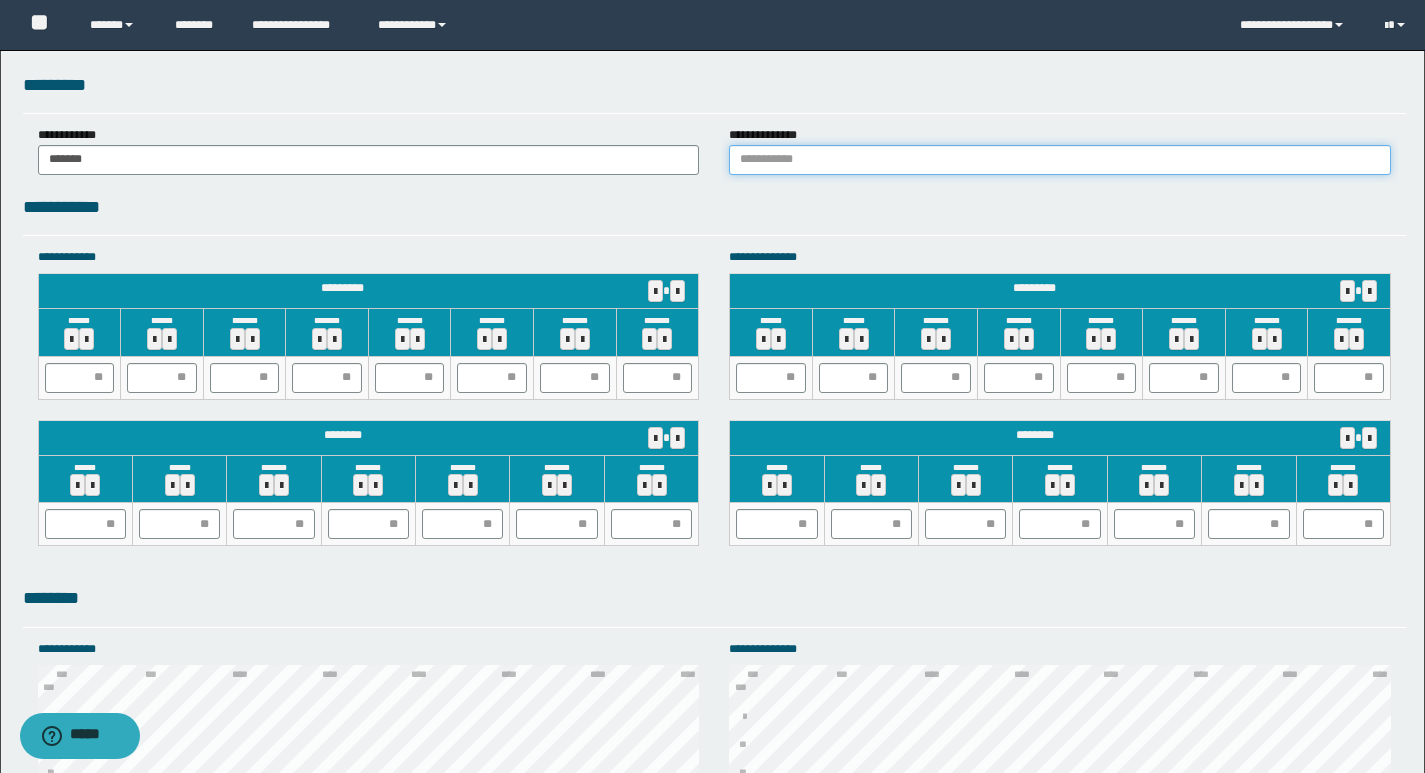 click at bounding box center [1060, 160] 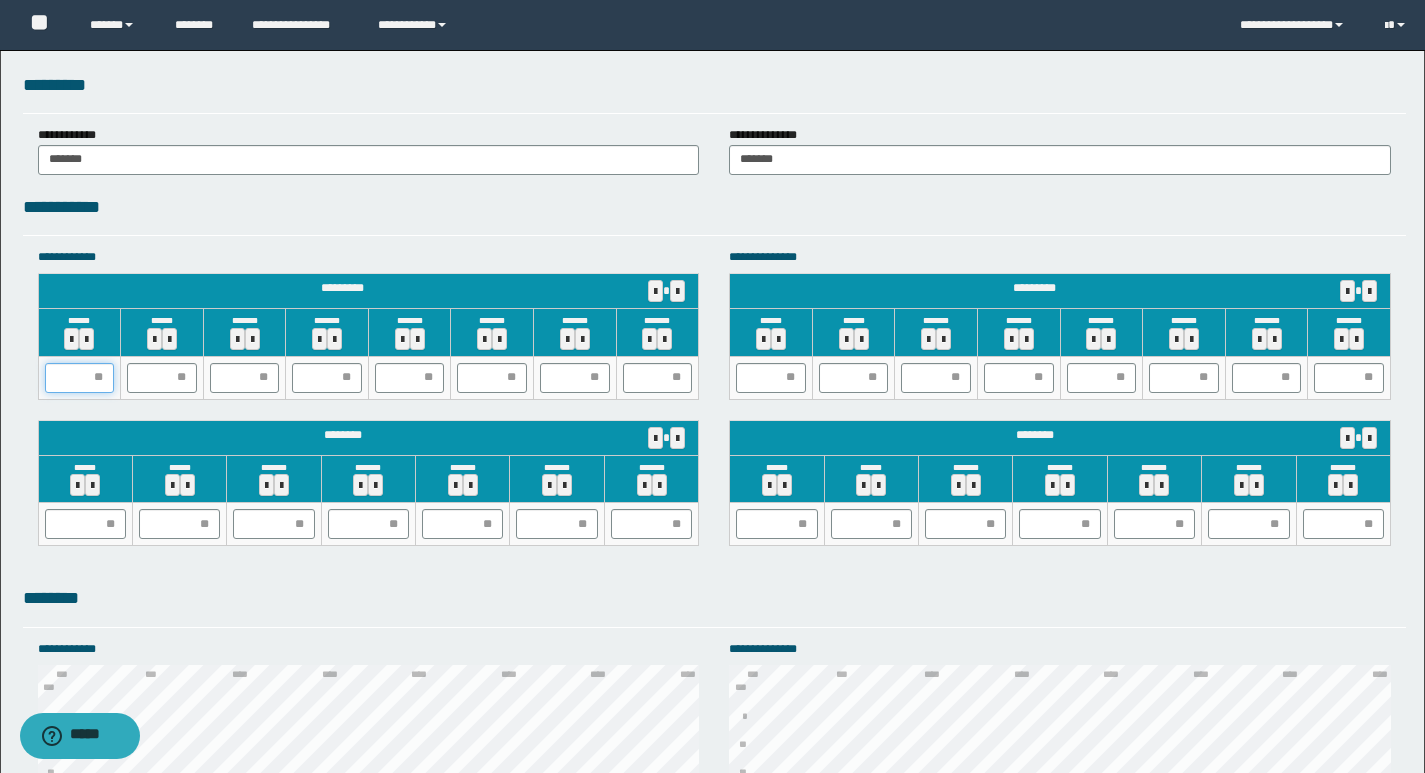 click at bounding box center [80, 378] 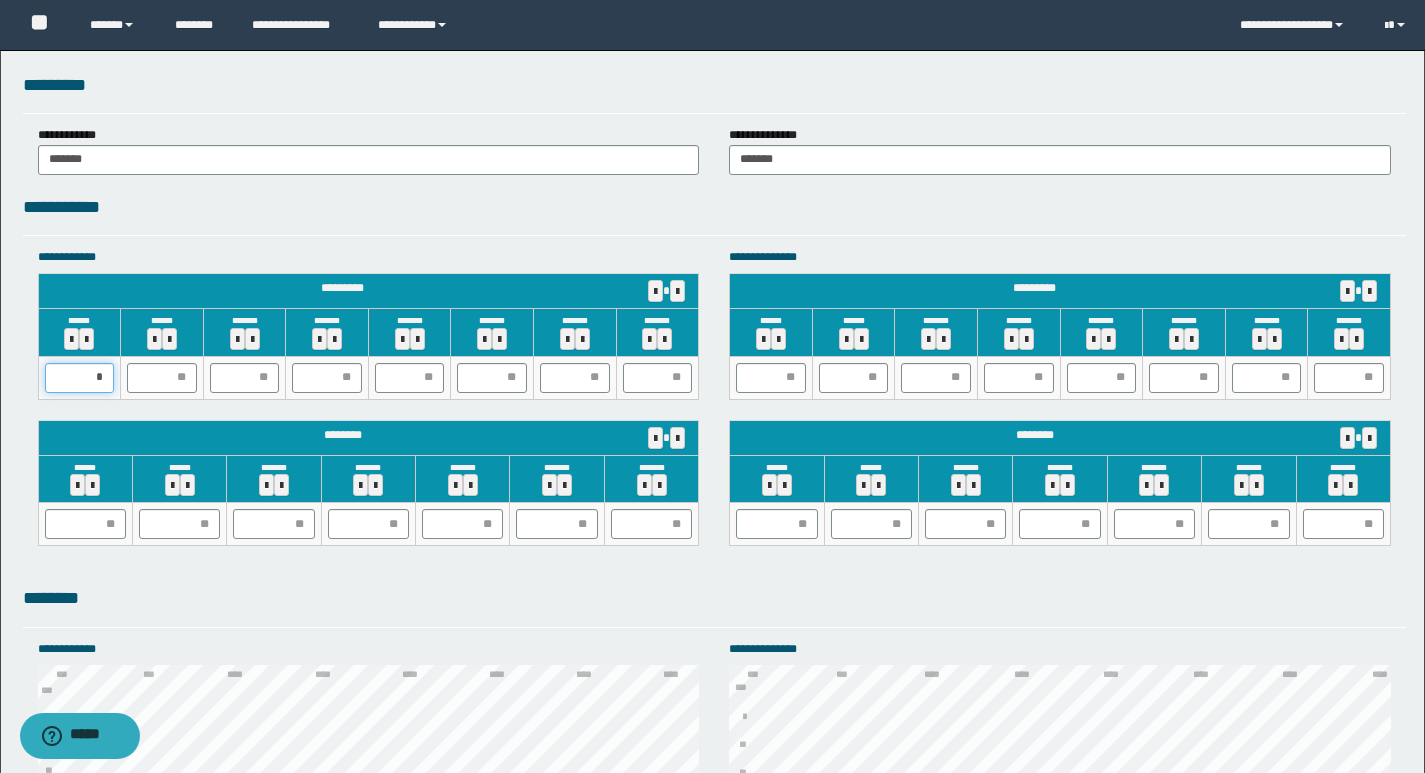 type on "**" 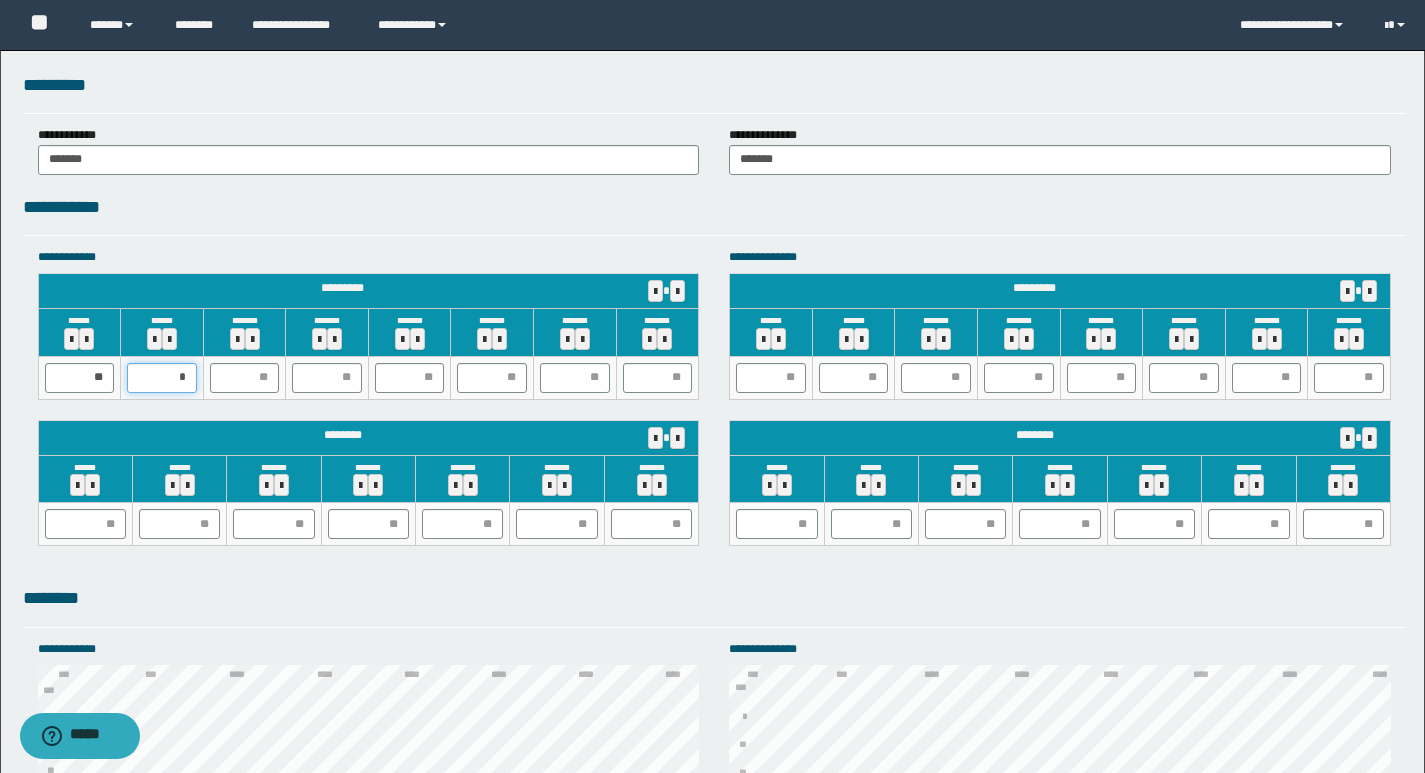 type on "**" 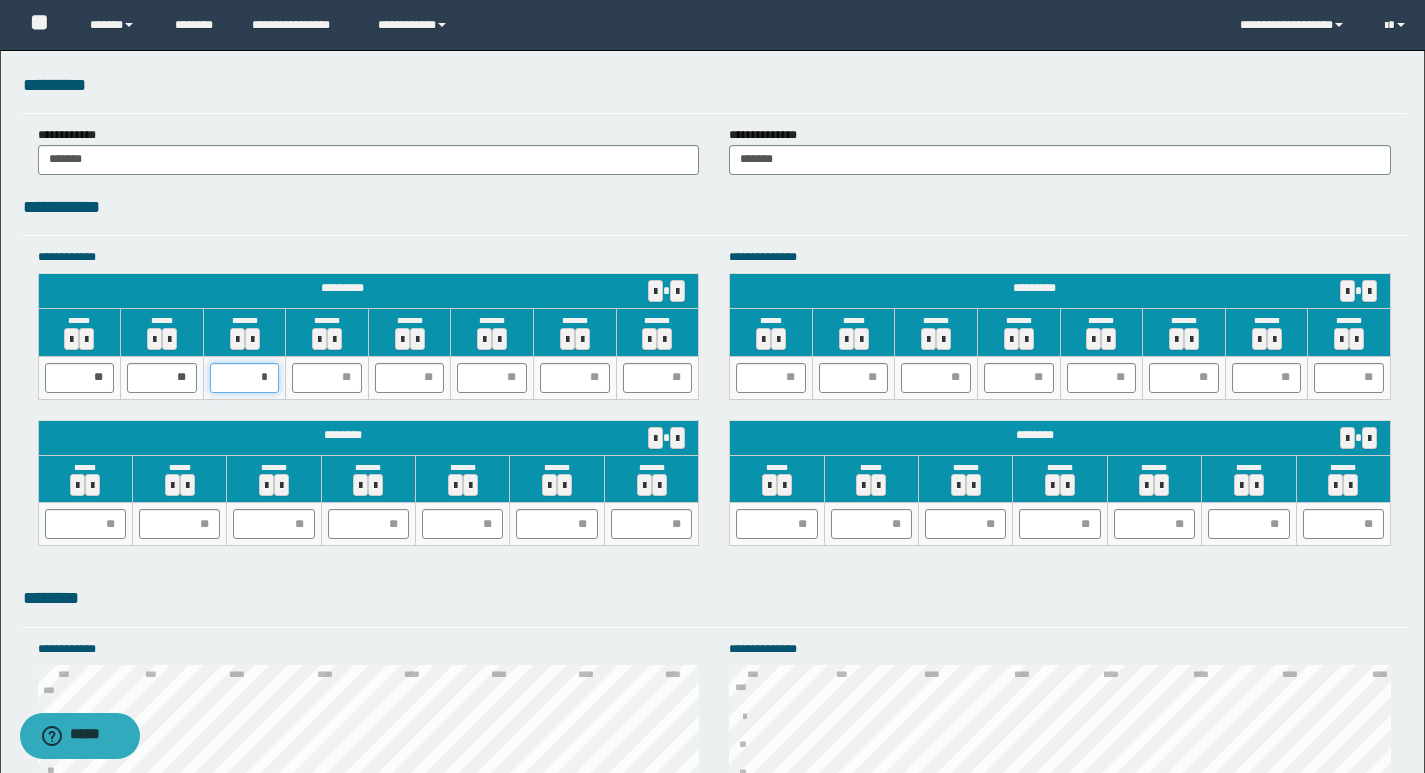 type on "**" 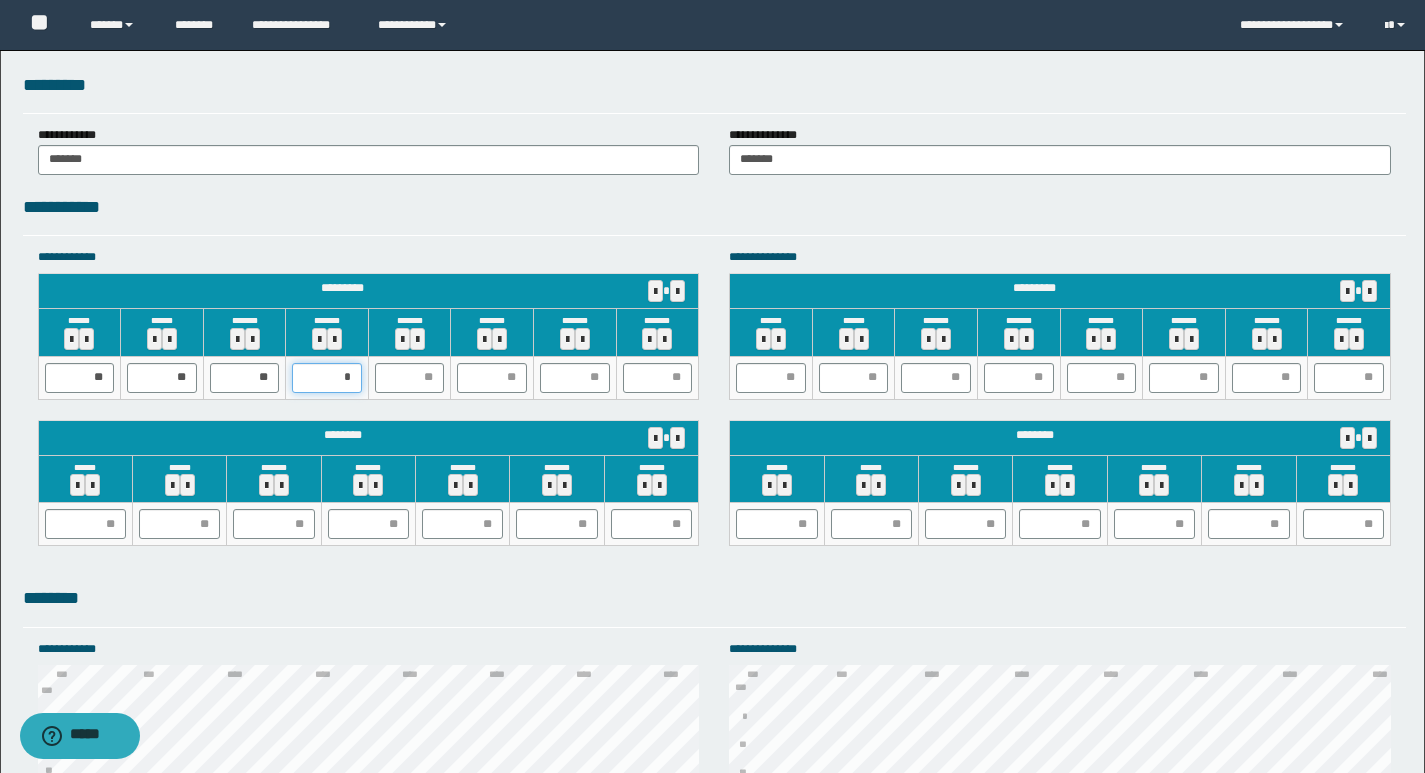 type on "**" 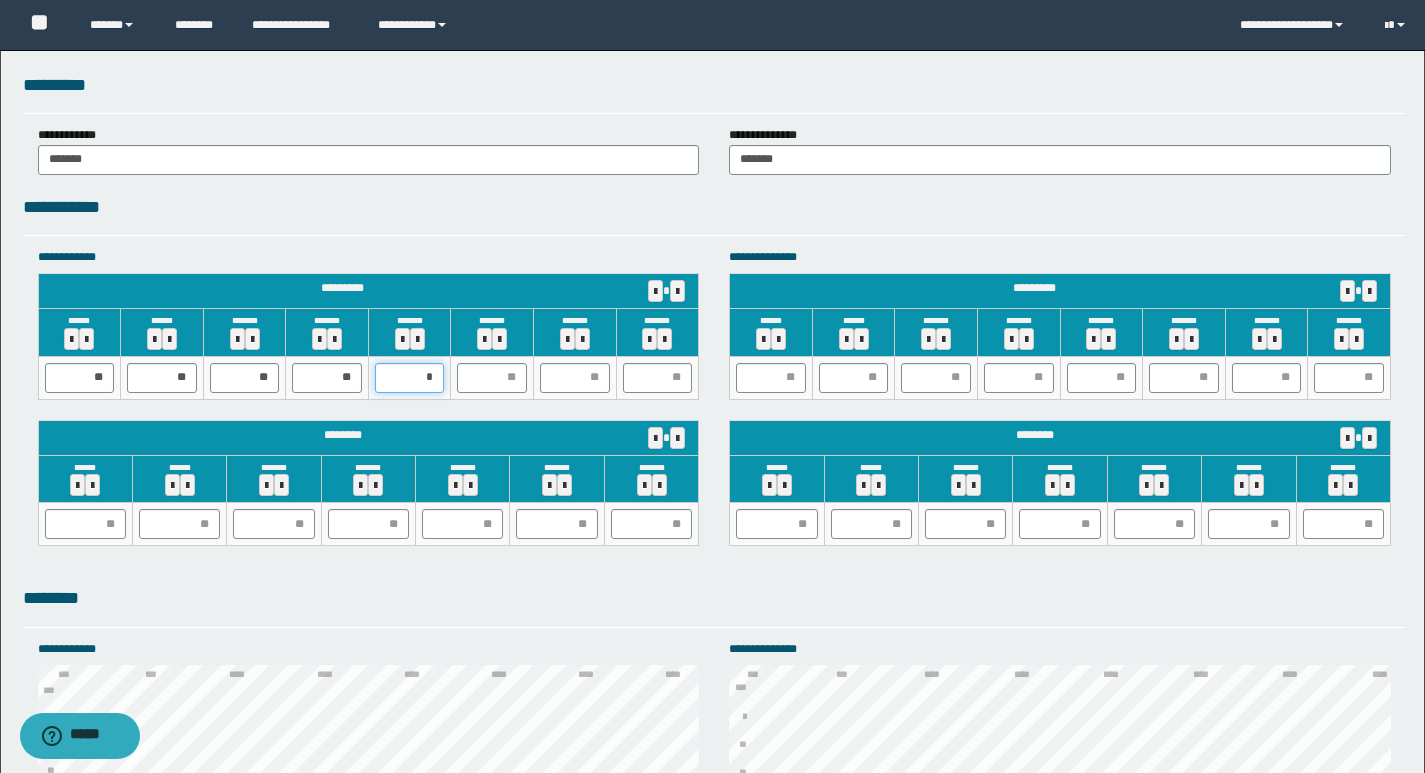 type on "**" 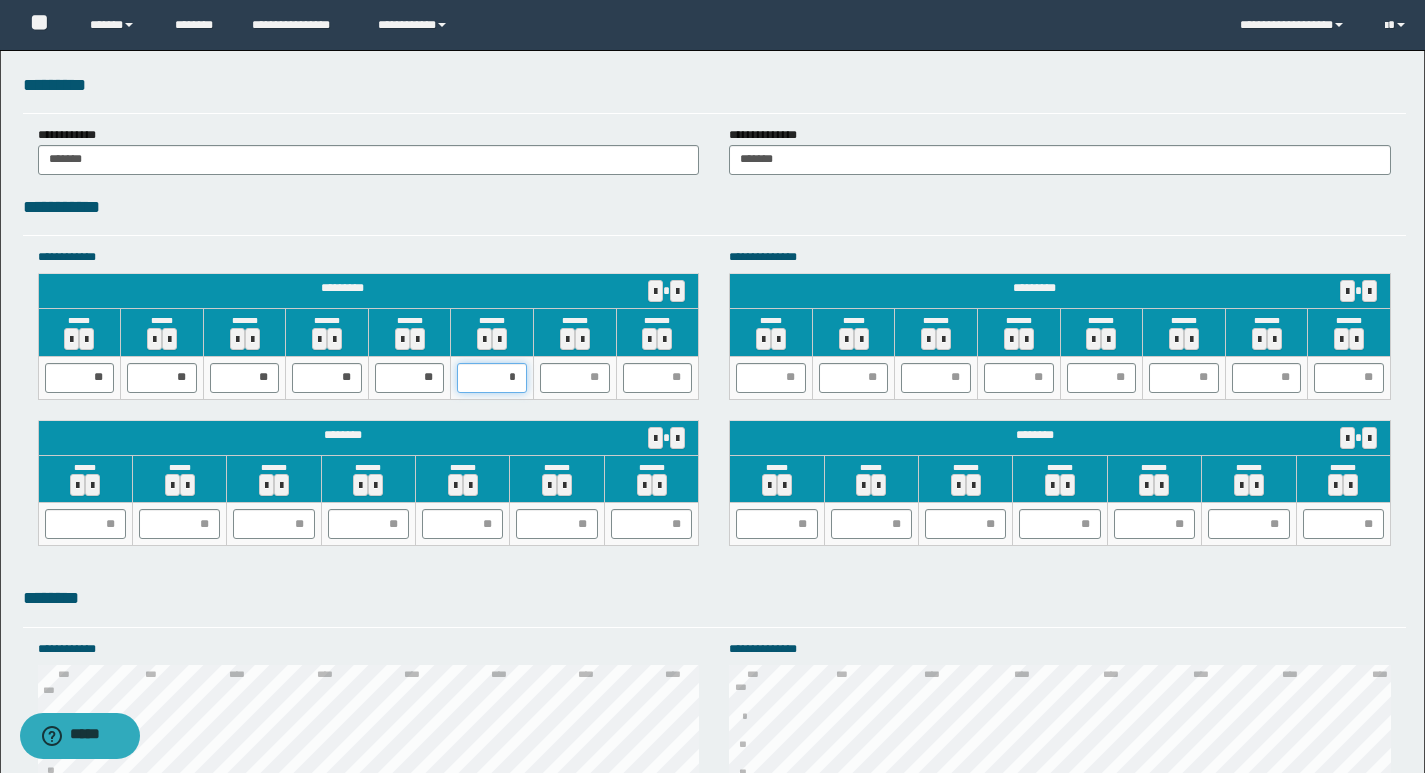 type on "**" 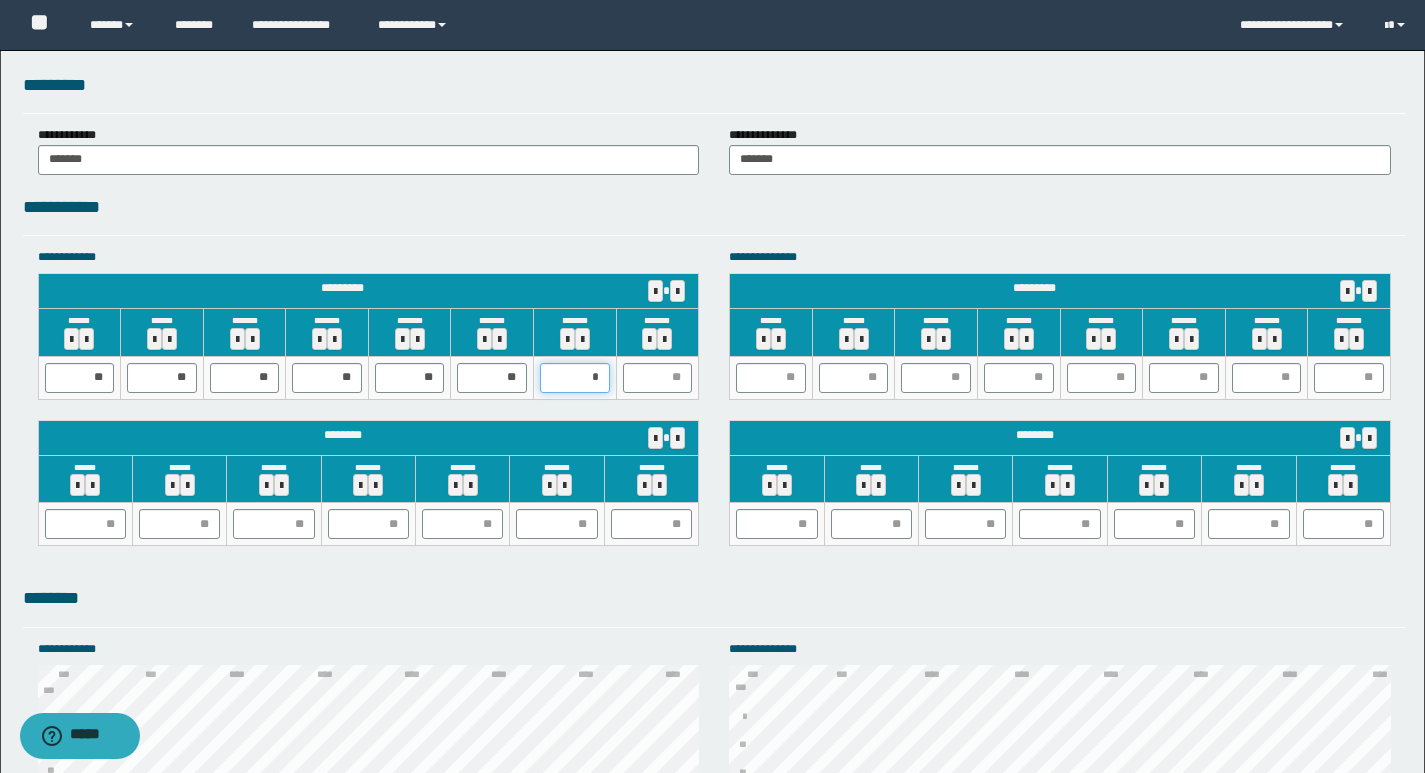type on "**" 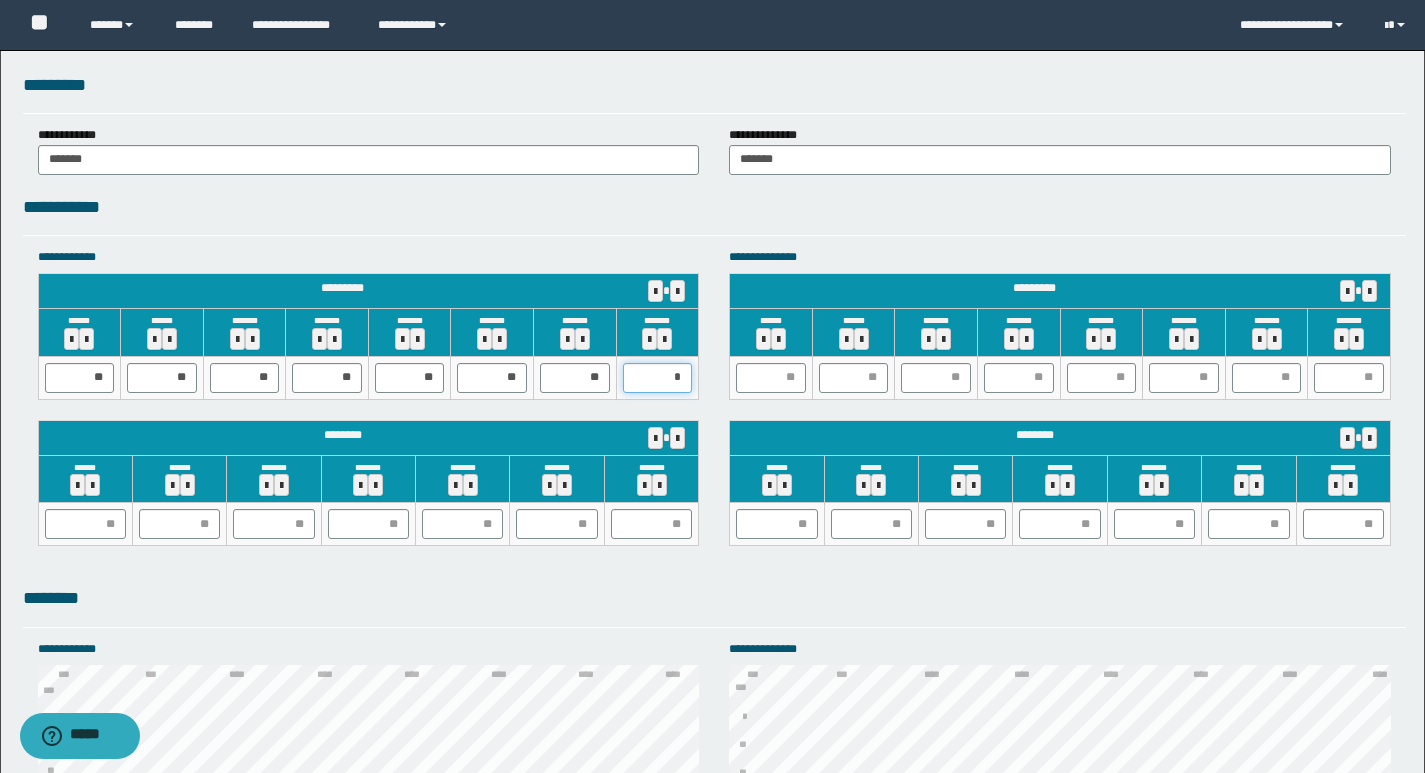 type on "**" 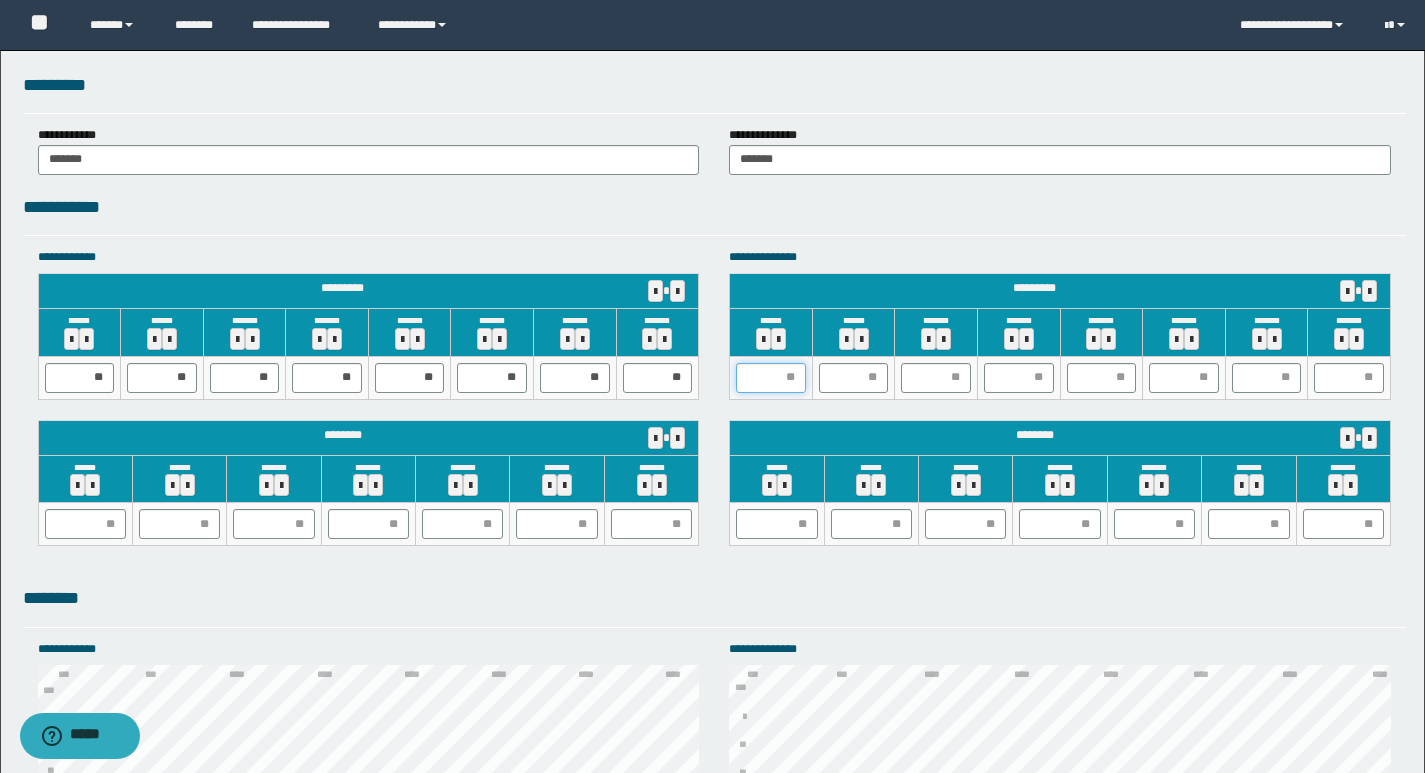 click at bounding box center [771, 378] 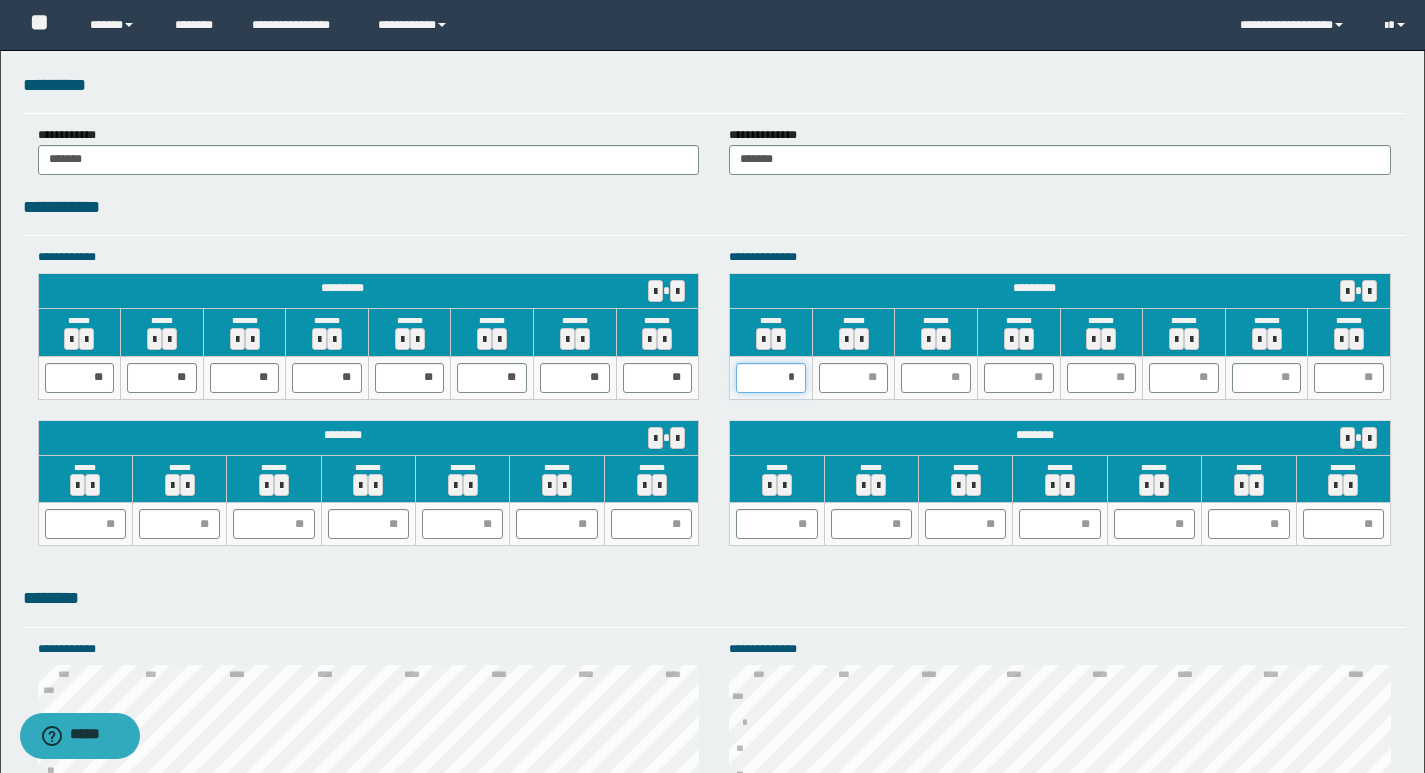 type on "**" 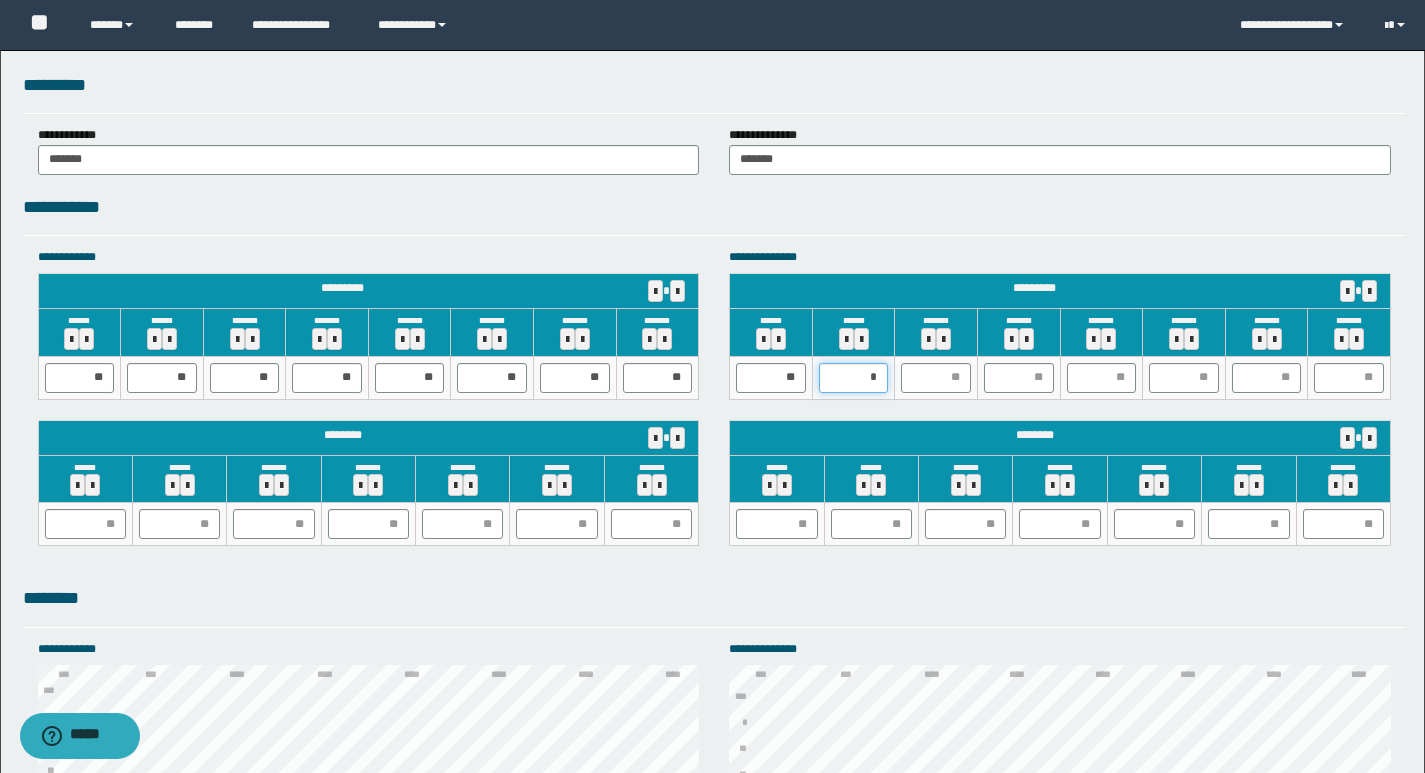 type on "**" 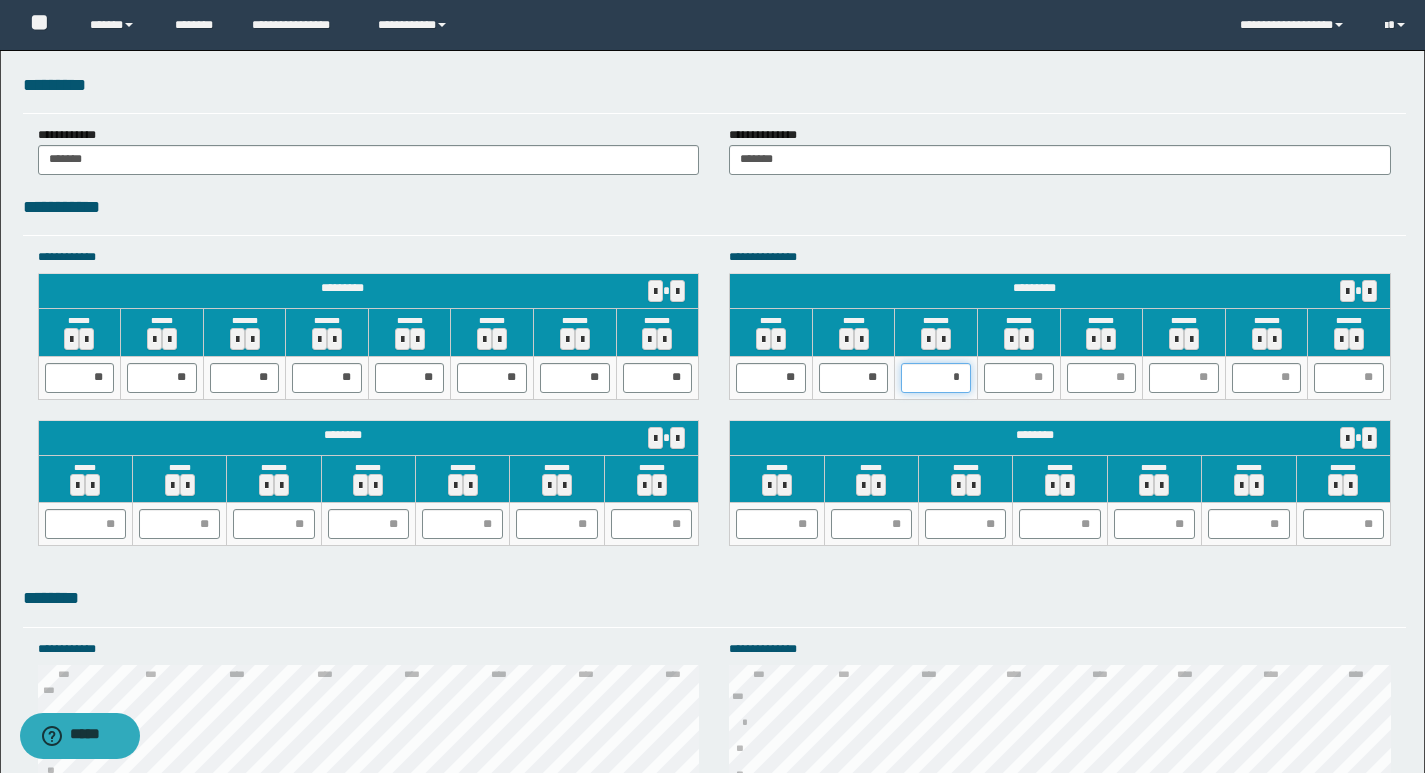 type on "**" 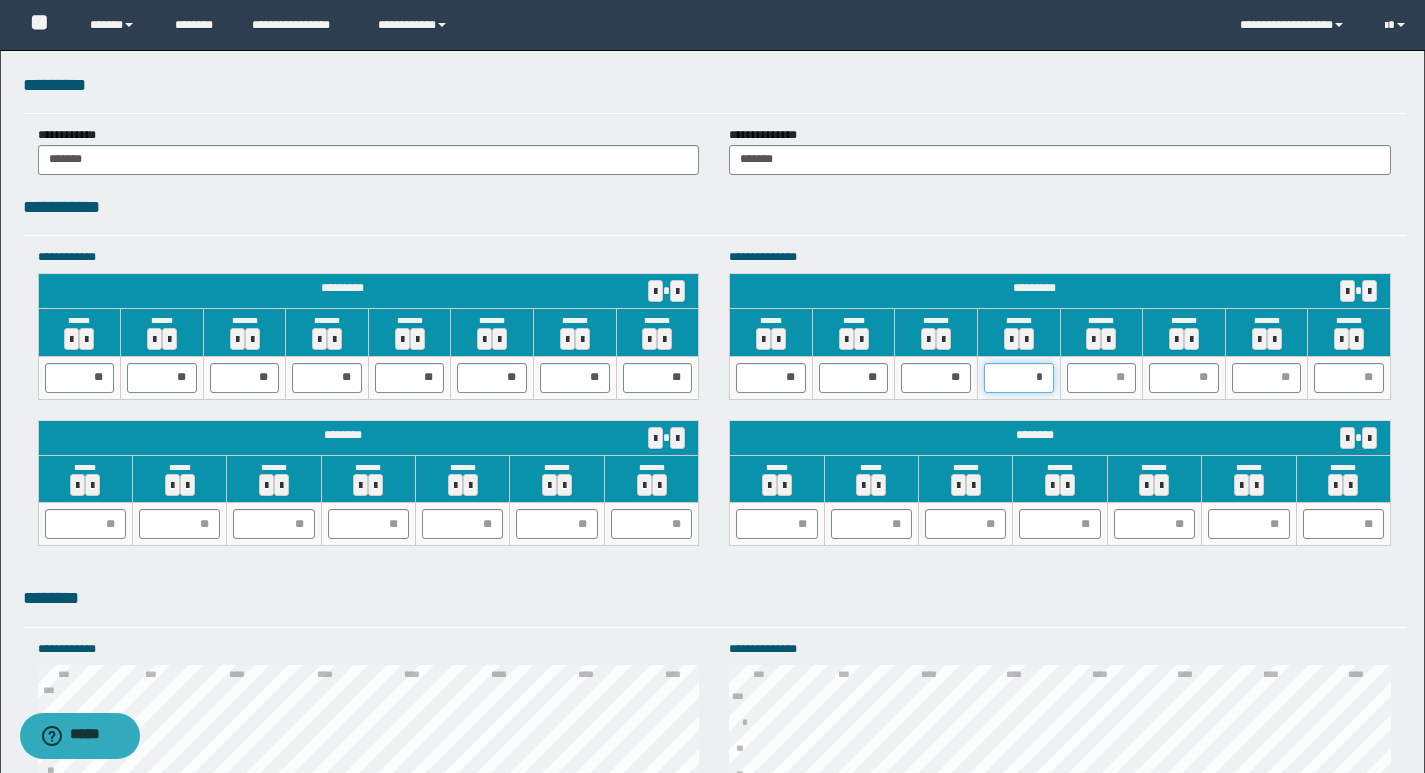 type on "**" 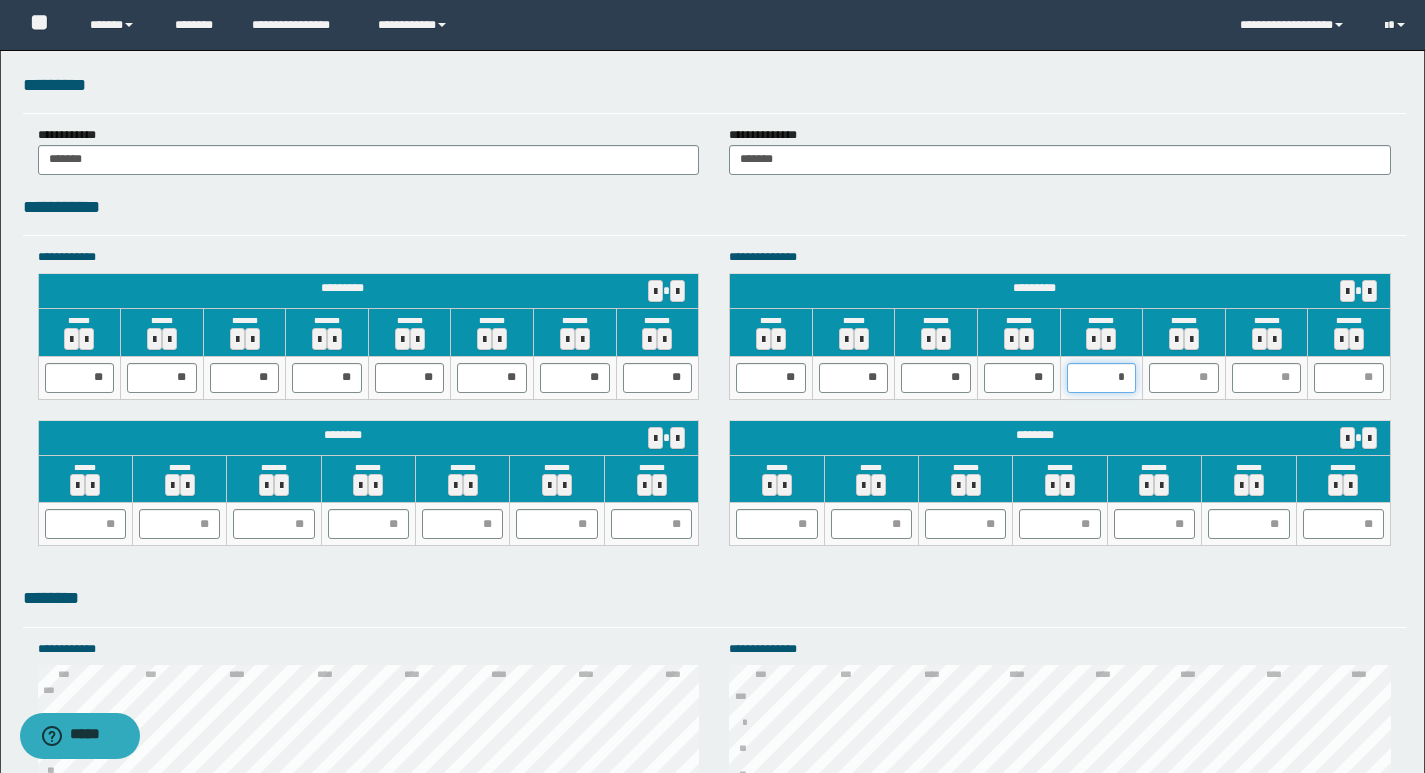 type on "**" 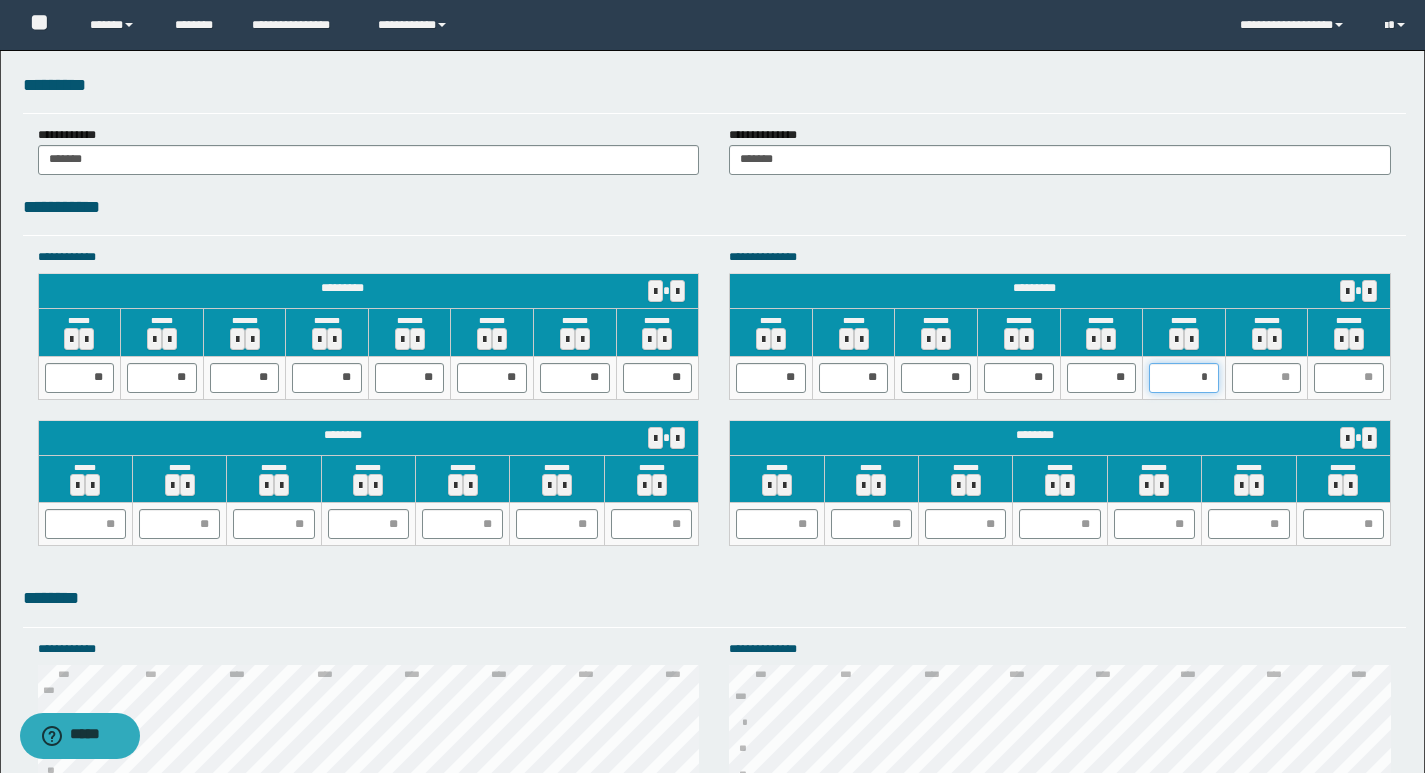 type on "**" 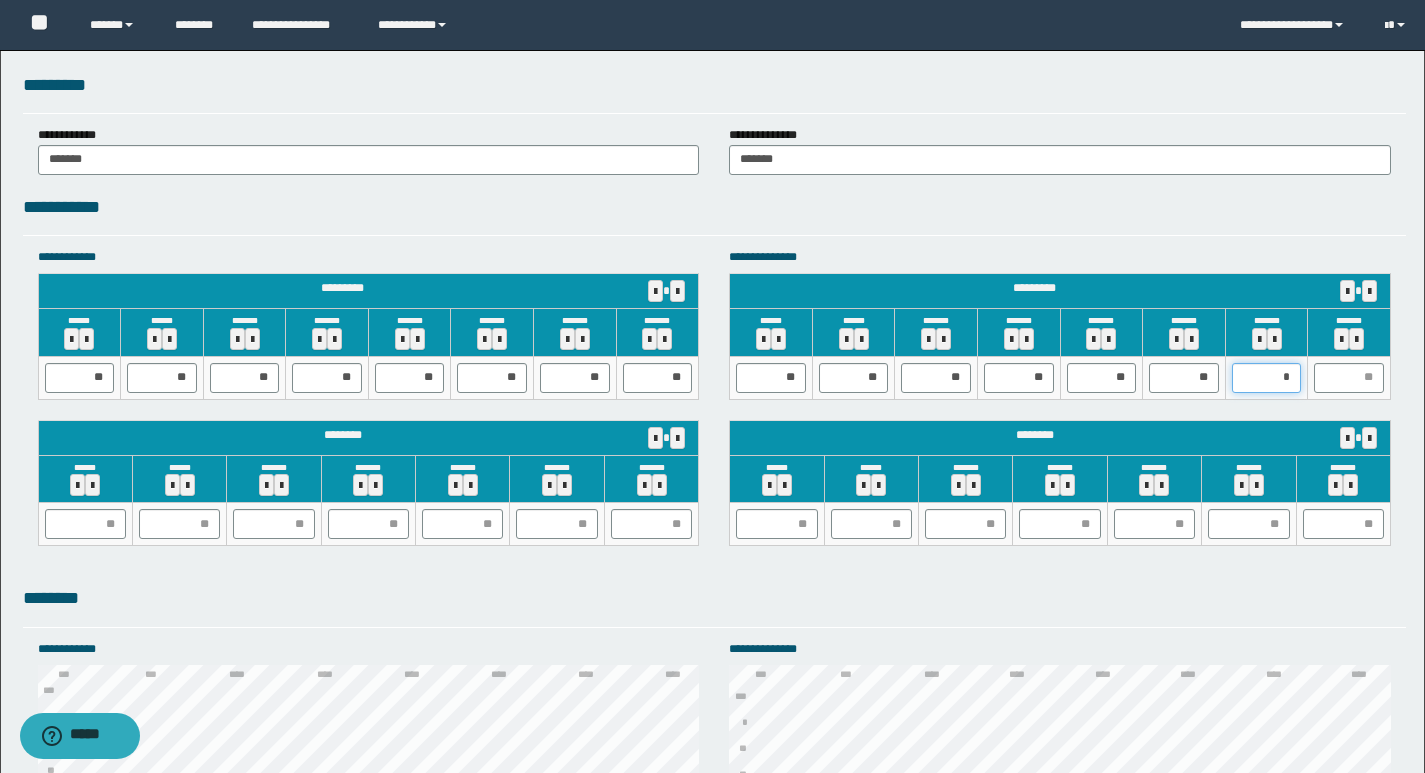 type on "**" 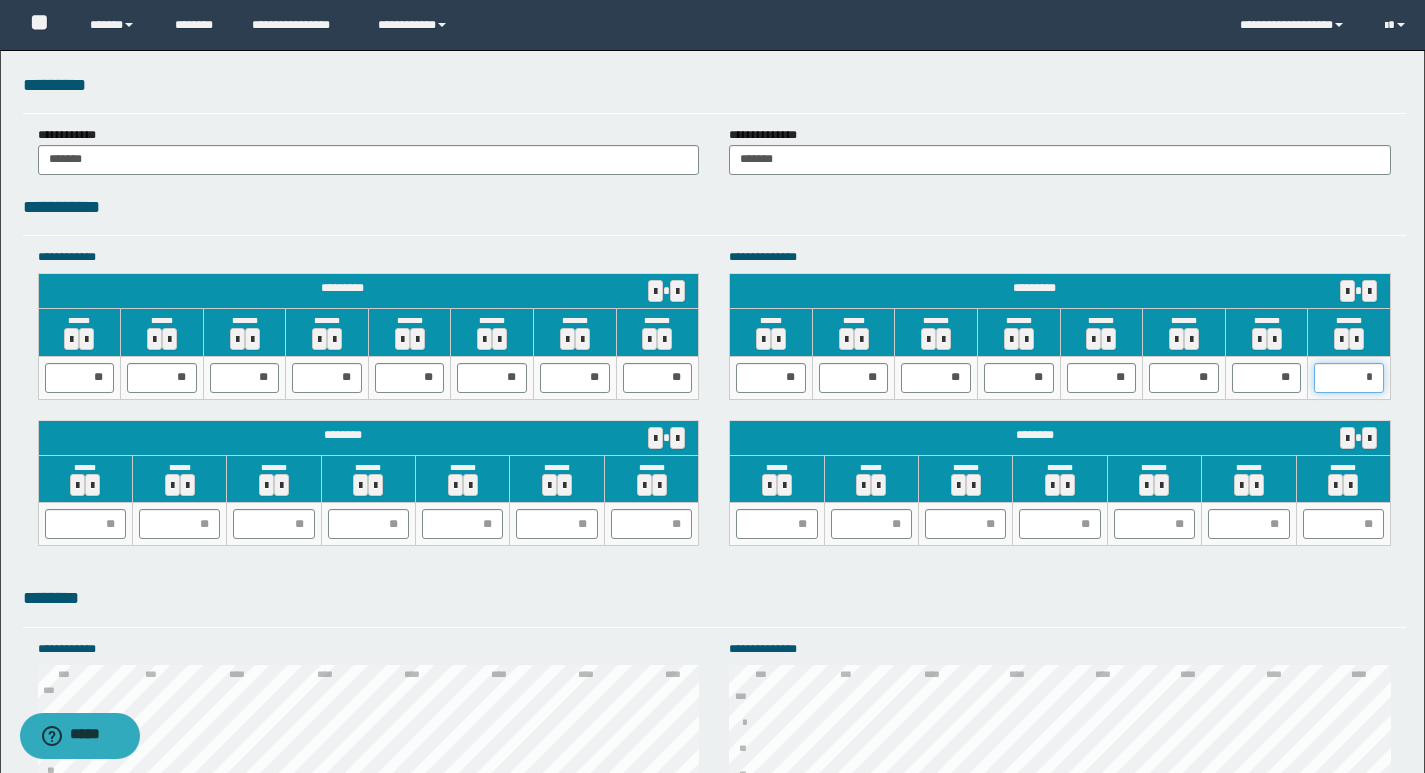 type on "**" 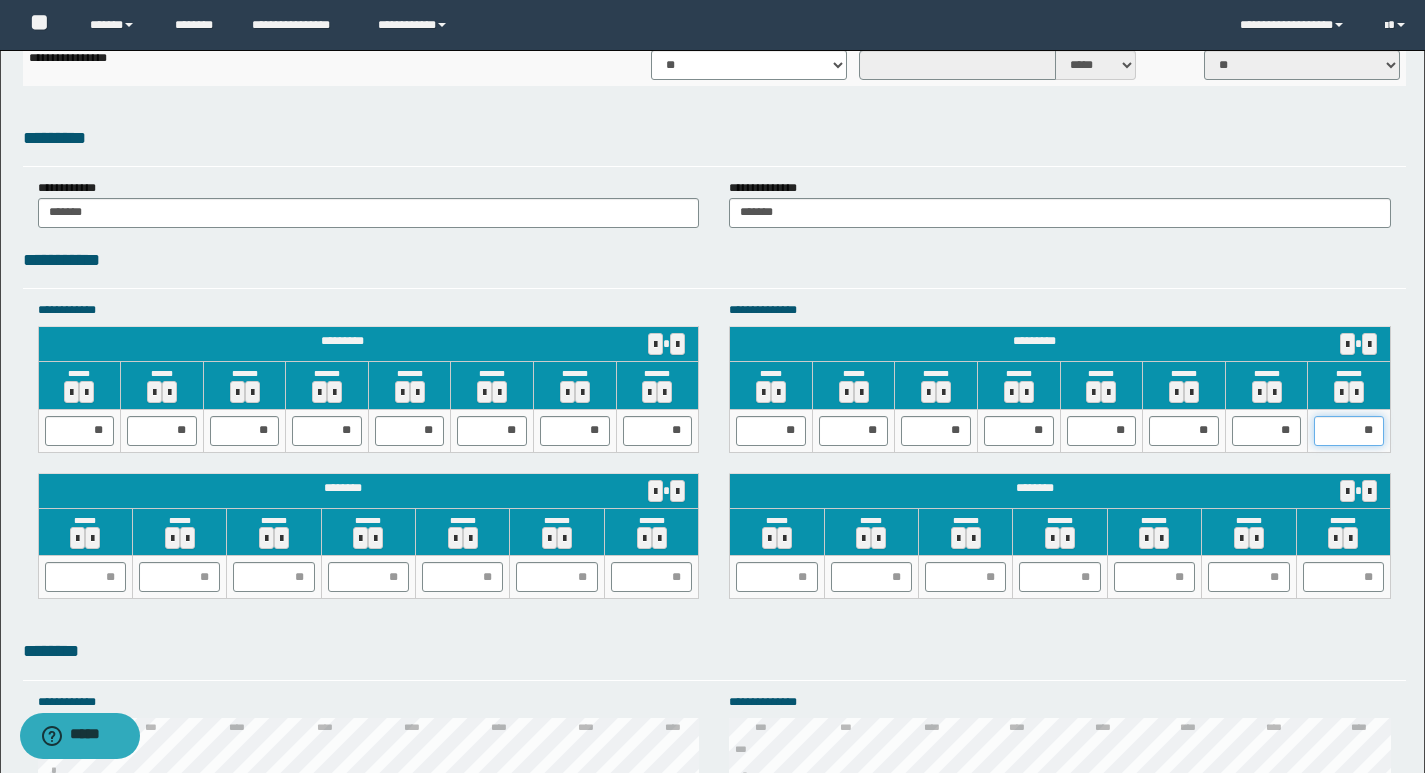 scroll, scrollTop: 1655, scrollLeft: 0, axis: vertical 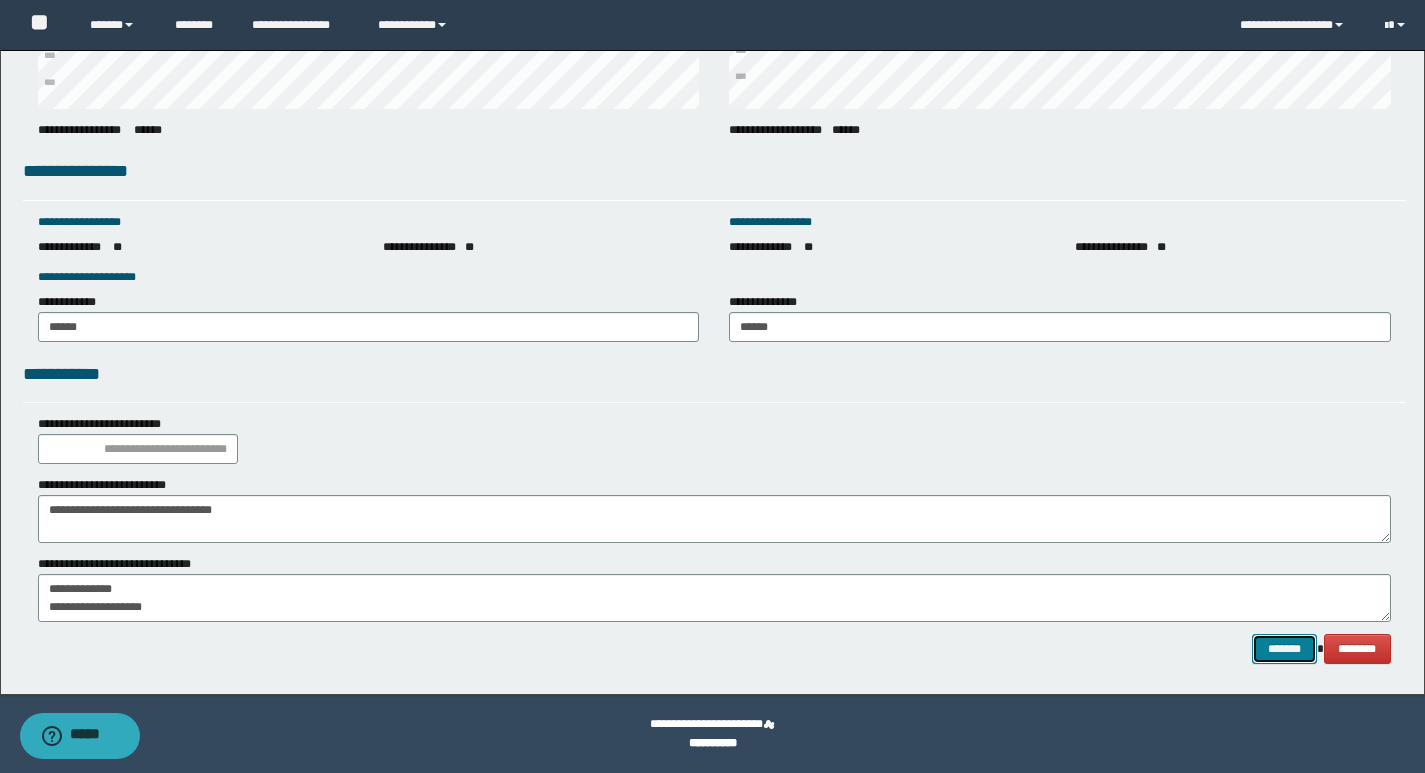 click on "*******" at bounding box center (1284, 649) 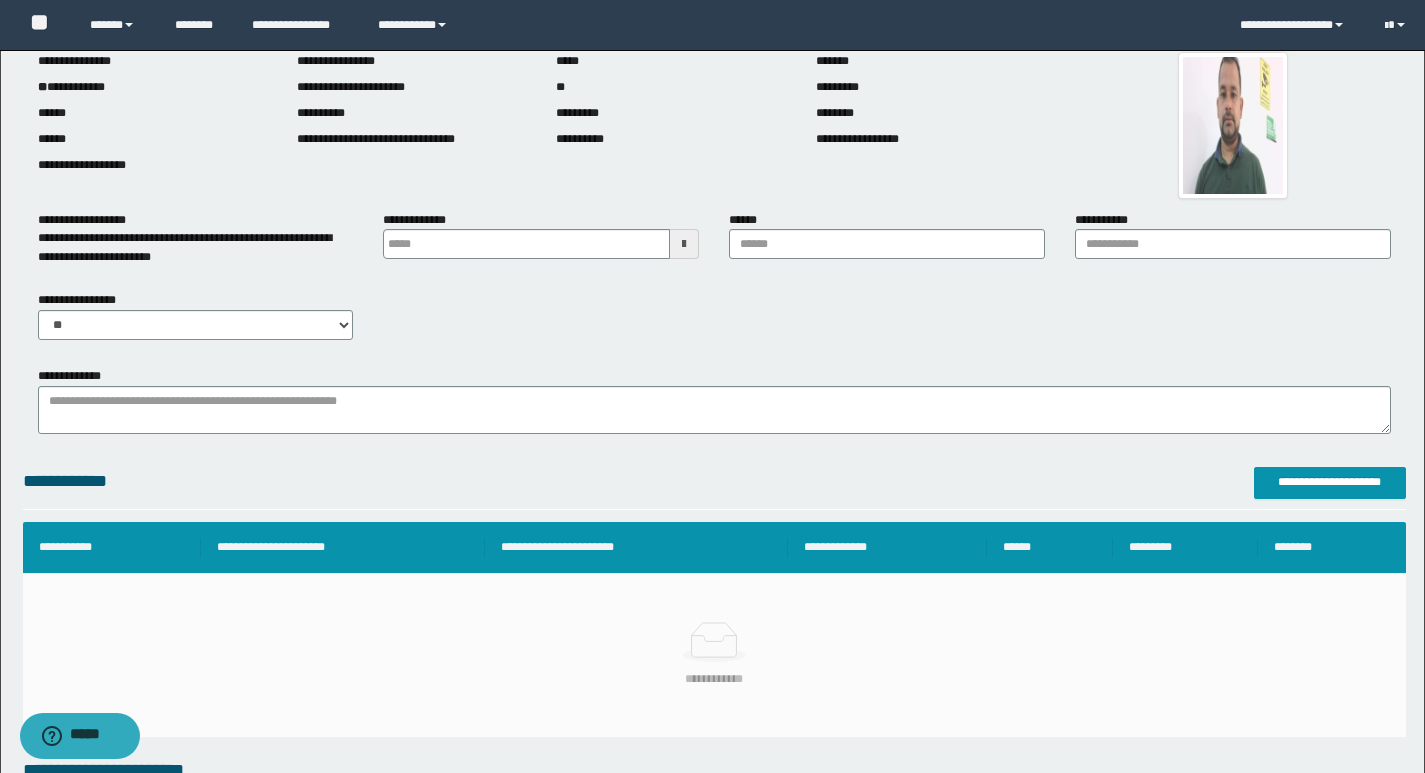 scroll, scrollTop: 76, scrollLeft: 0, axis: vertical 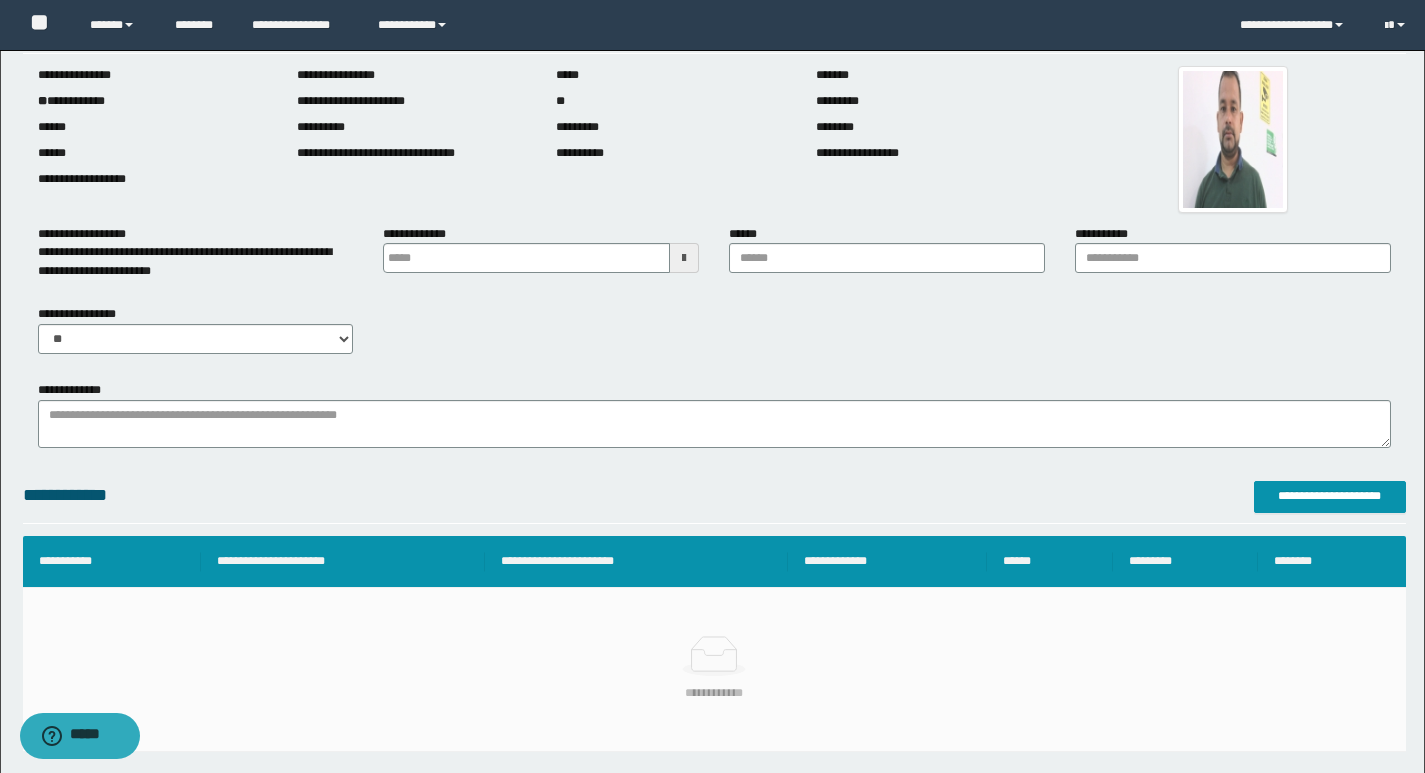 click at bounding box center (684, 258) 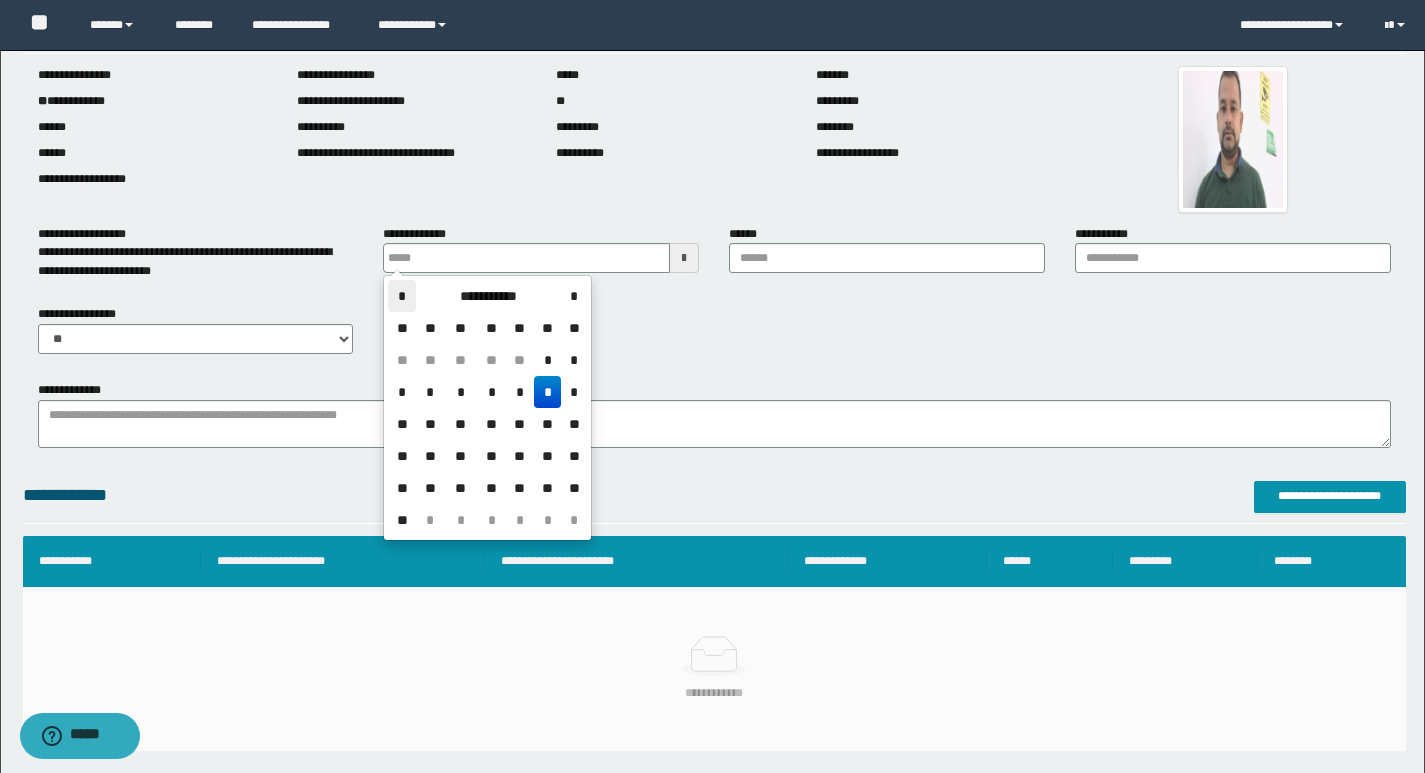 click on "*" at bounding box center [402, 296] 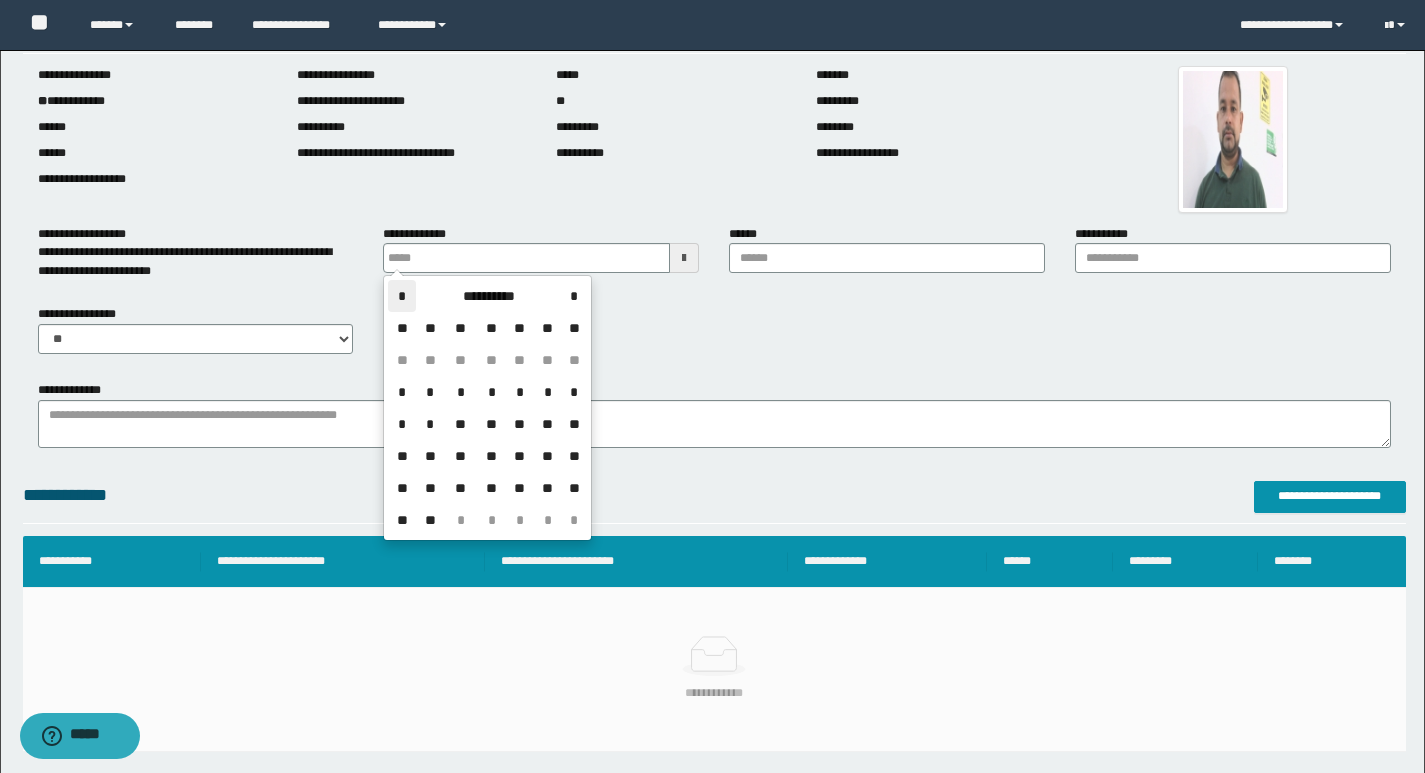 click on "*" at bounding box center (402, 296) 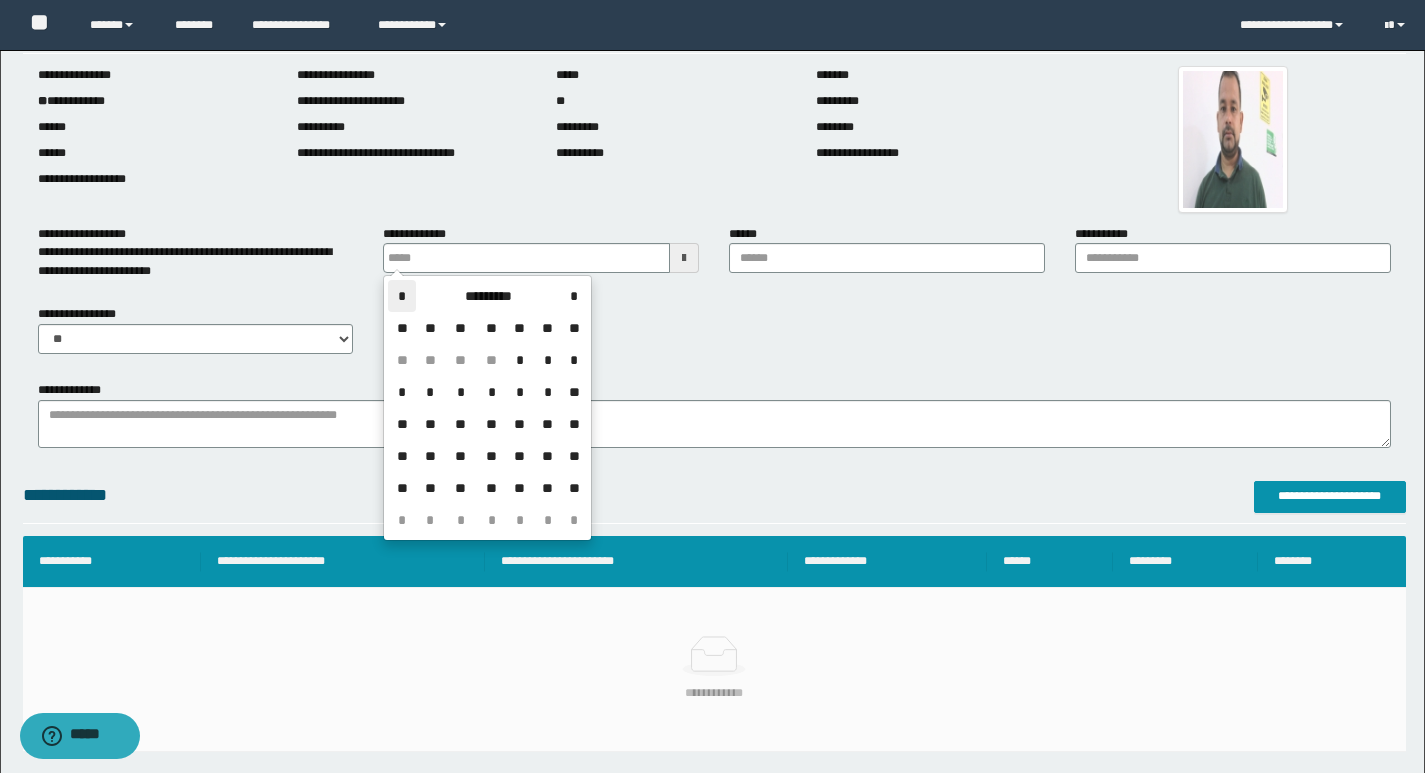 click on "*" at bounding box center (402, 296) 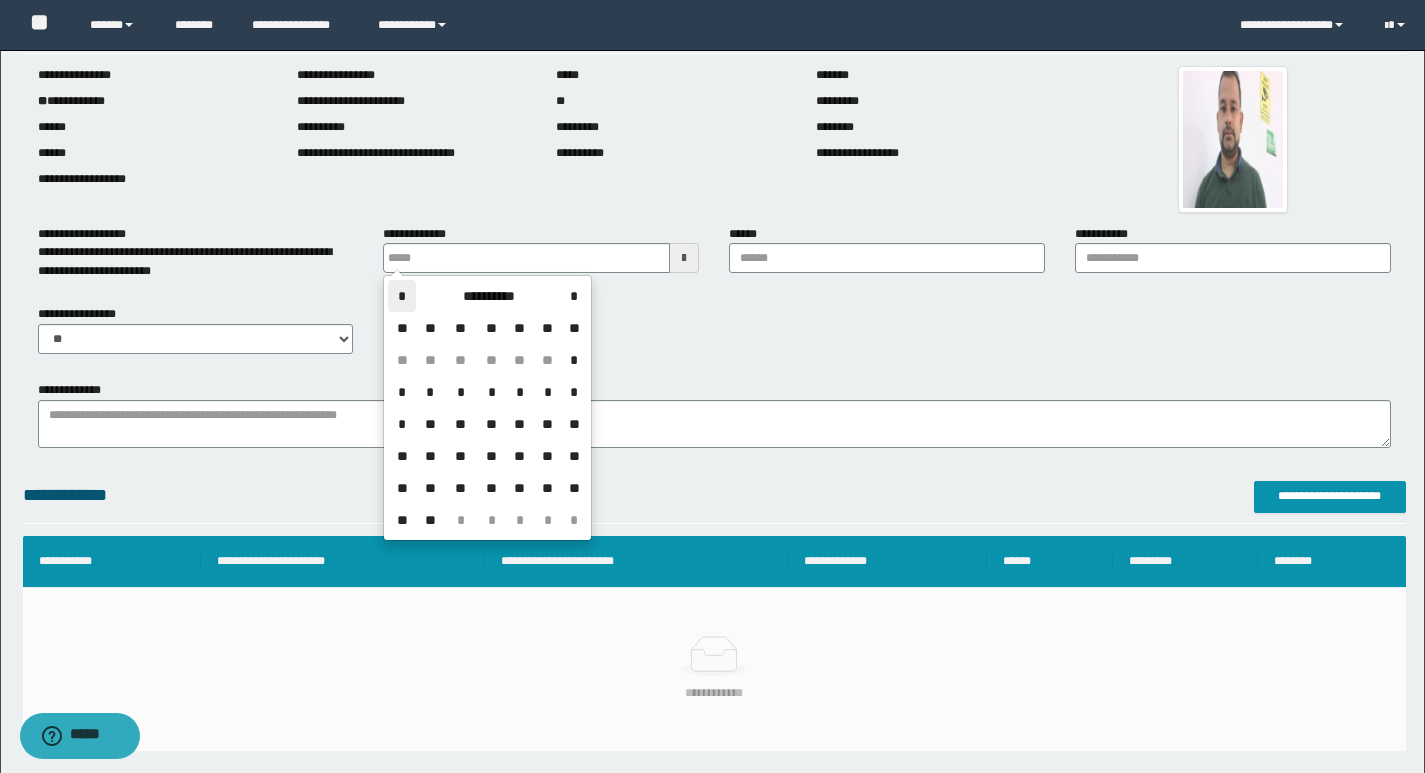 click on "*" at bounding box center [402, 296] 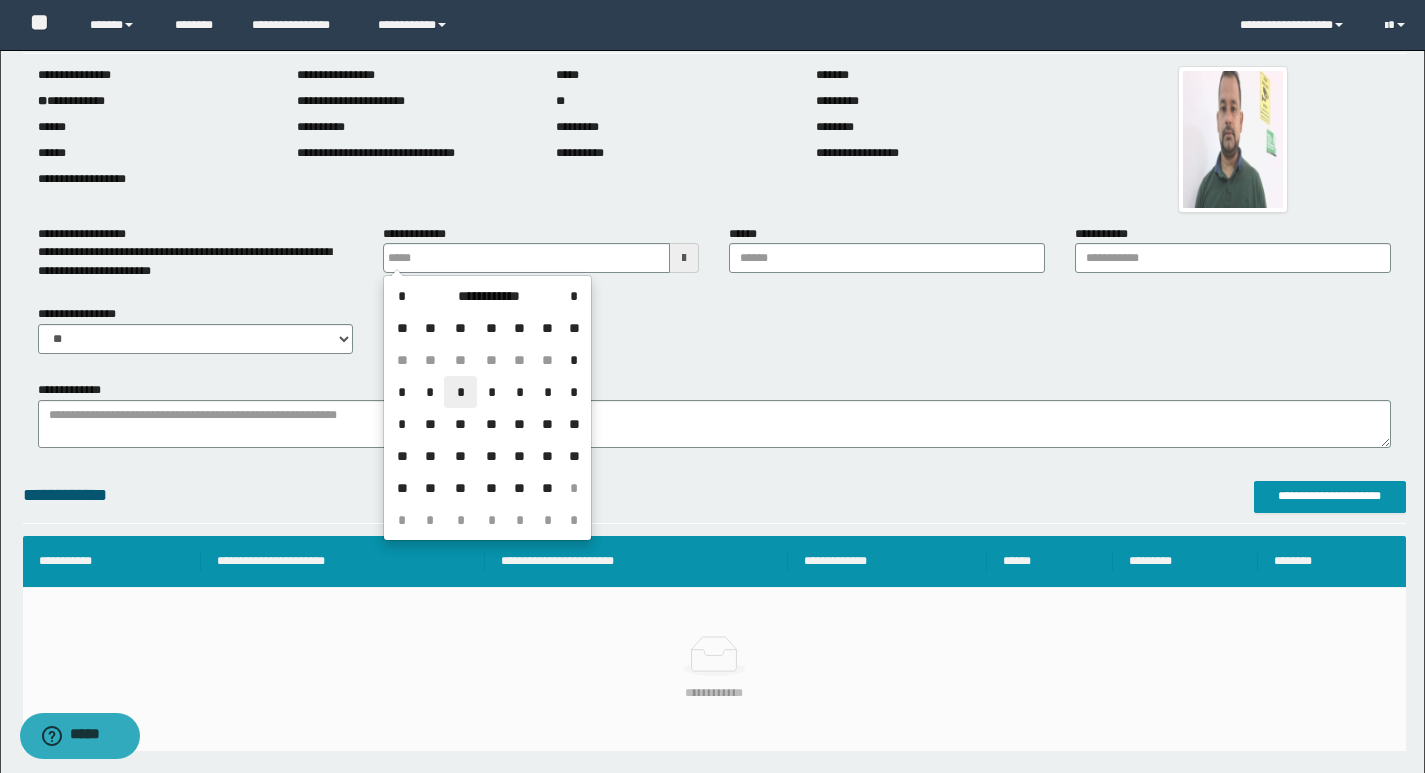 click on "*" at bounding box center [460, 392] 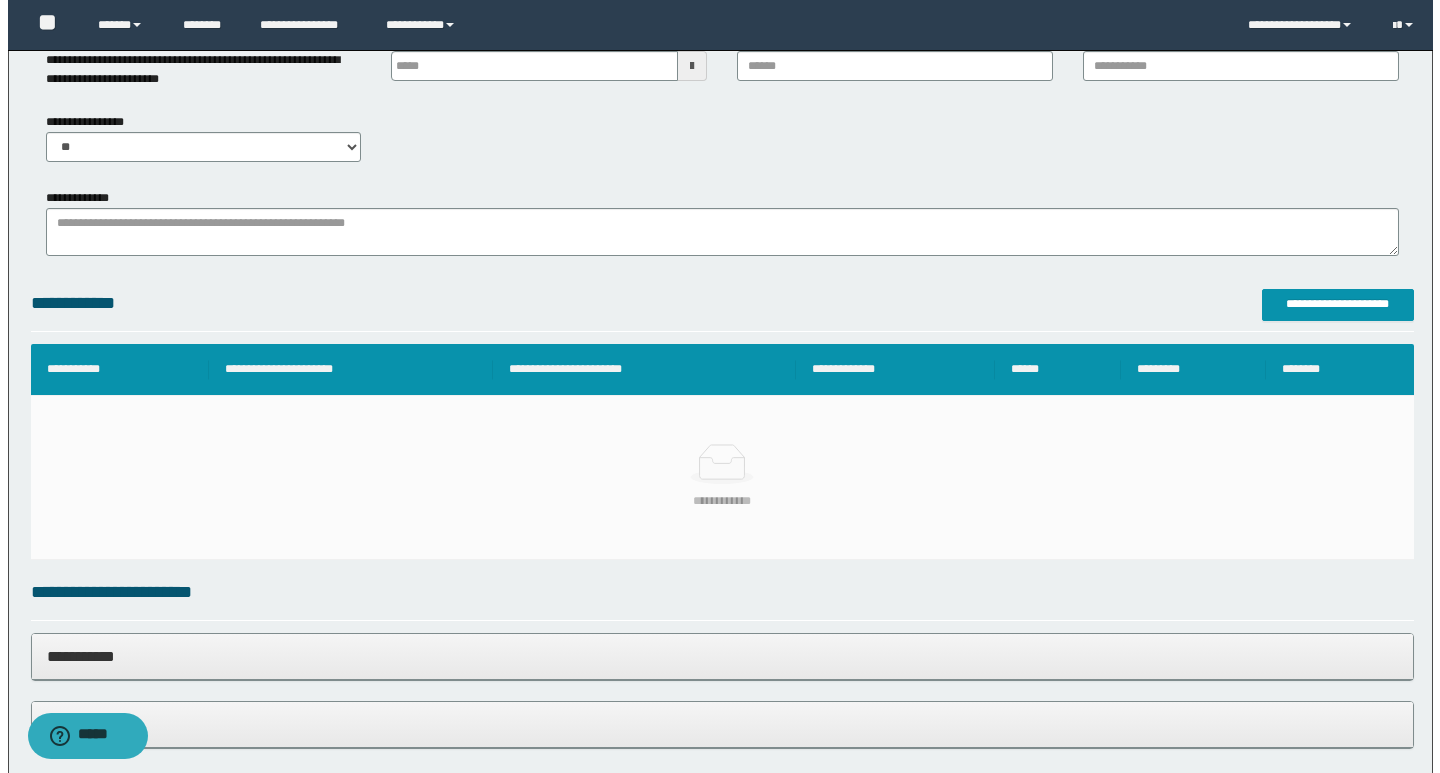 scroll, scrollTop: 276, scrollLeft: 0, axis: vertical 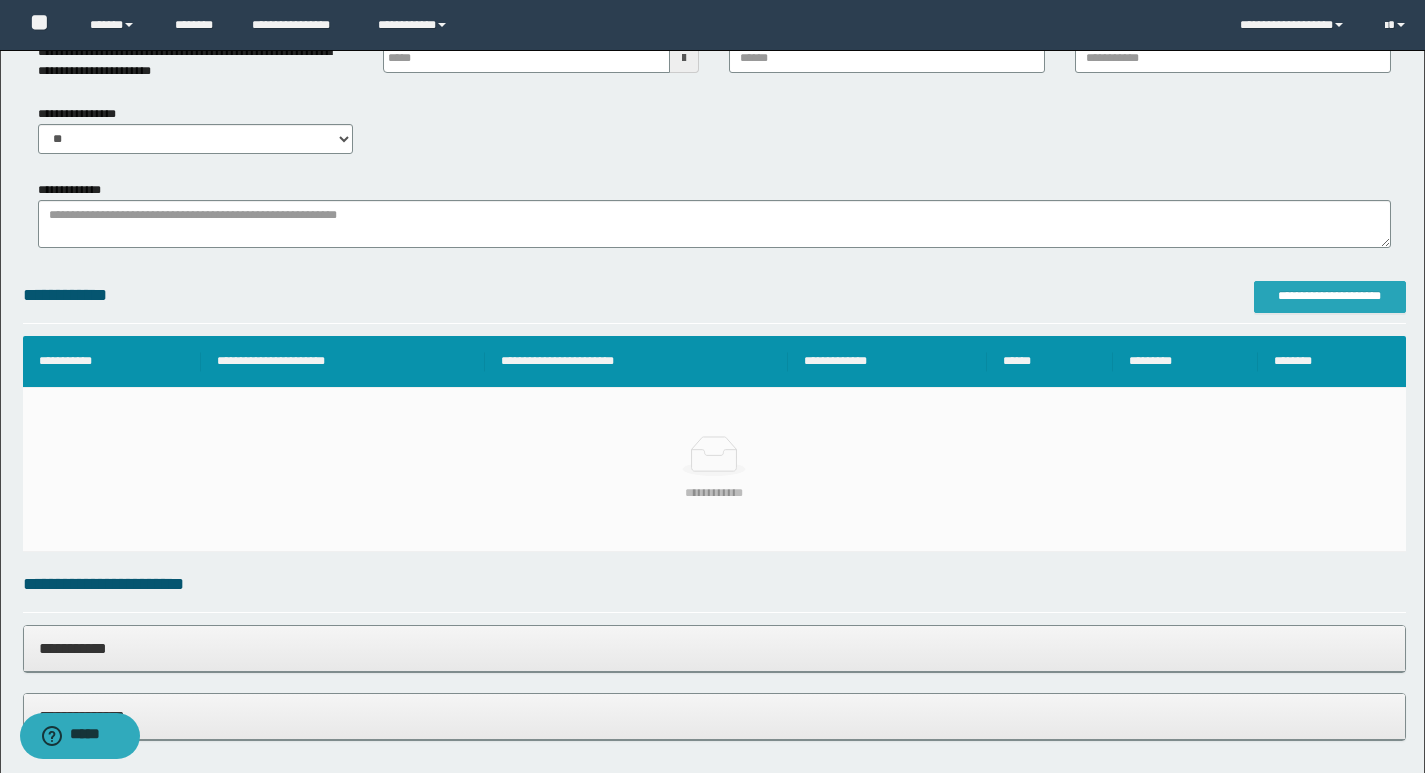 click on "**********" at bounding box center (1330, 296) 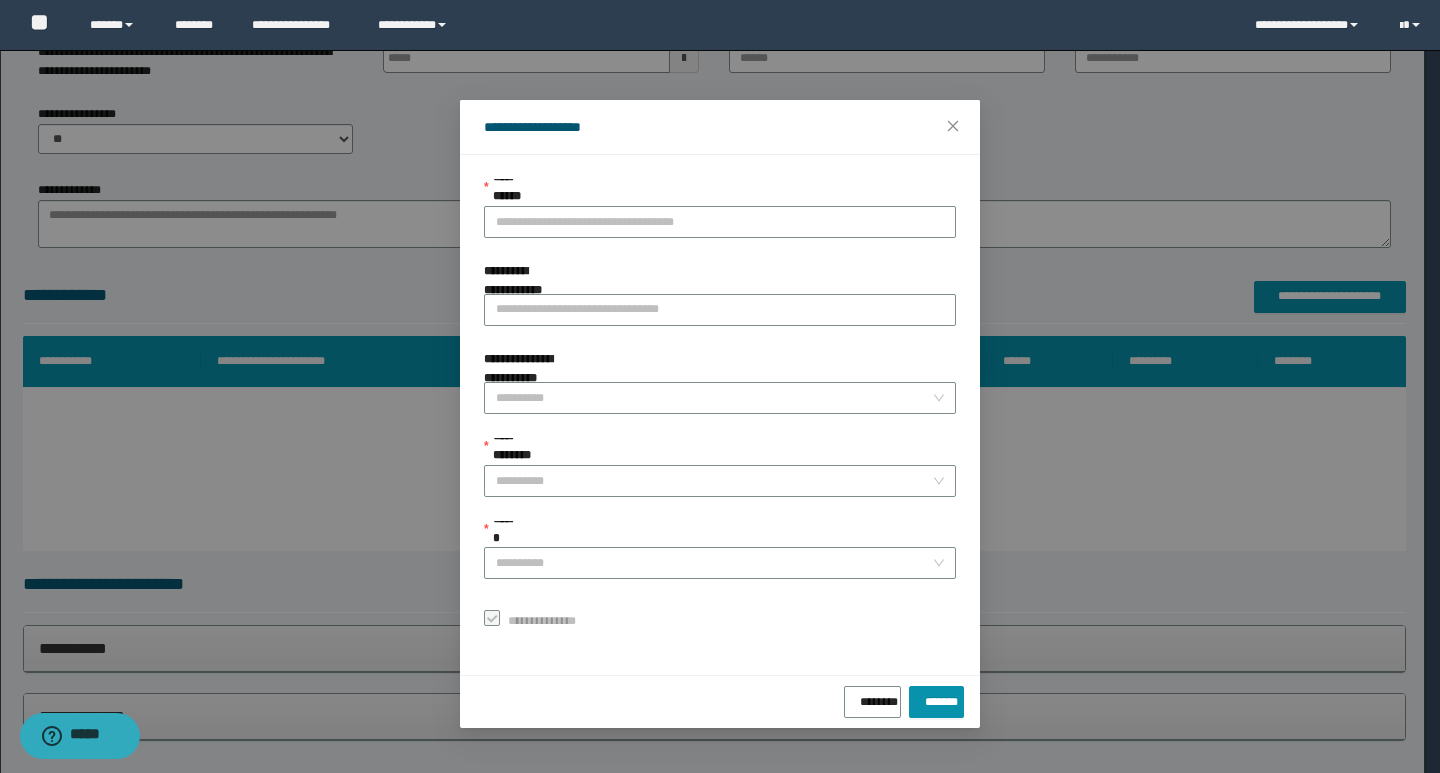 click on "**********" at bounding box center [720, 192] 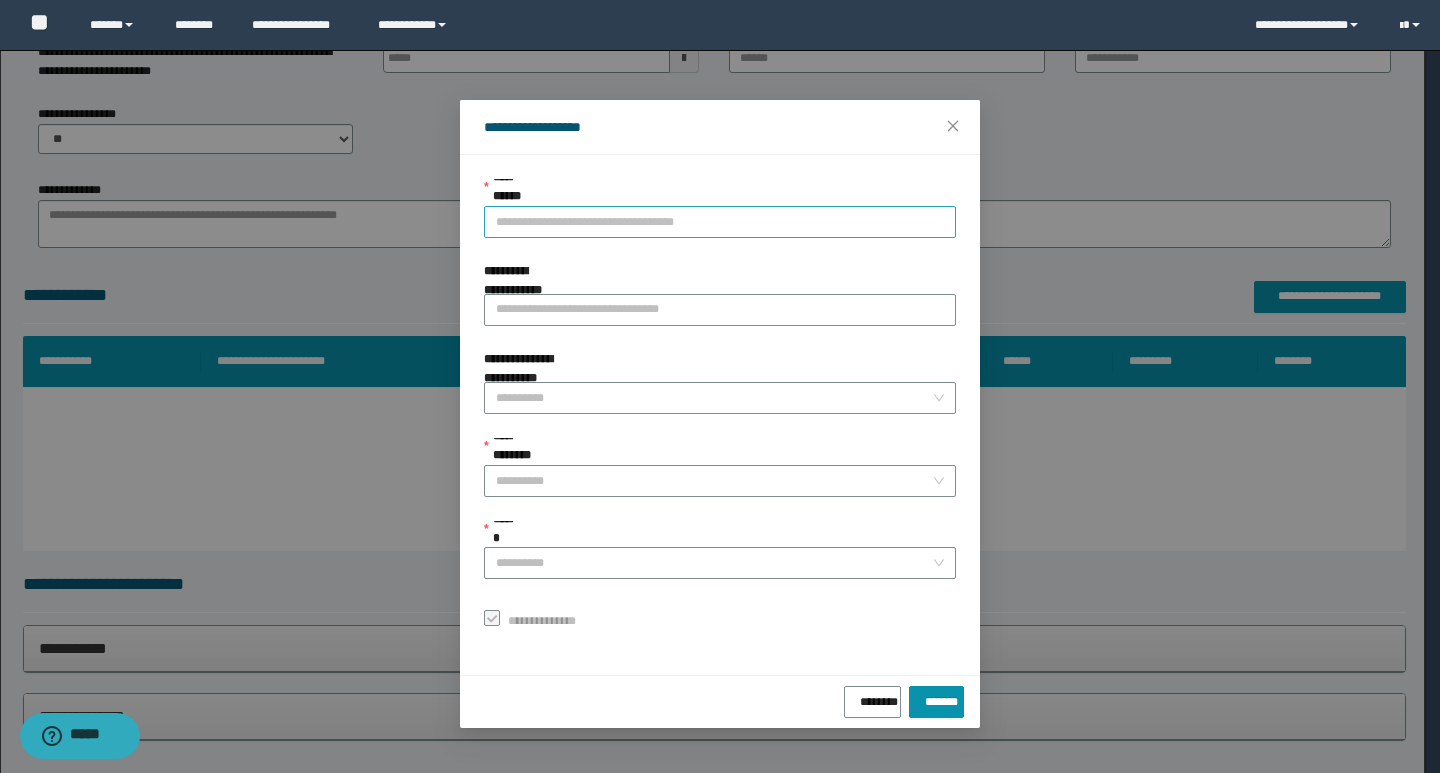 click on "**********" at bounding box center [720, 222] 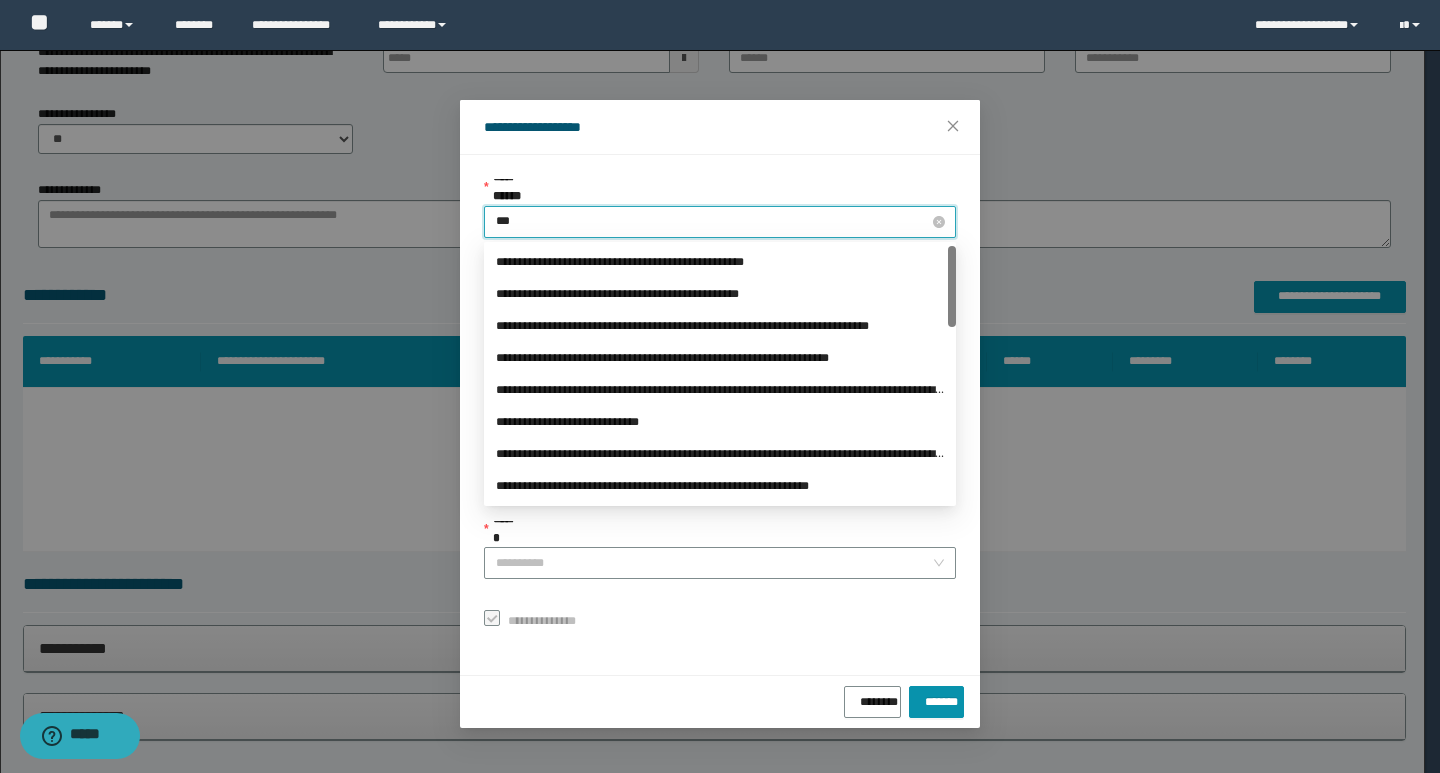 type on "****" 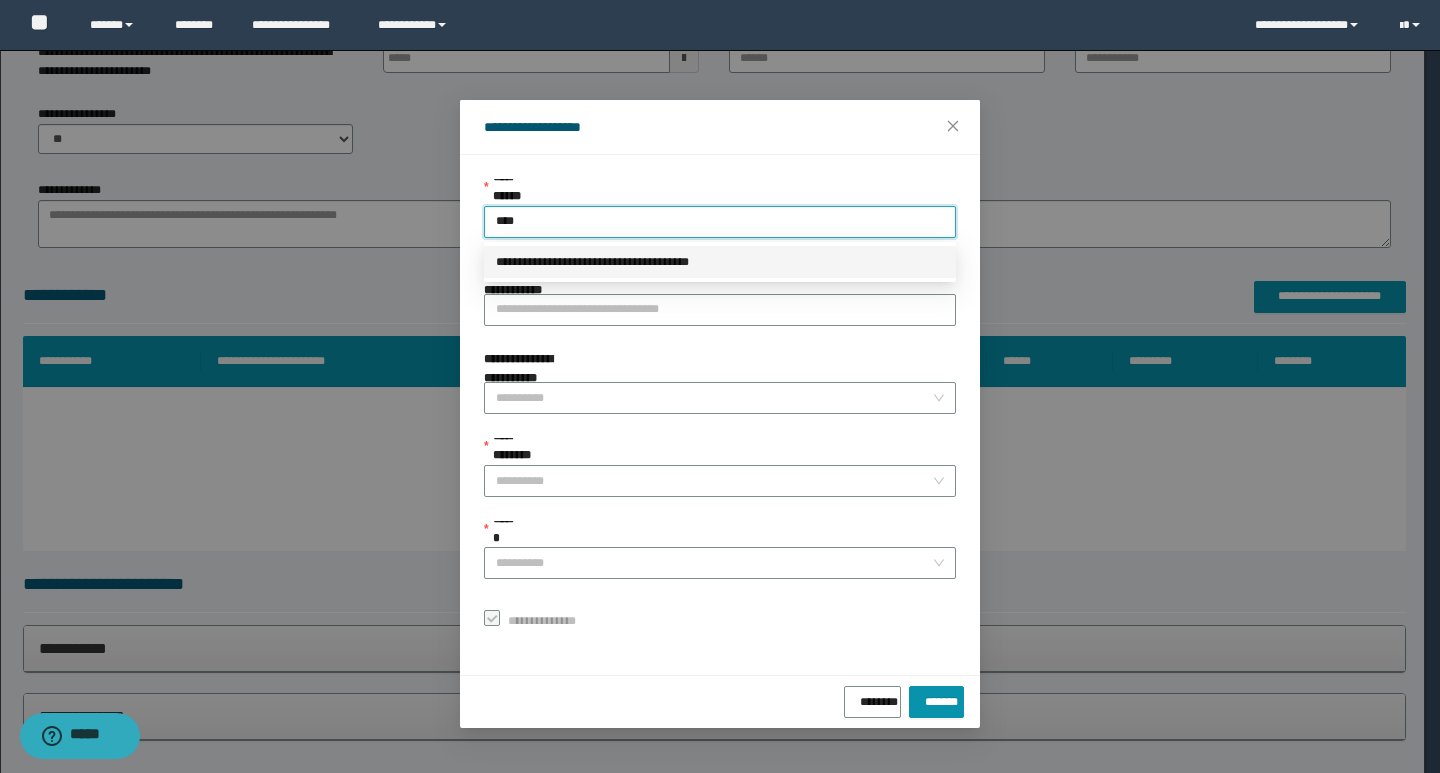 click on "**********" at bounding box center (720, 262) 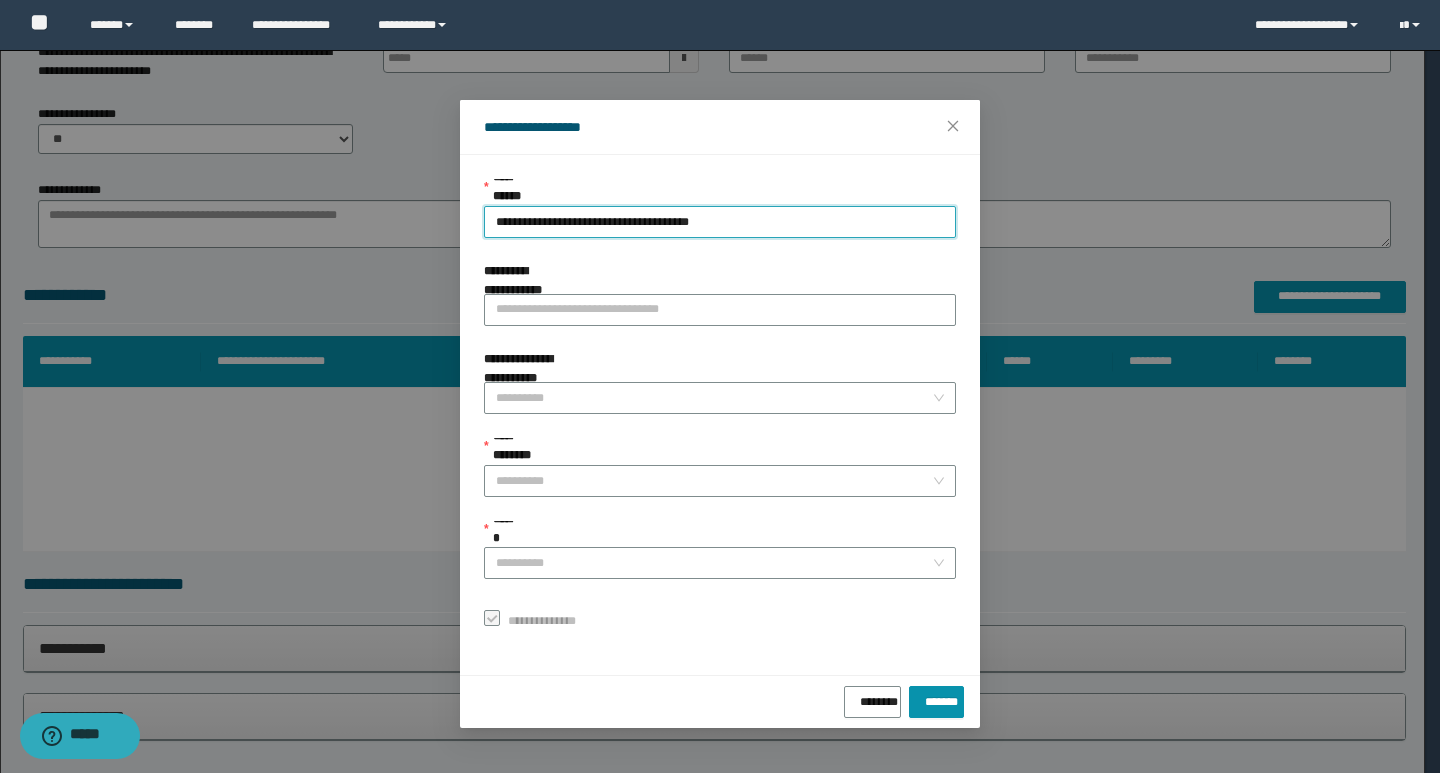 click on "******" at bounding box center [720, 534] 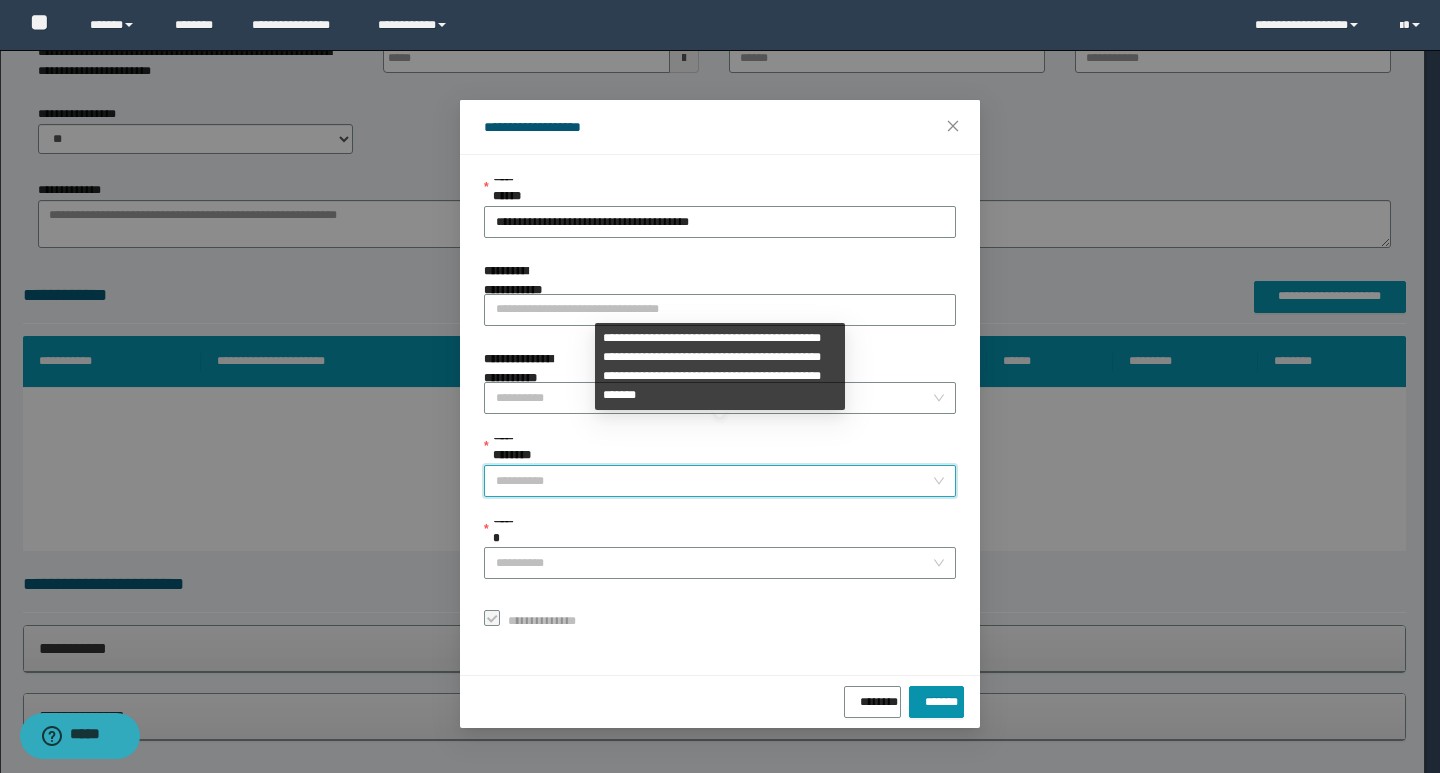 click on "**********" at bounding box center [714, 481] 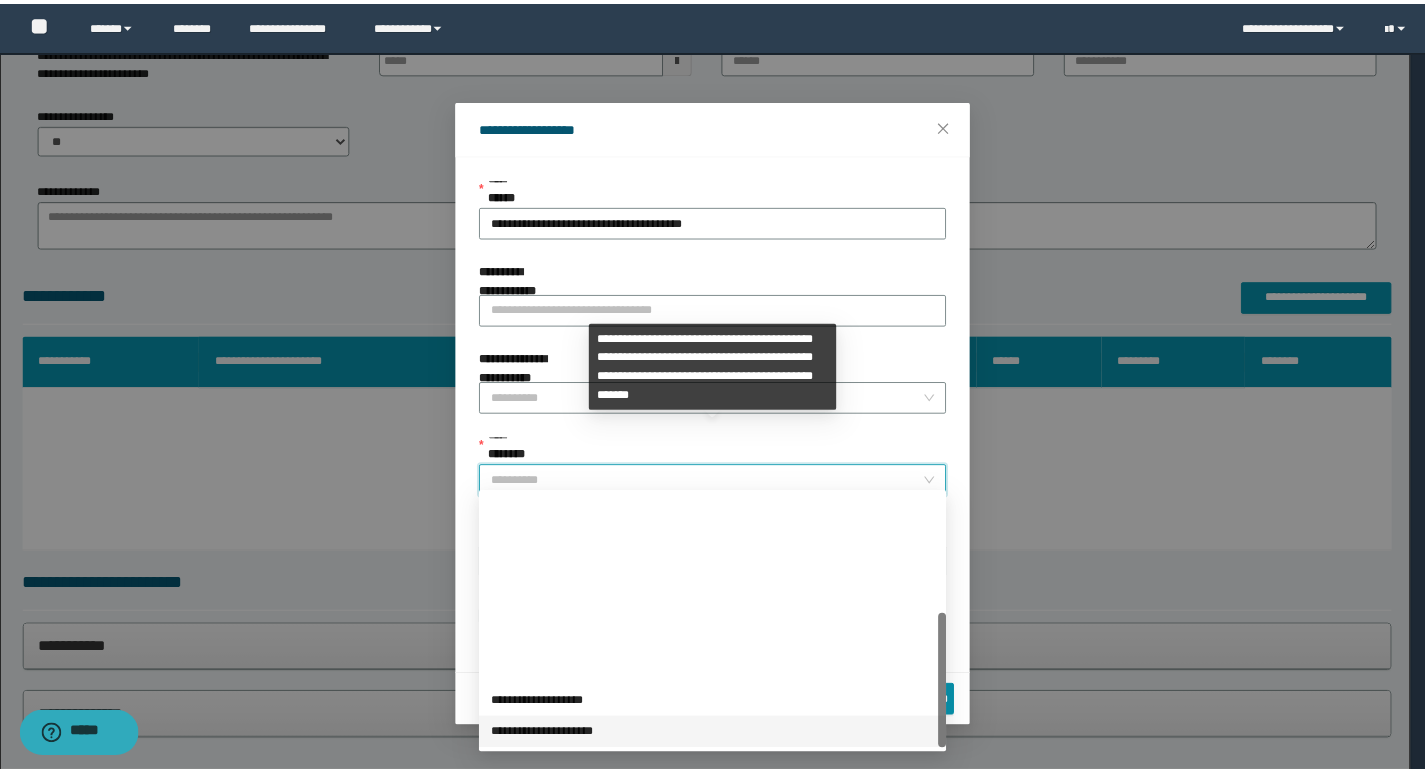 scroll, scrollTop: 224, scrollLeft: 0, axis: vertical 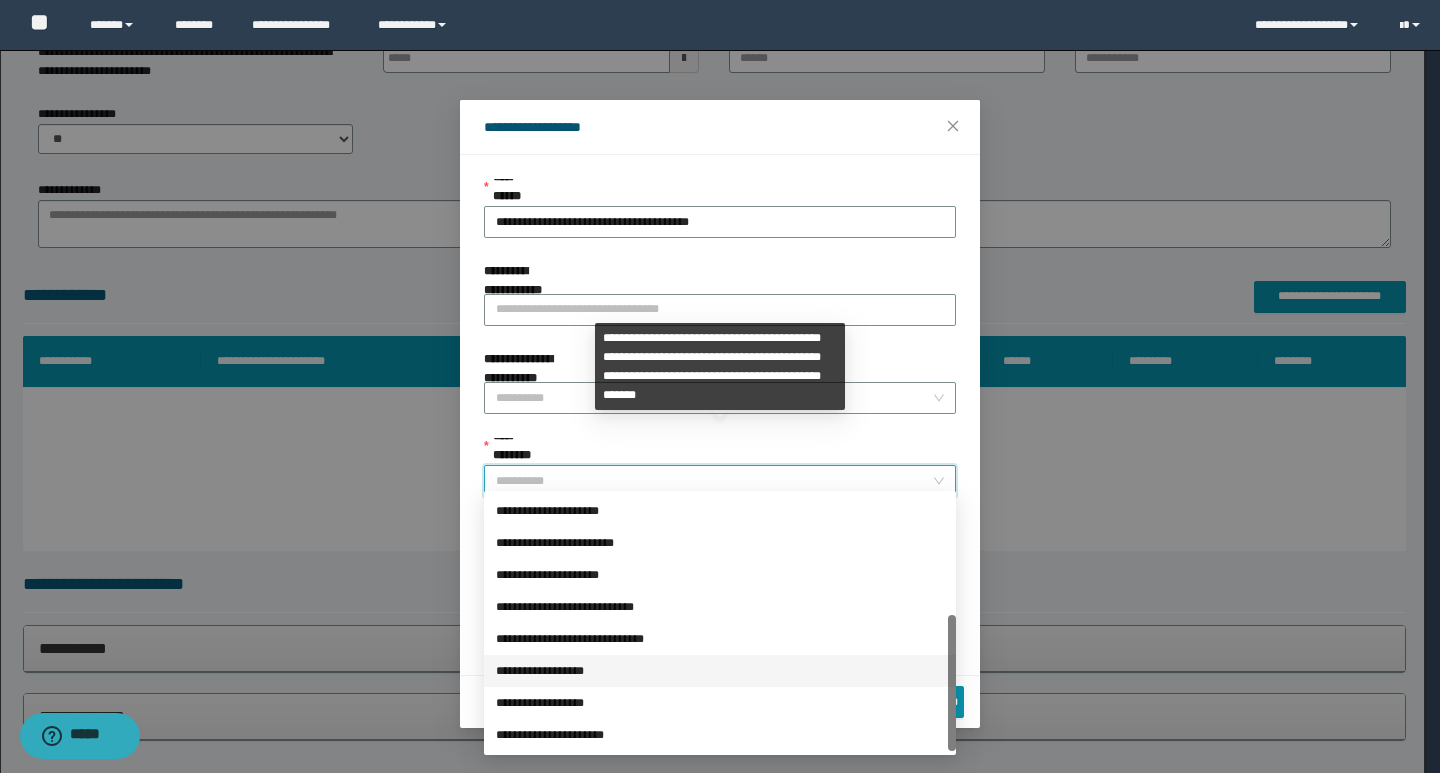 click on "**********" at bounding box center (720, 671) 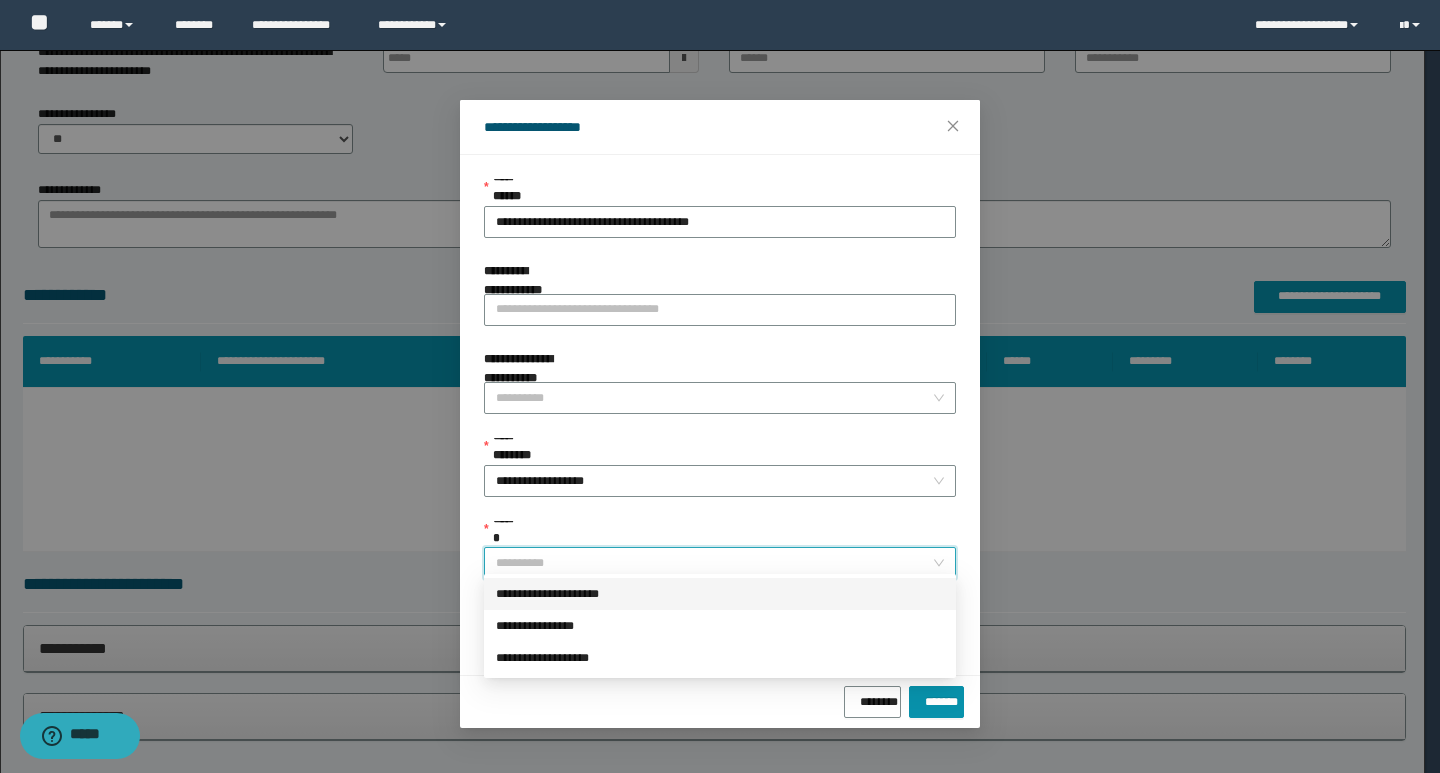 click on "******" at bounding box center [714, 563] 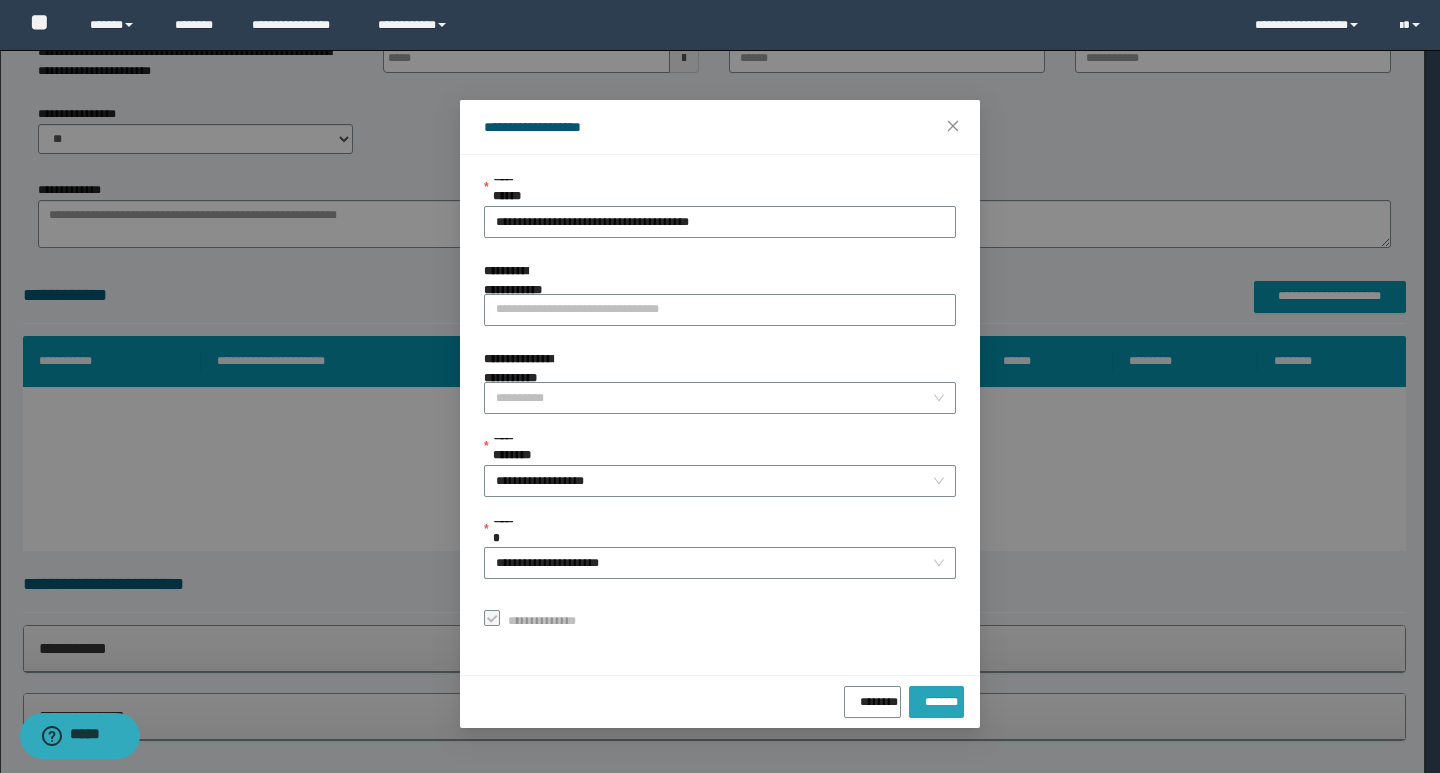 click on "*******" at bounding box center (936, 698) 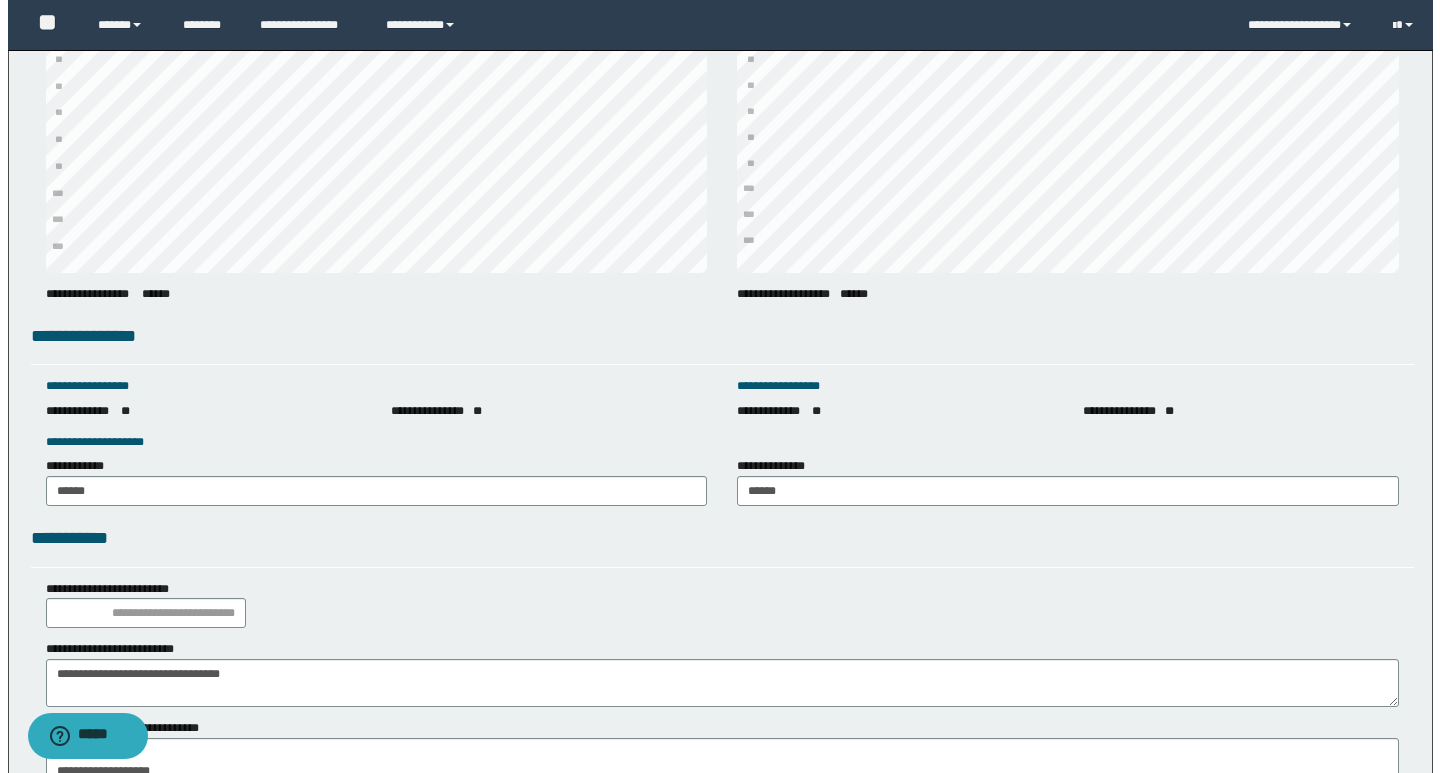 scroll, scrollTop: 2676, scrollLeft: 0, axis: vertical 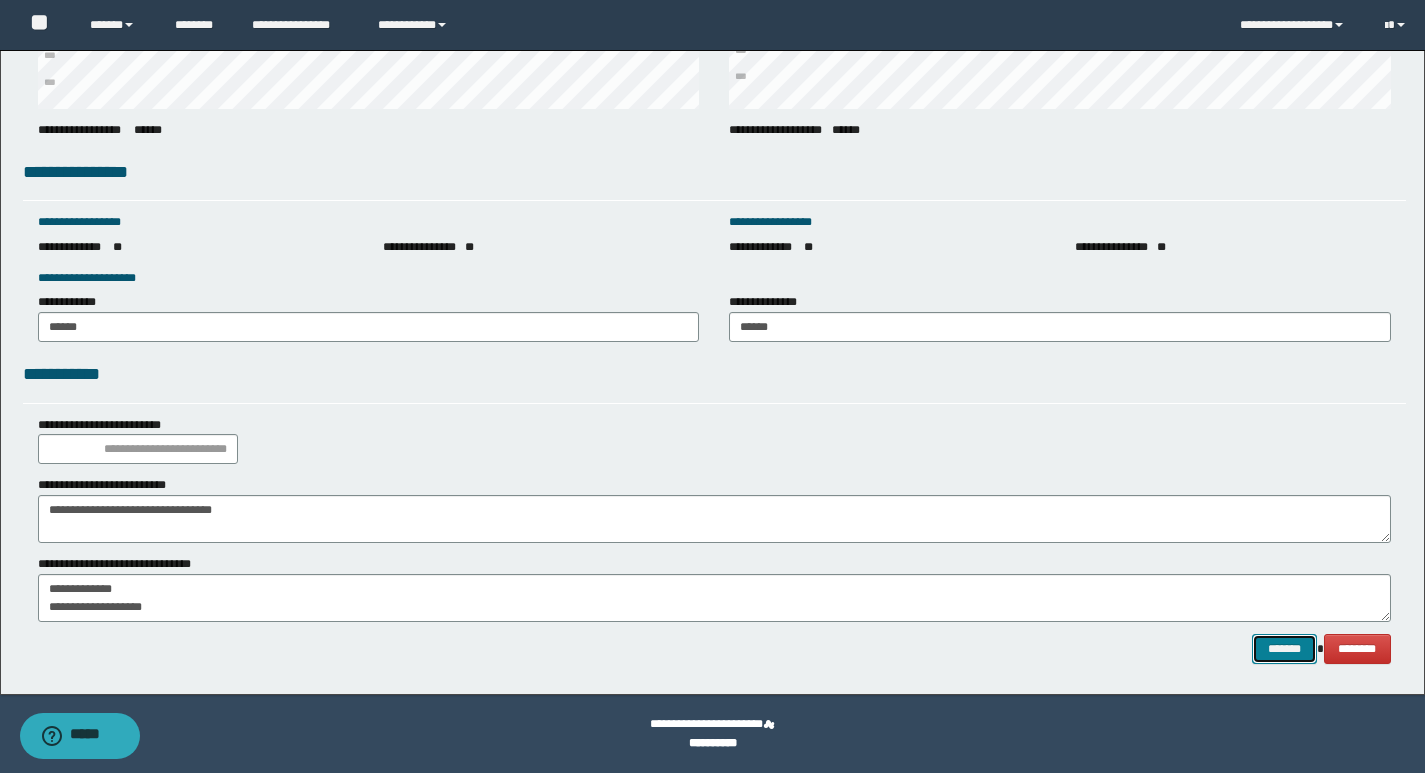 click on "*******" at bounding box center (1284, 649) 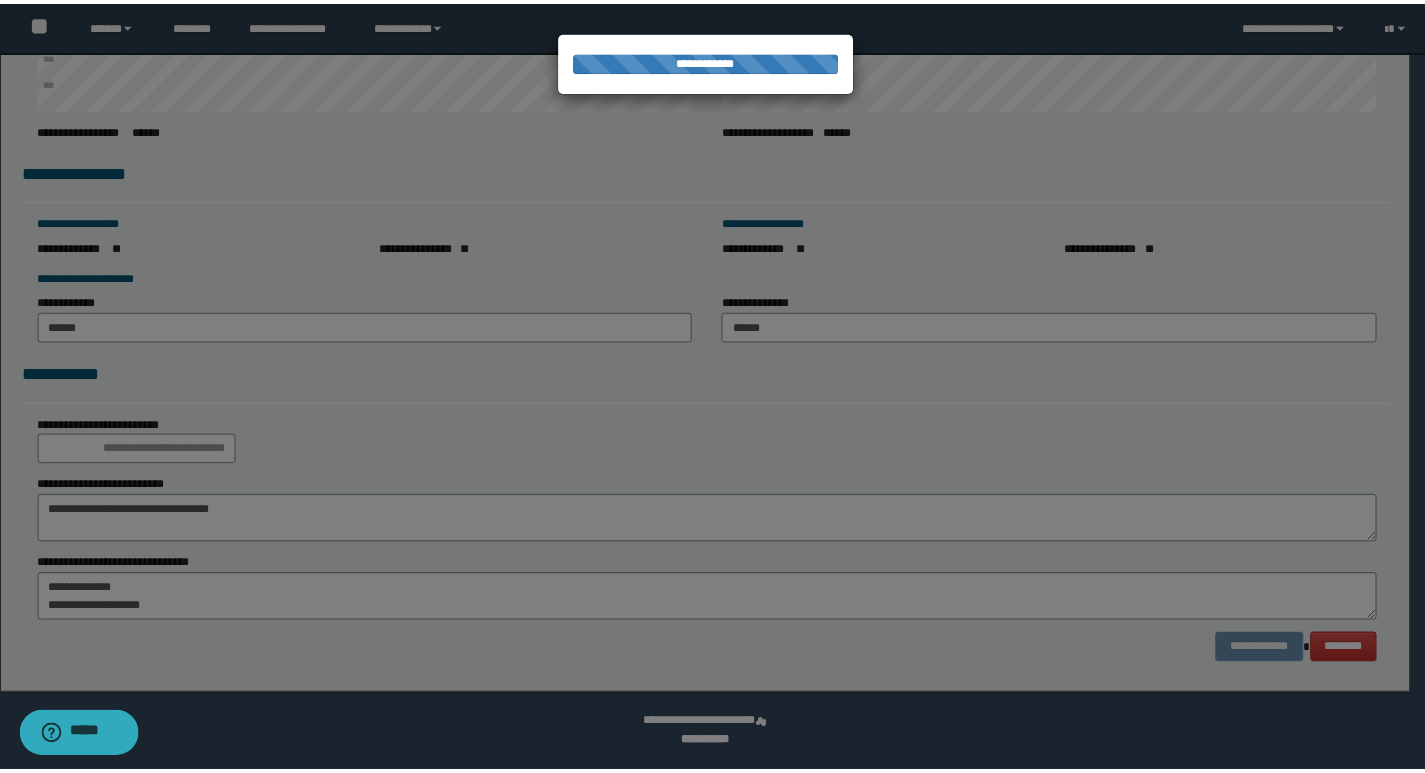 scroll, scrollTop: 0, scrollLeft: 0, axis: both 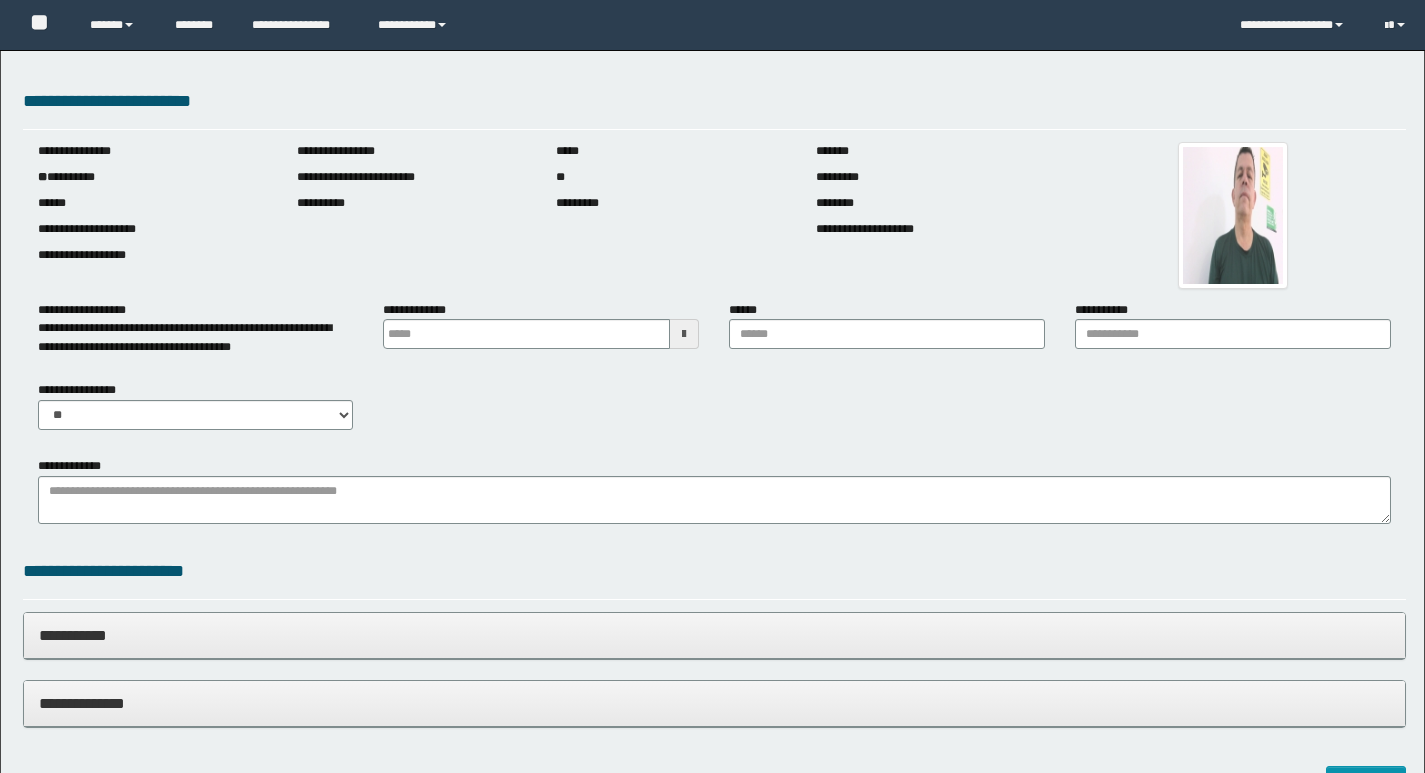 type 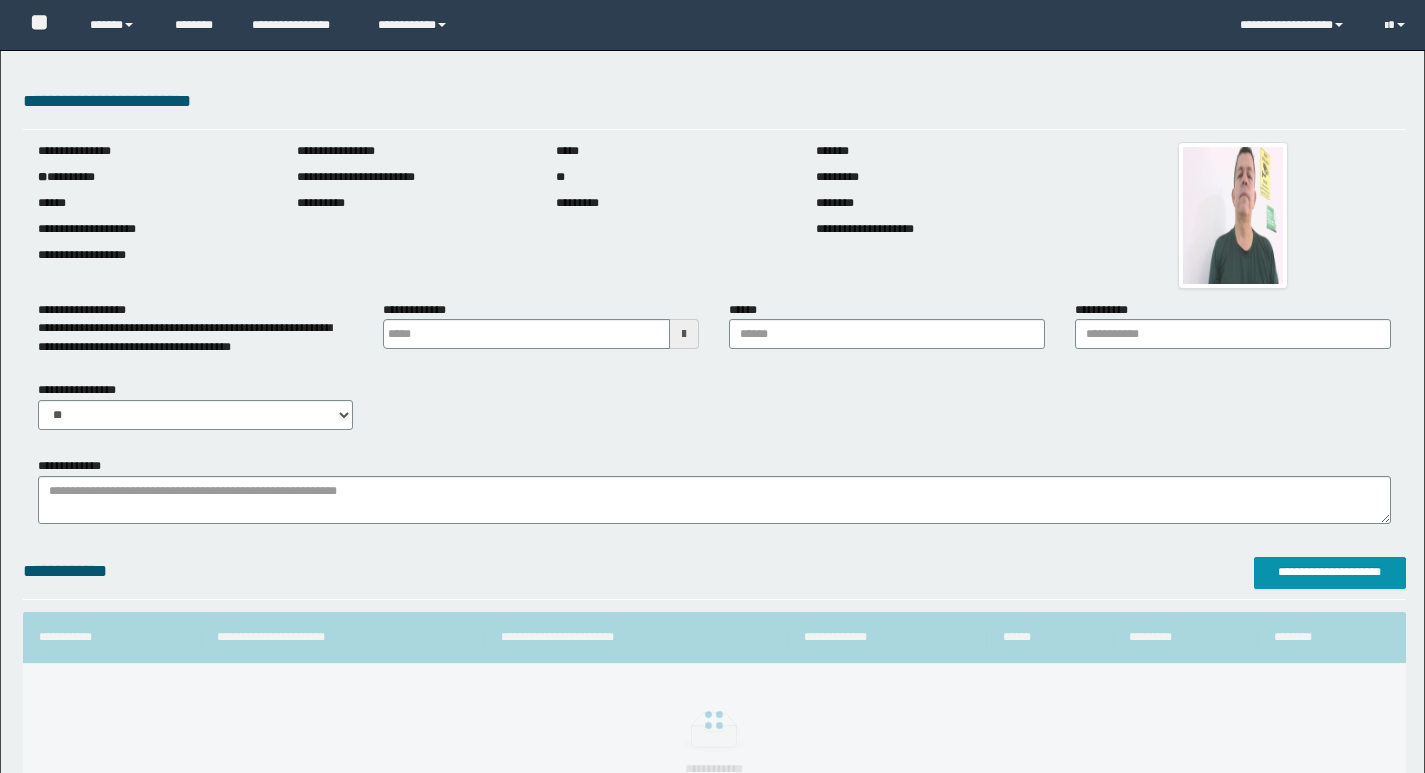 scroll, scrollTop: 0, scrollLeft: 0, axis: both 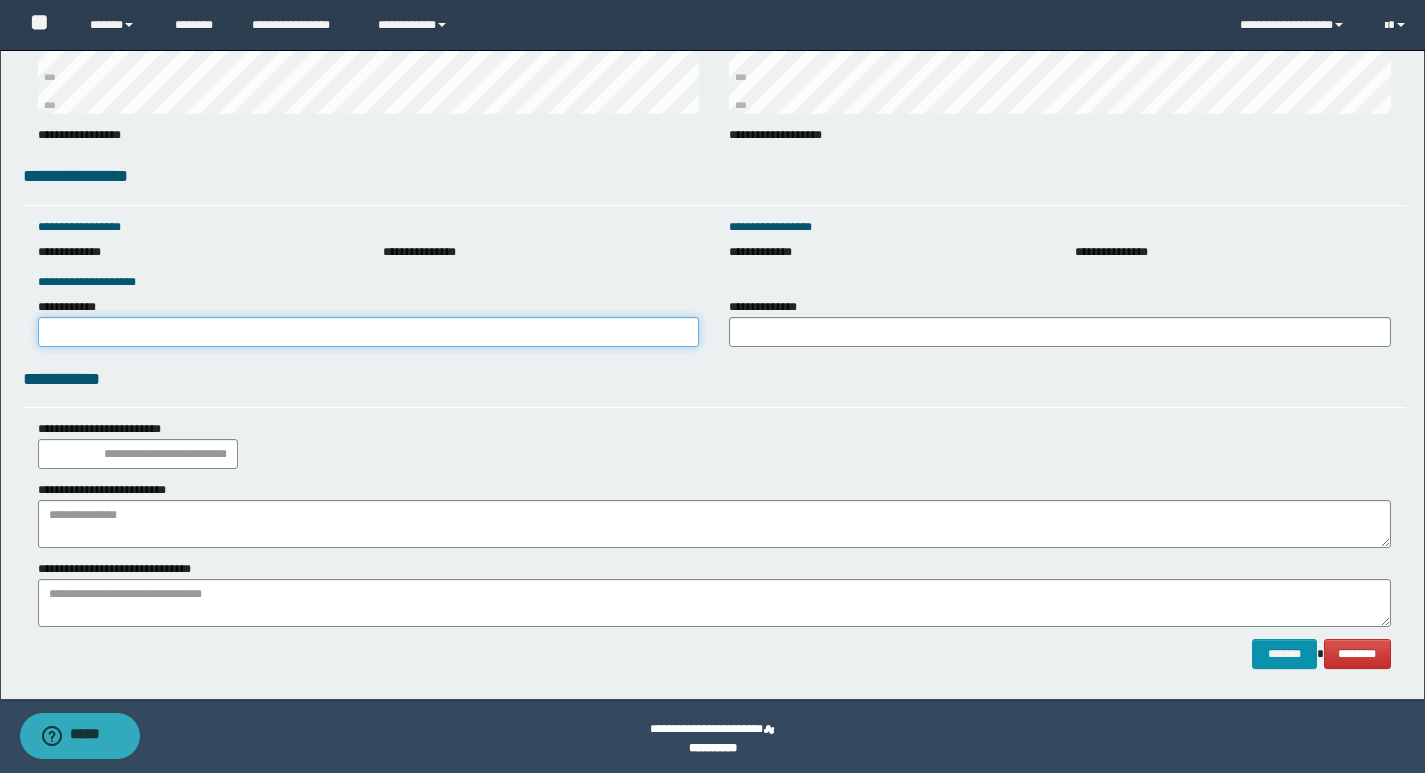 click on "**********" at bounding box center (369, 332) 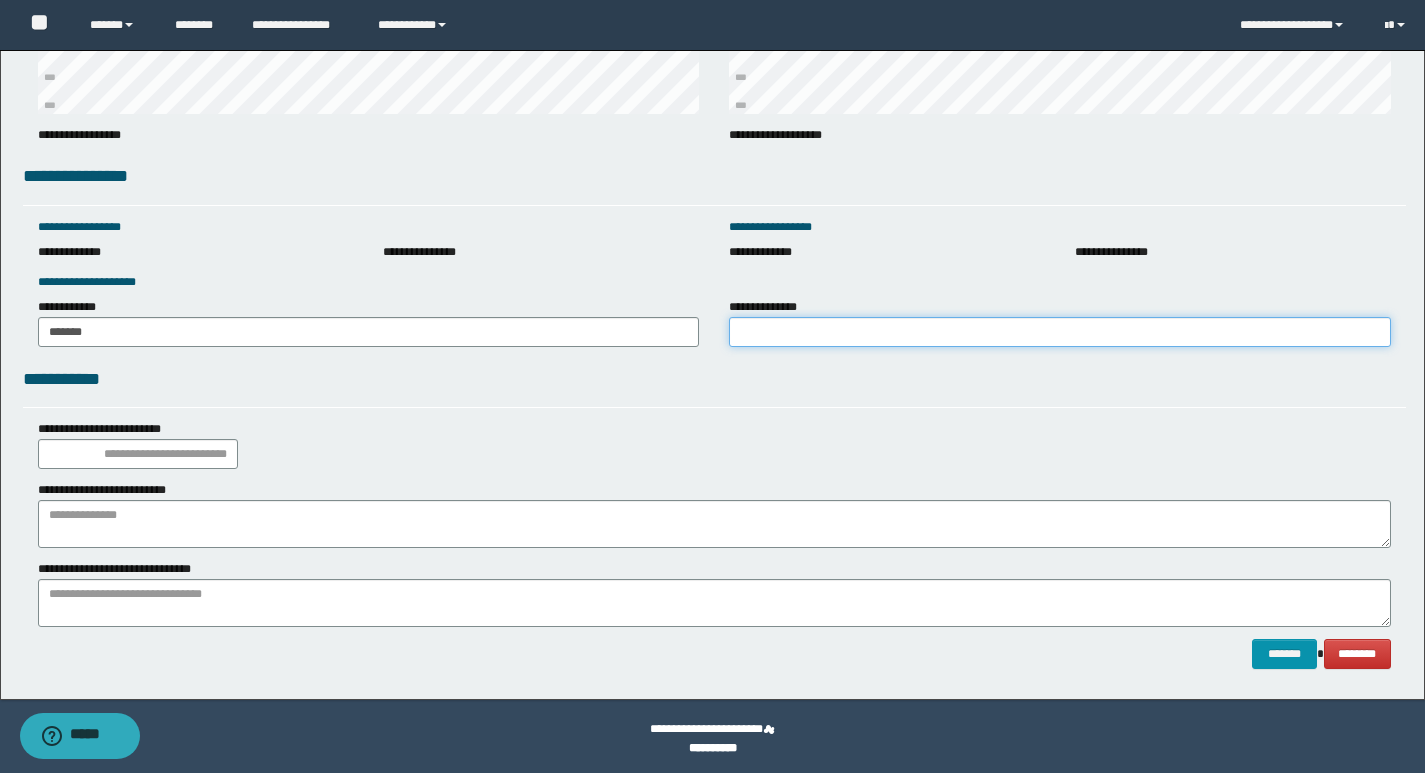 click on "**********" at bounding box center (1060, 332) 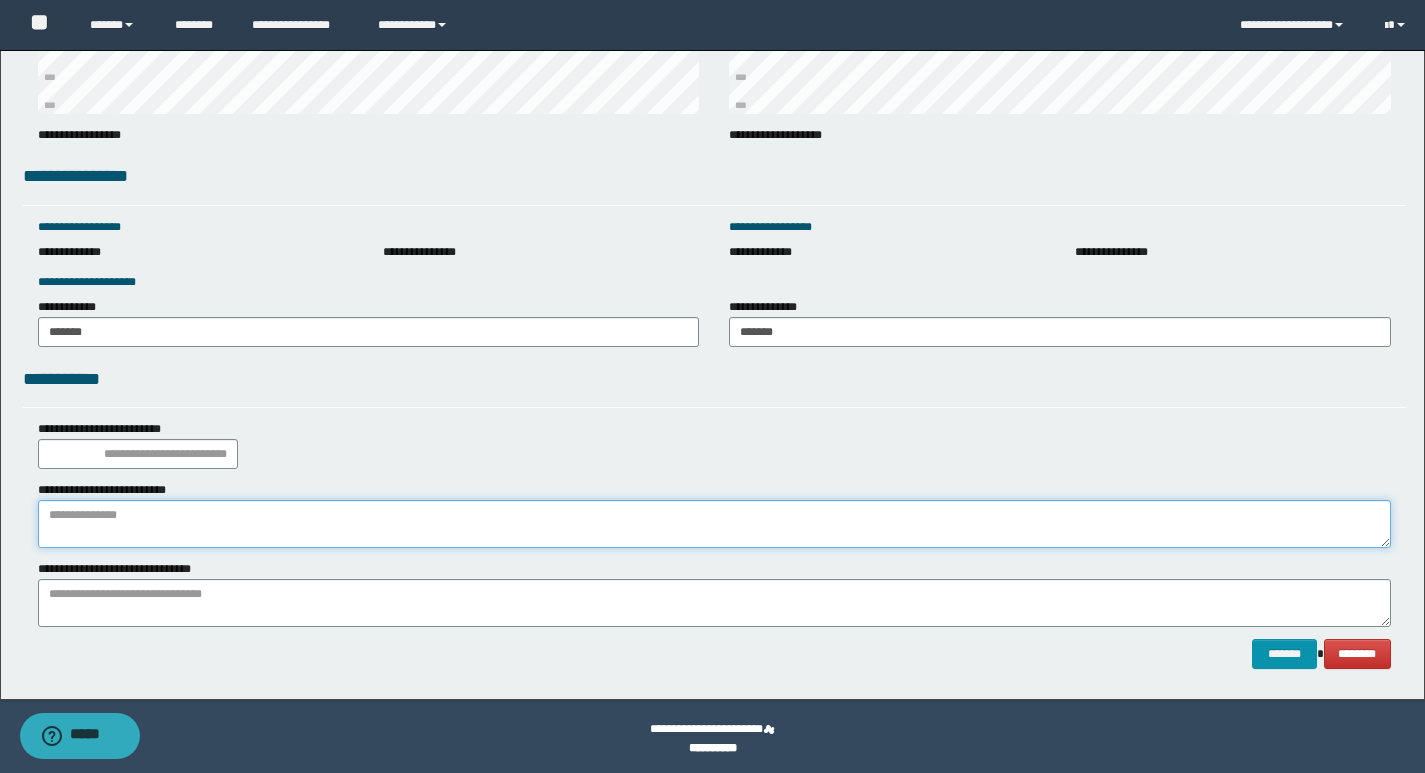 paste on "**********" 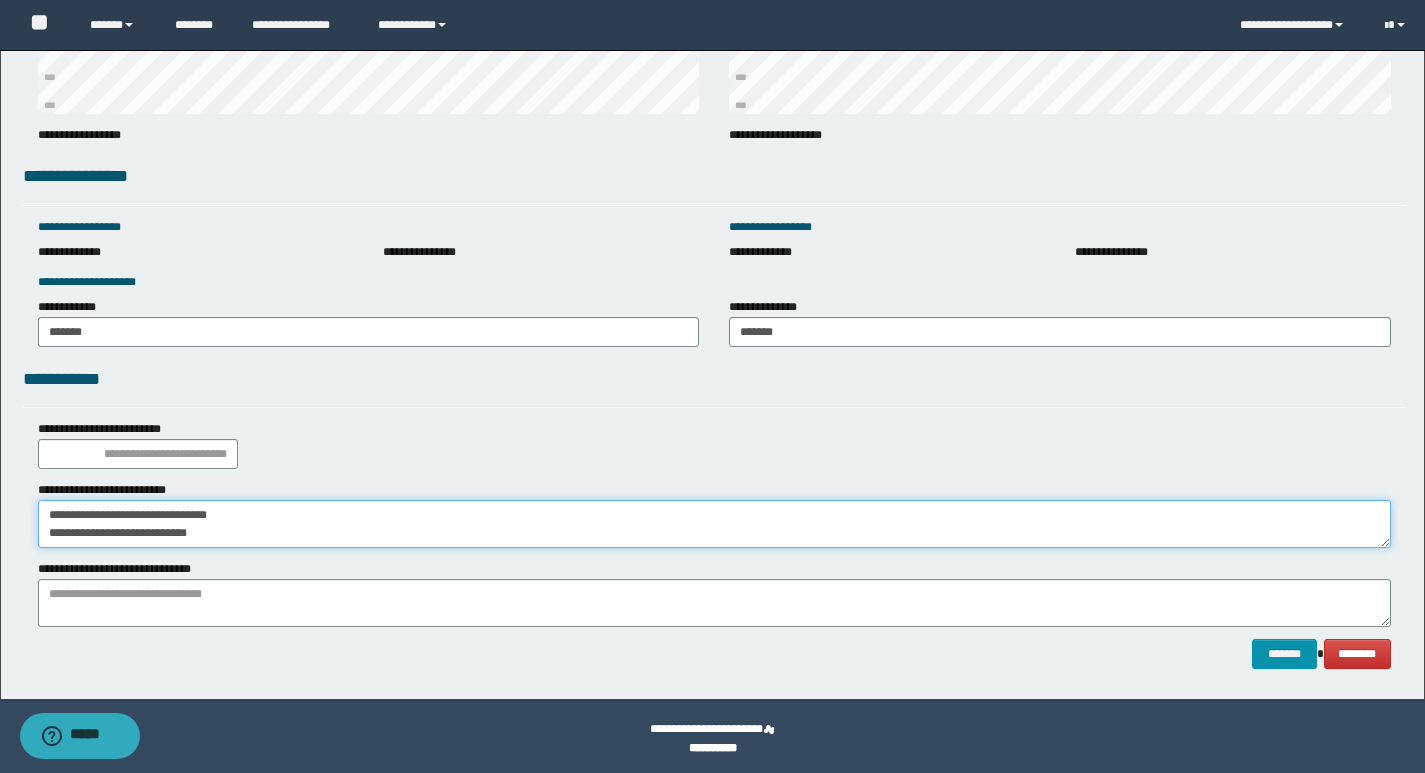 drag, startPoint x: 278, startPoint y: 511, endPoint x: 0, endPoint y: 513, distance: 278.0072 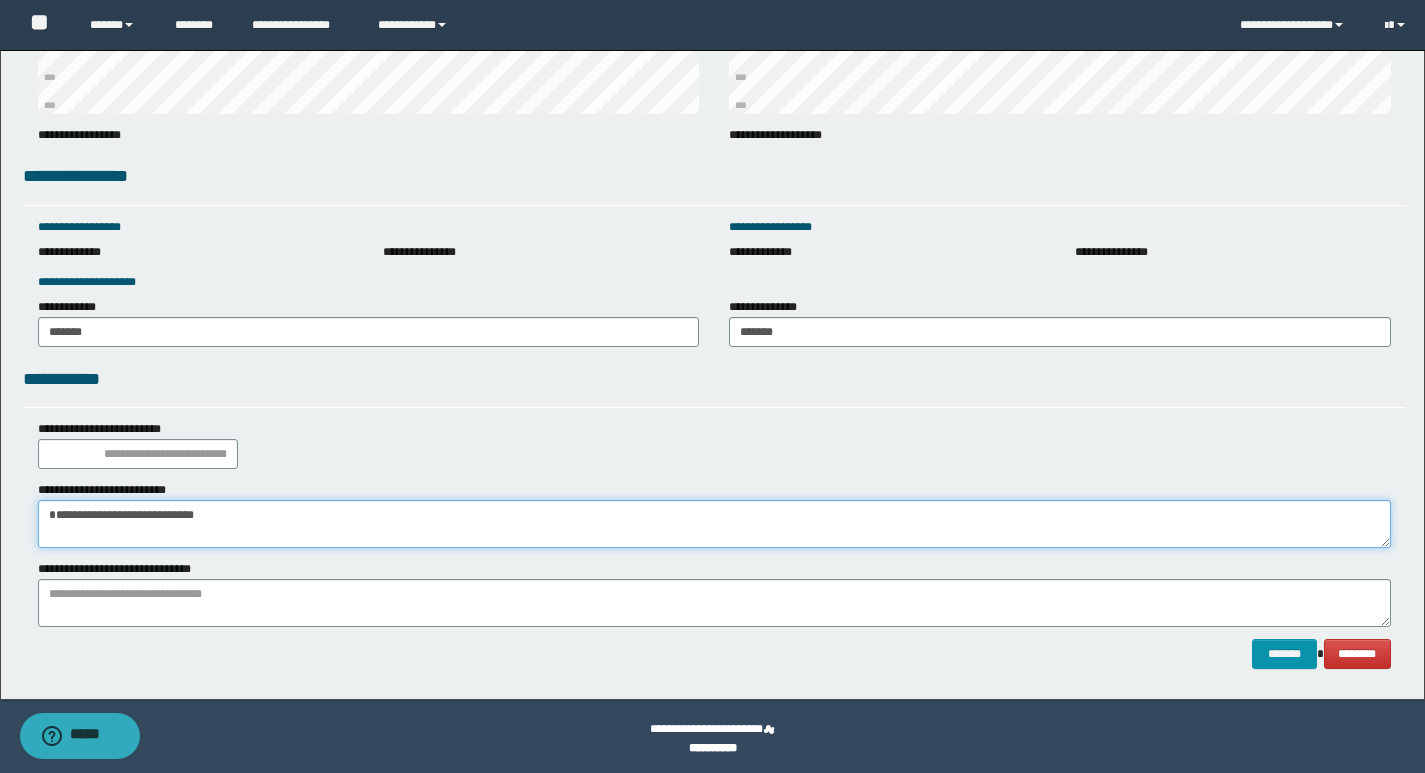 type on "**********" 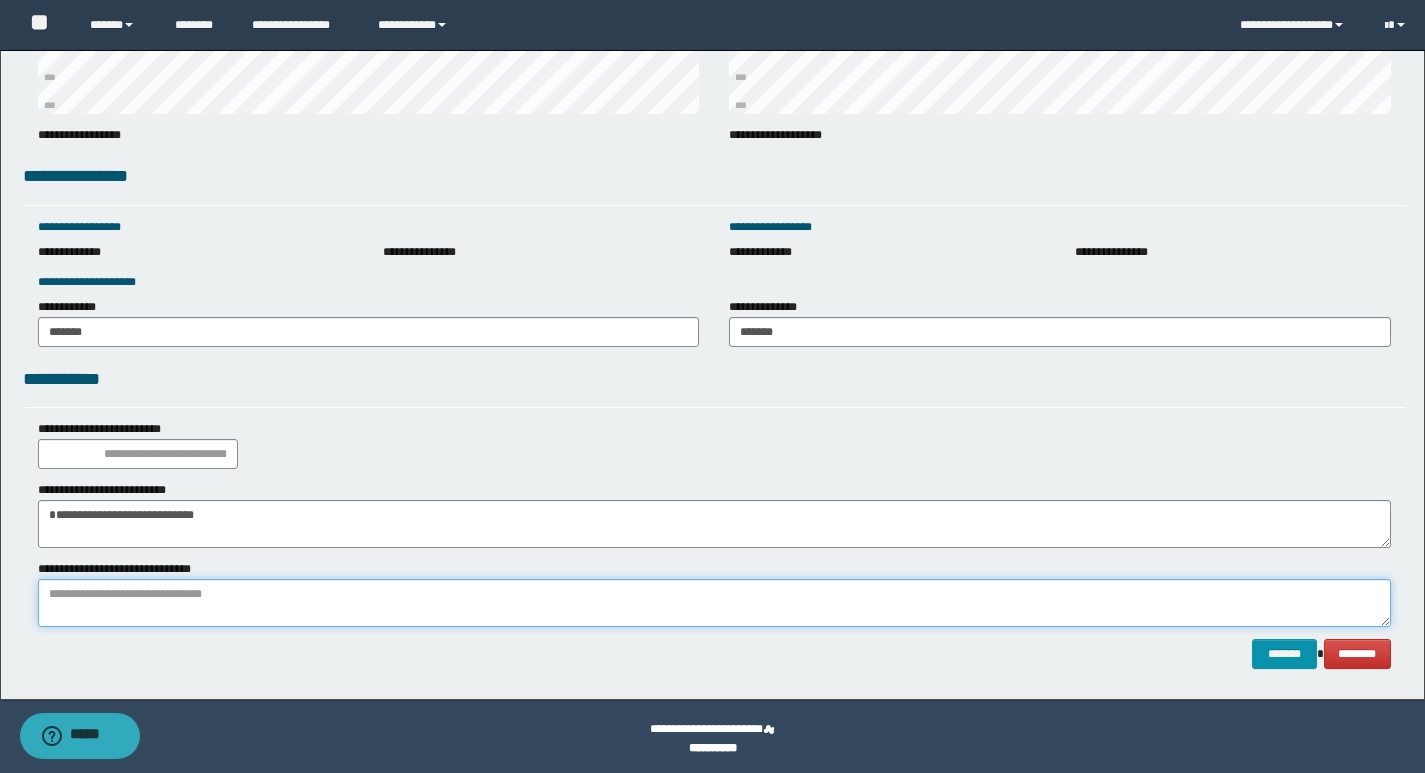 click at bounding box center (714, 603) 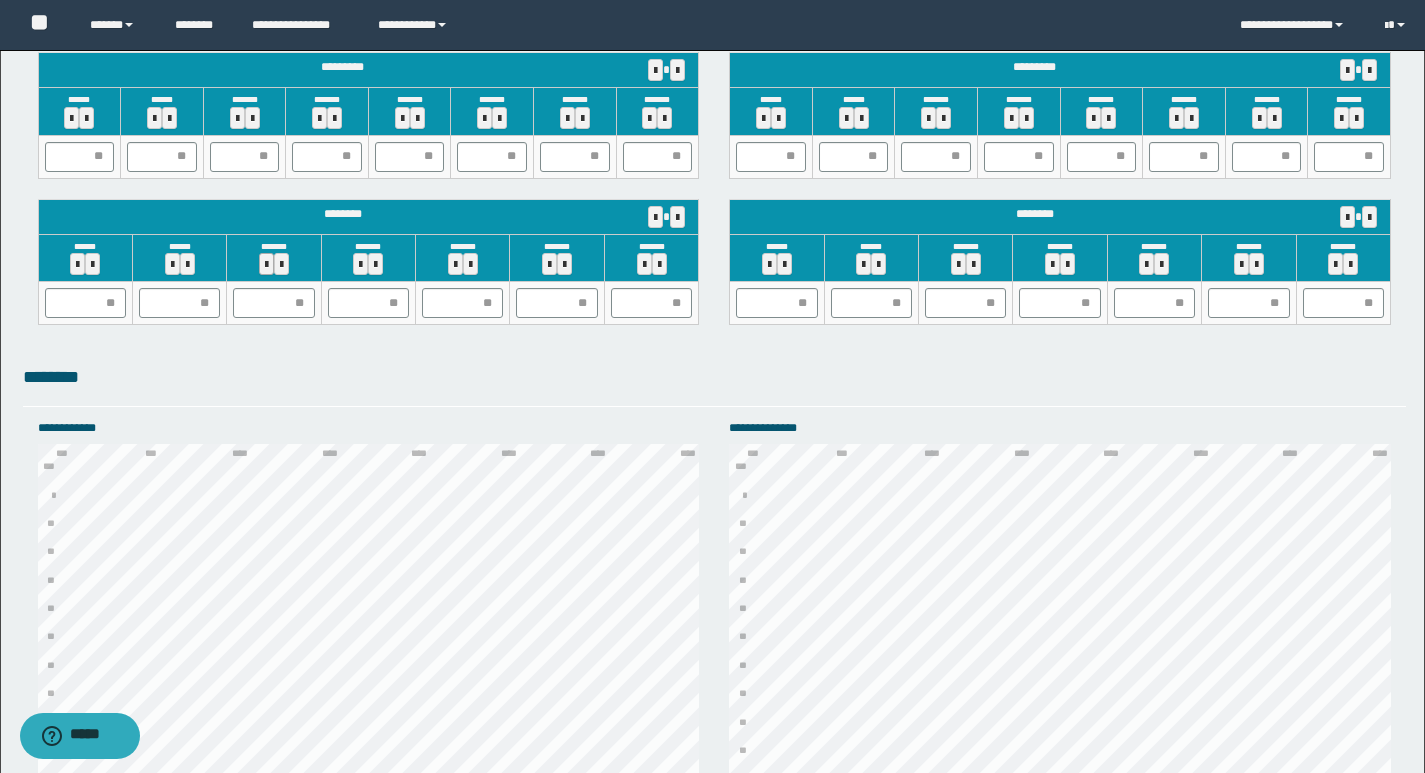 scroll, scrollTop: 1806, scrollLeft: 0, axis: vertical 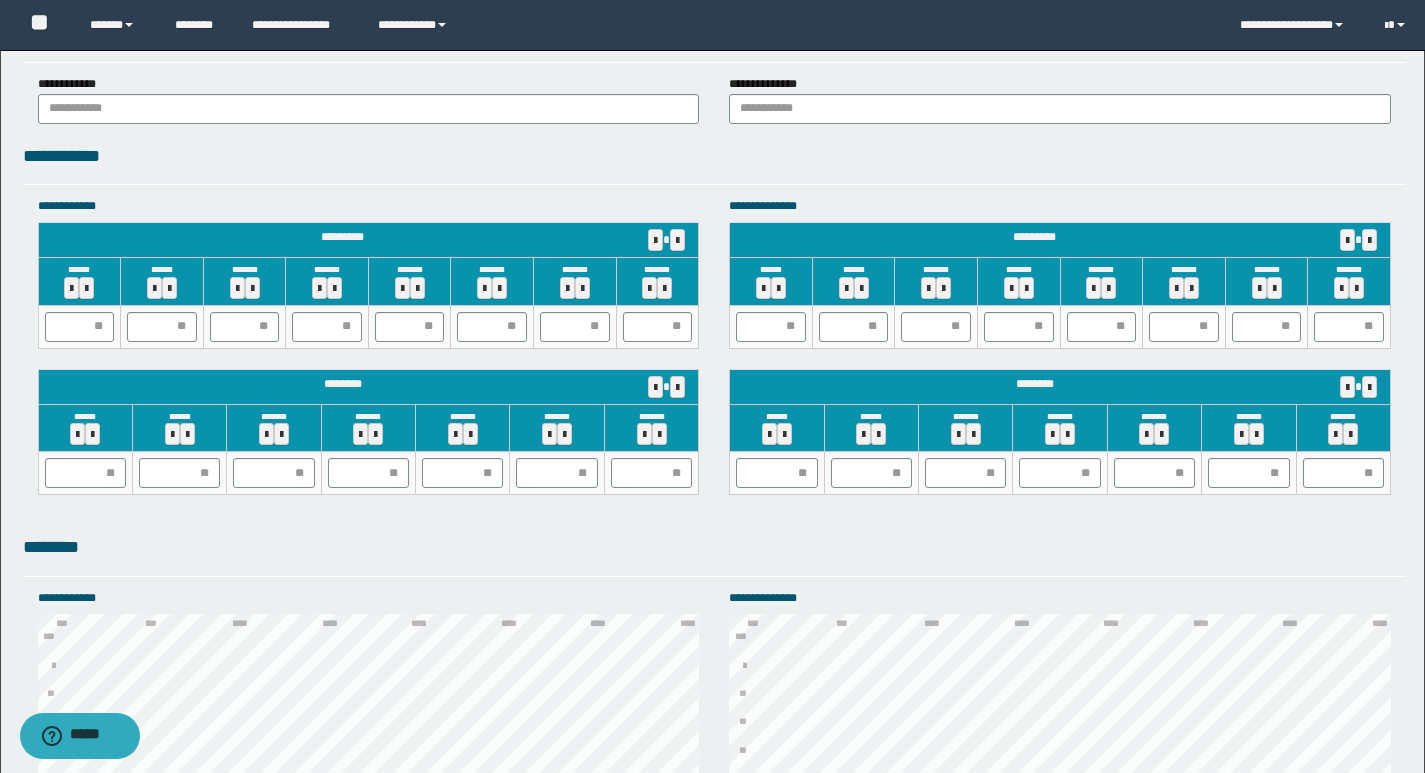 type on "**********" 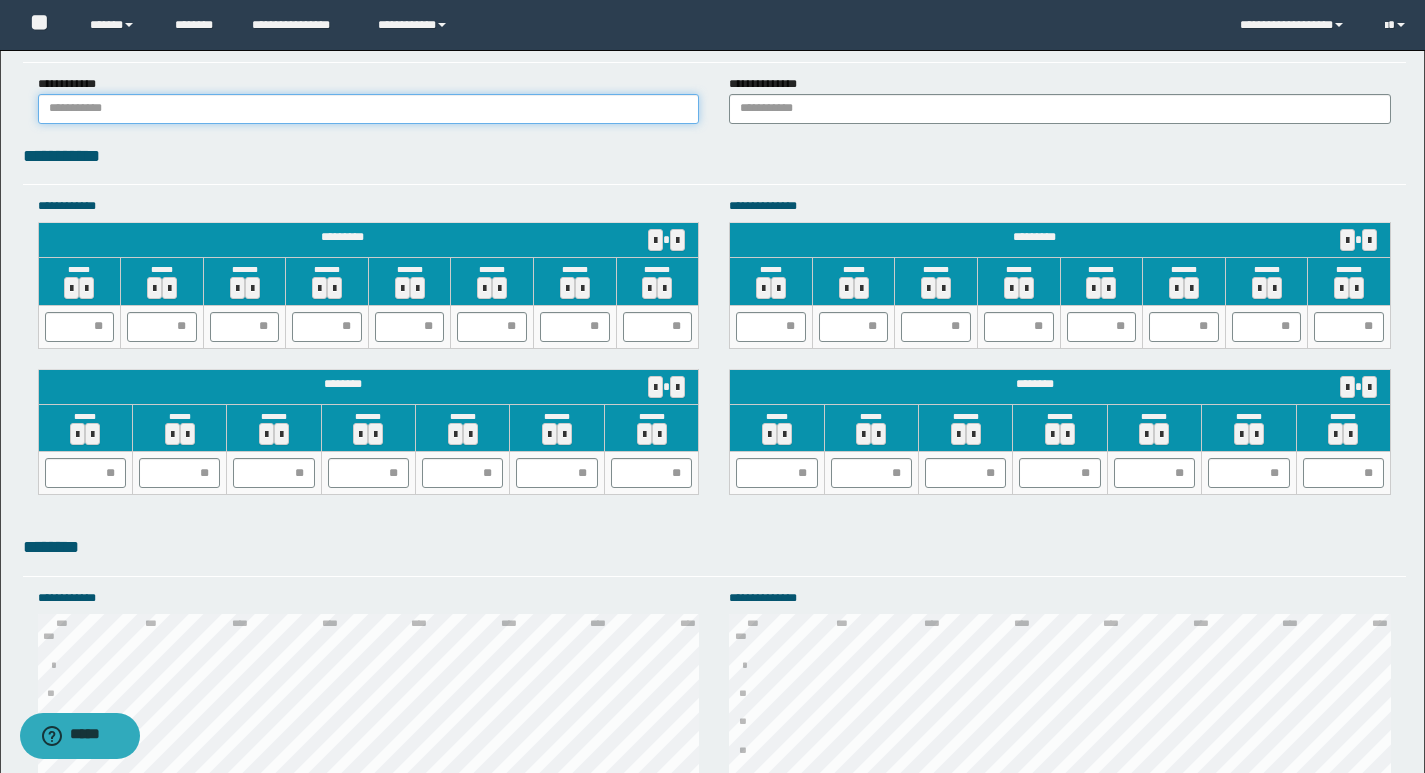 click at bounding box center (369, 109) 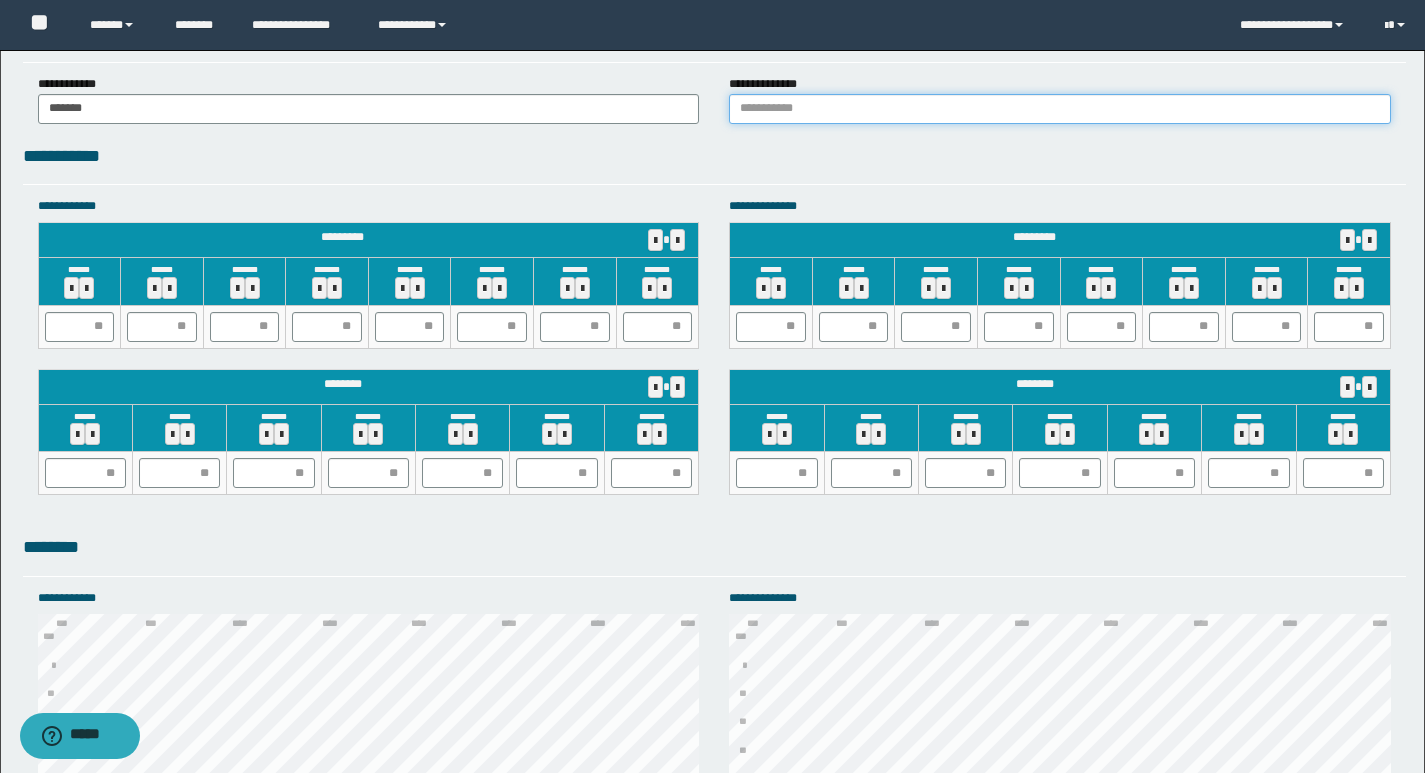 click at bounding box center [1060, 109] 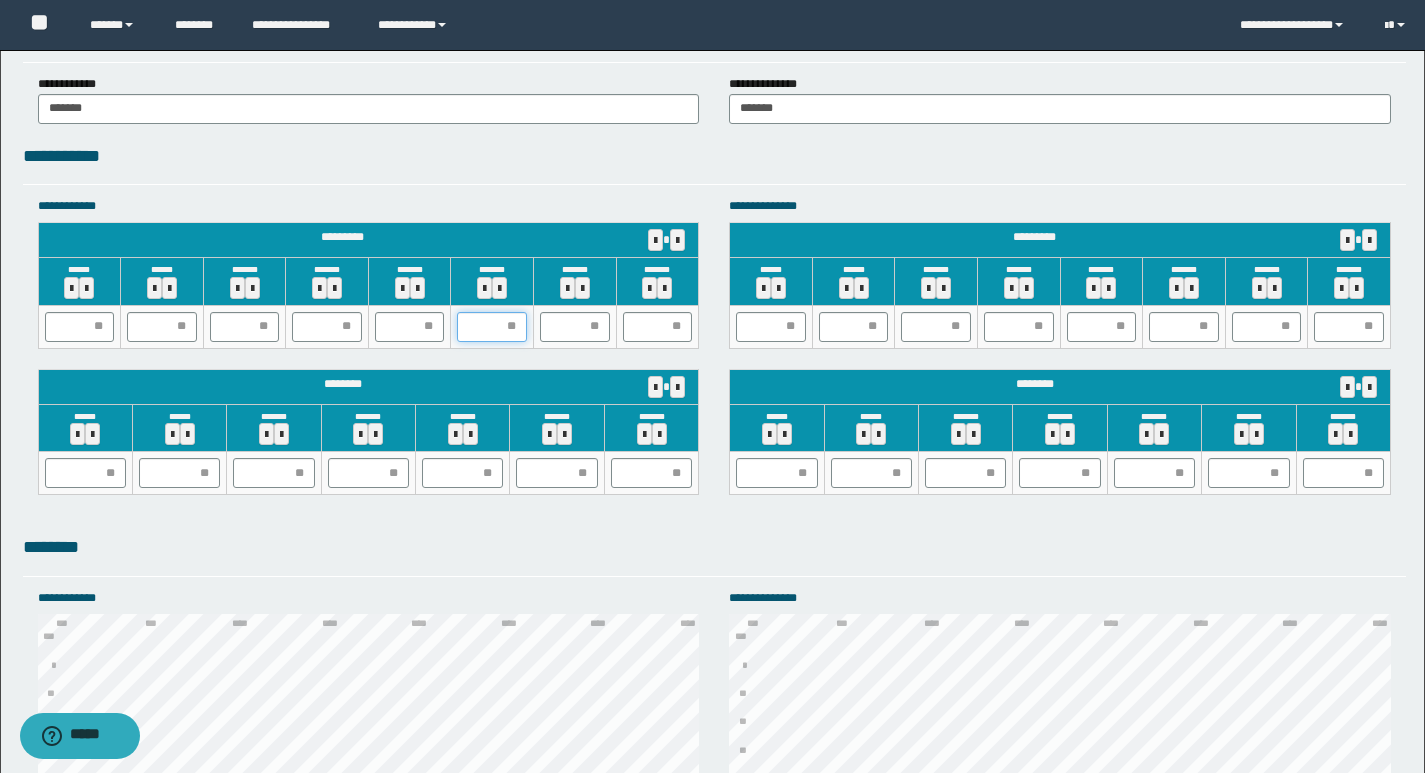 click at bounding box center [492, 327] 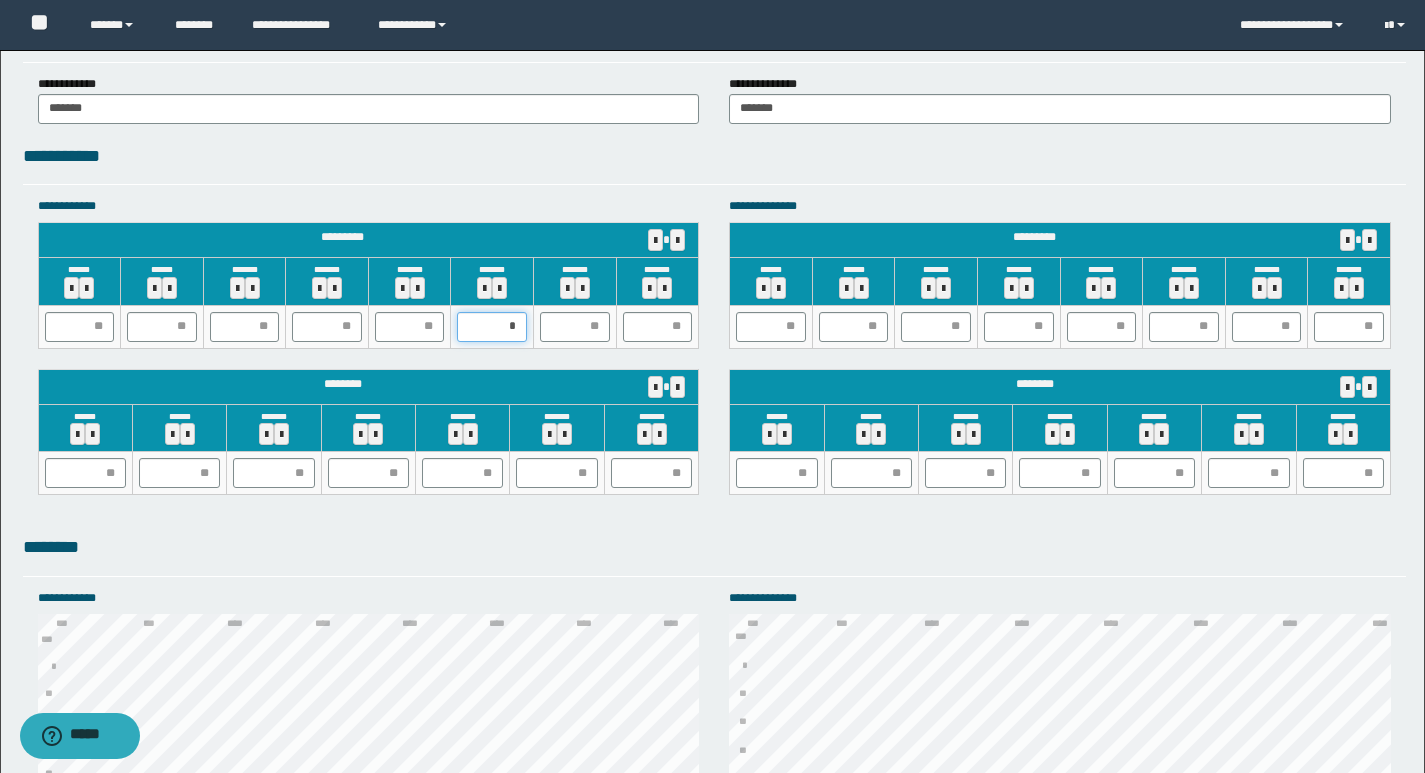 type on "**" 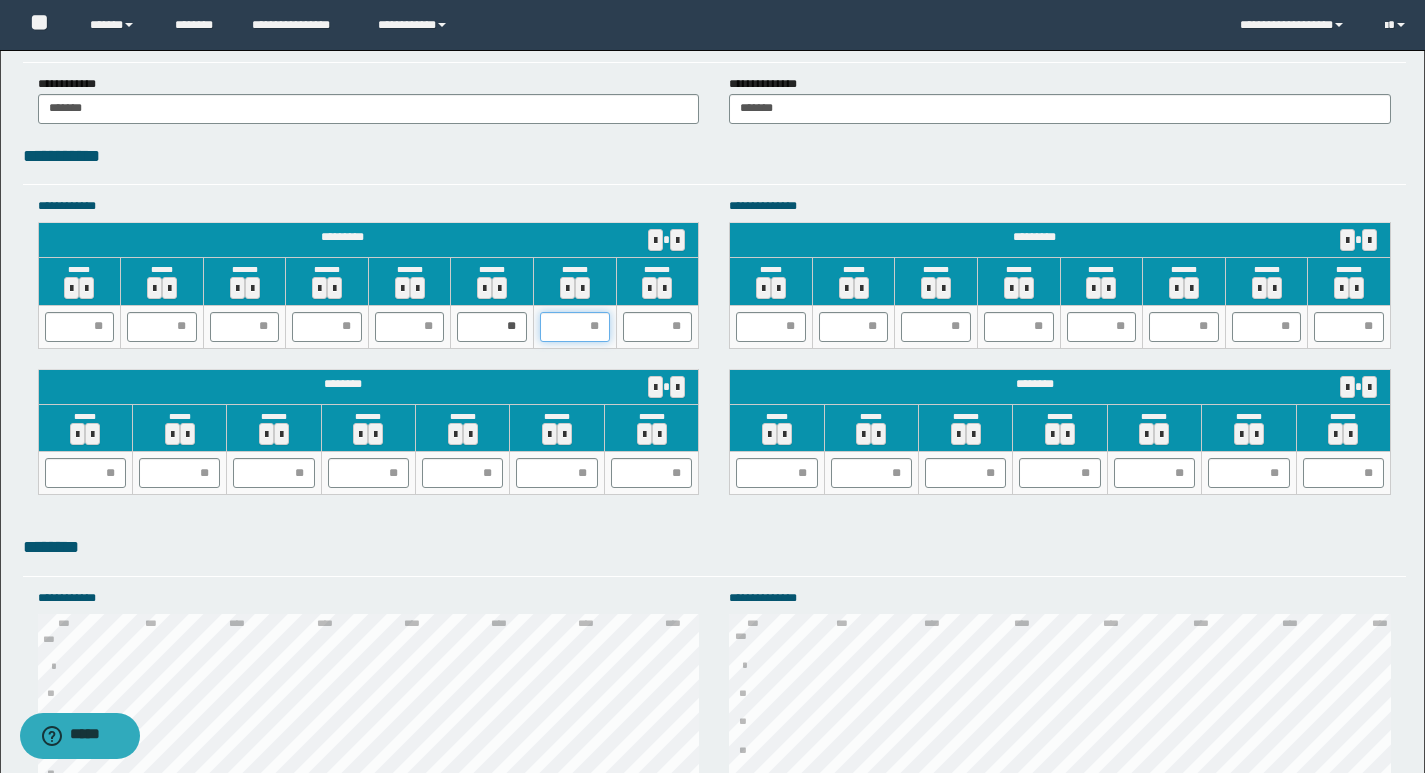 click at bounding box center [575, 327] 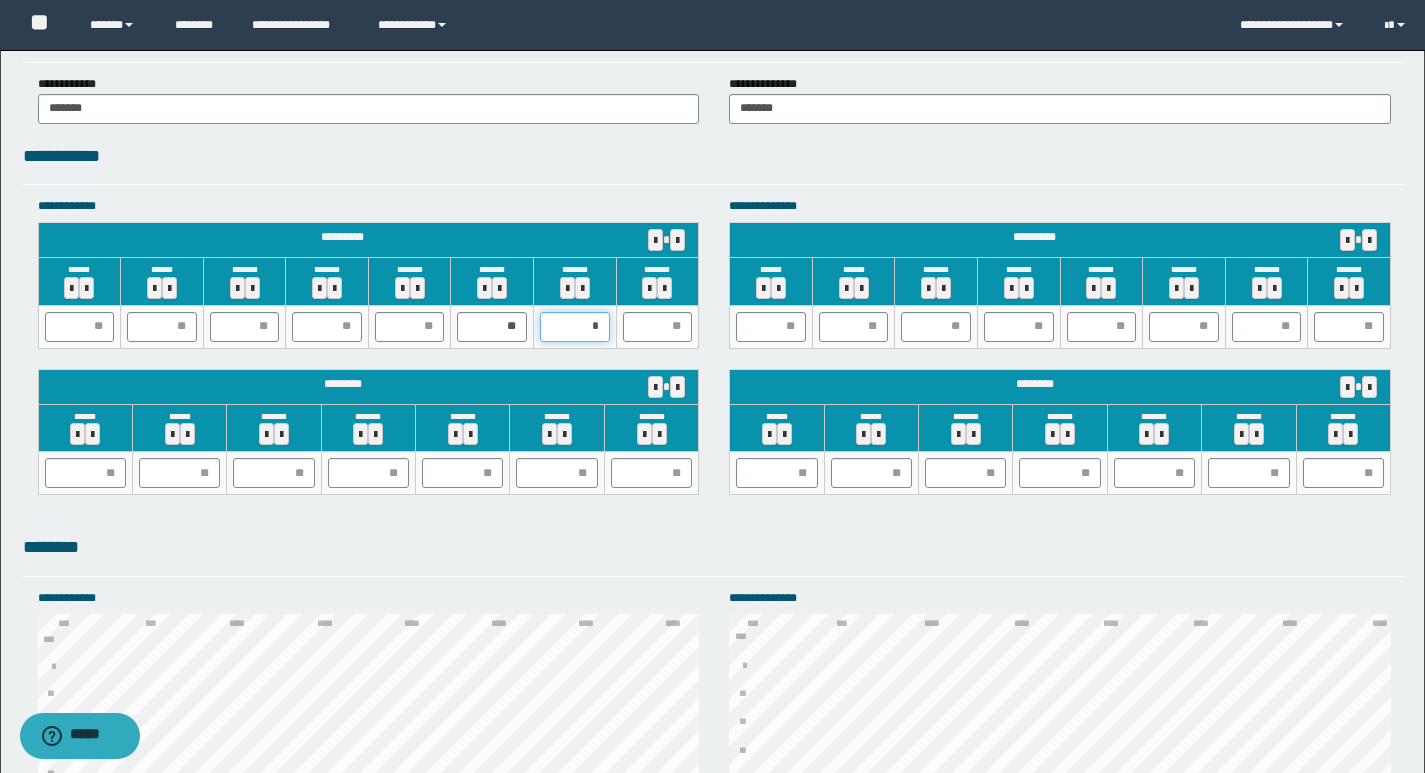 type on "**" 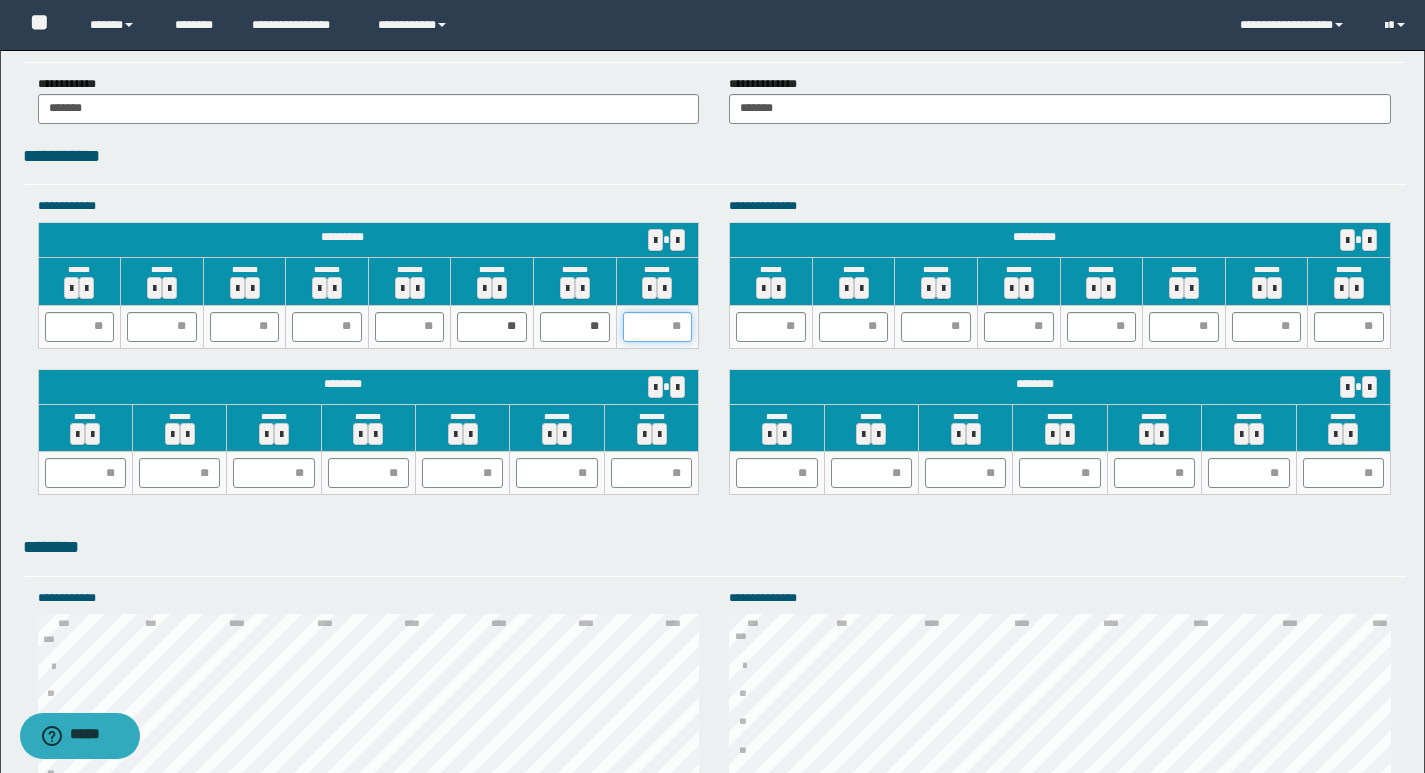 click at bounding box center (658, 327) 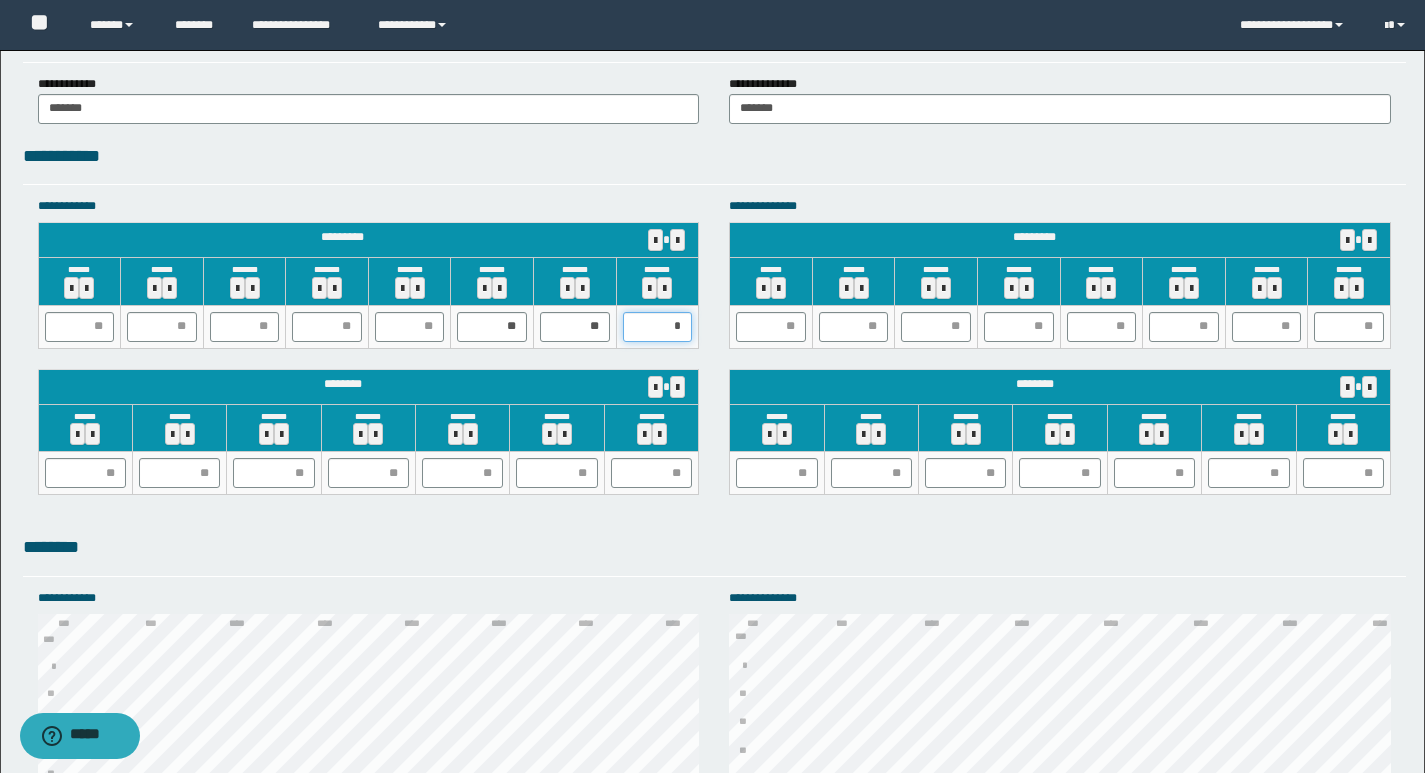 type on "**" 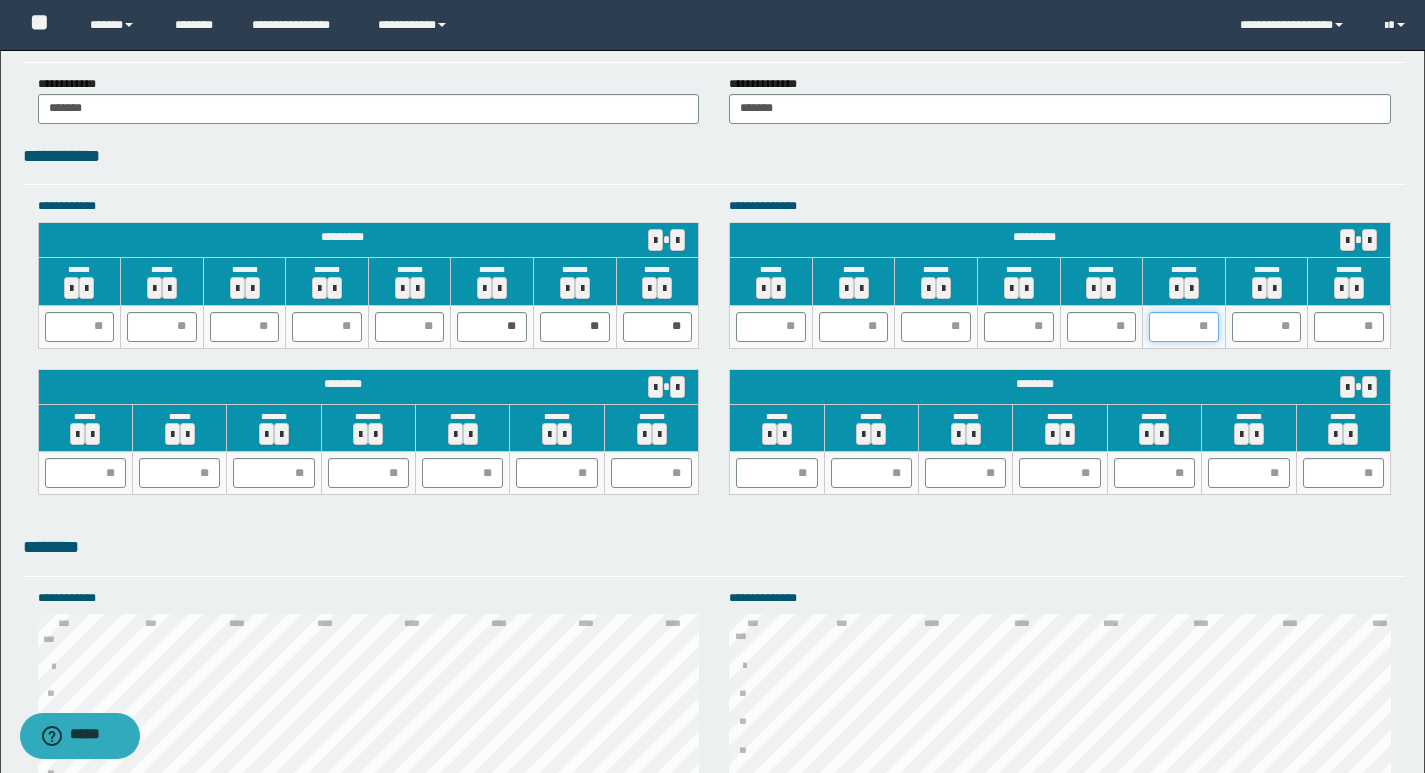 click at bounding box center (1184, 327) 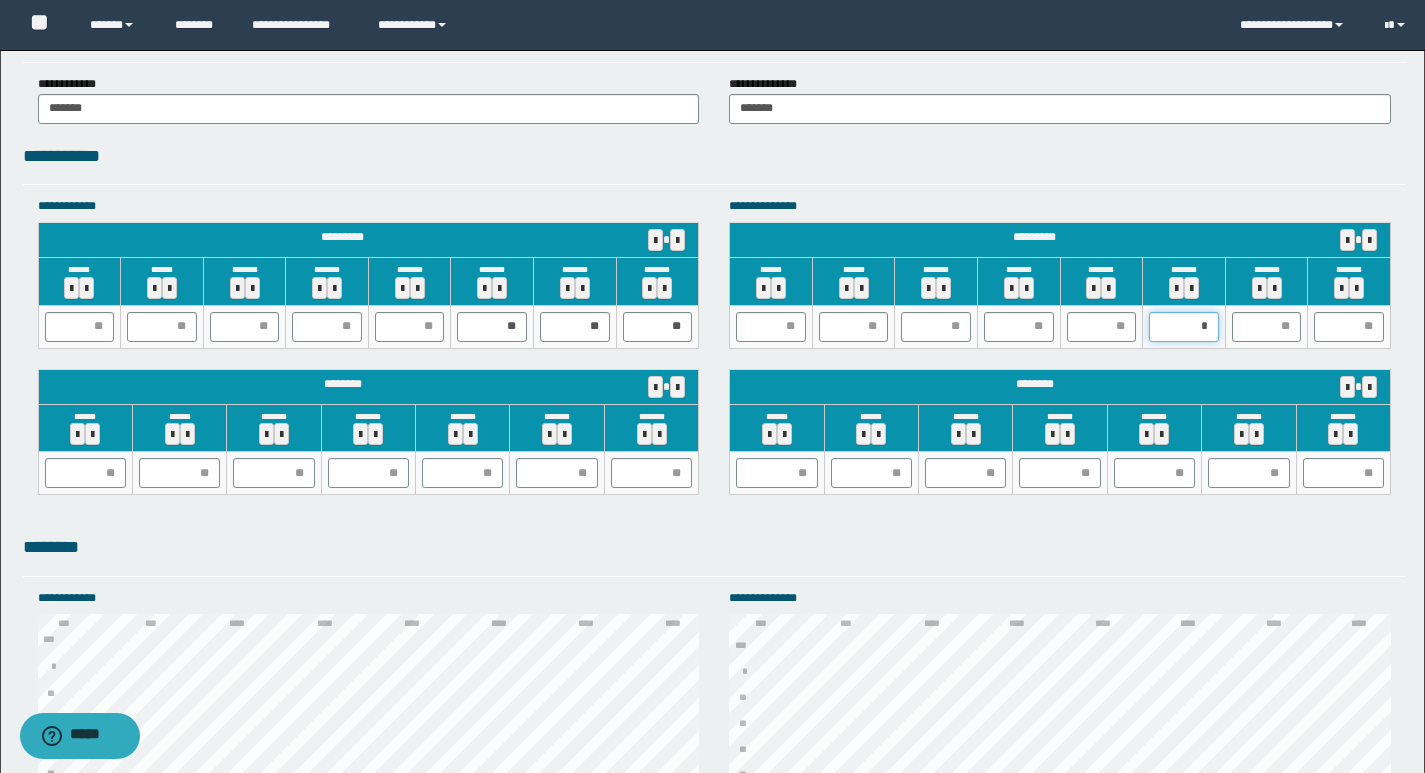 type on "**" 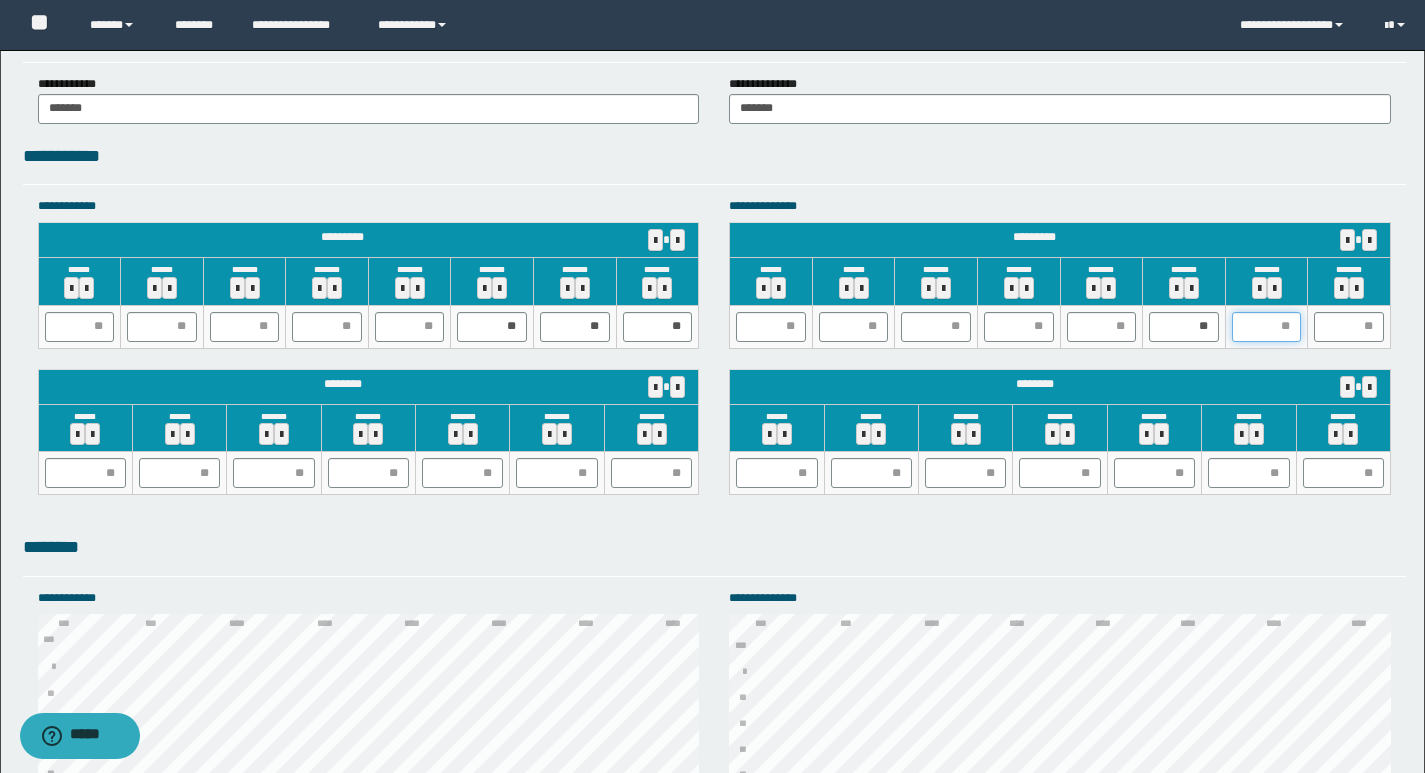 click at bounding box center (1267, 327) 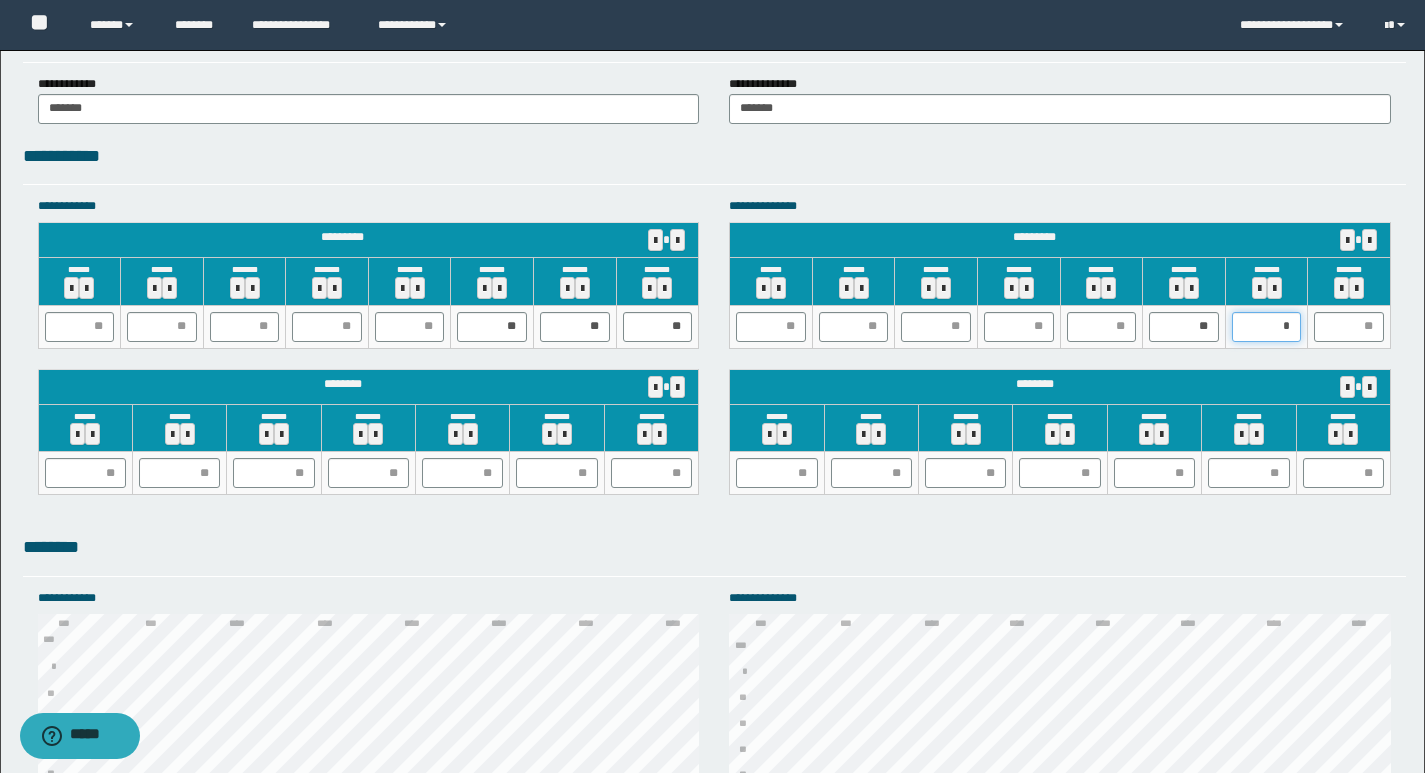 type on "**" 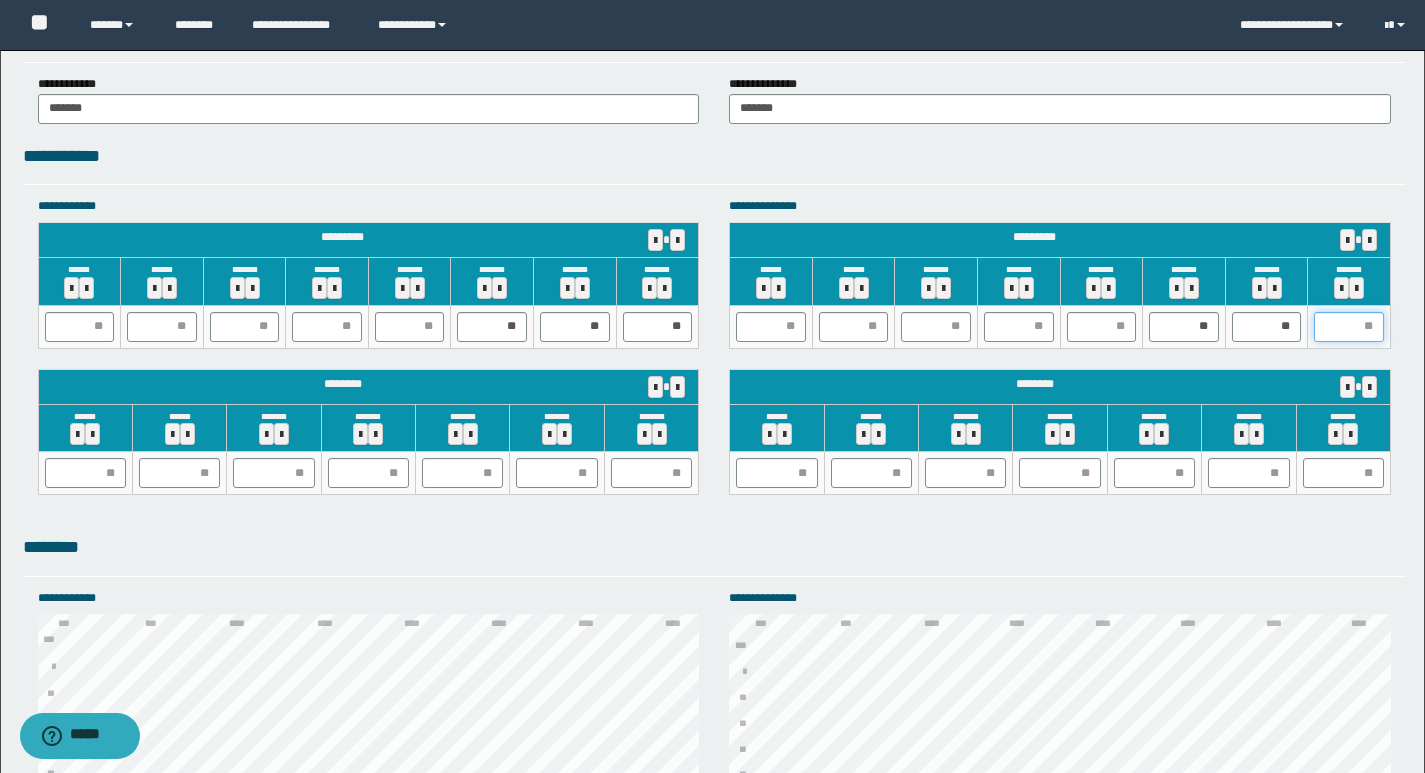 click at bounding box center [1349, 327] 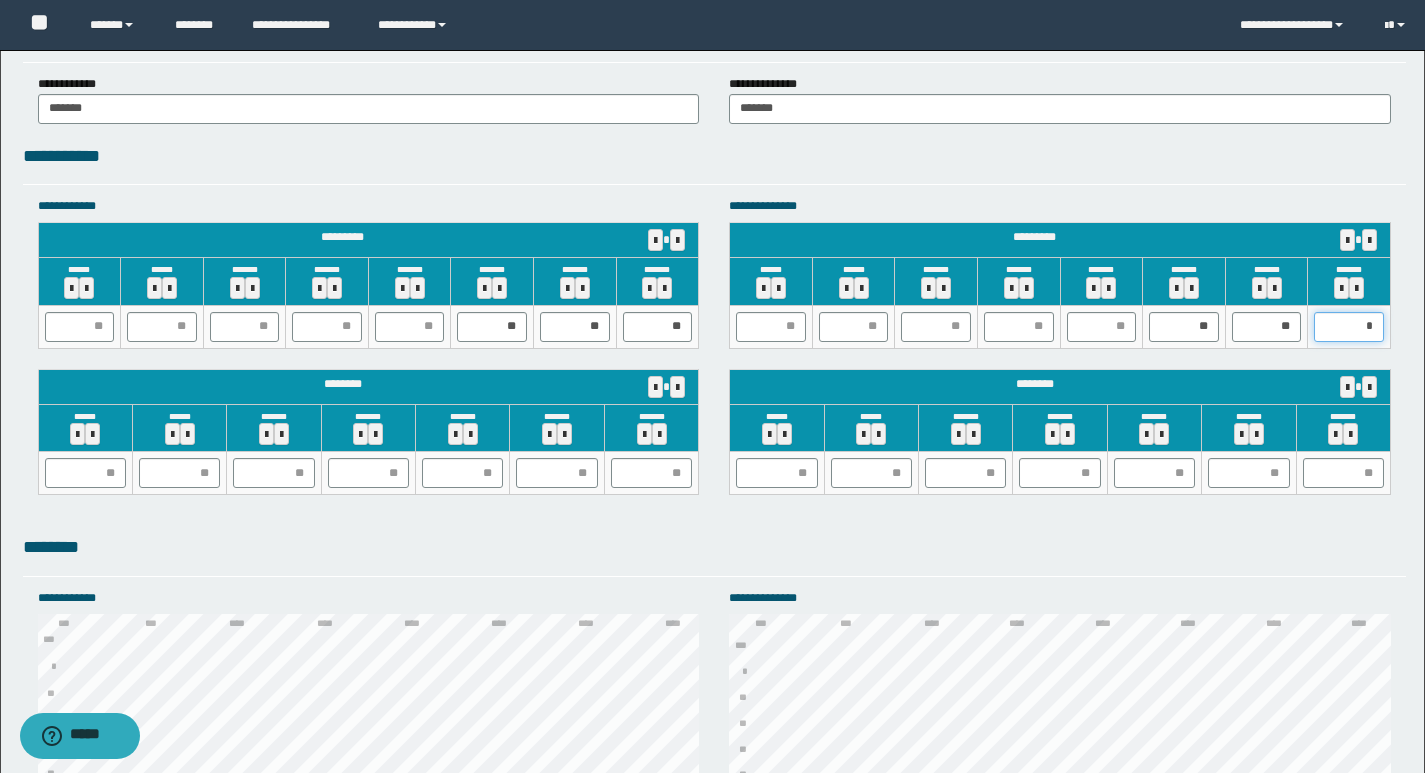 type on "**" 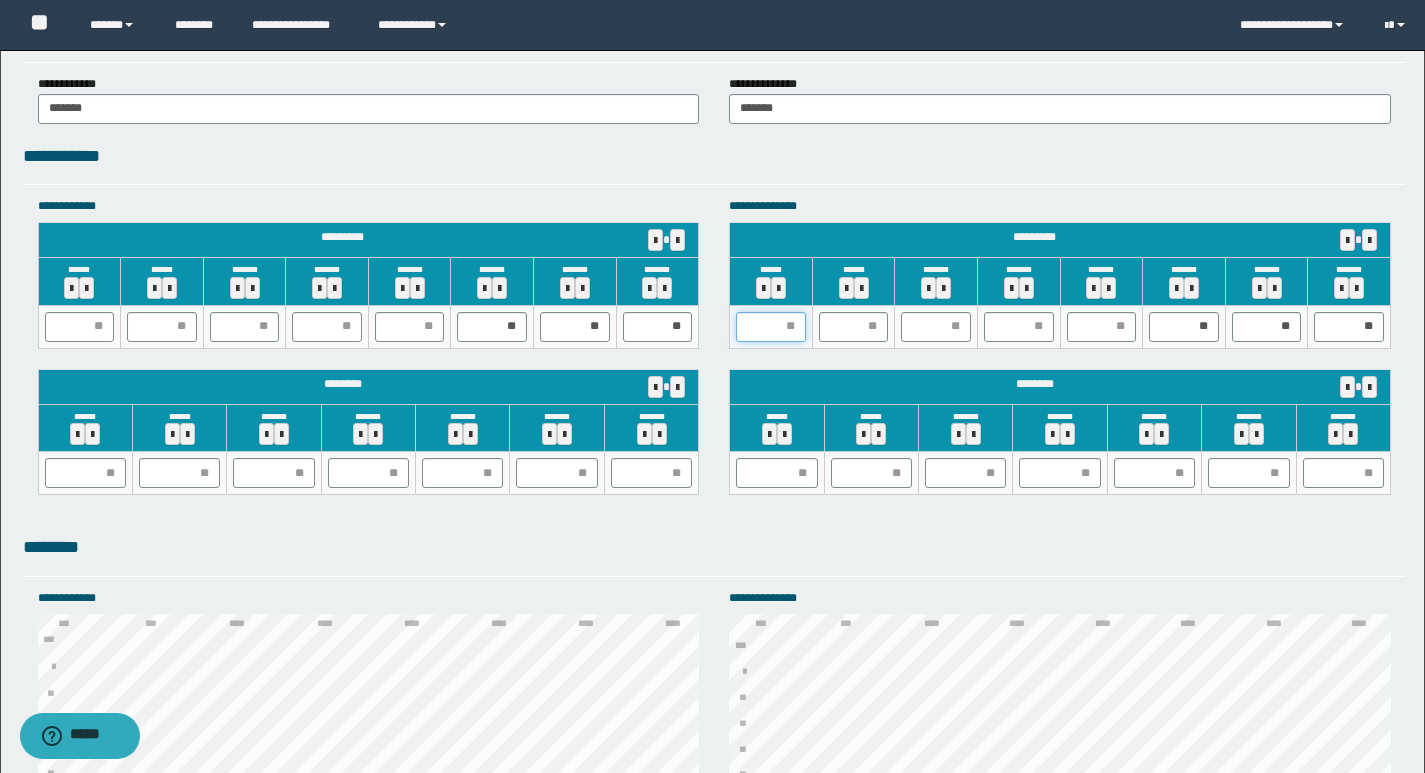 click at bounding box center [771, 327] 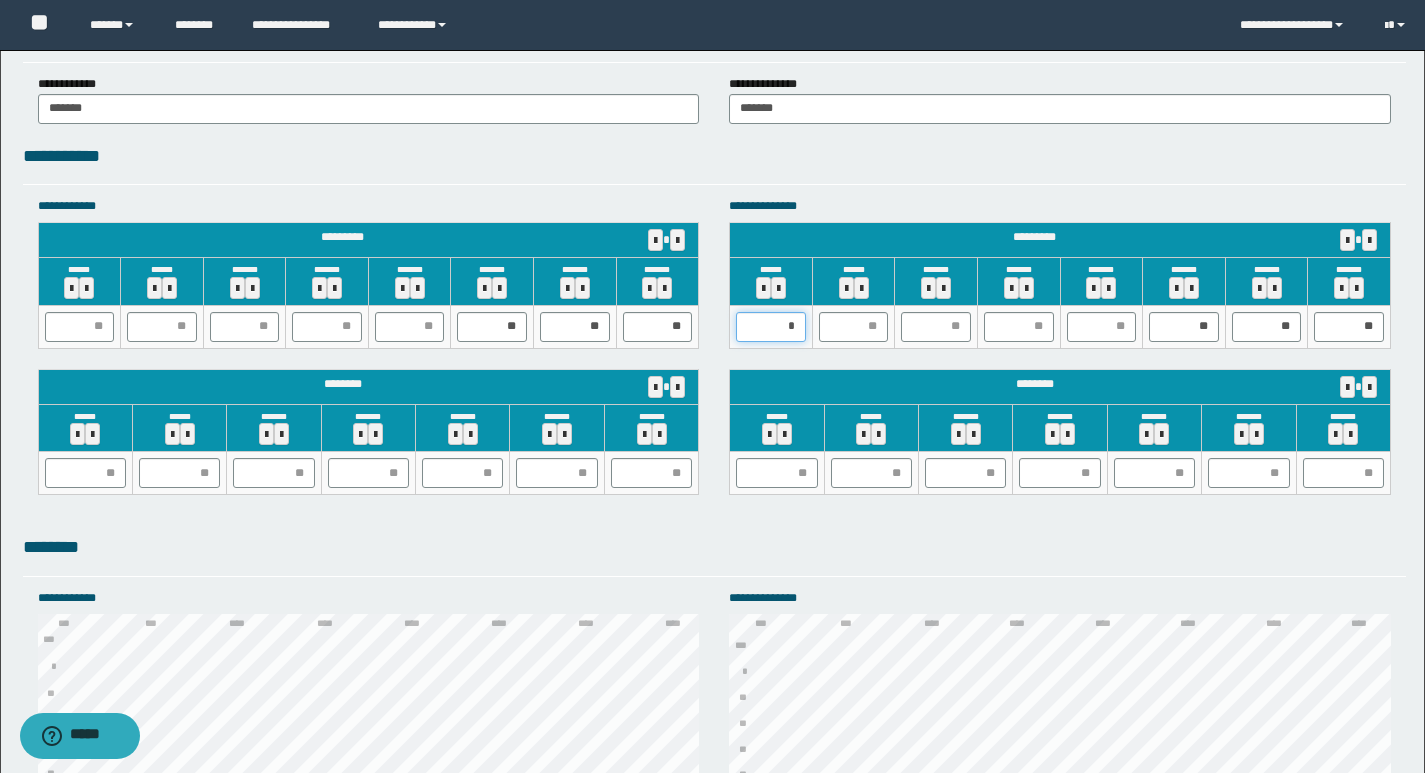 type on "**" 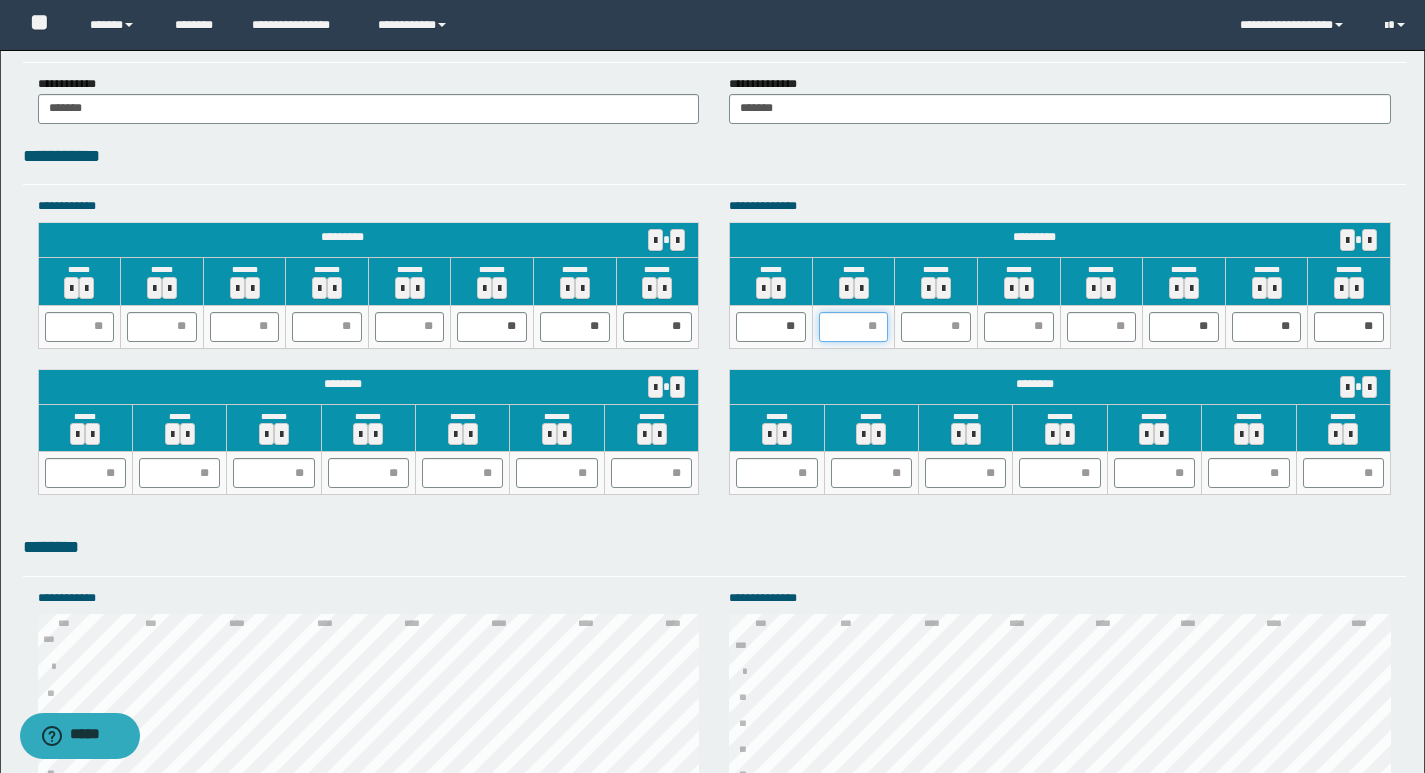 click at bounding box center (854, 327) 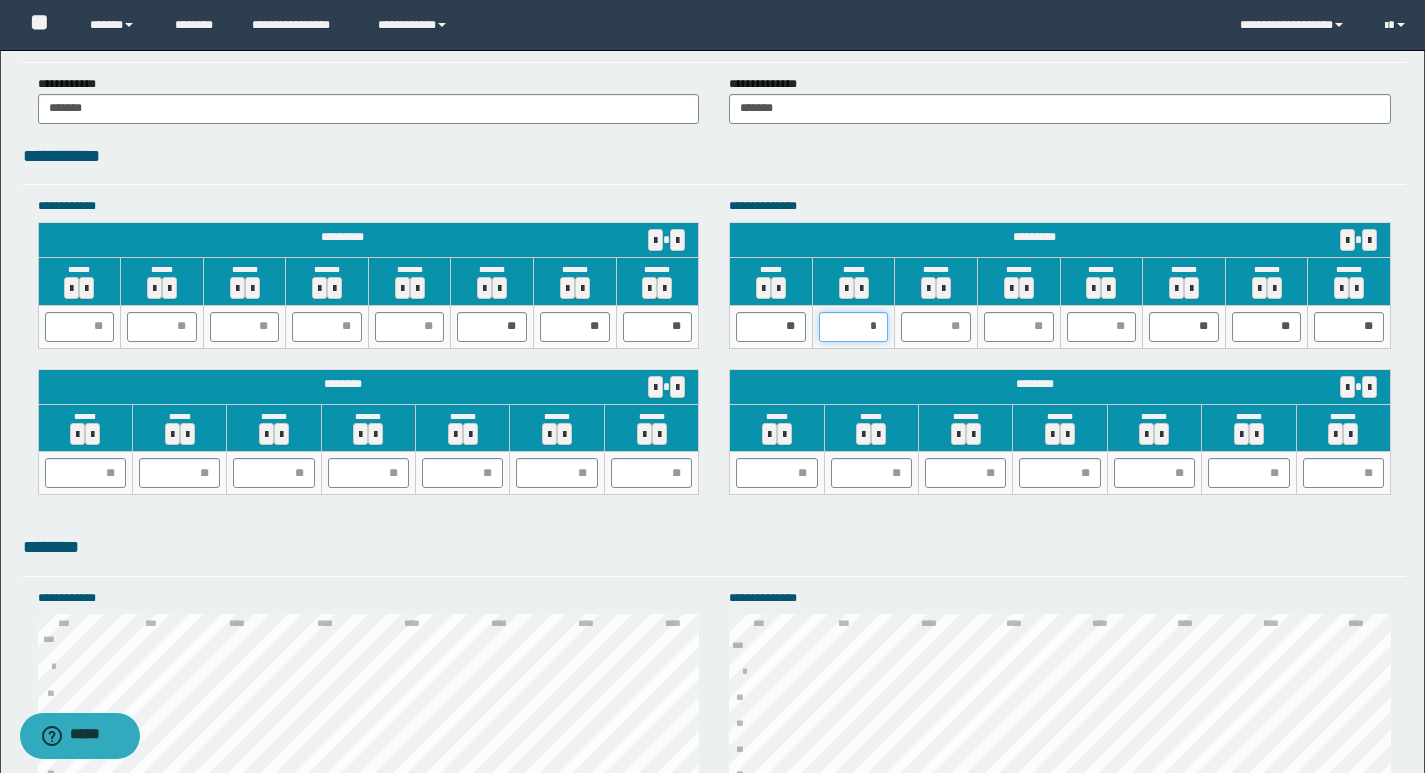 type on "**" 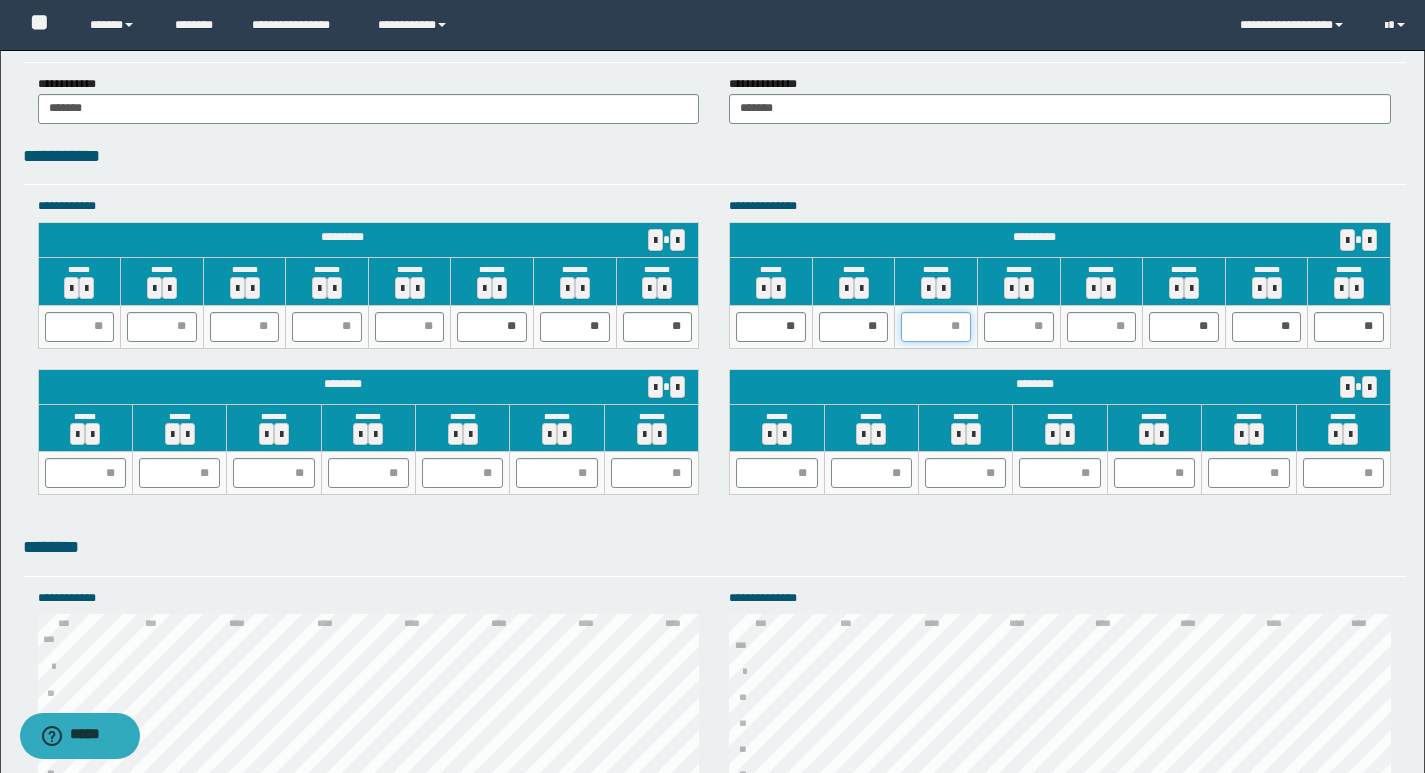 click at bounding box center [936, 327] 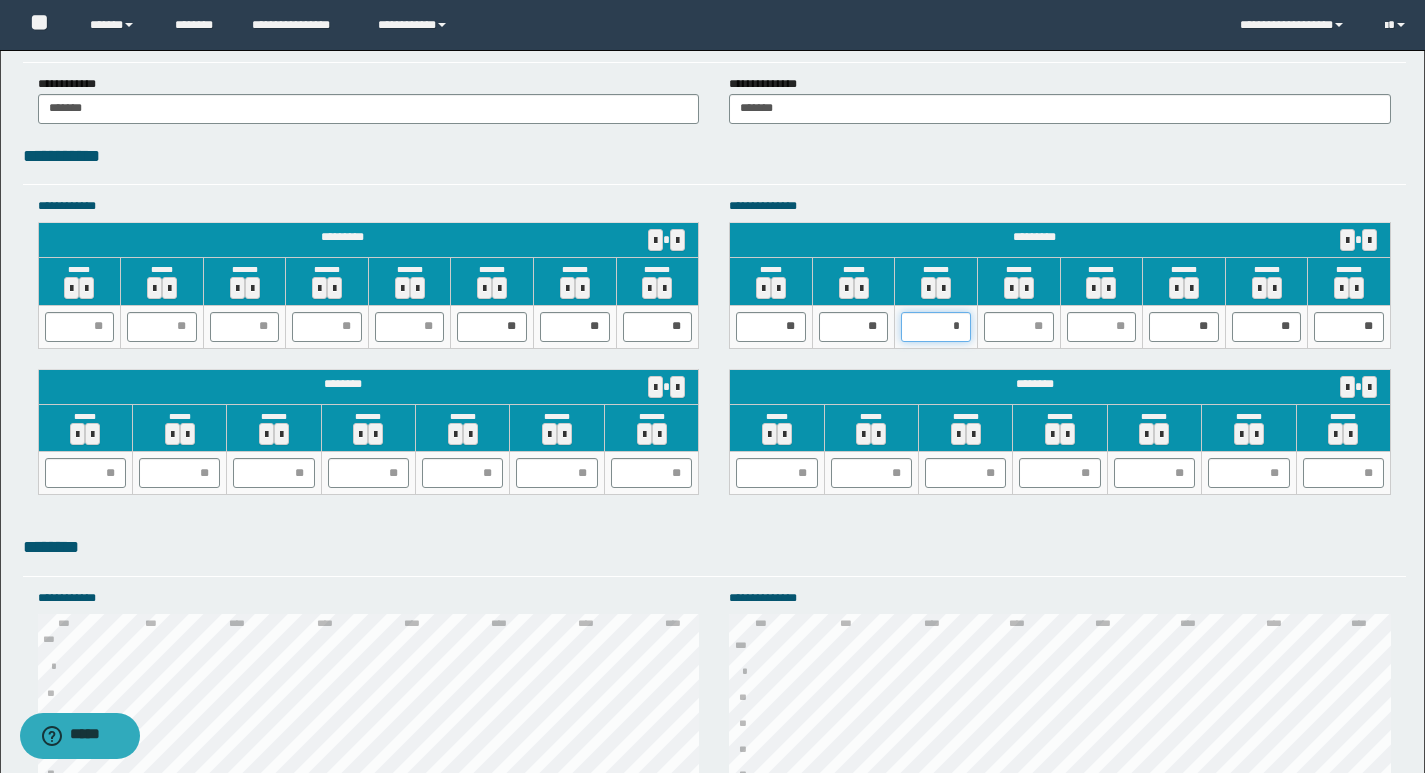 type on "**" 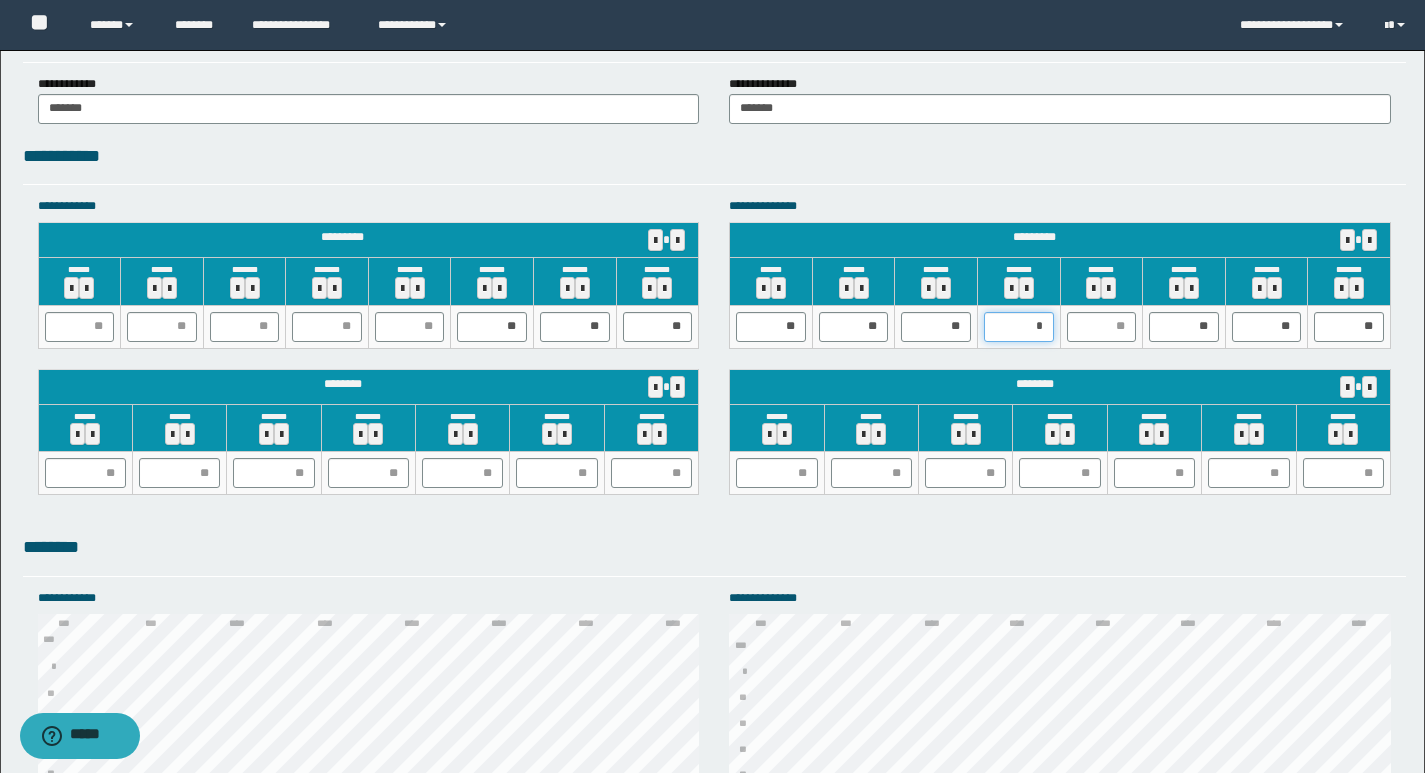 type on "**" 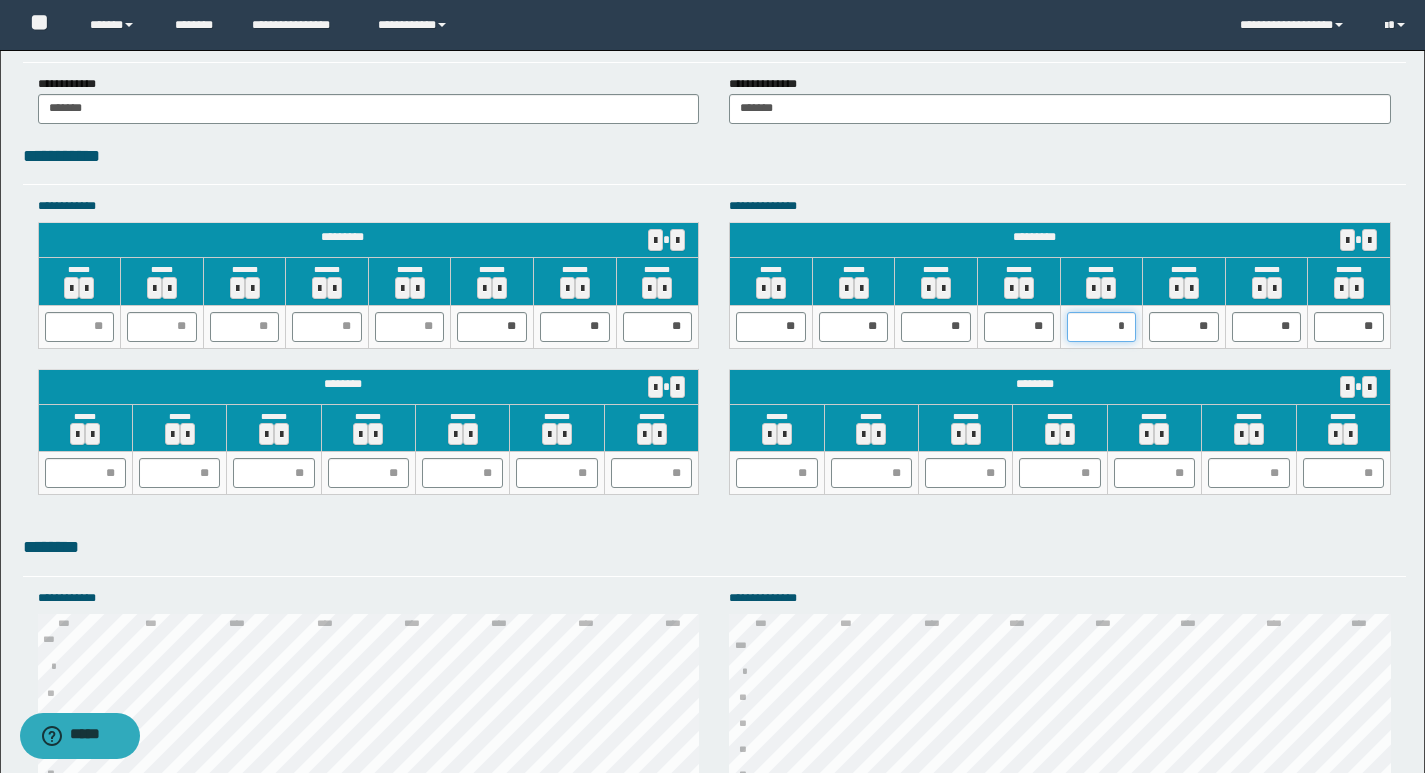type on "**" 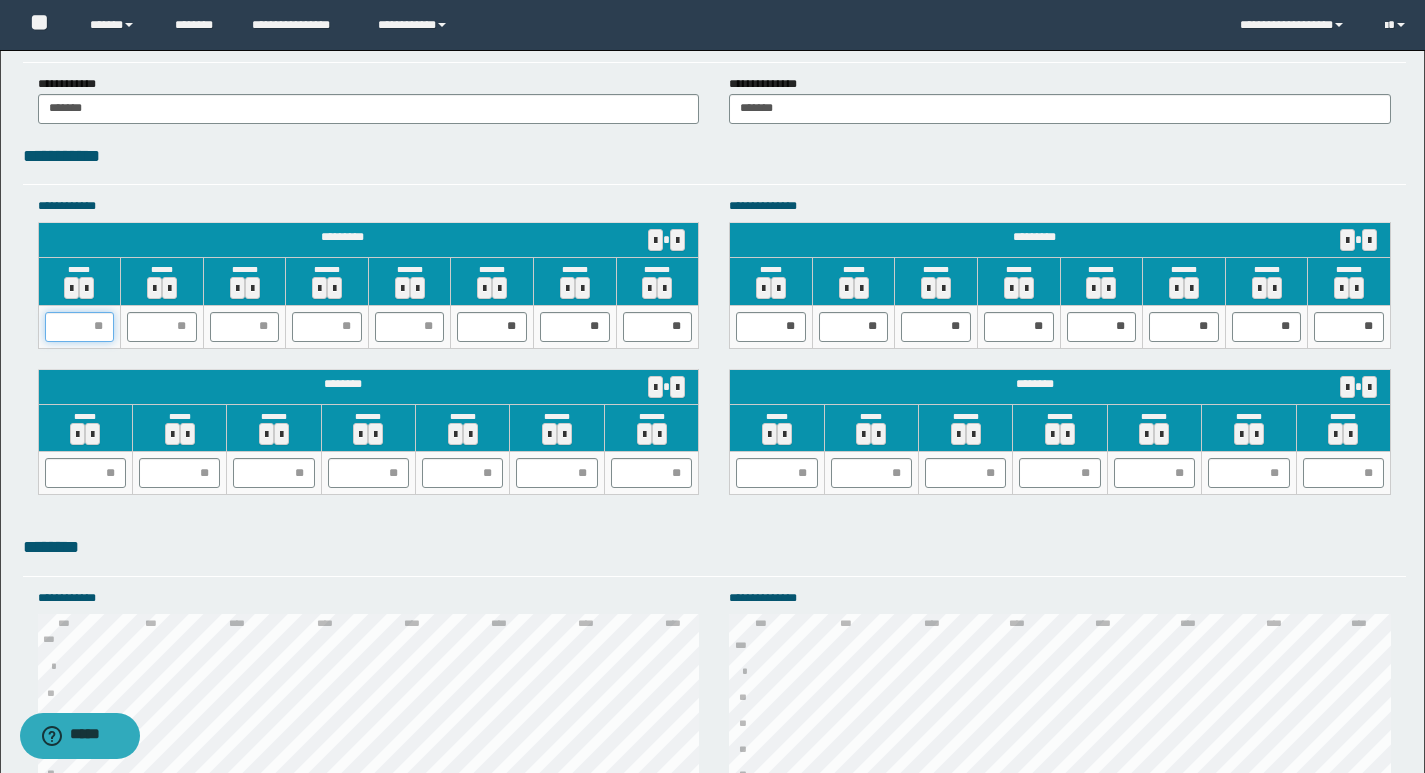 click at bounding box center [80, 327] 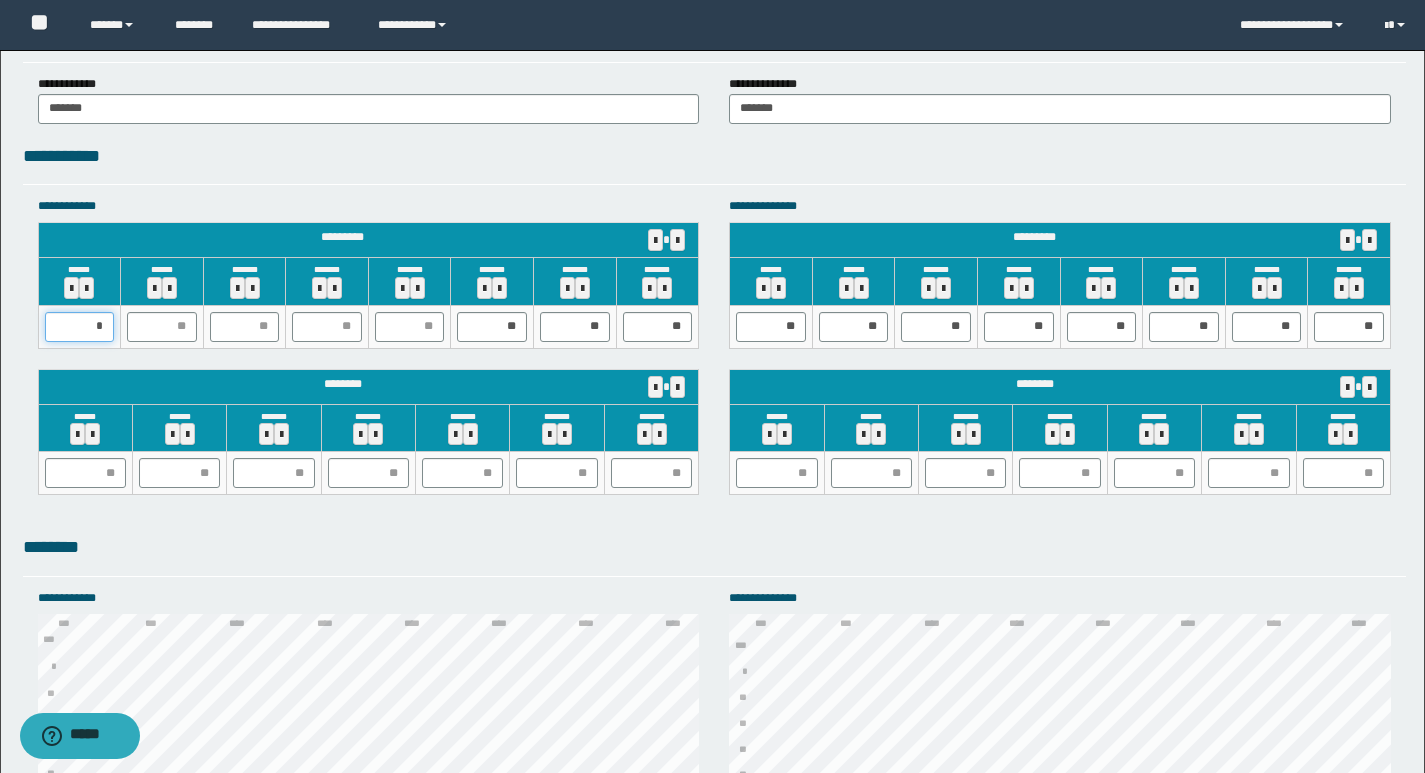 type on "**" 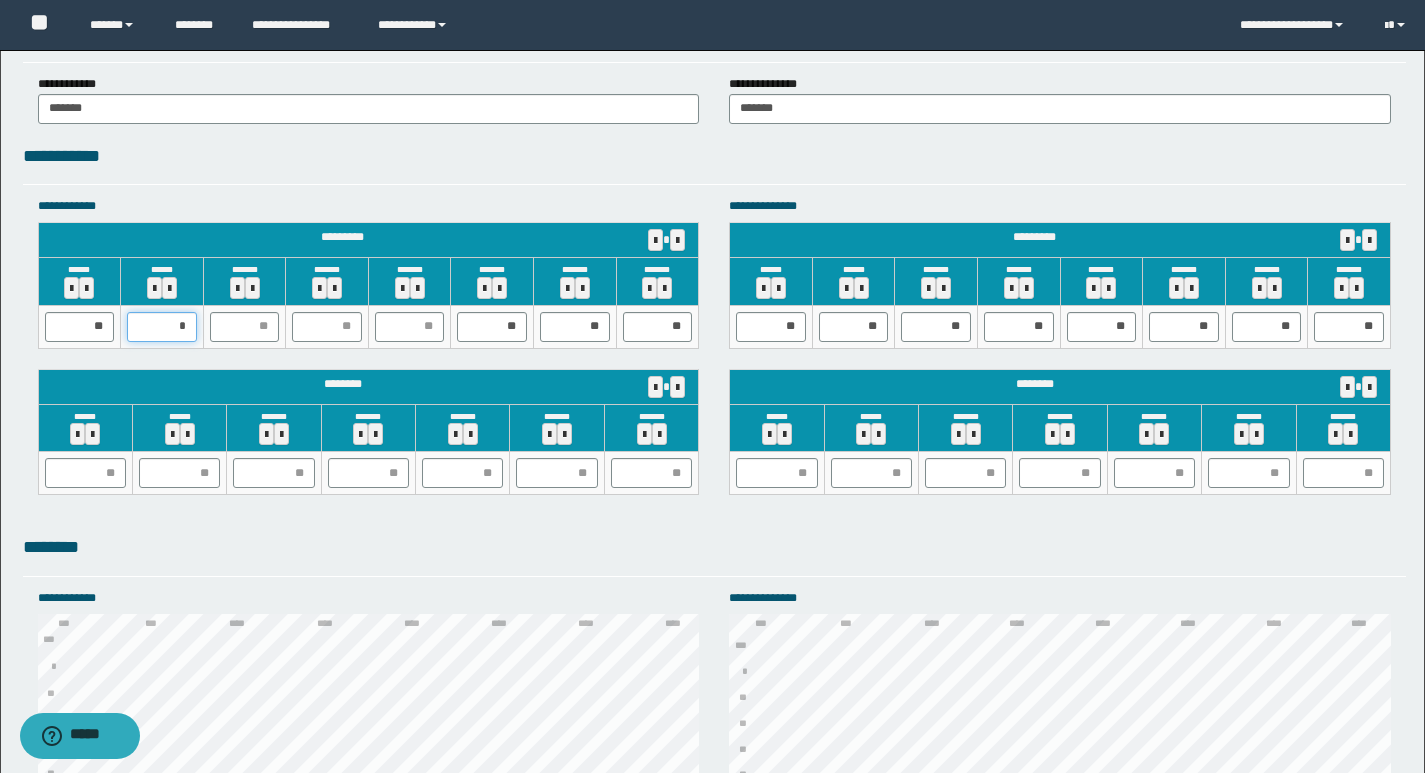 type on "**" 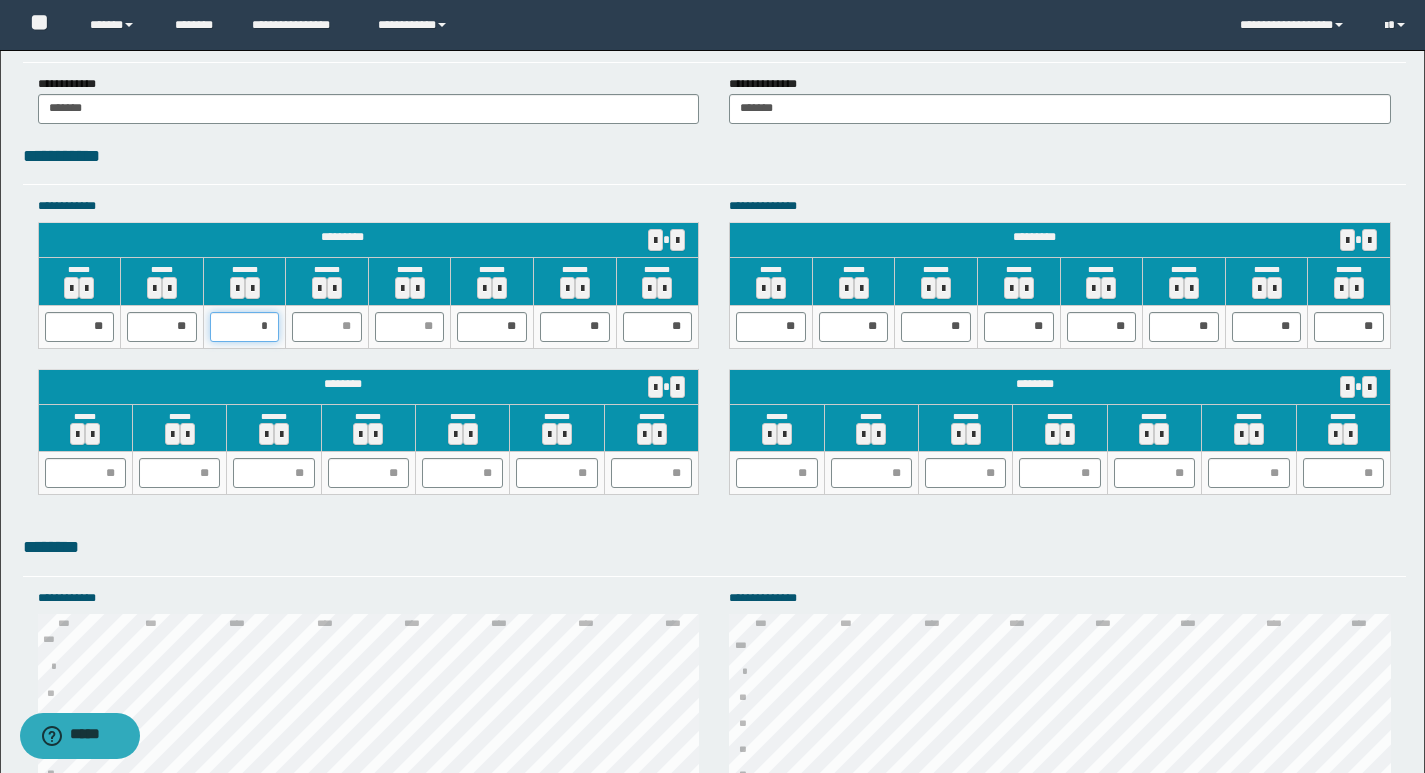 type on "**" 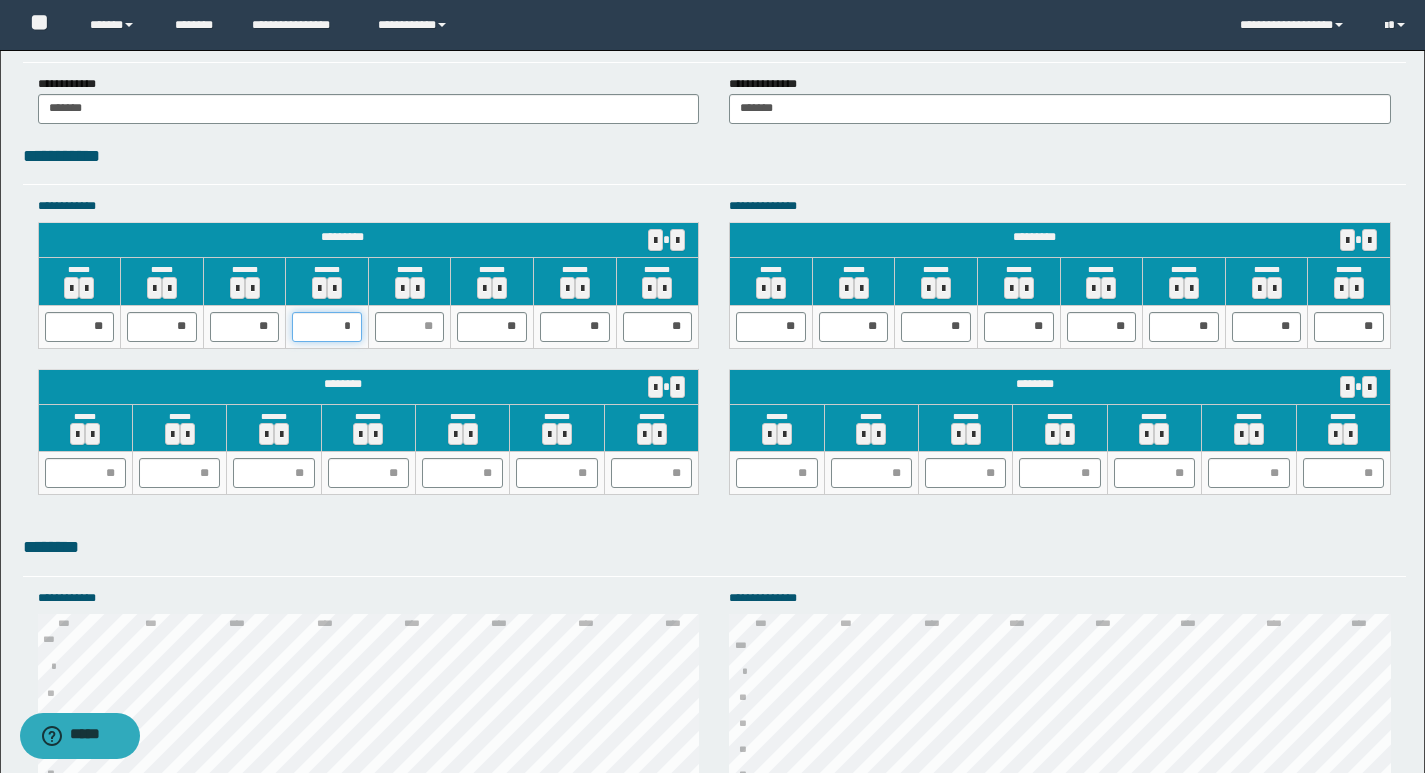 type on "**" 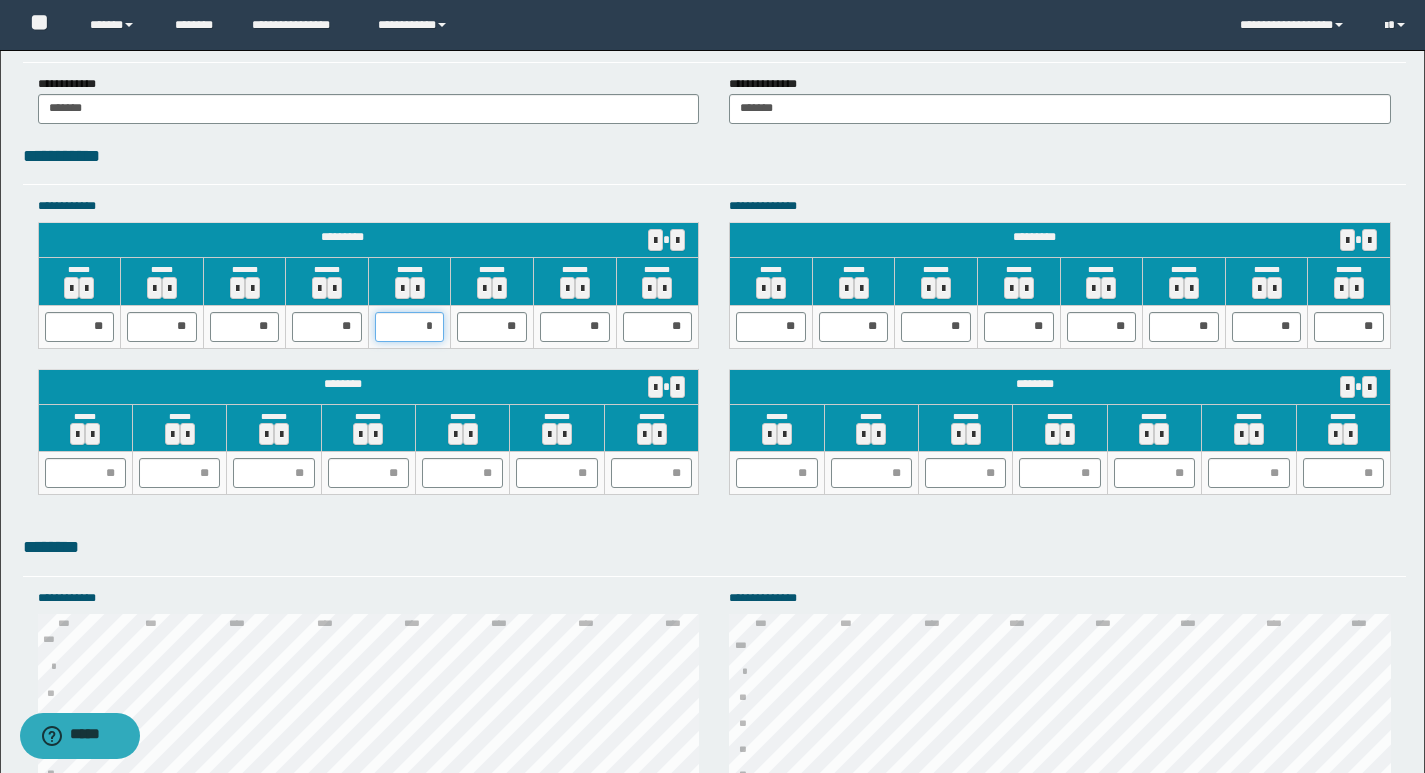 type on "**" 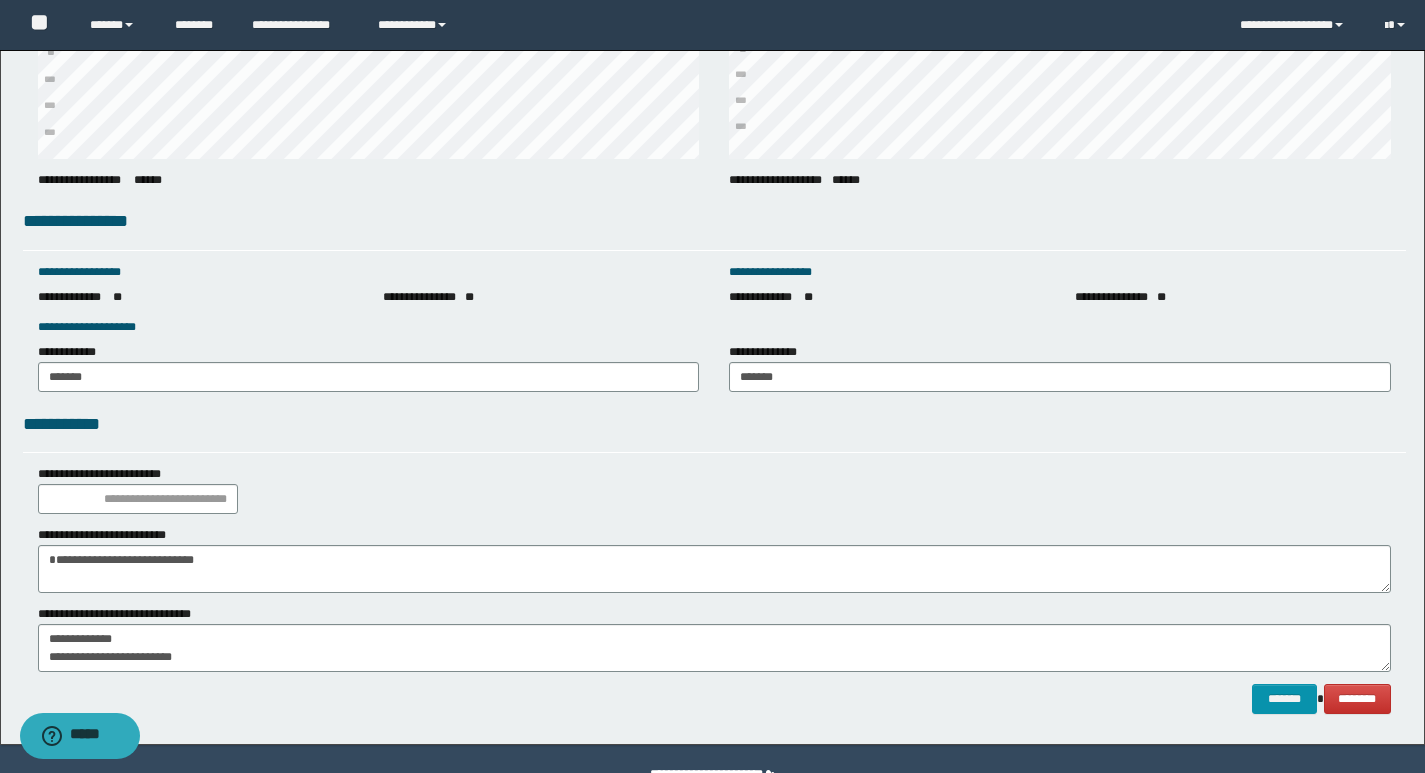 scroll, scrollTop: 2711, scrollLeft: 0, axis: vertical 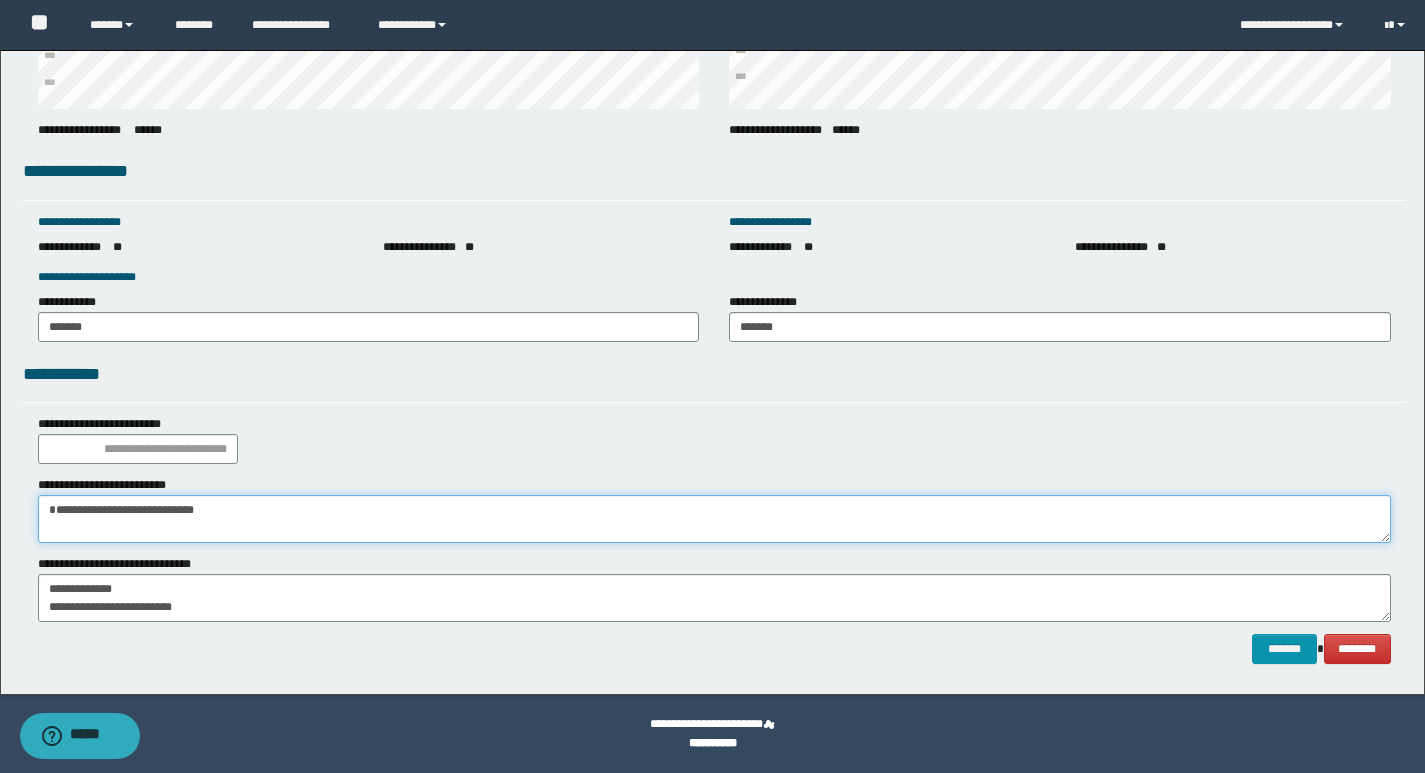 drag, startPoint x: 213, startPoint y: 532, endPoint x: 0, endPoint y: 505, distance: 214.70445 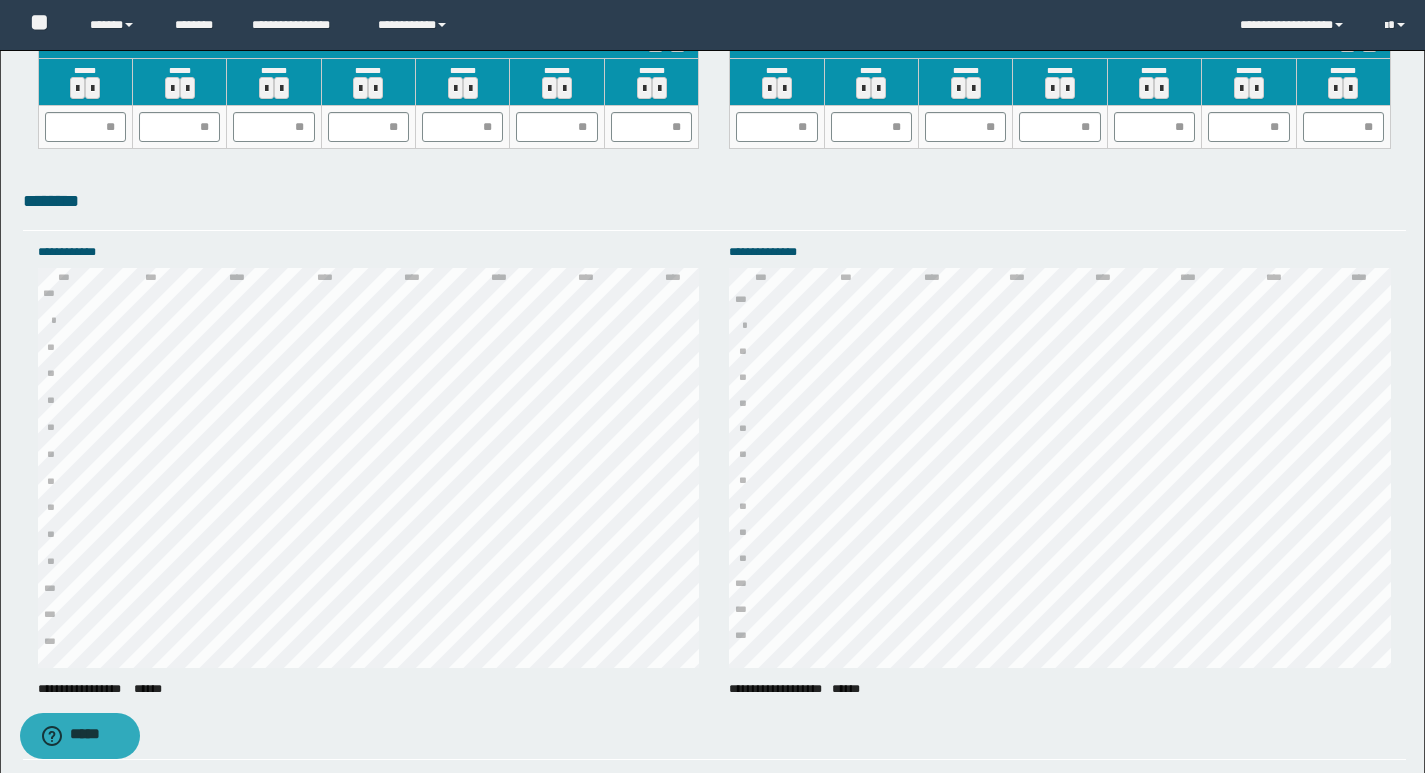 scroll, scrollTop: 2111, scrollLeft: 0, axis: vertical 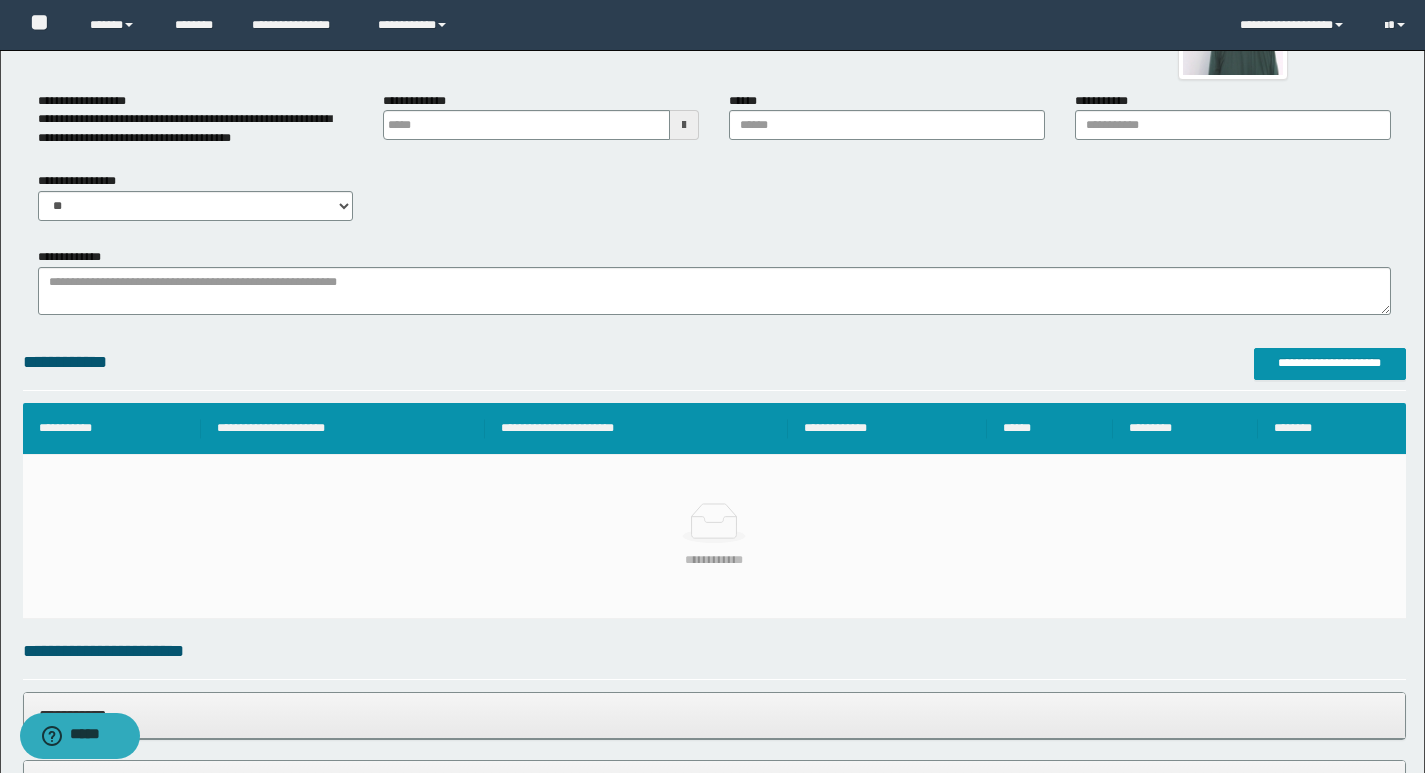 type on "**********" 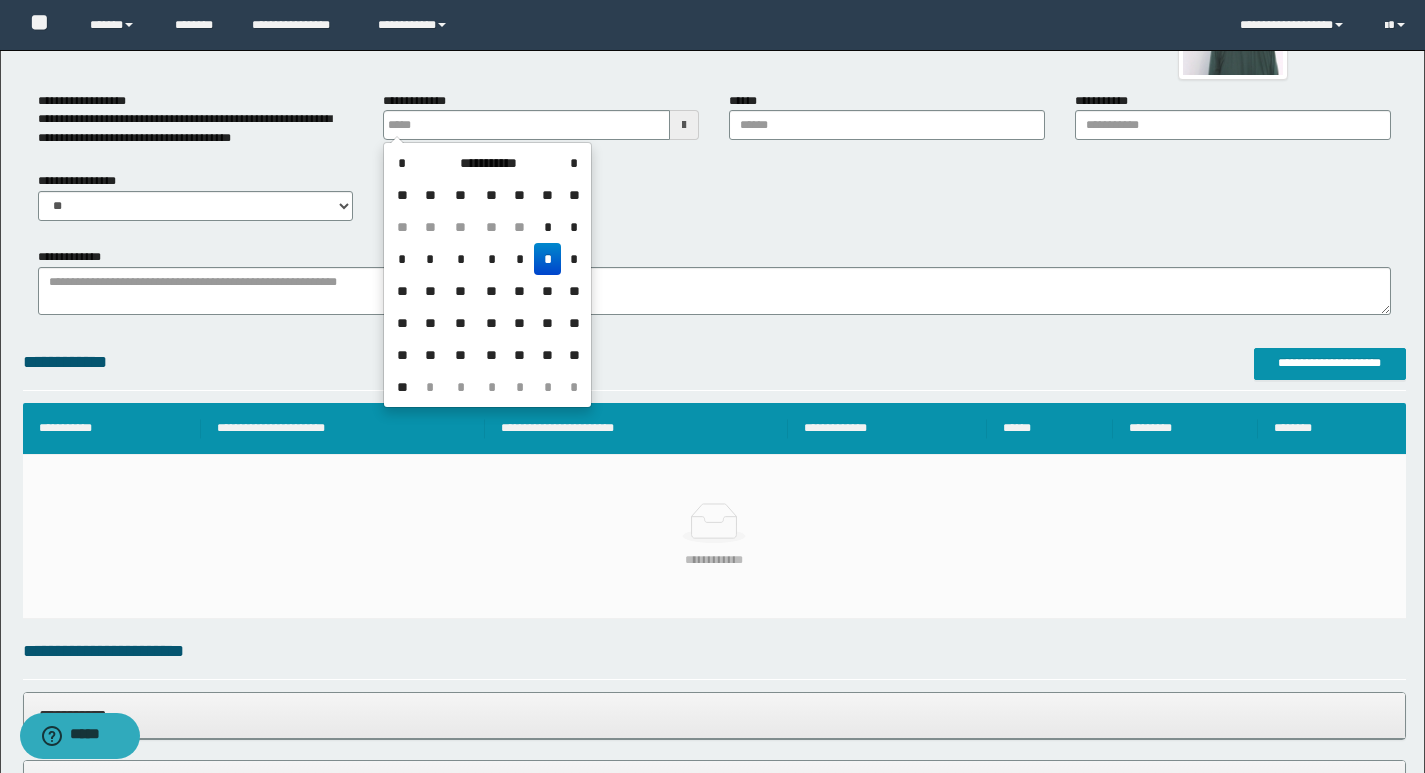 click on "**********" at bounding box center [487, 275] 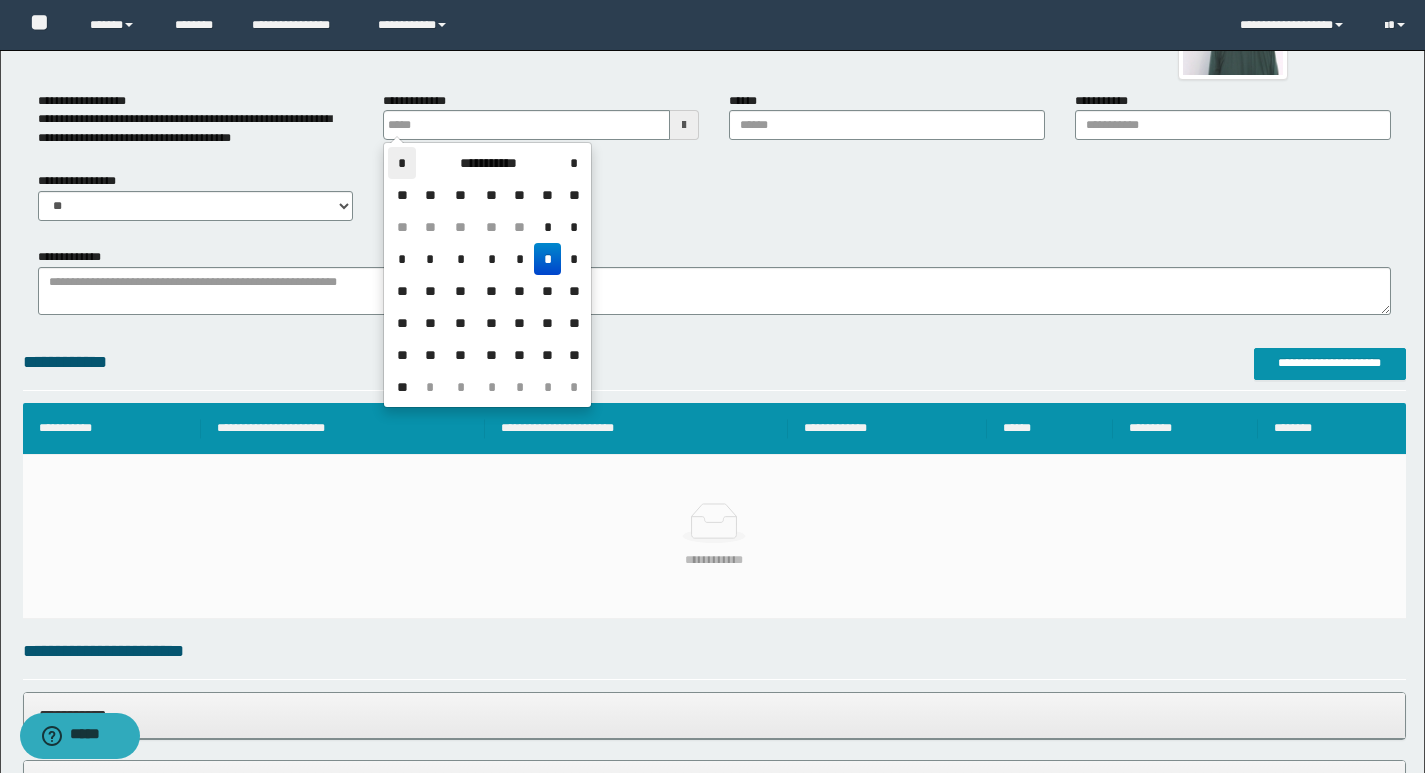 drag, startPoint x: 390, startPoint y: 154, endPoint x: 401, endPoint y: 154, distance: 11 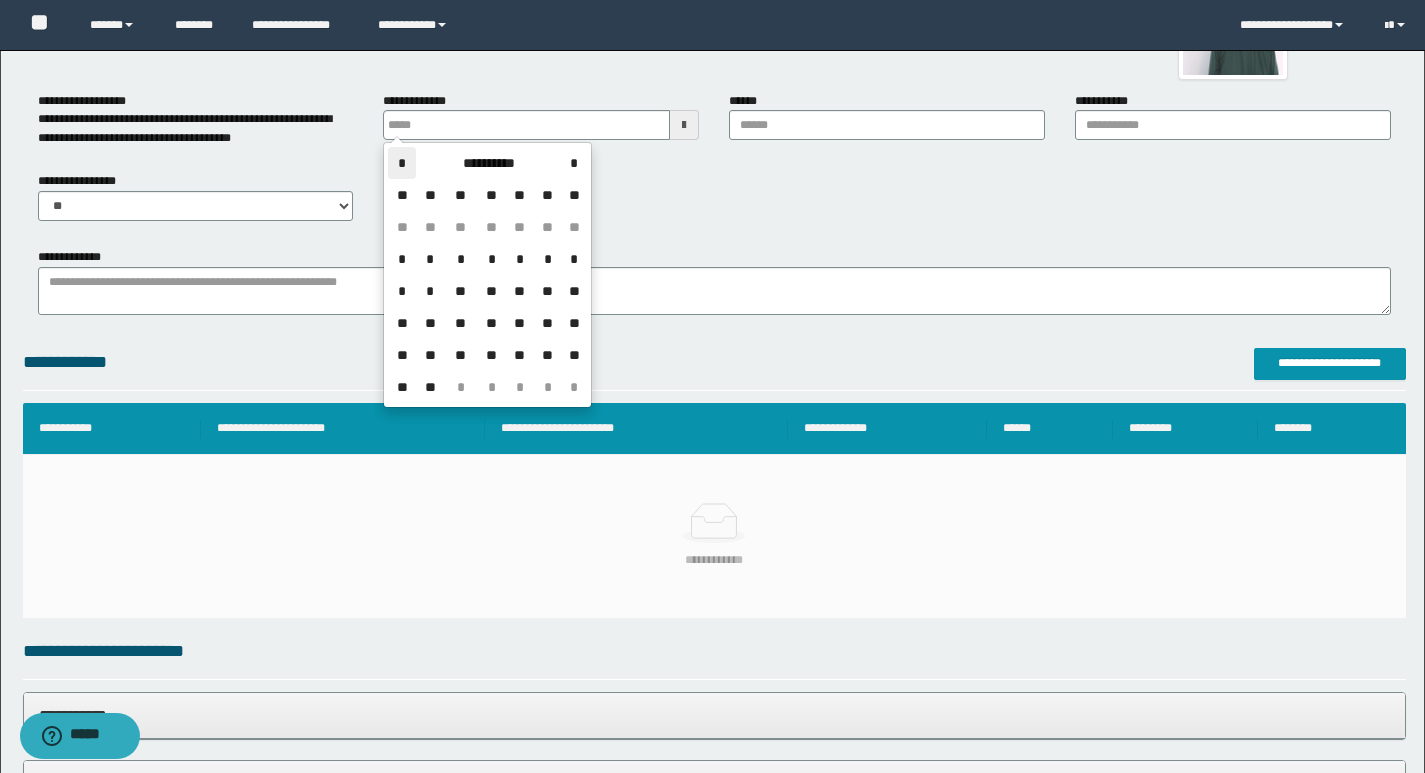 click on "*" at bounding box center [402, 163] 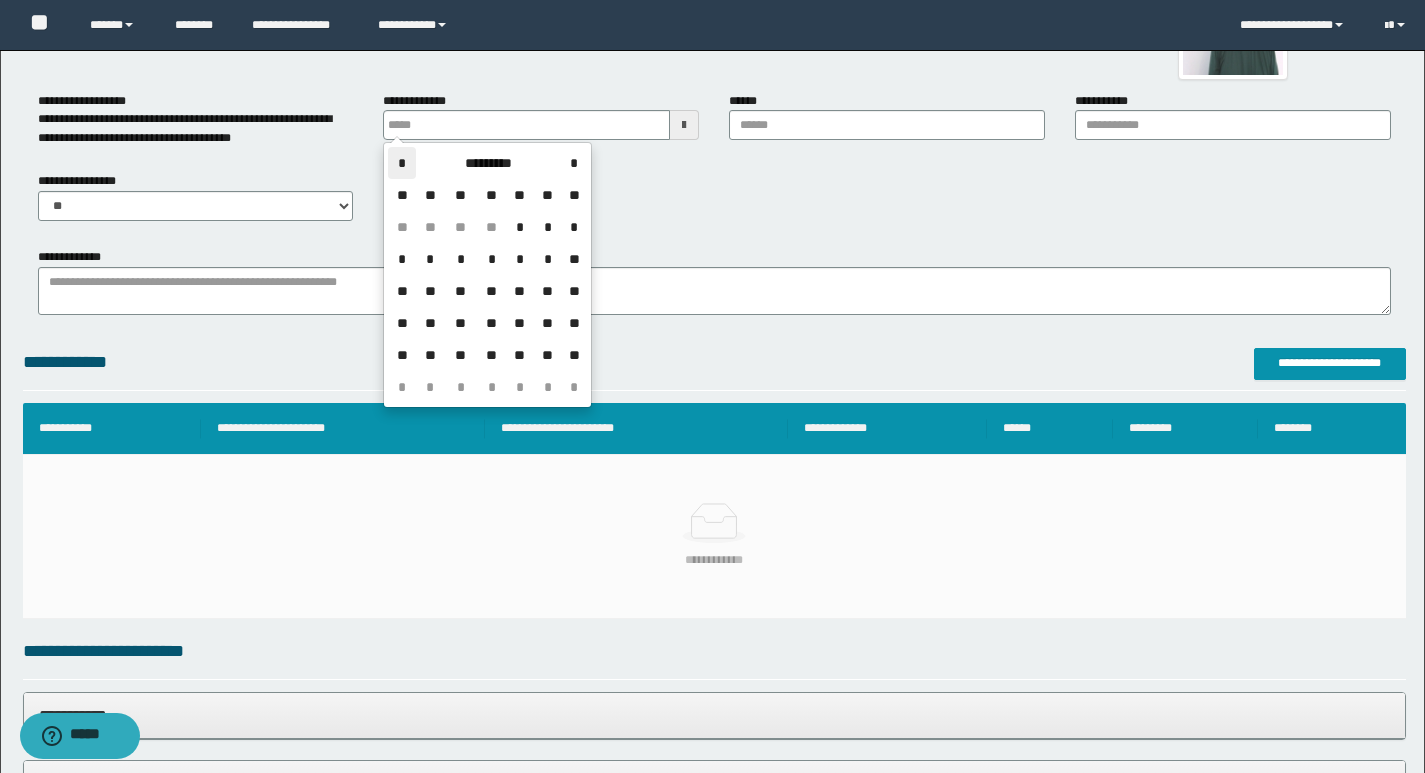 click on "*" at bounding box center [402, 163] 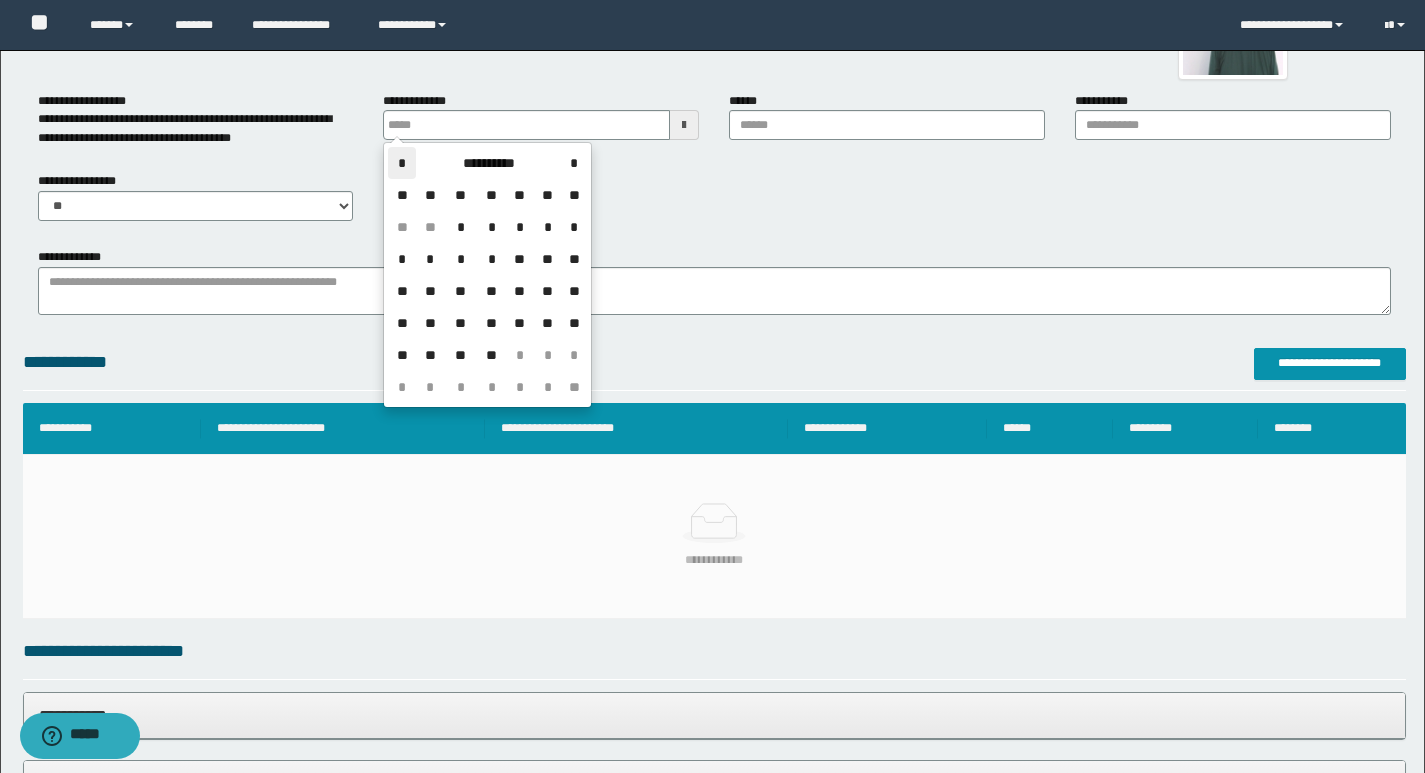 click on "*" at bounding box center [402, 163] 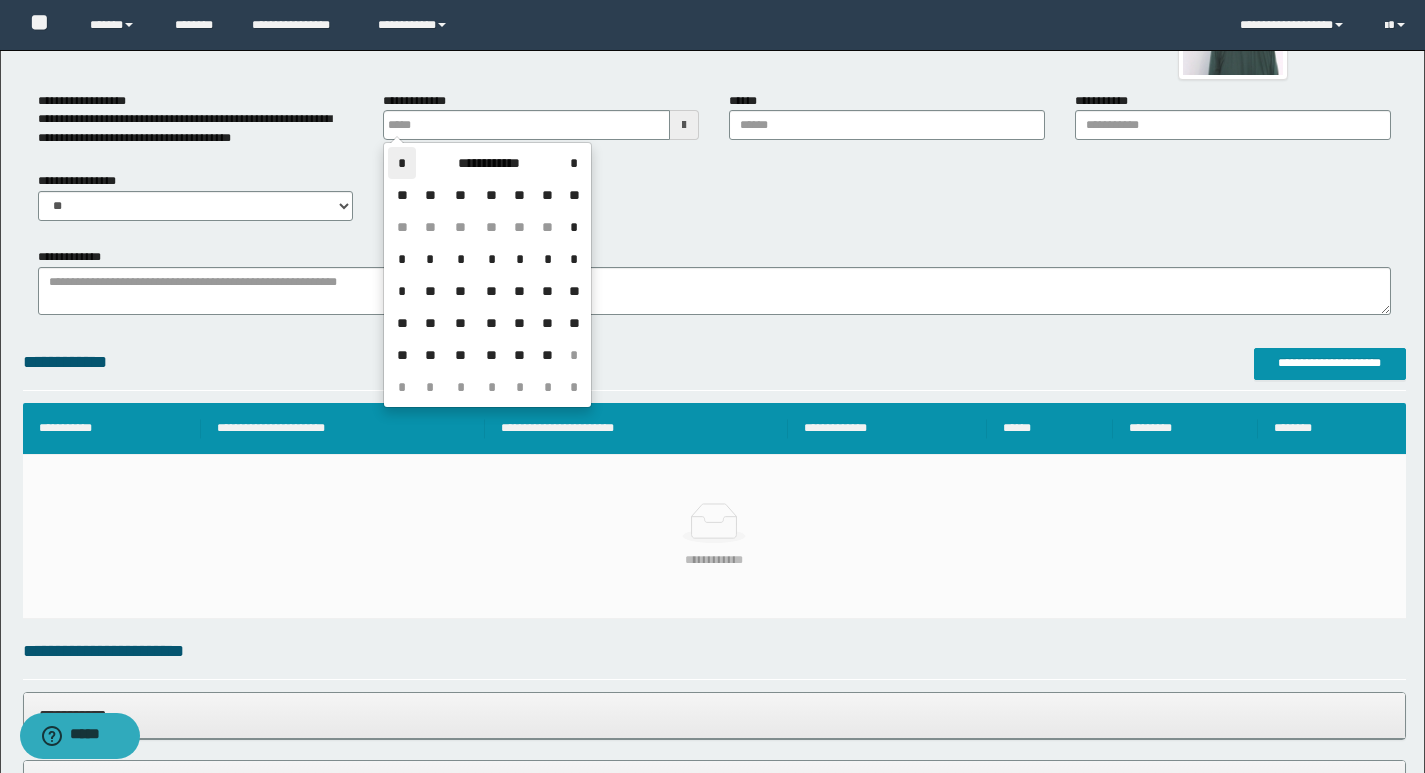click on "*" at bounding box center [402, 163] 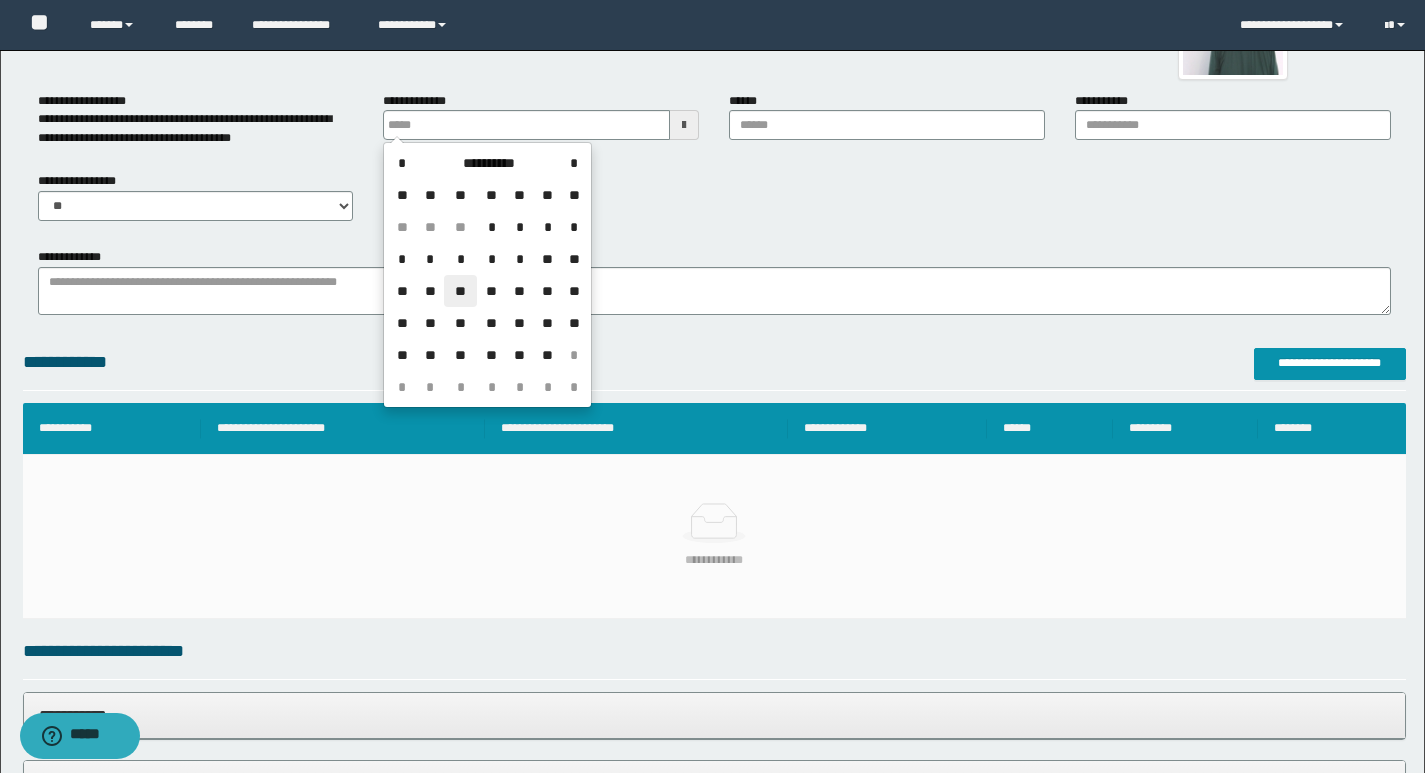 click on "**" at bounding box center [460, 291] 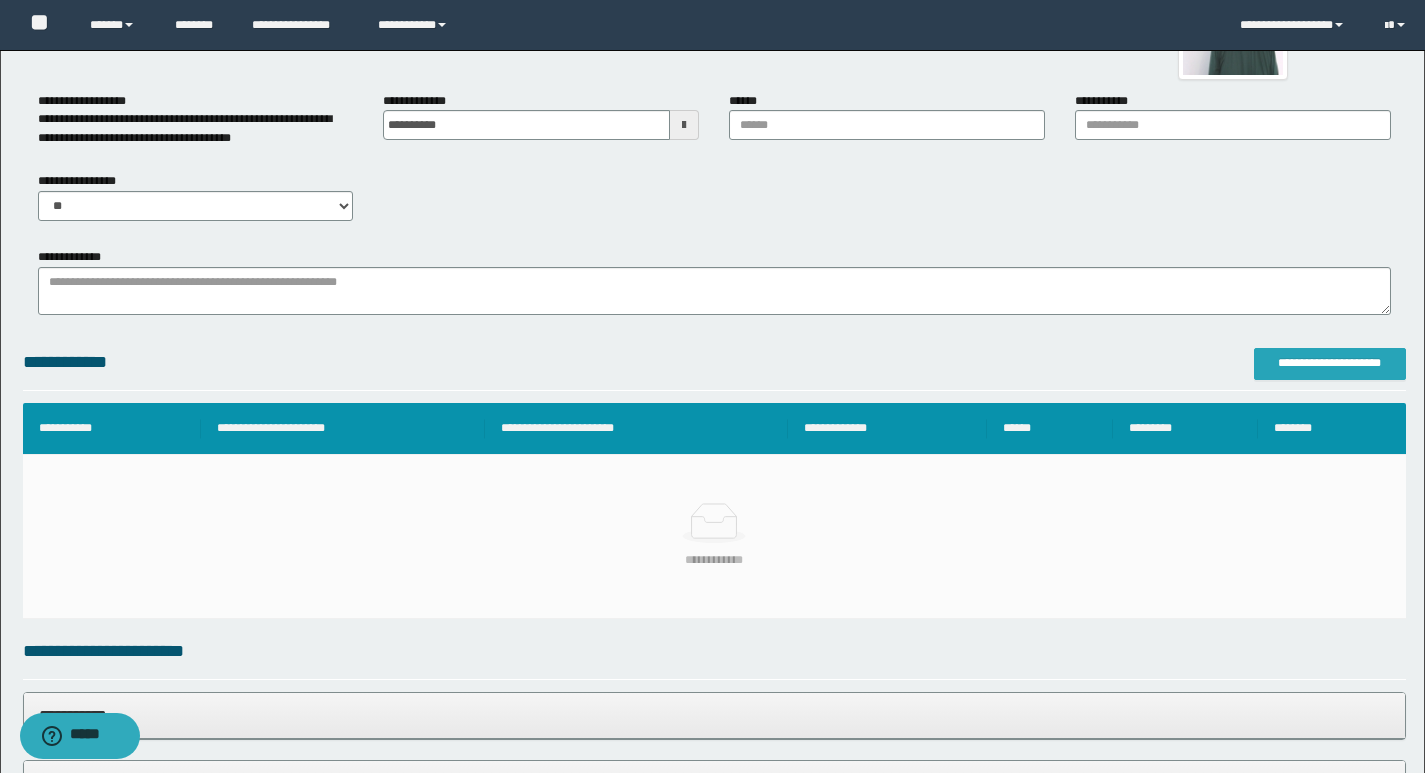 click on "**********" at bounding box center [1330, 363] 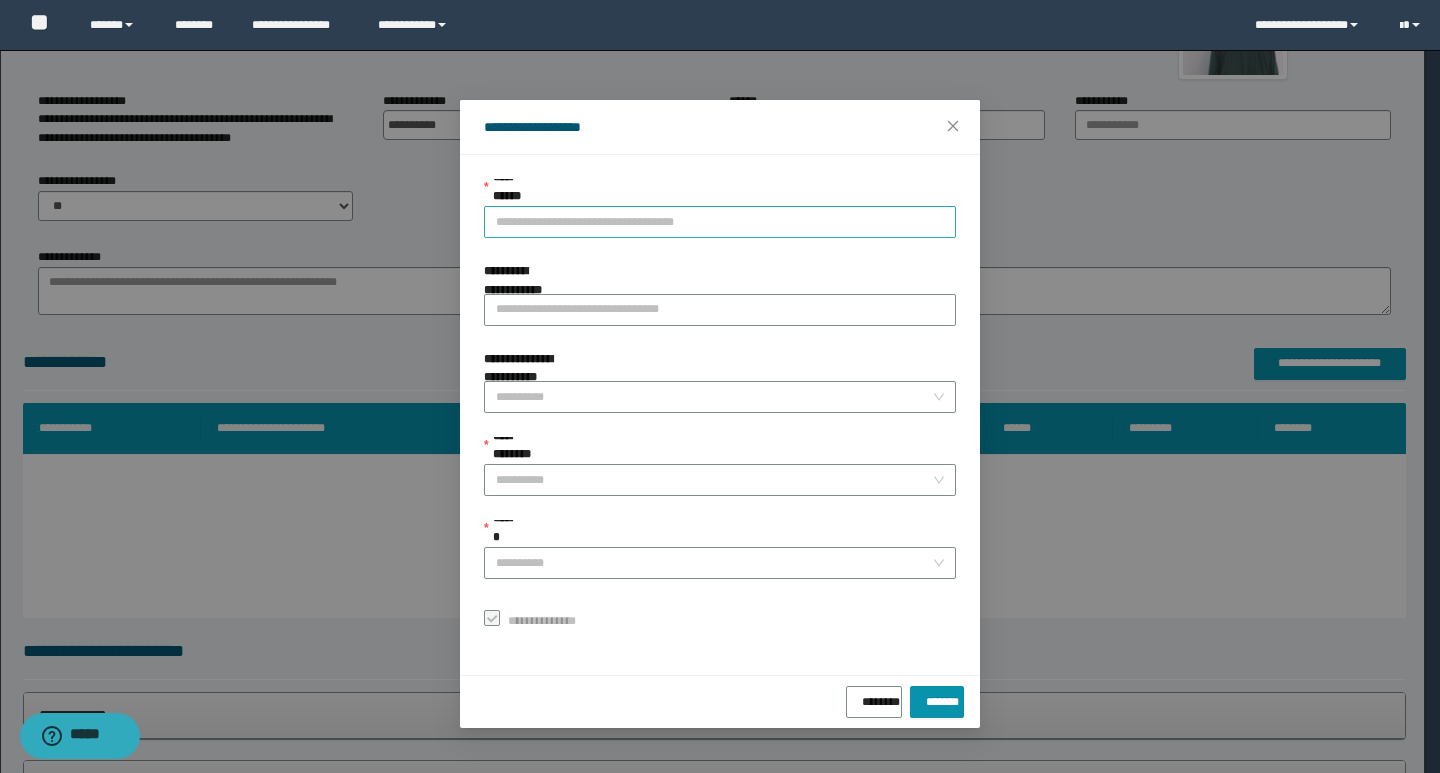 click on "**********" at bounding box center [720, 222] 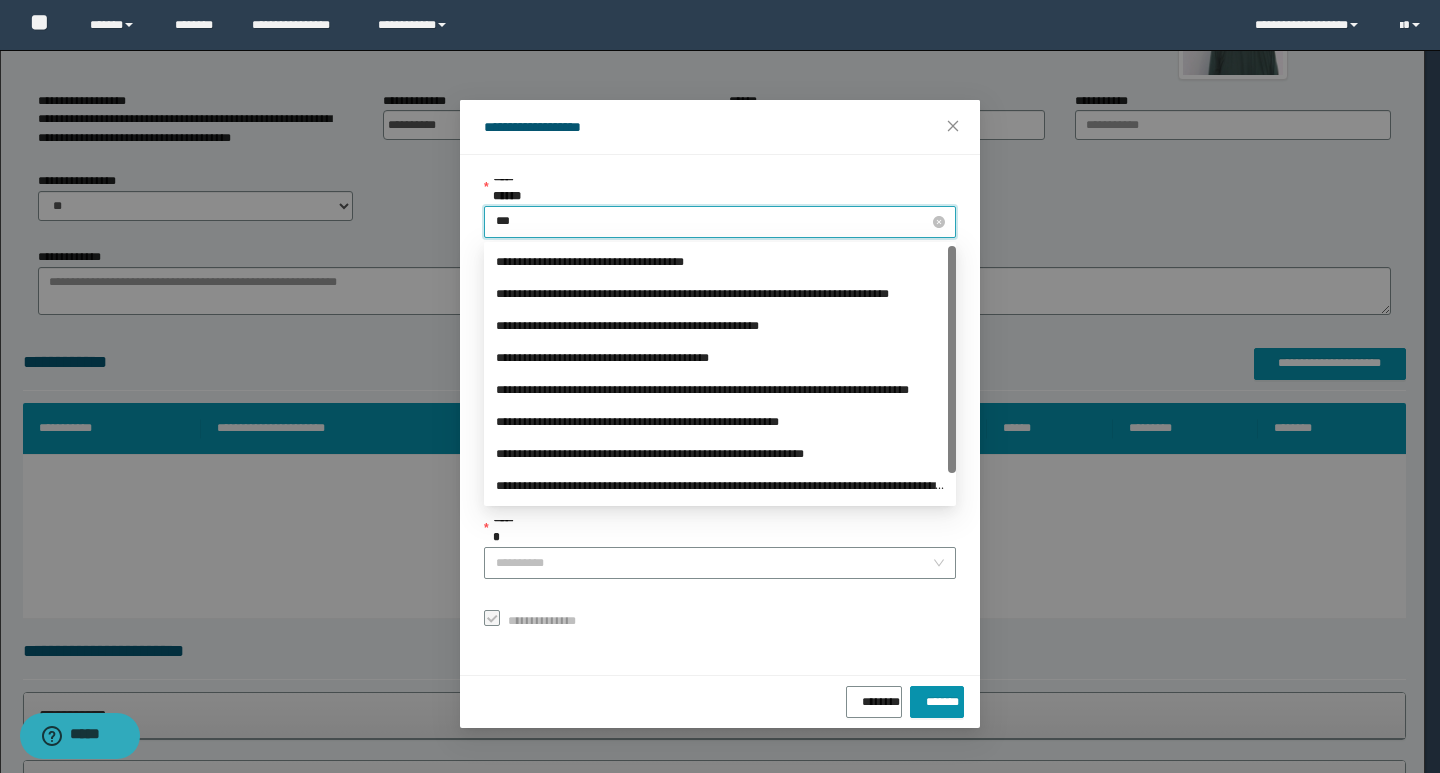 type on "****" 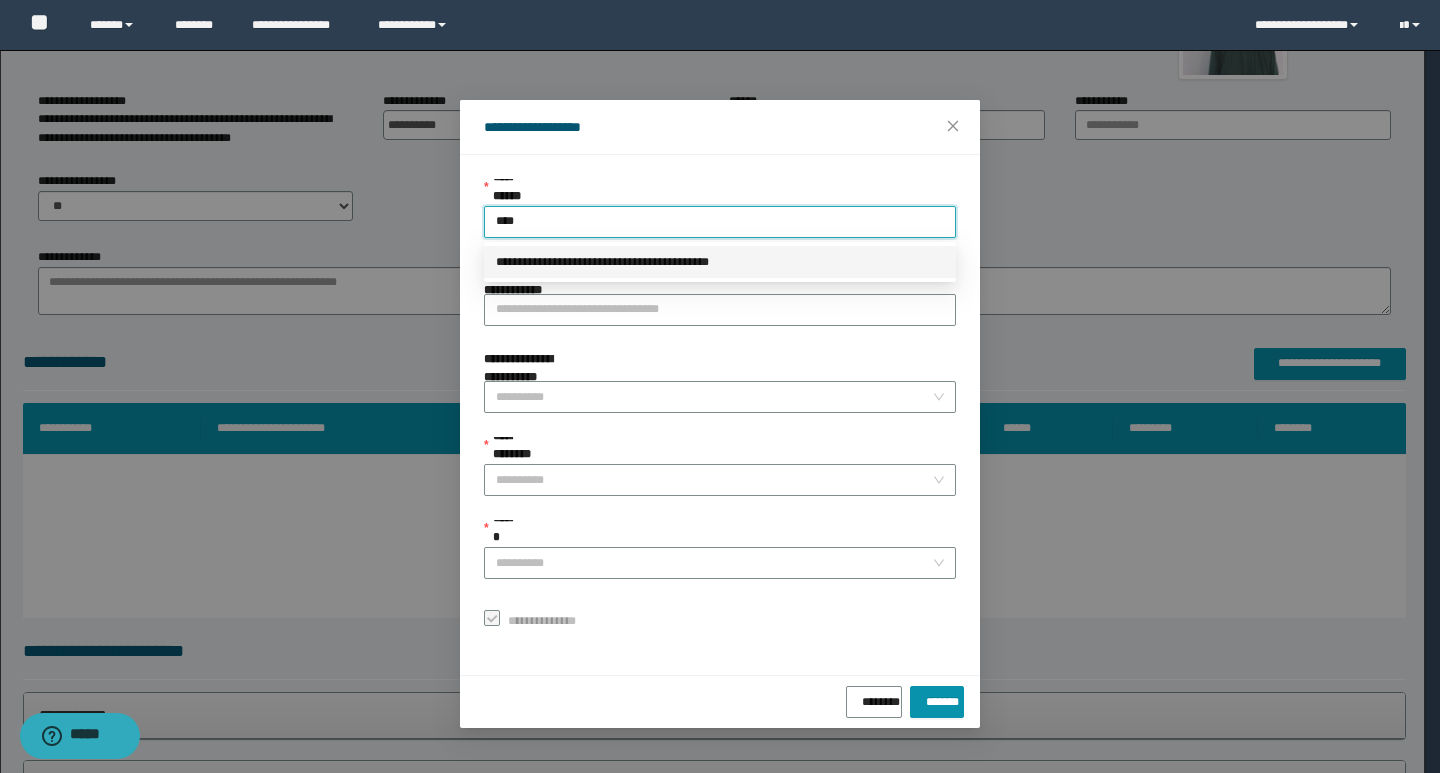 click on "**********" at bounding box center [720, 262] 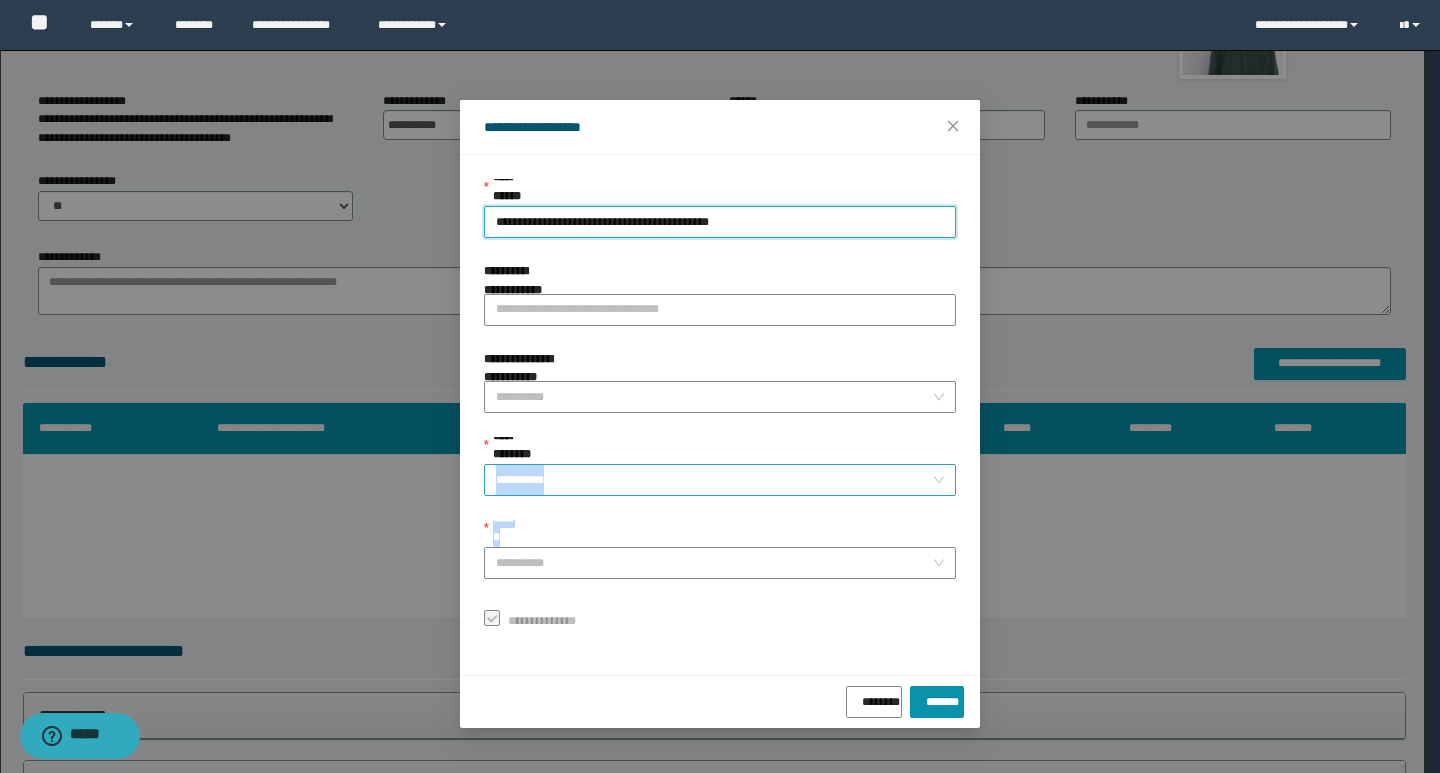 drag, startPoint x: 570, startPoint y: 485, endPoint x: 570, endPoint y: 474, distance: 11 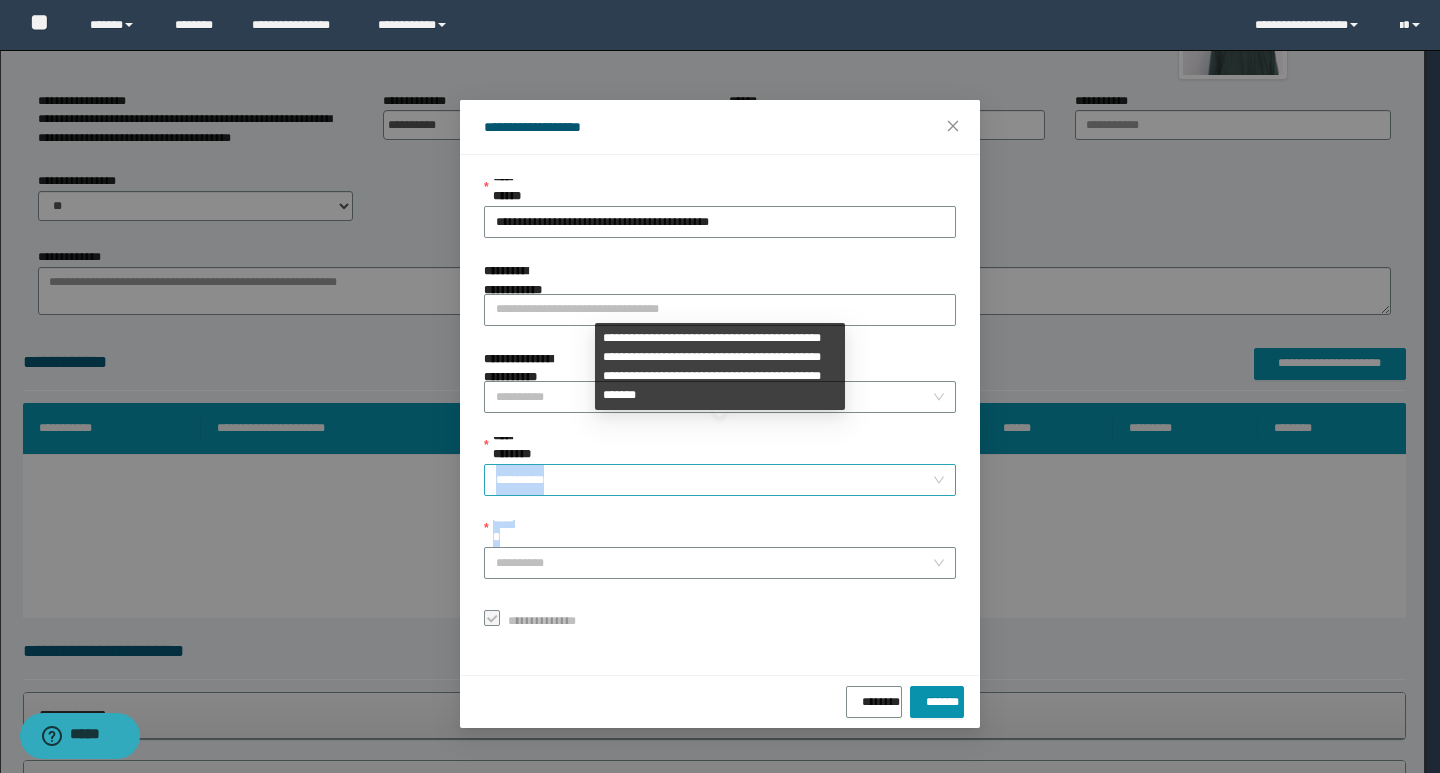 click on "**********" at bounding box center [714, 480] 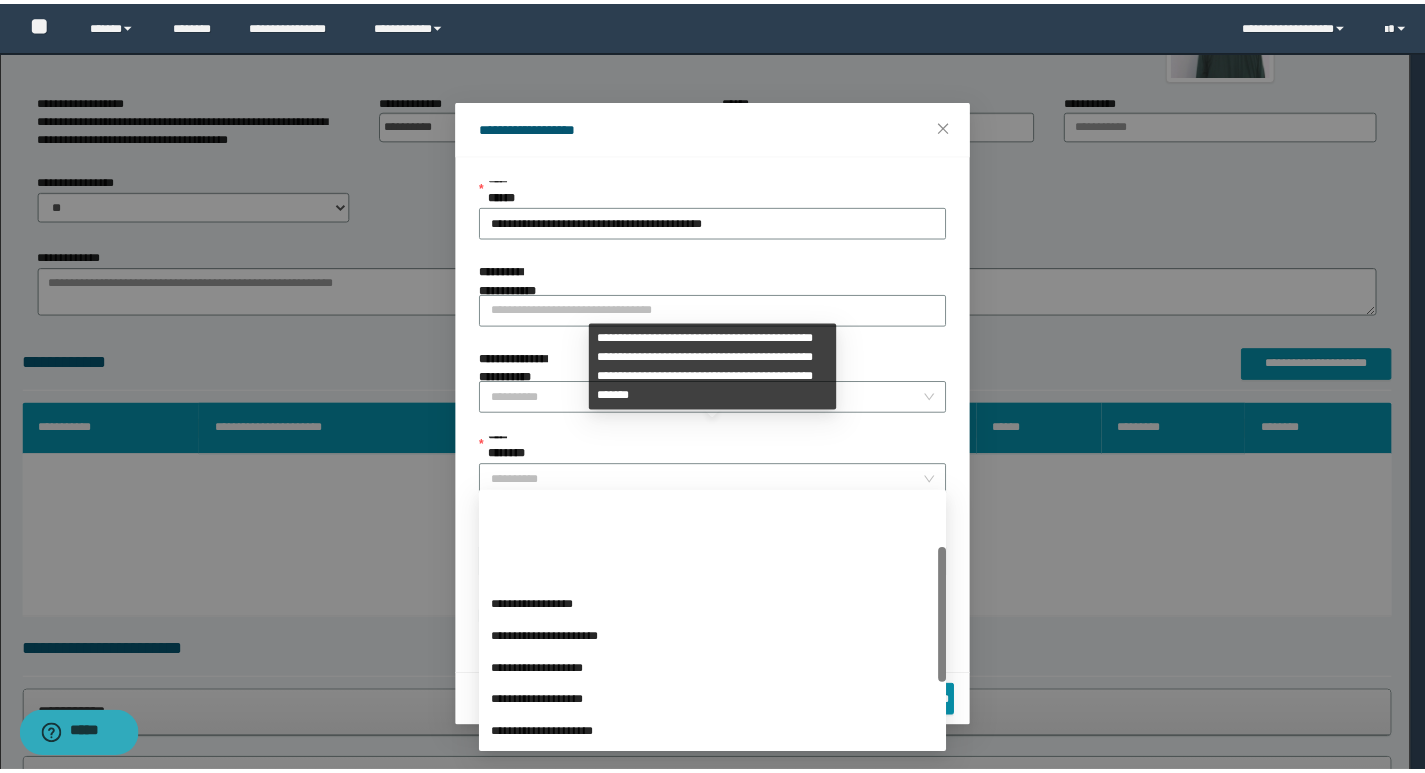 scroll, scrollTop: 224, scrollLeft: 0, axis: vertical 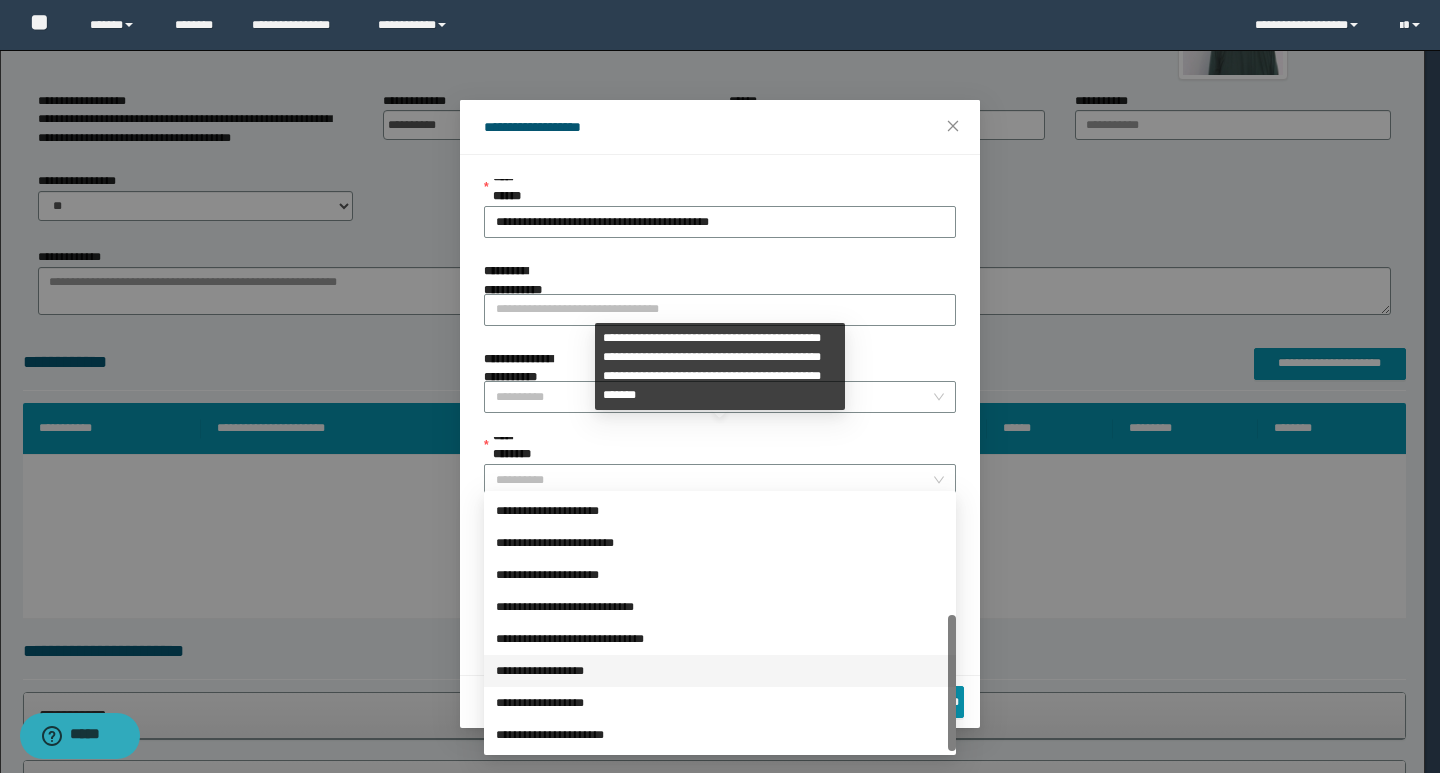 click on "**********" at bounding box center [720, 671] 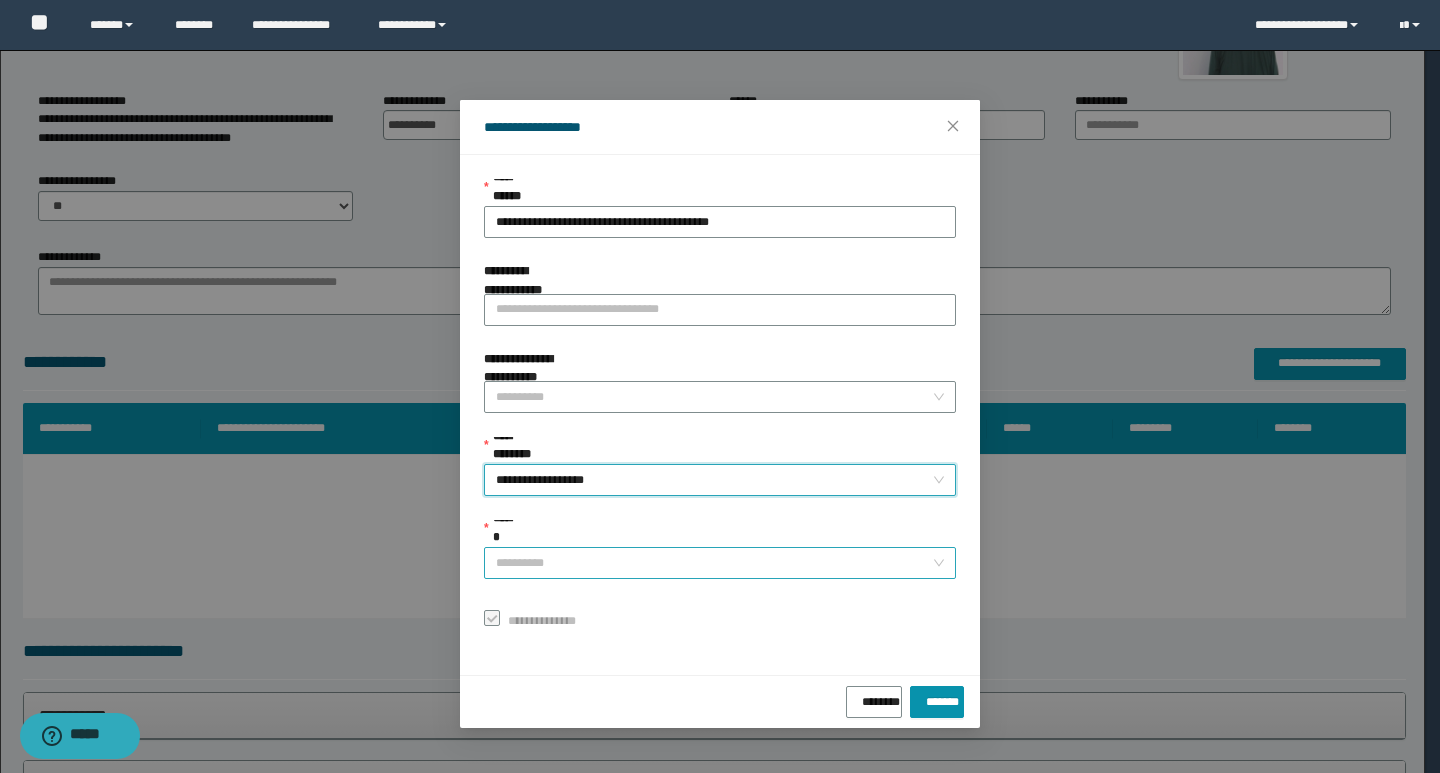 click on "******" at bounding box center (714, 563) 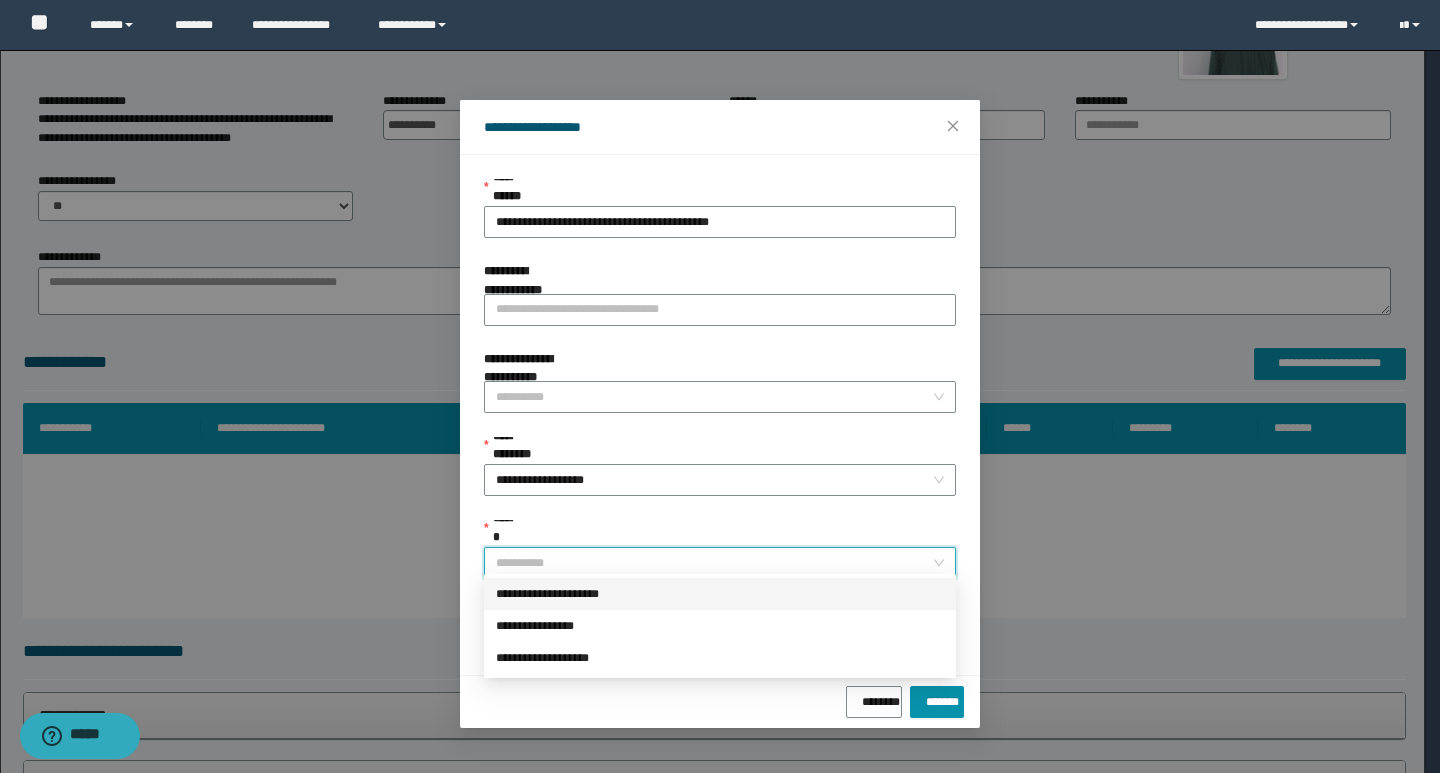 click on "**********" at bounding box center [720, 594] 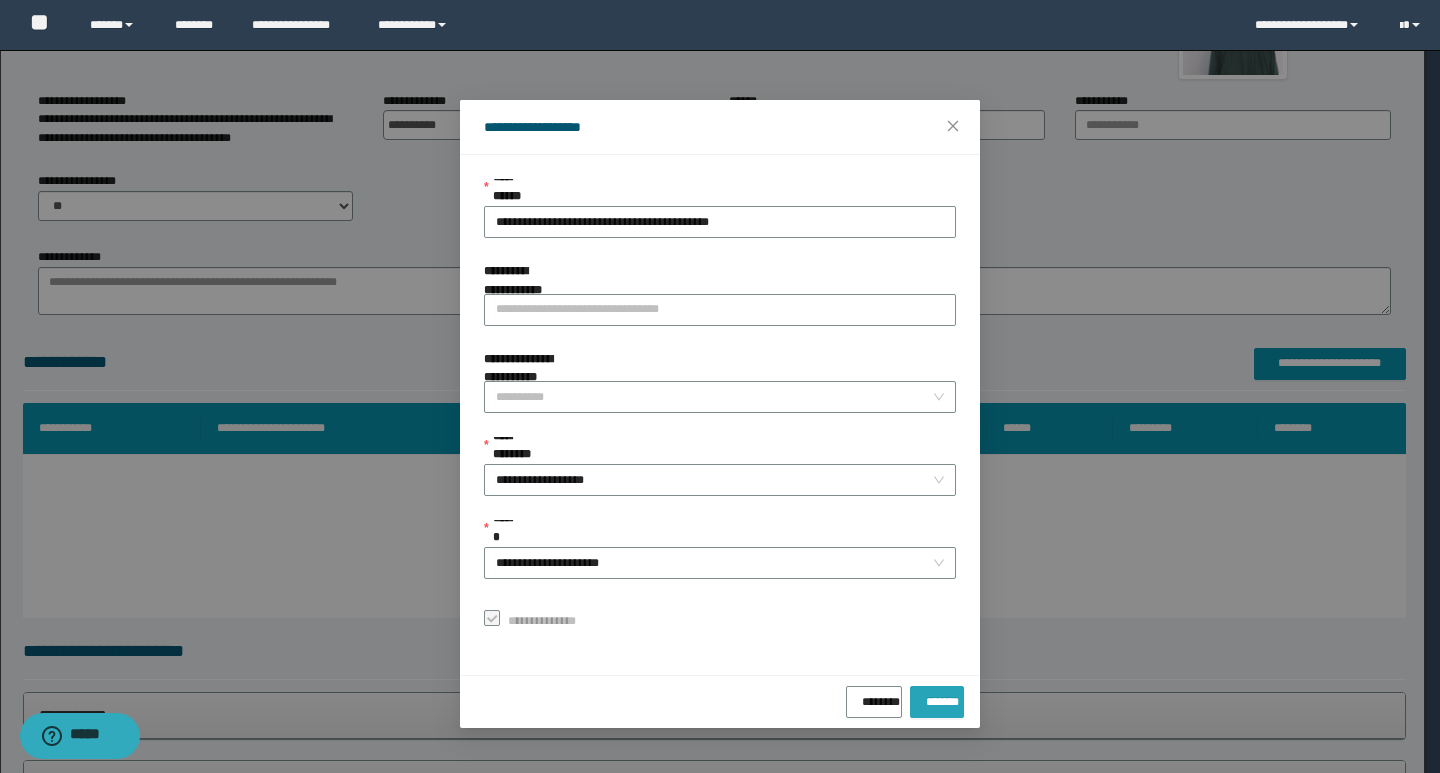 click on "*******" at bounding box center (937, 702) 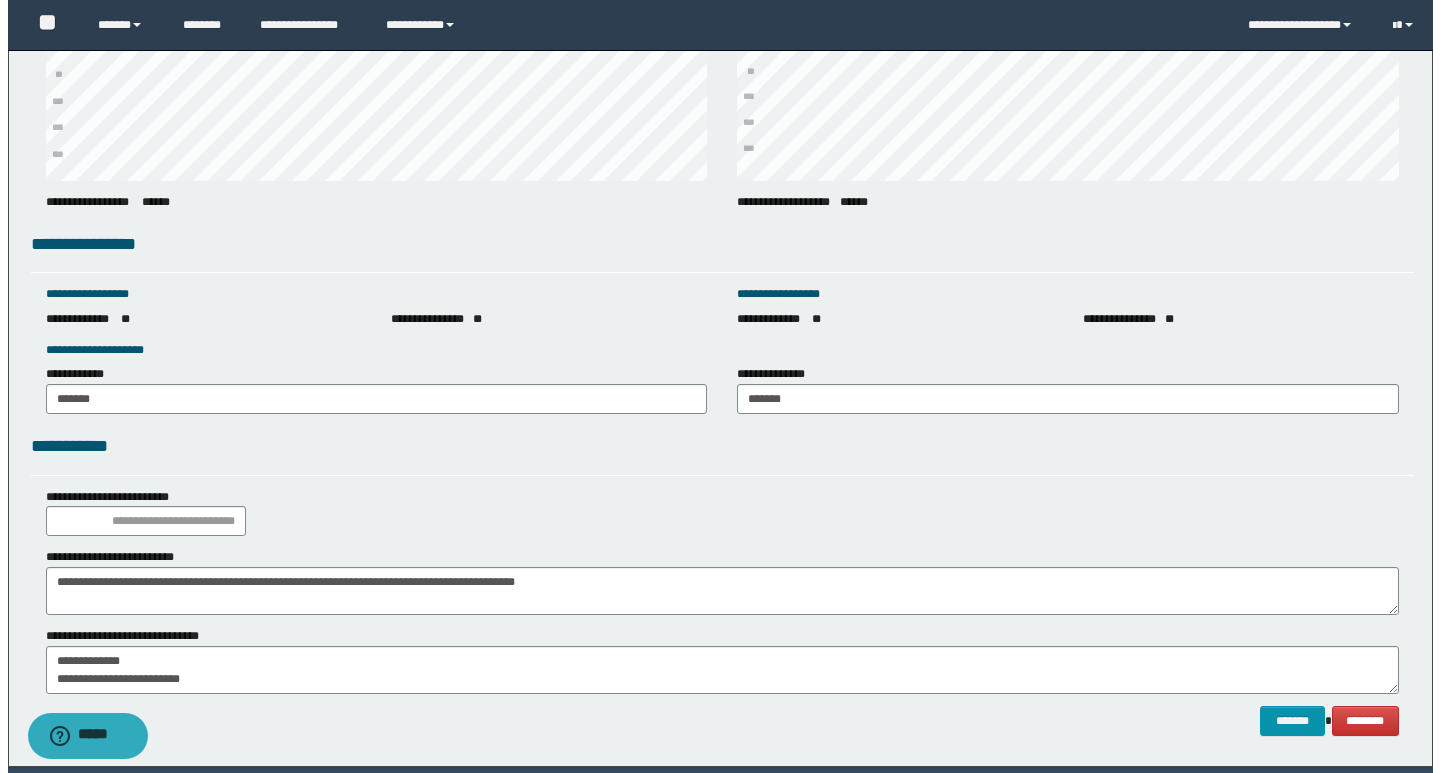 scroll, scrollTop: 2676, scrollLeft: 0, axis: vertical 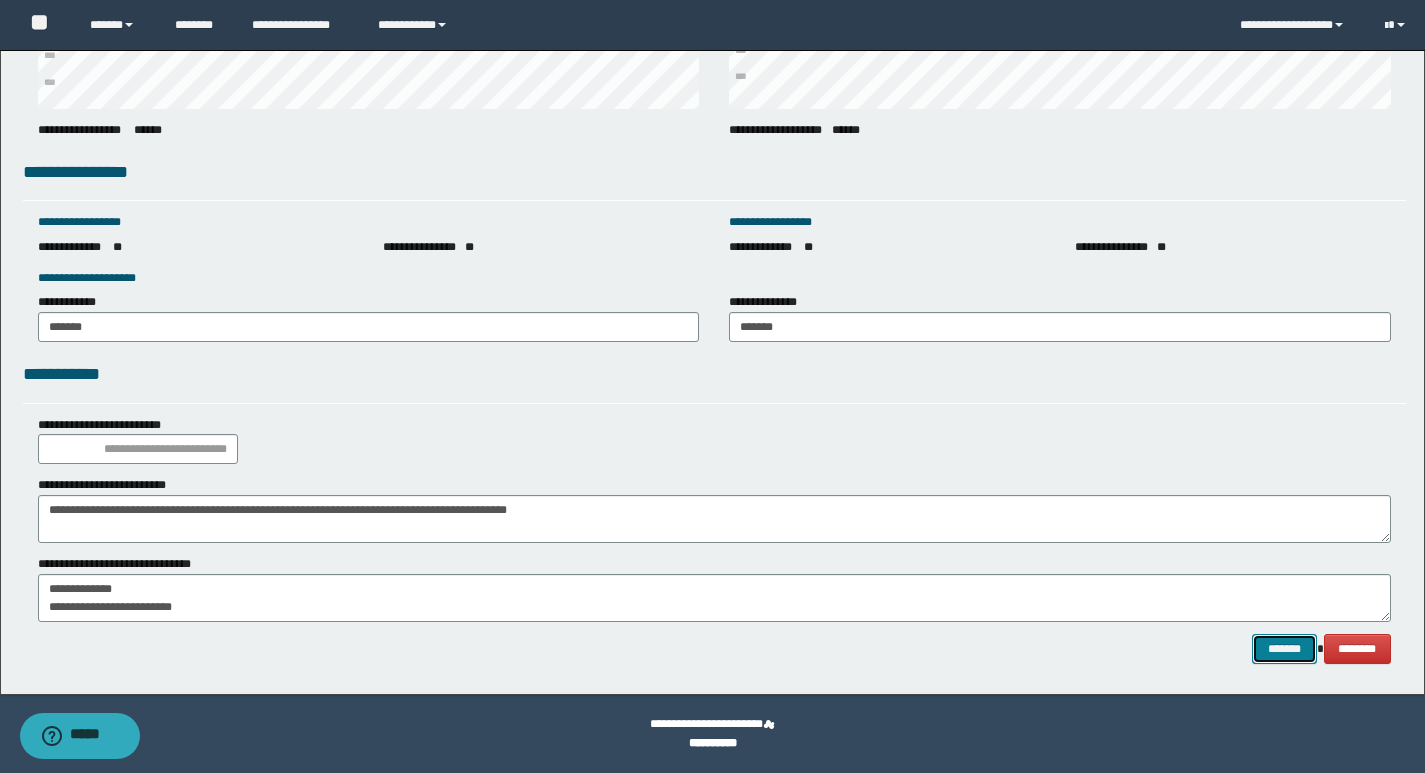 click on "*******" at bounding box center [1284, 649] 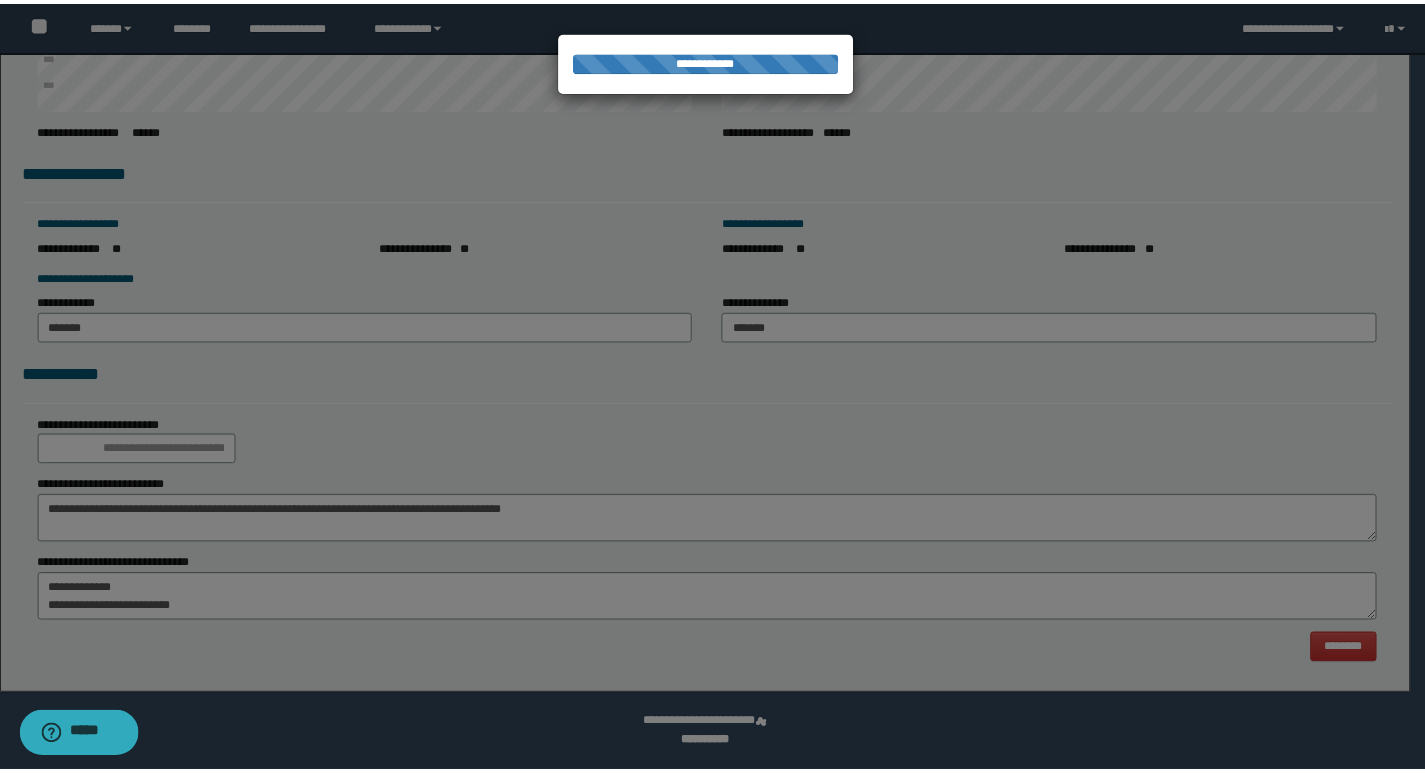 scroll, scrollTop: 0, scrollLeft: 0, axis: both 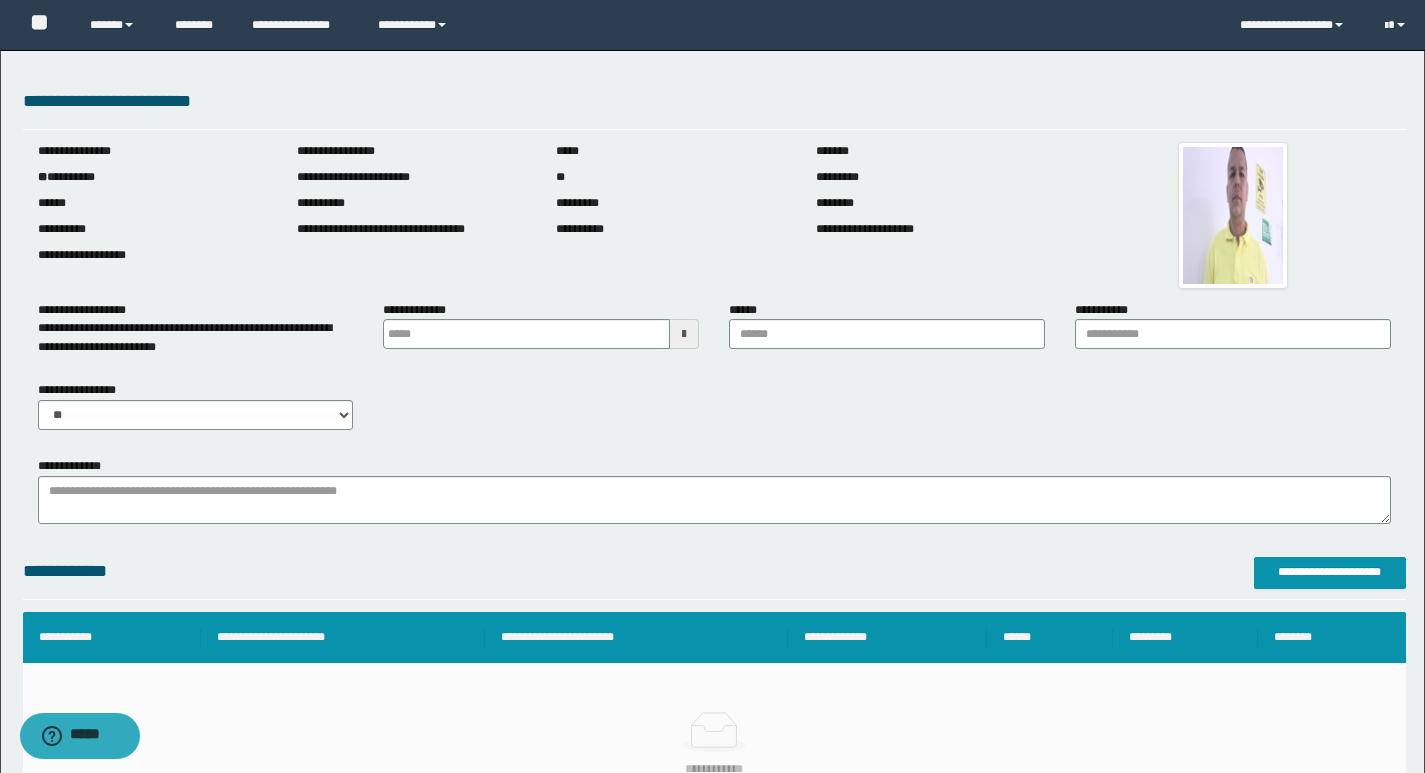 click at bounding box center [684, 334] 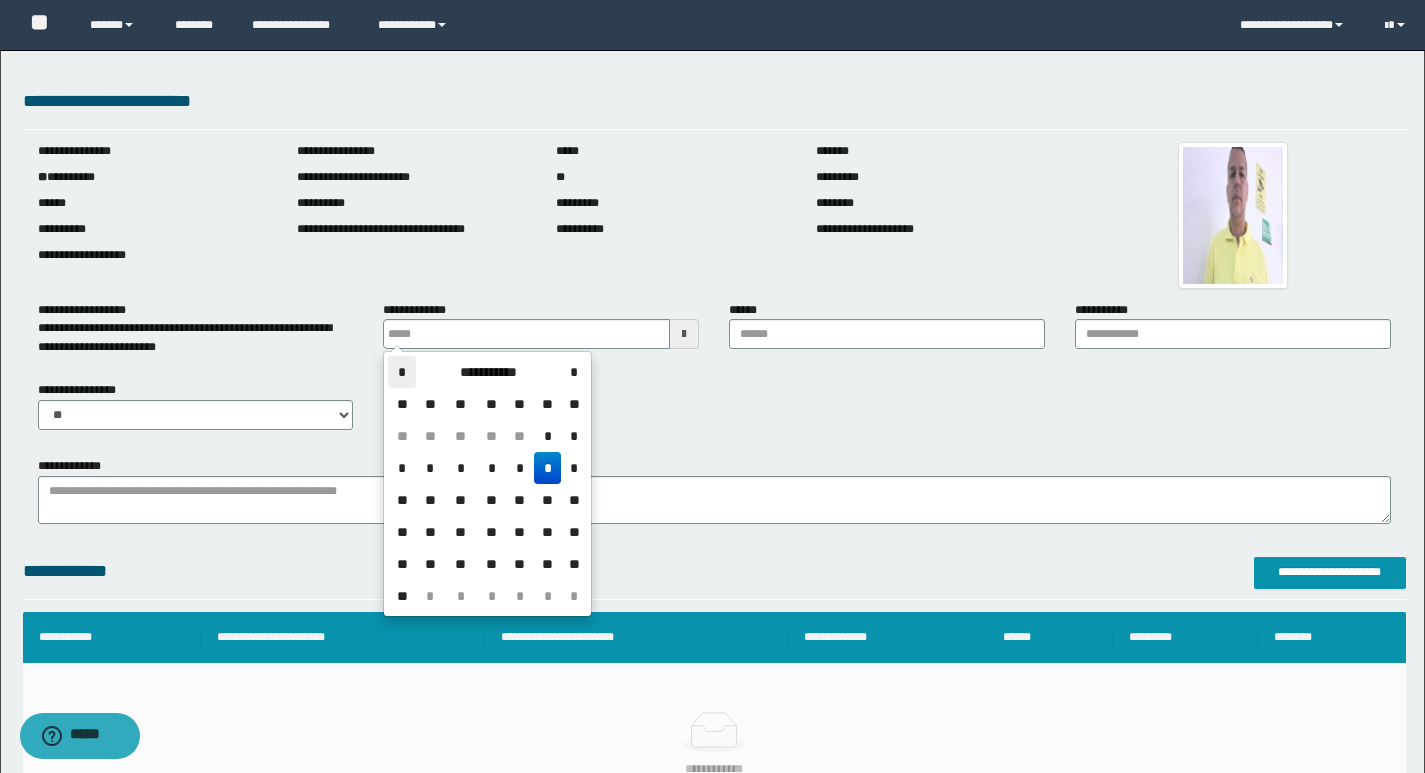 click on "*" at bounding box center (402, 372) 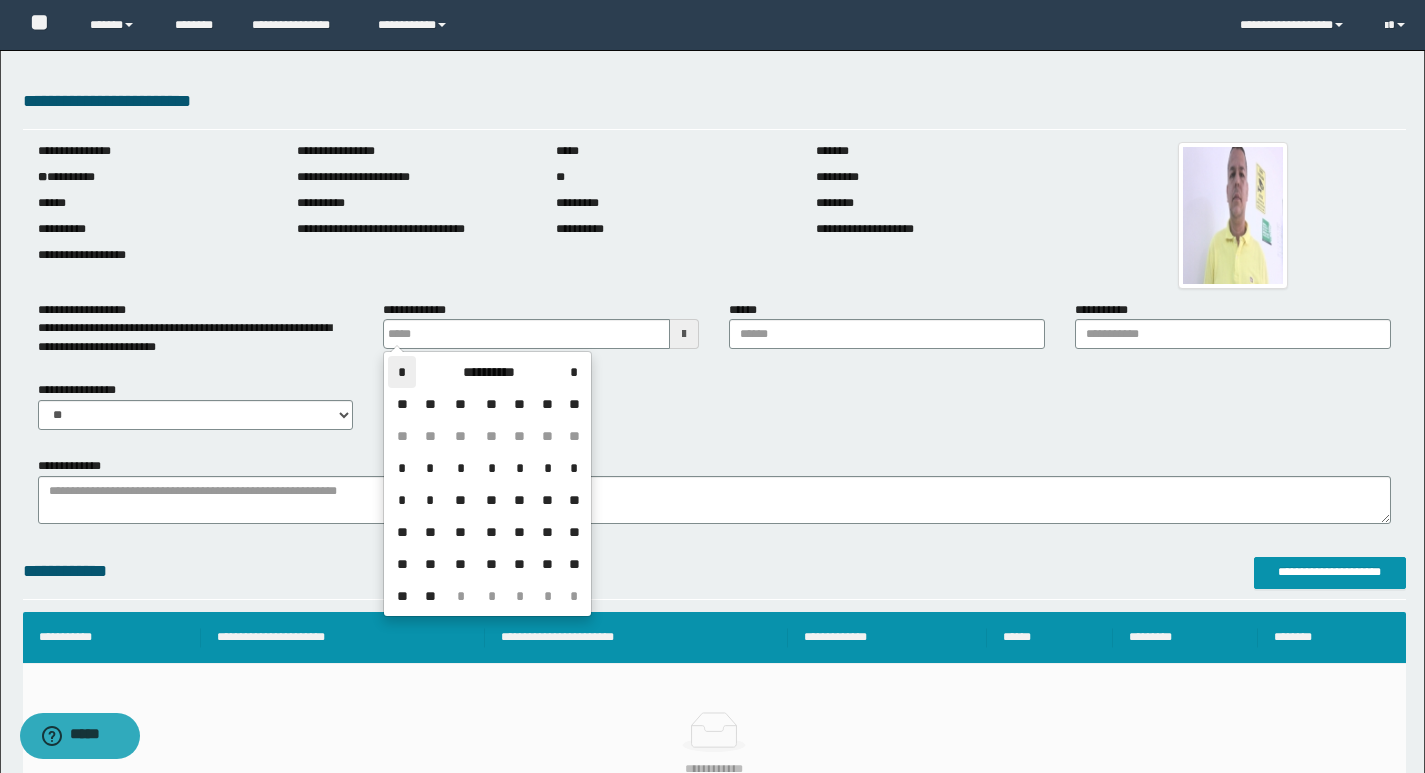 click on "*" at bounding box center (402, 372) 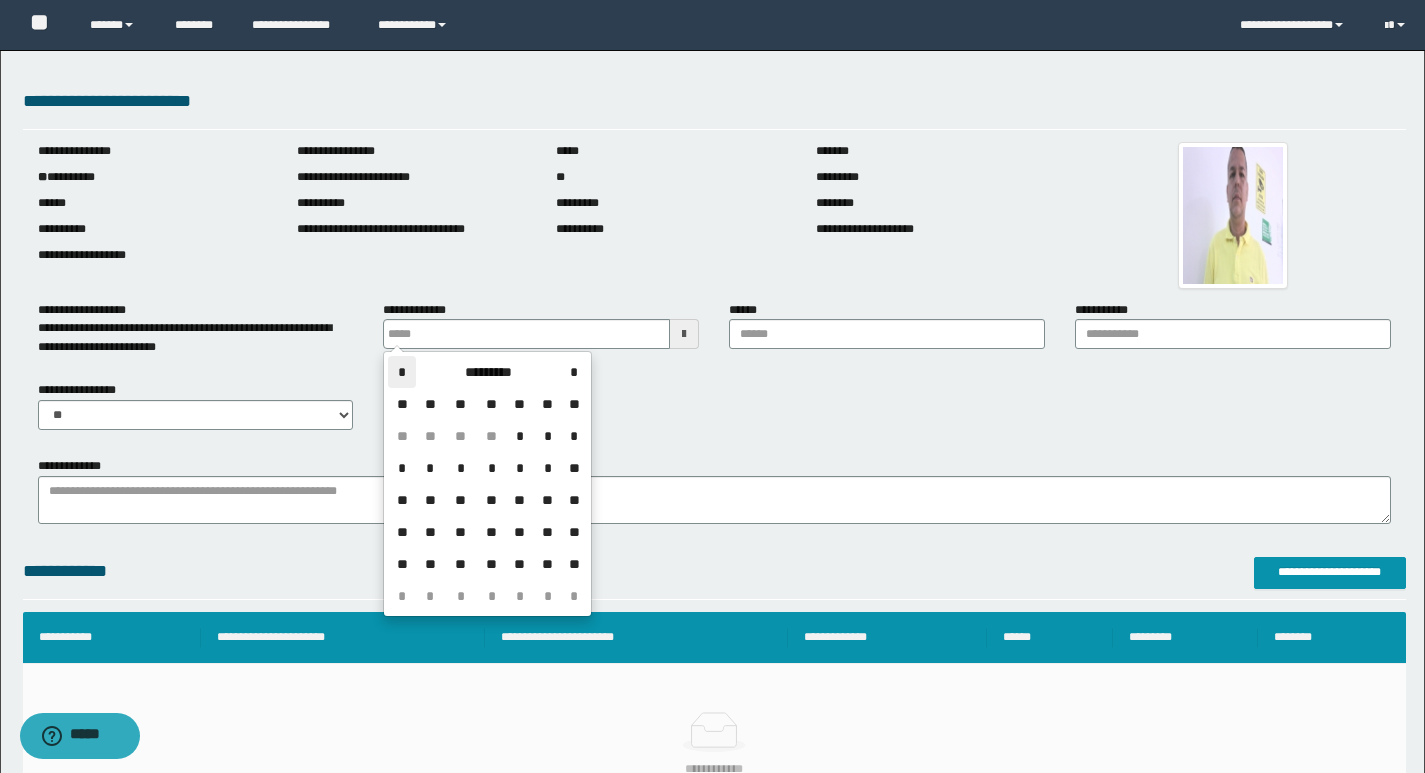 click on "*" at bounding box center [402, 372] 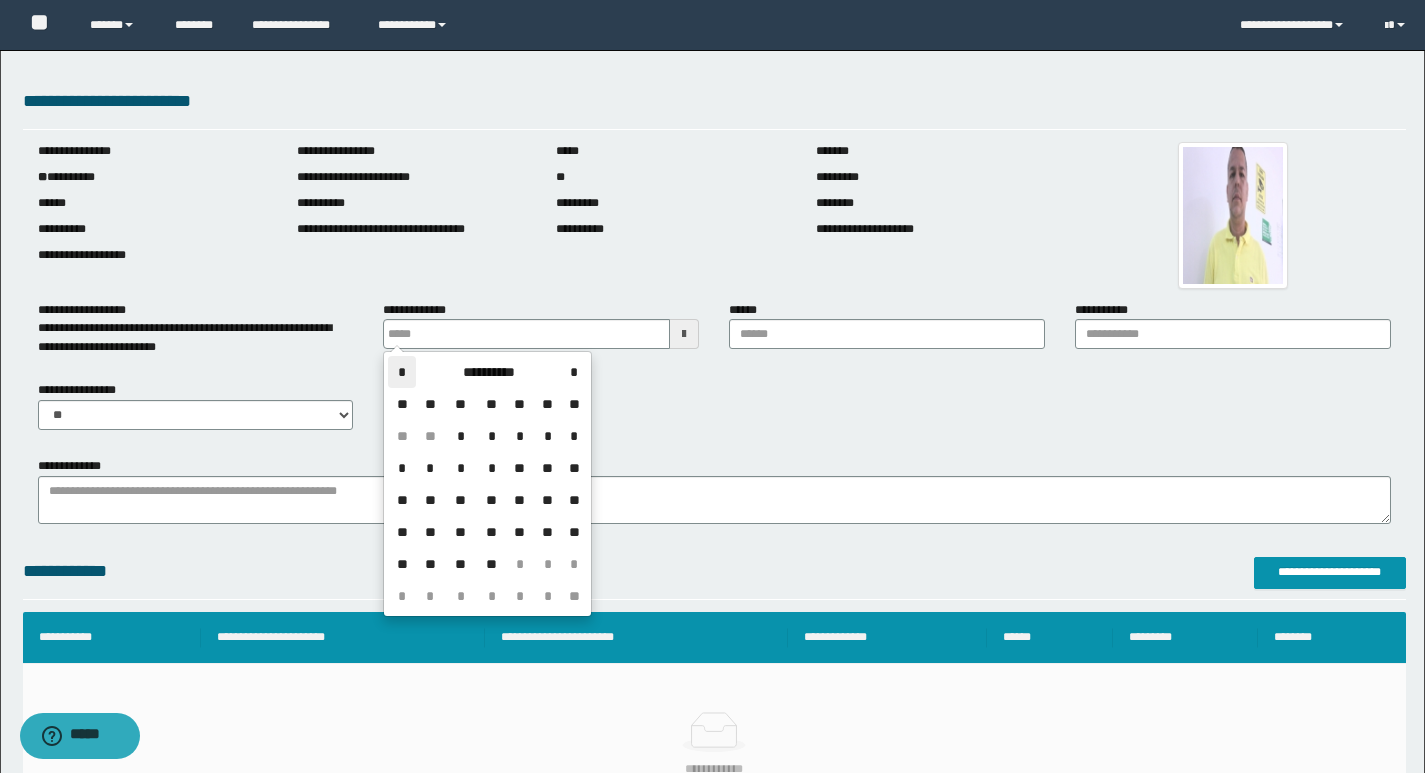 click on "*" at bounding box center (402, 372) 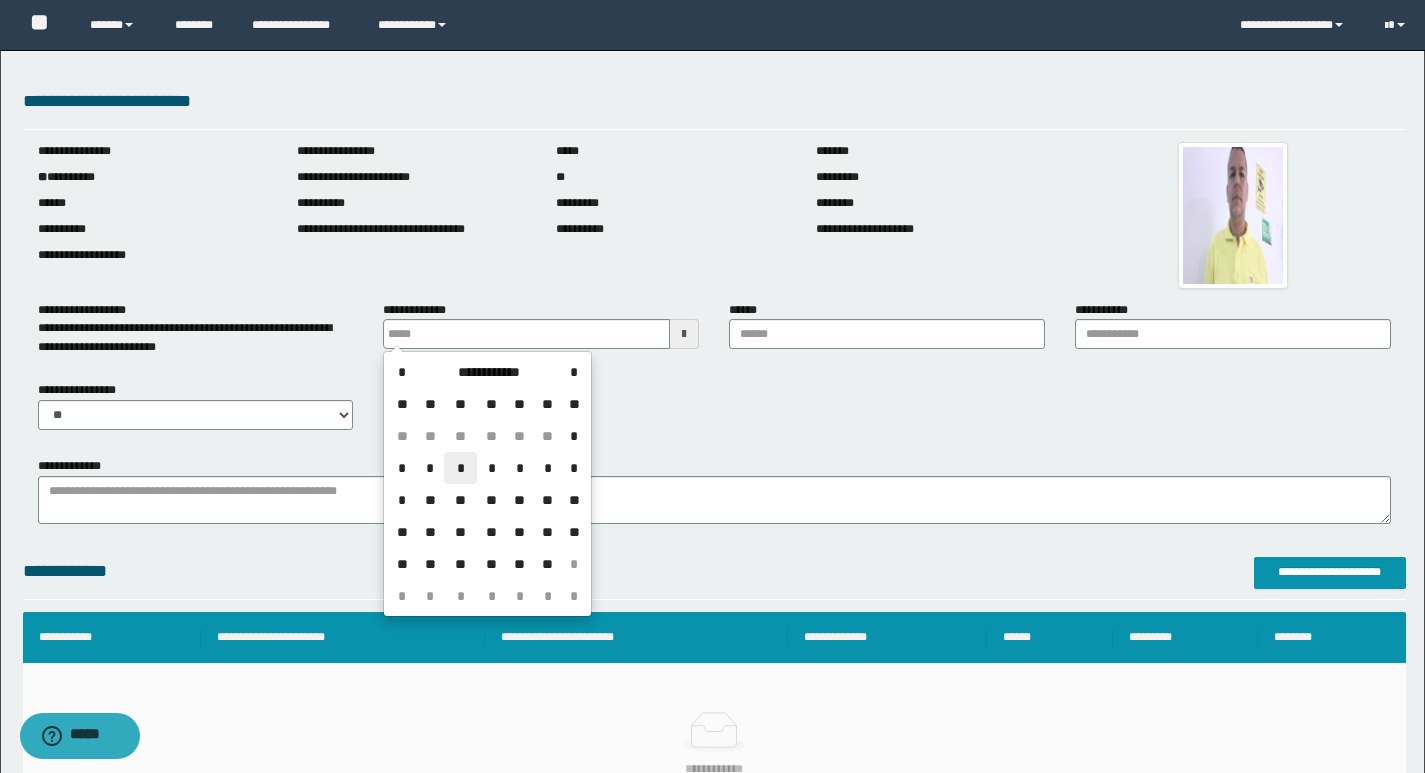 click on "*" at bounding box center [460, 468] 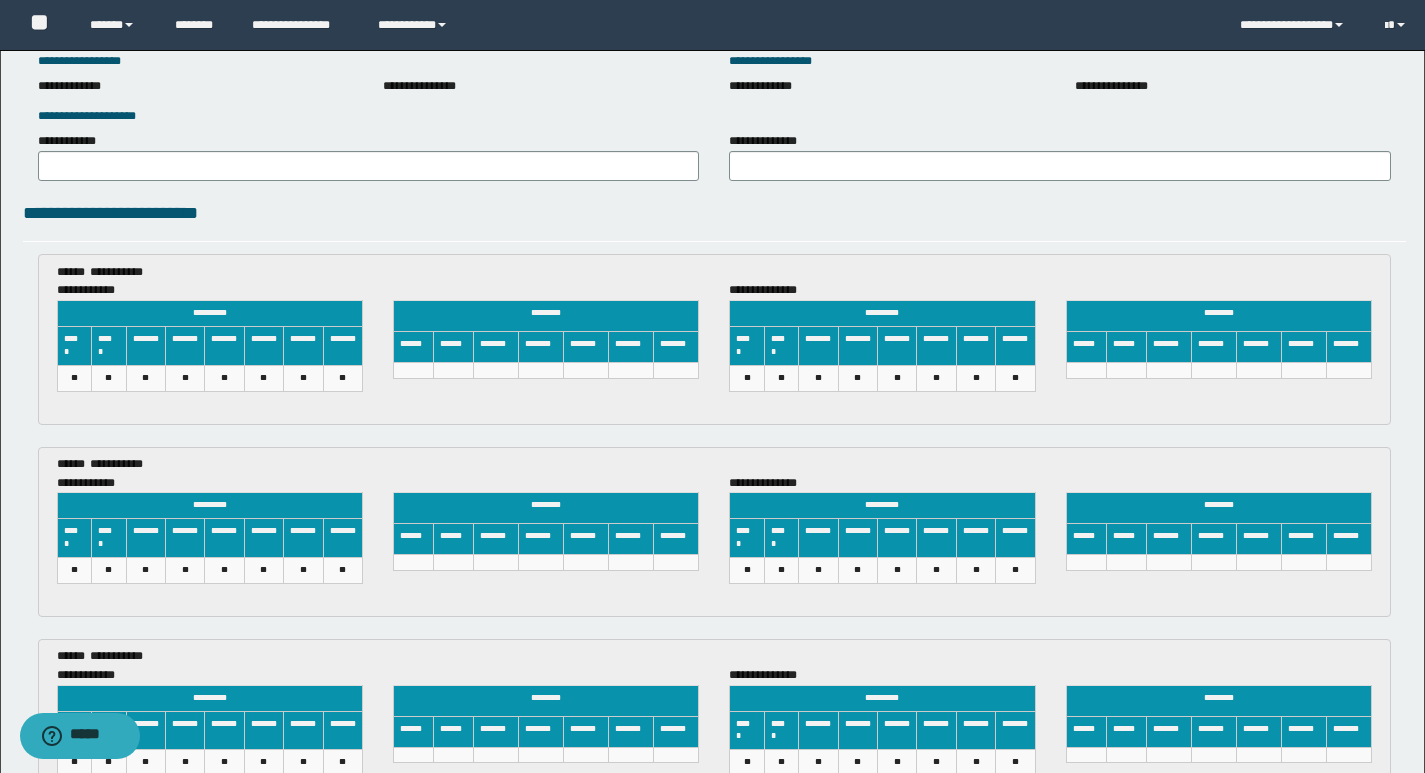 scroll, scrollTop: 2835, scrollLeft: 0, axis: vertical 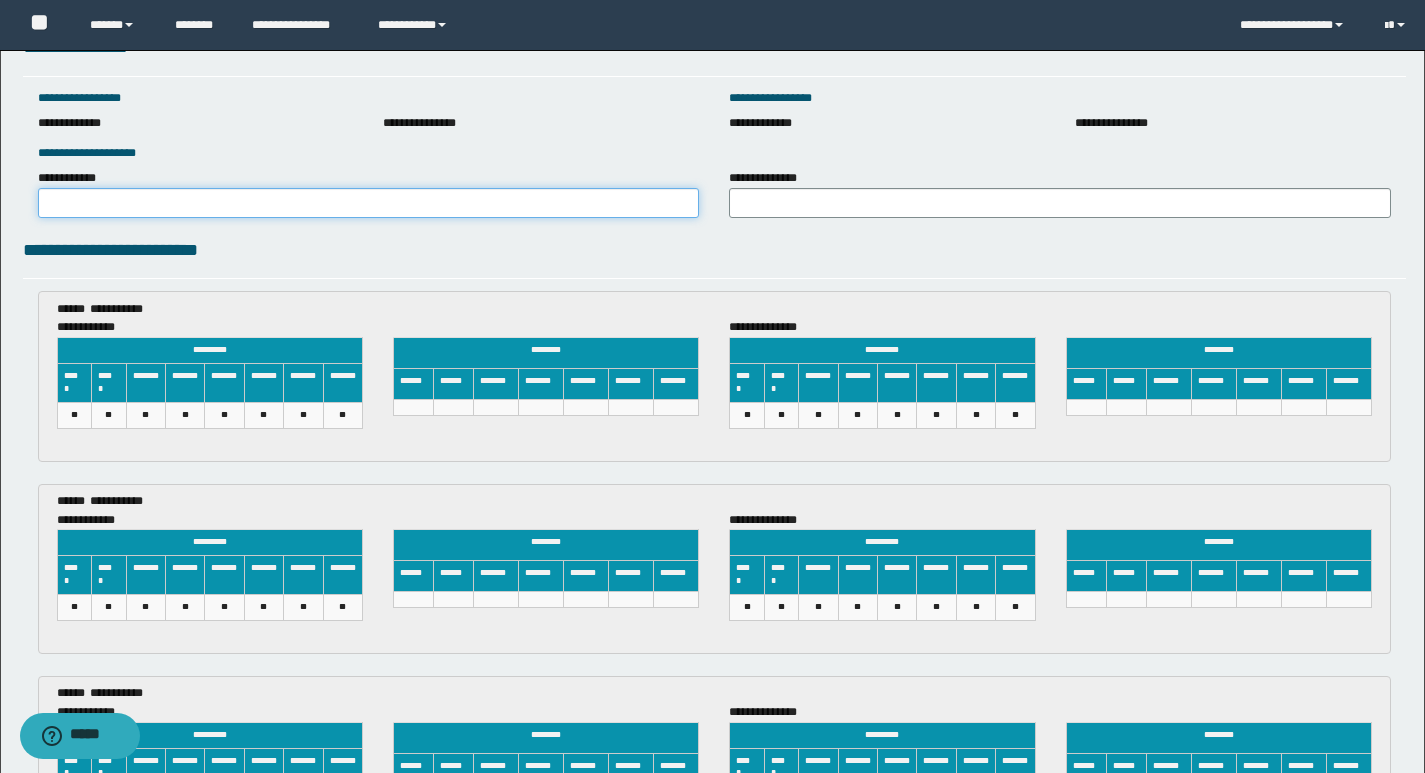 drag, startPoint x: 242, startPoint y: 201, endPoint x: 264, endPoint y: 215, distance: 26.076809 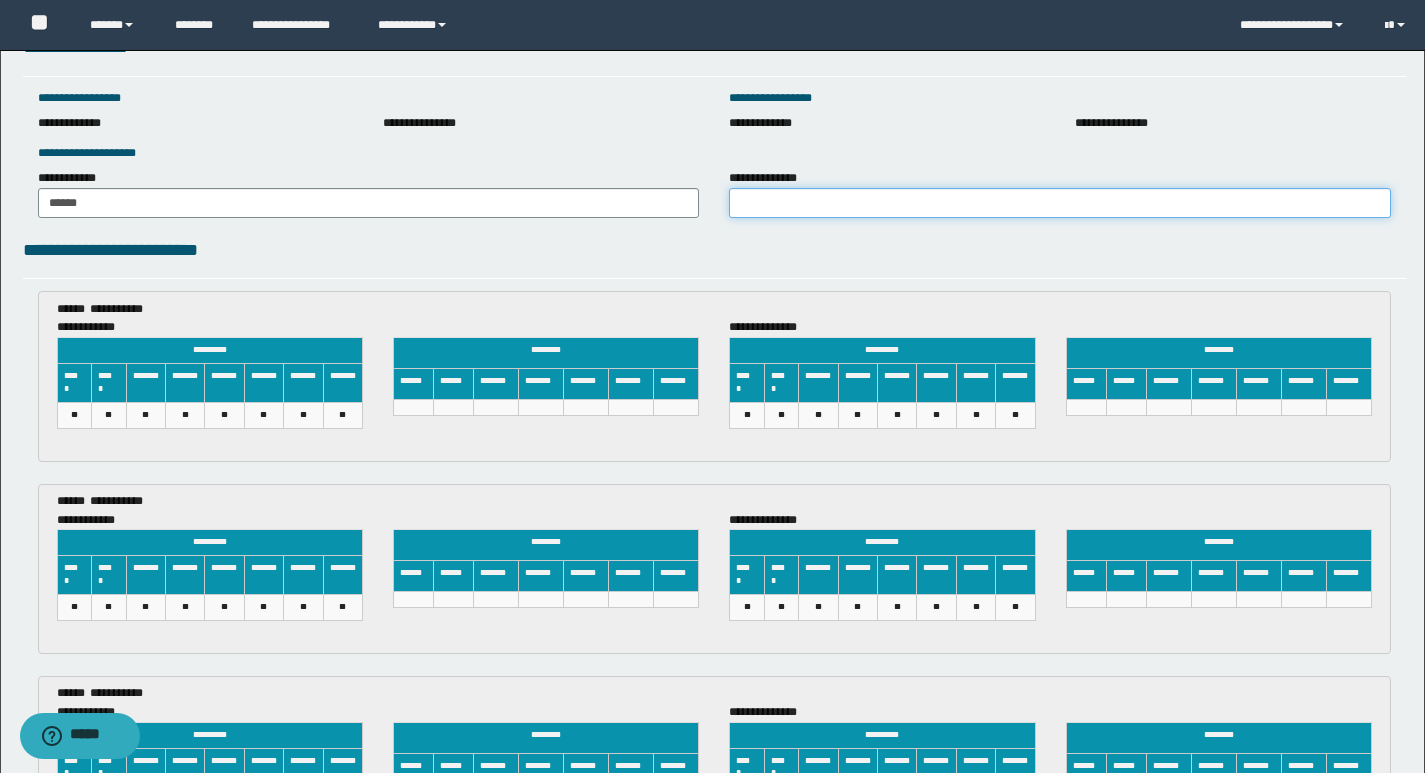 click on "**********" at bounding box center [1060, 203] 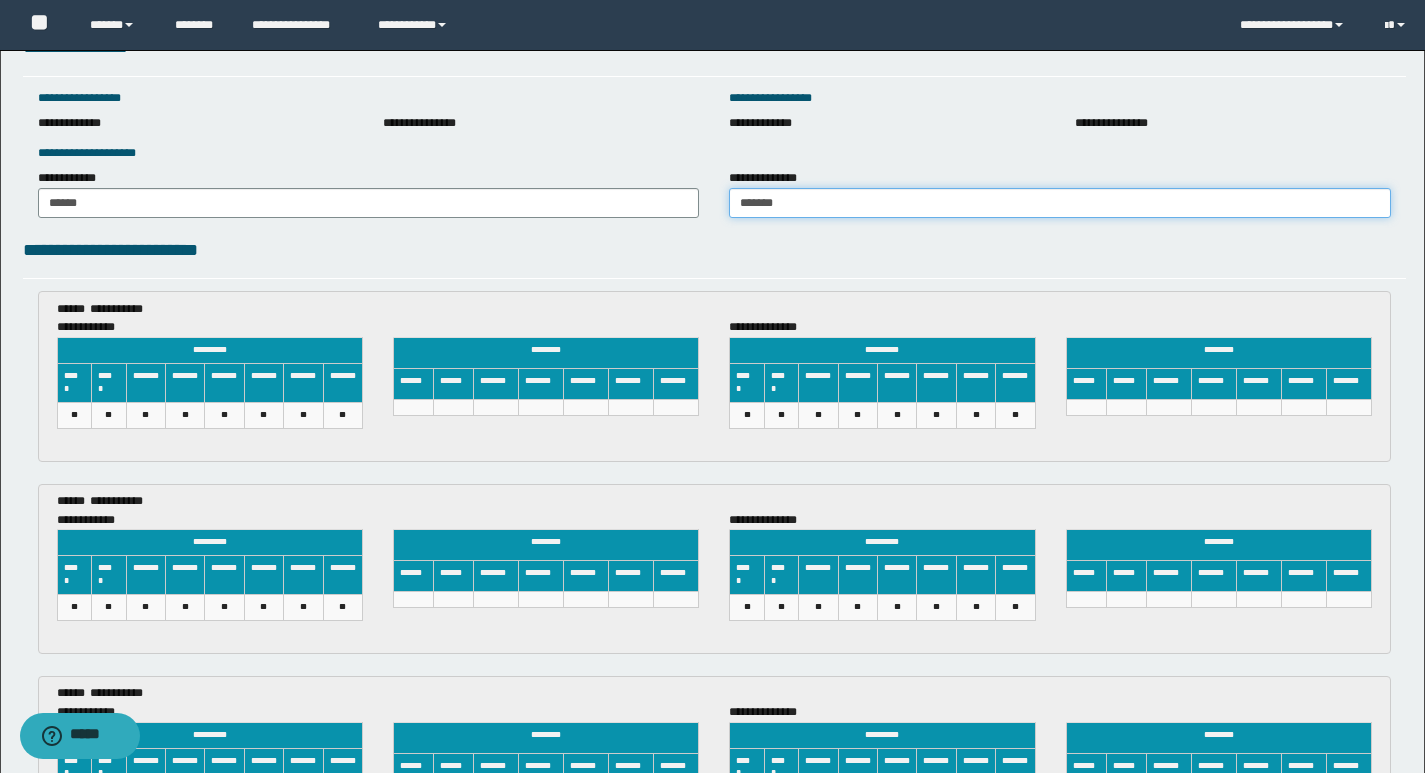 click on "*******" at bounding box center (1060, 203) 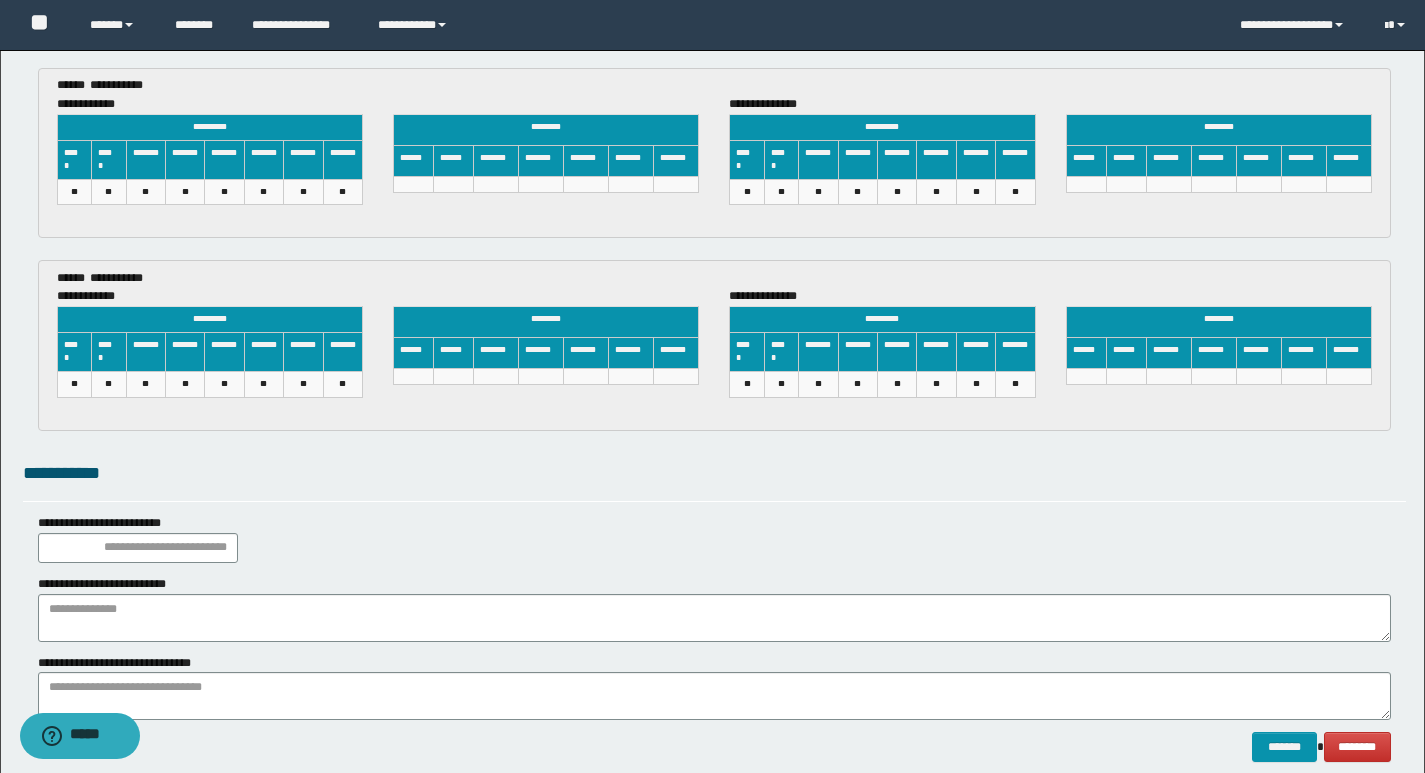 scroll, scrollTop: 3733, scrollLeft: 0, axis: vertical 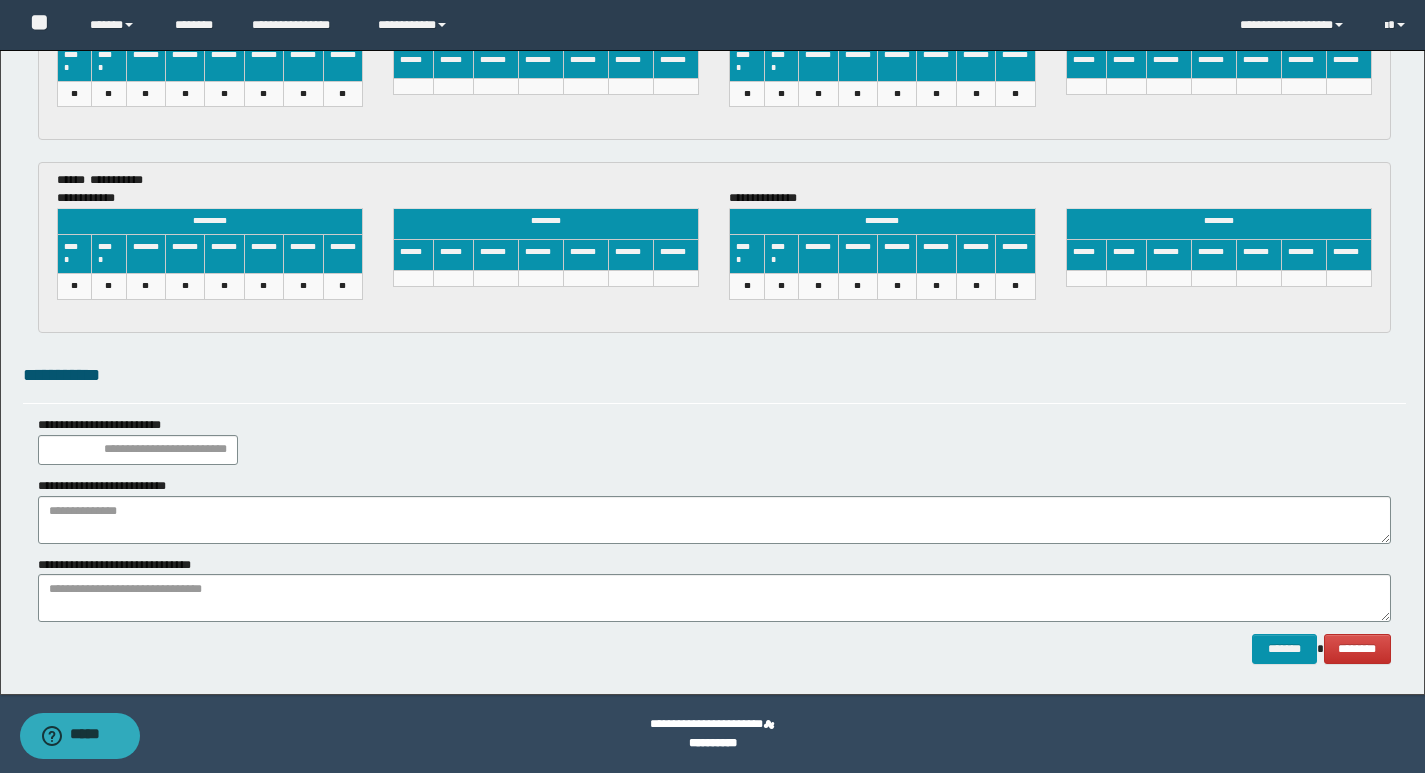 type on "******" 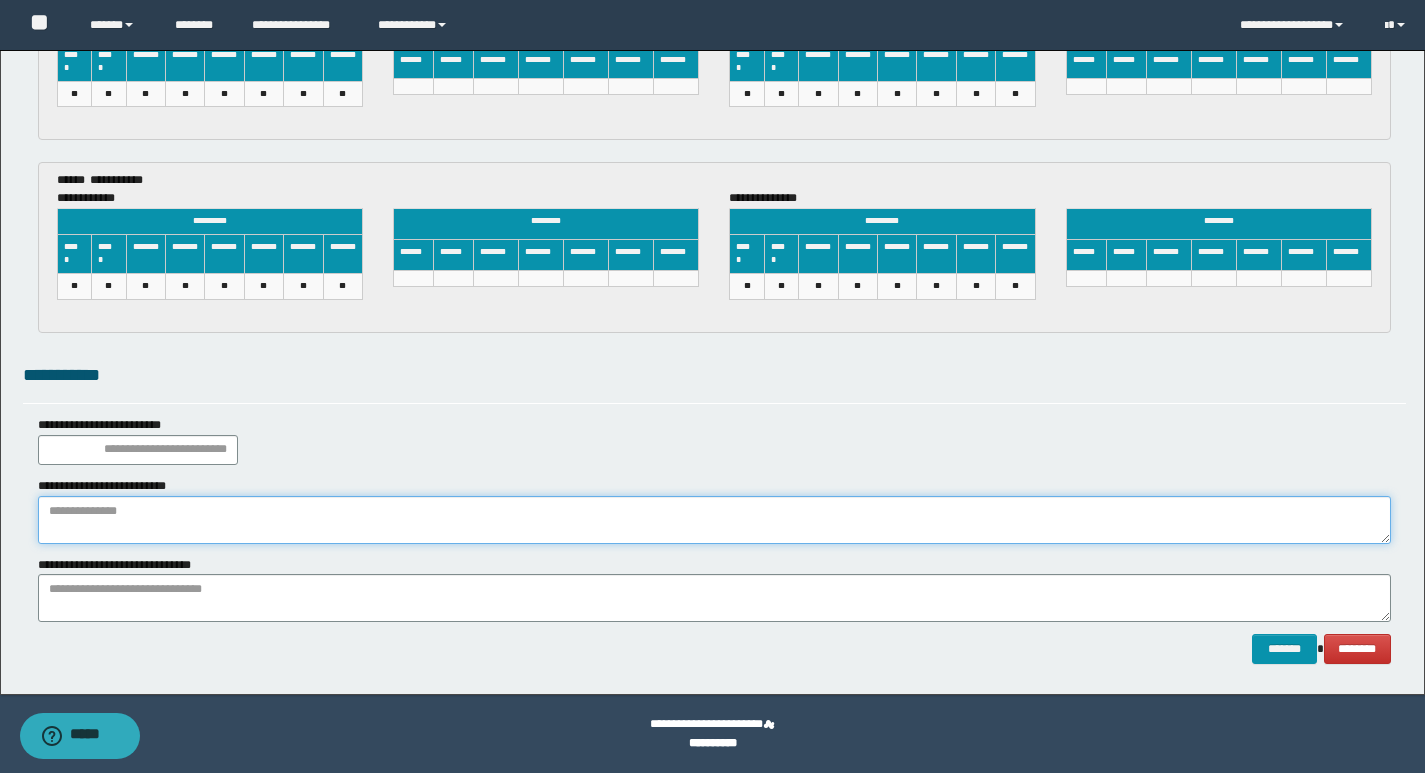 paste on "**********" 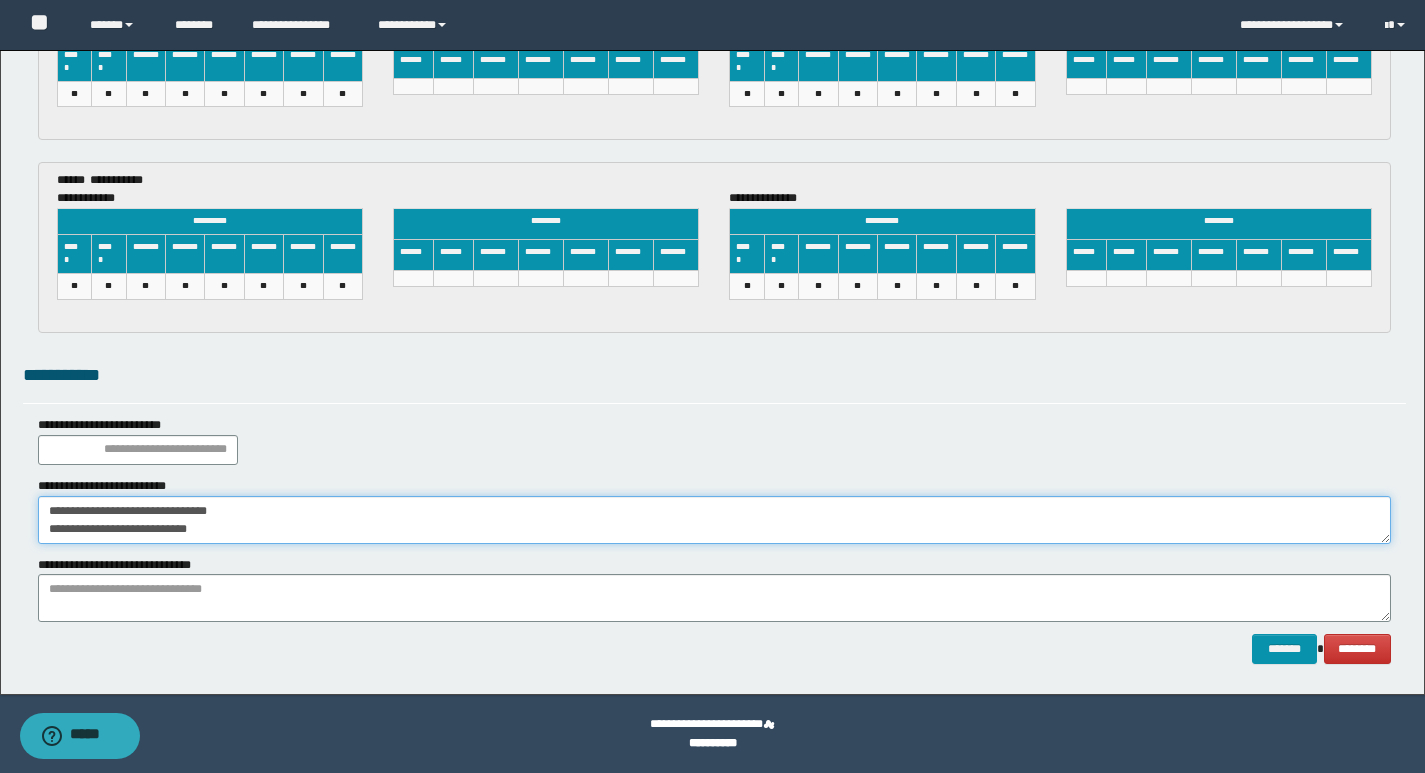 type on "**********" 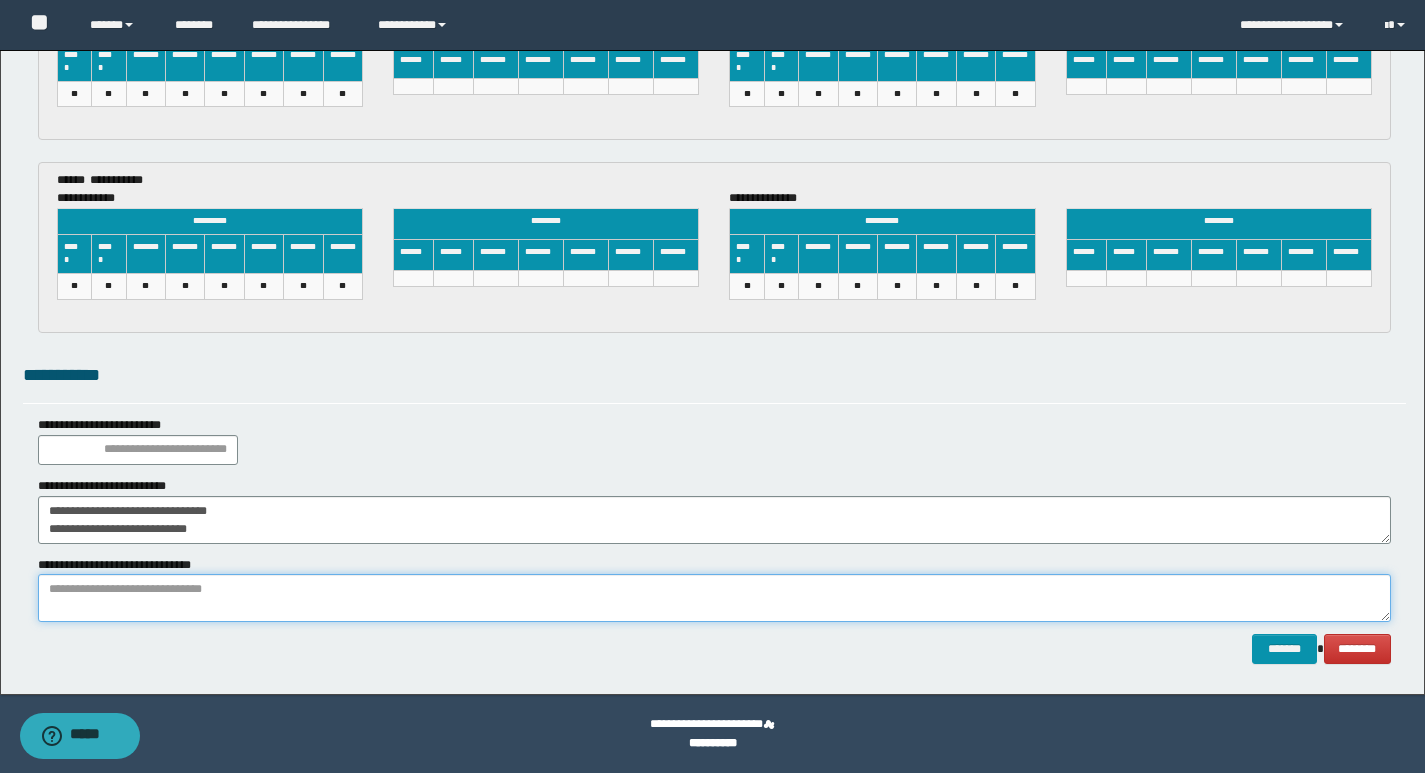 click at bounding box center (714, 598) 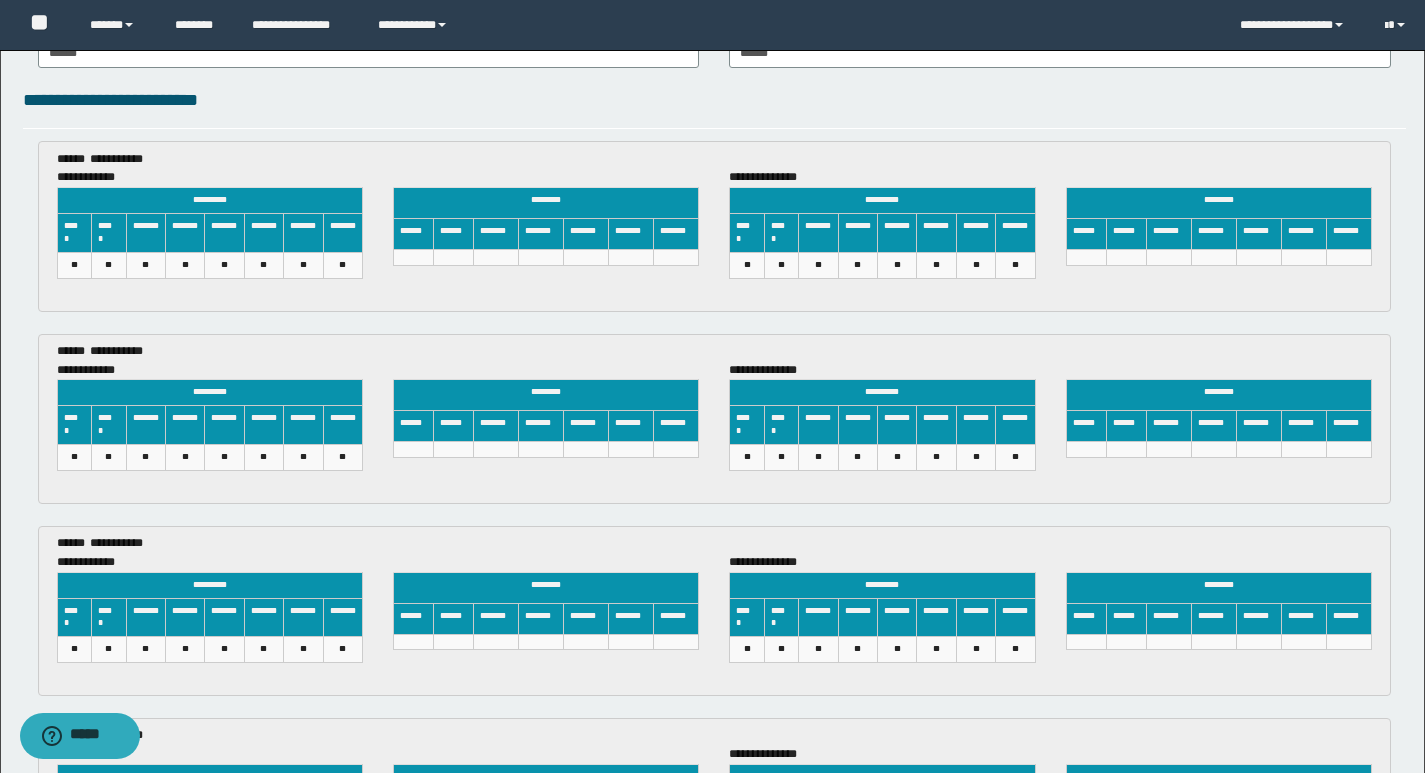 scroll, scrollTop: 2733, scrollLeft: 0, axis: vertical 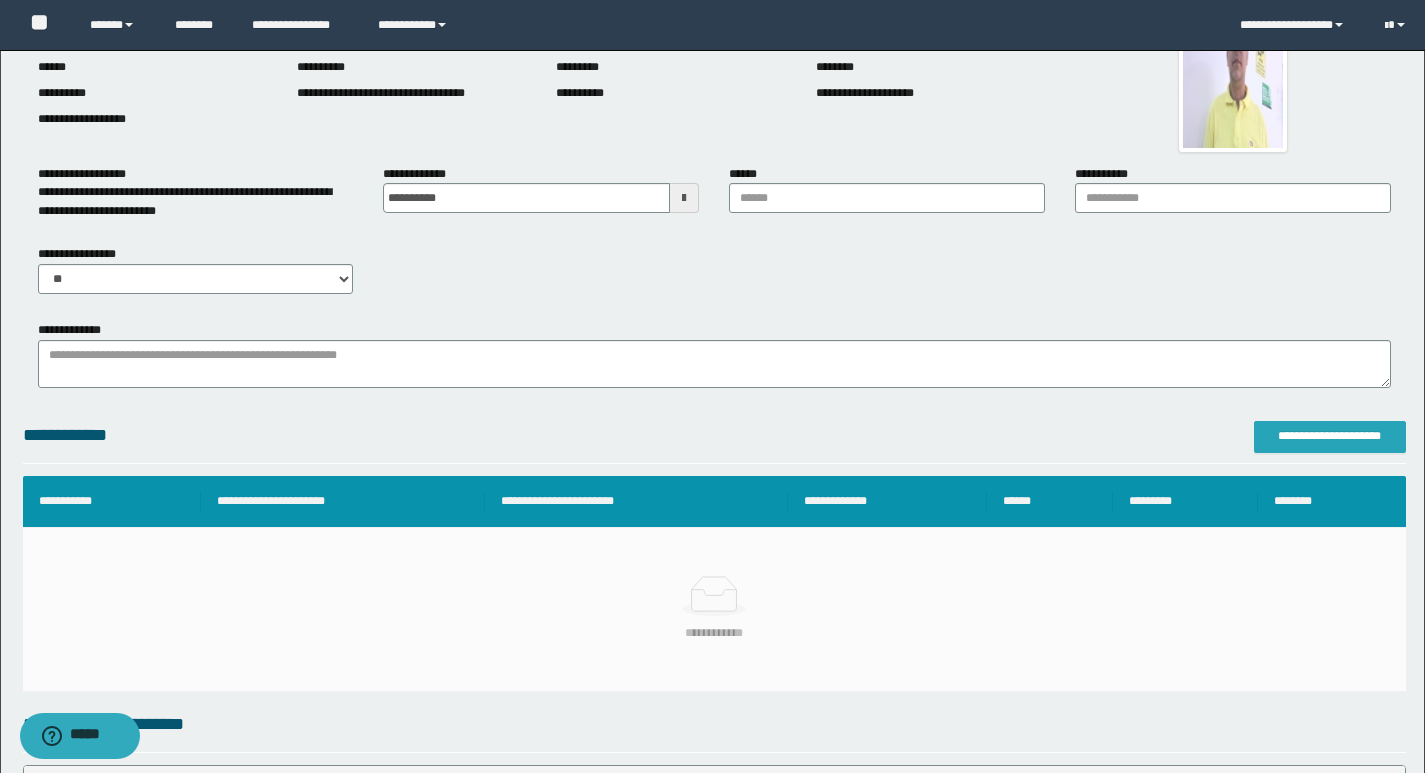 type on "**********" 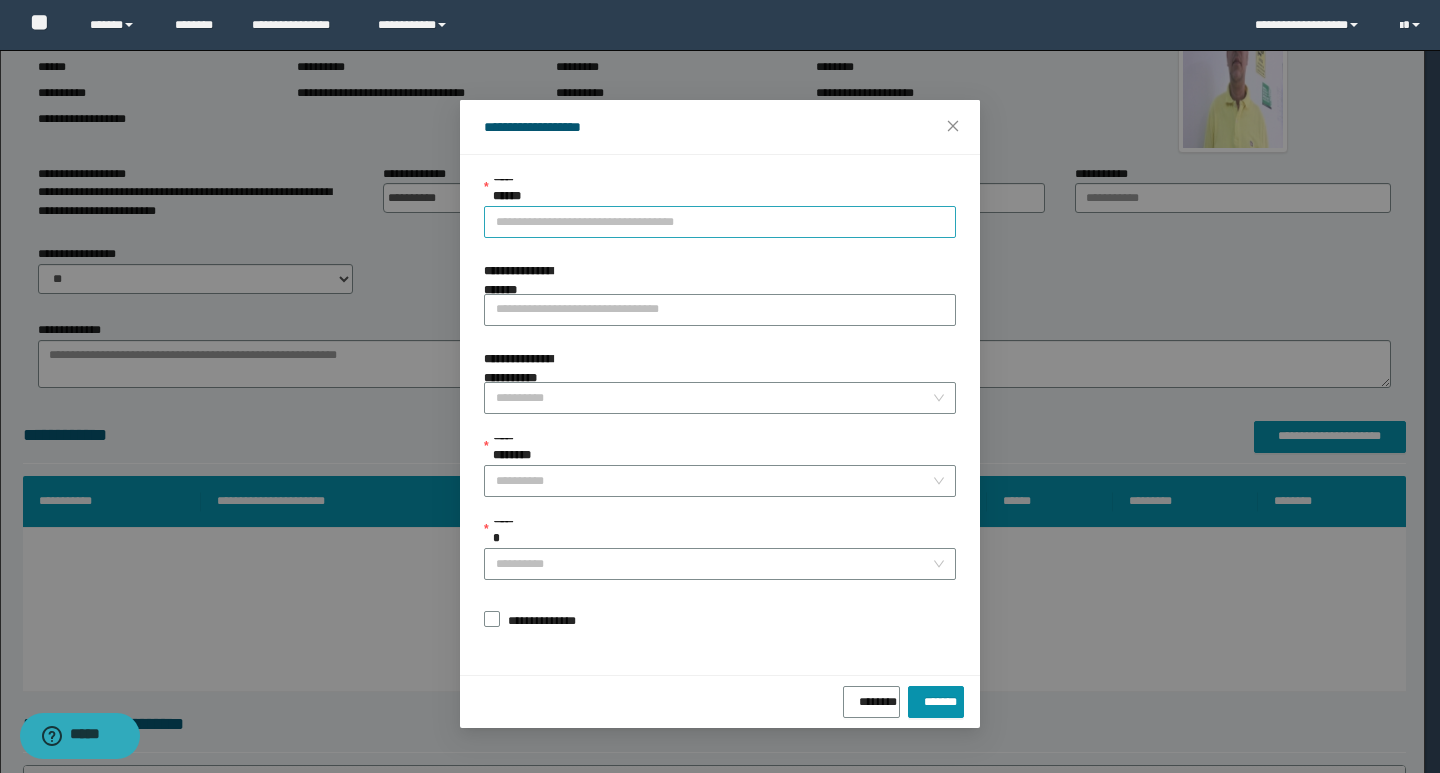 click on "**********" at bounding box center (720, 222) 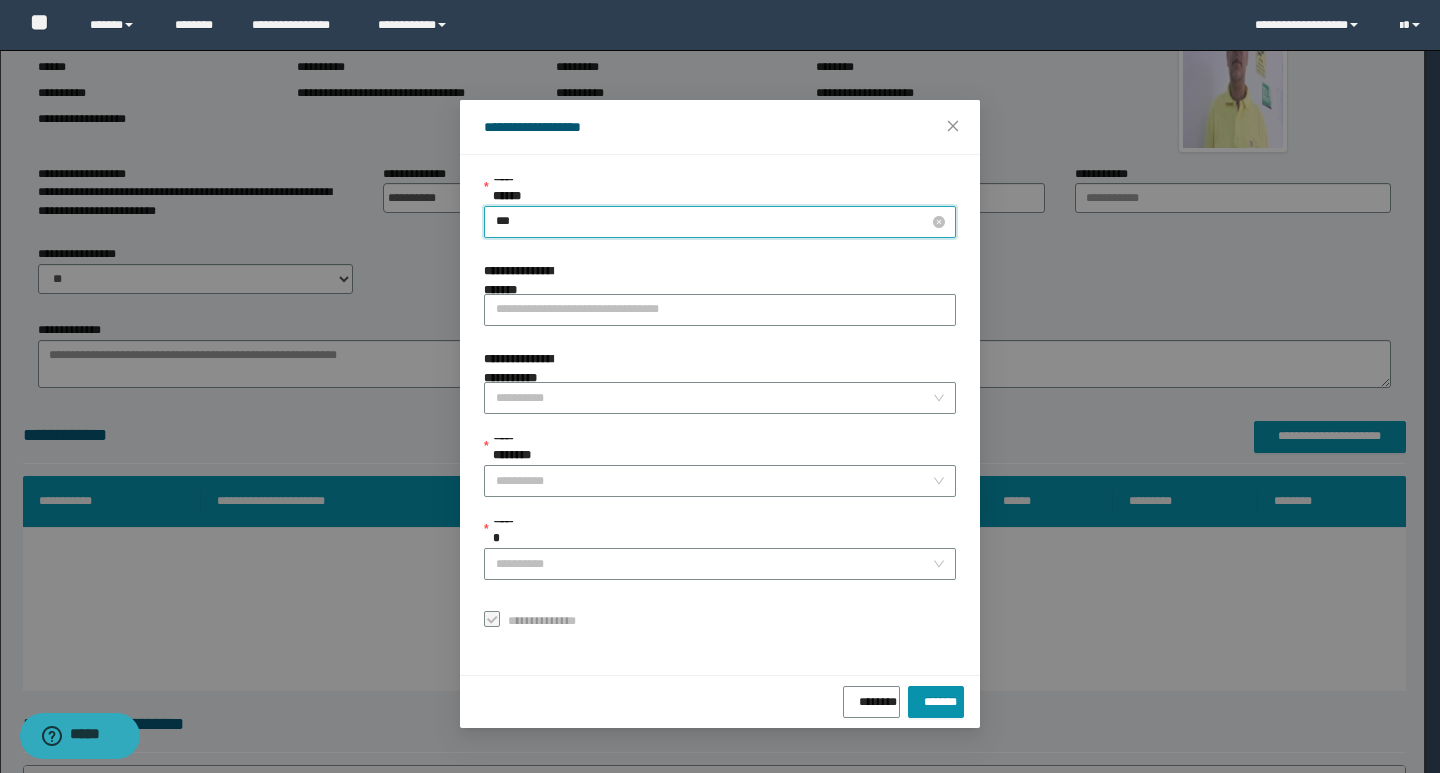 type on "****" 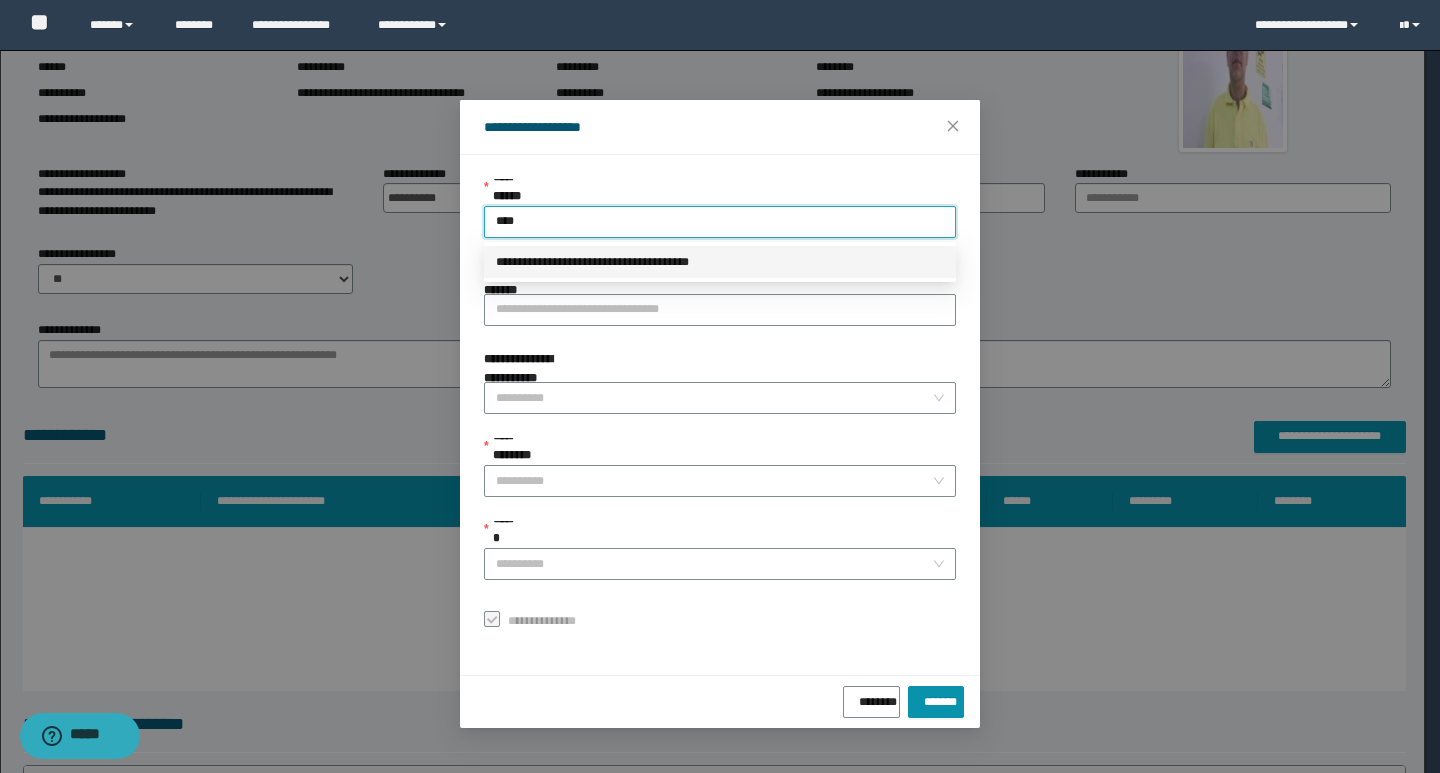 click on "**********" at bounding box center (720, 262) 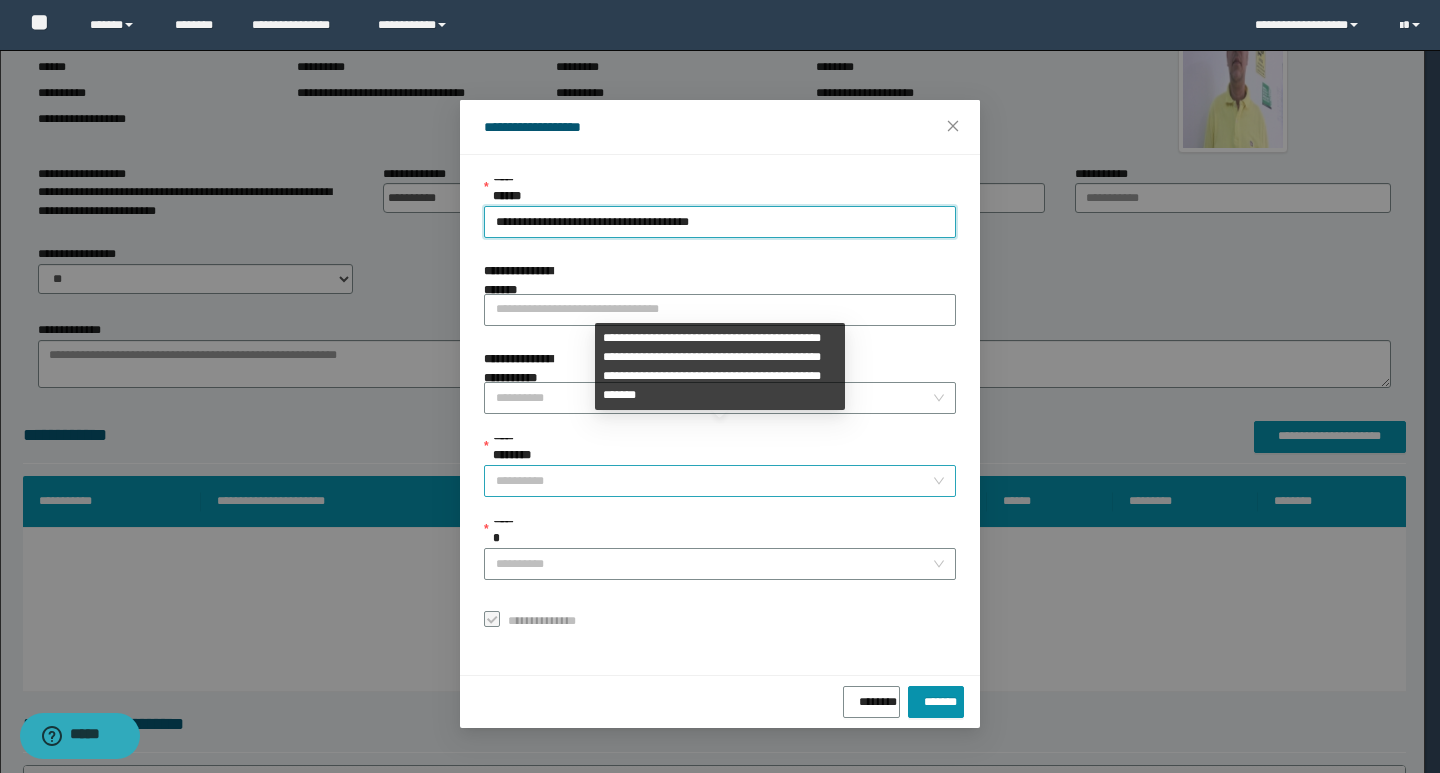 click on "**********" at bounding box center (714, 481) 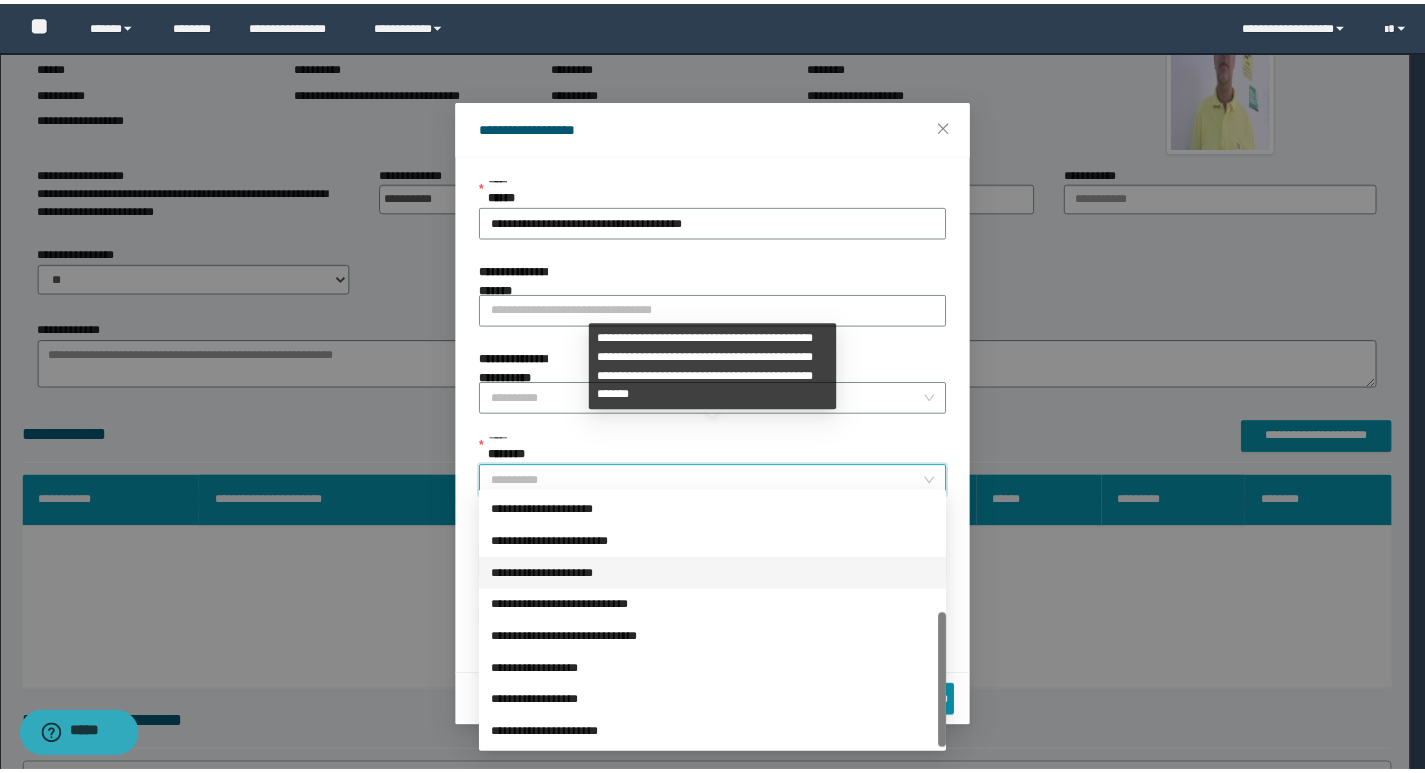 scroll, scrollTop: 224, scrollLeft: 0, axis: vertical 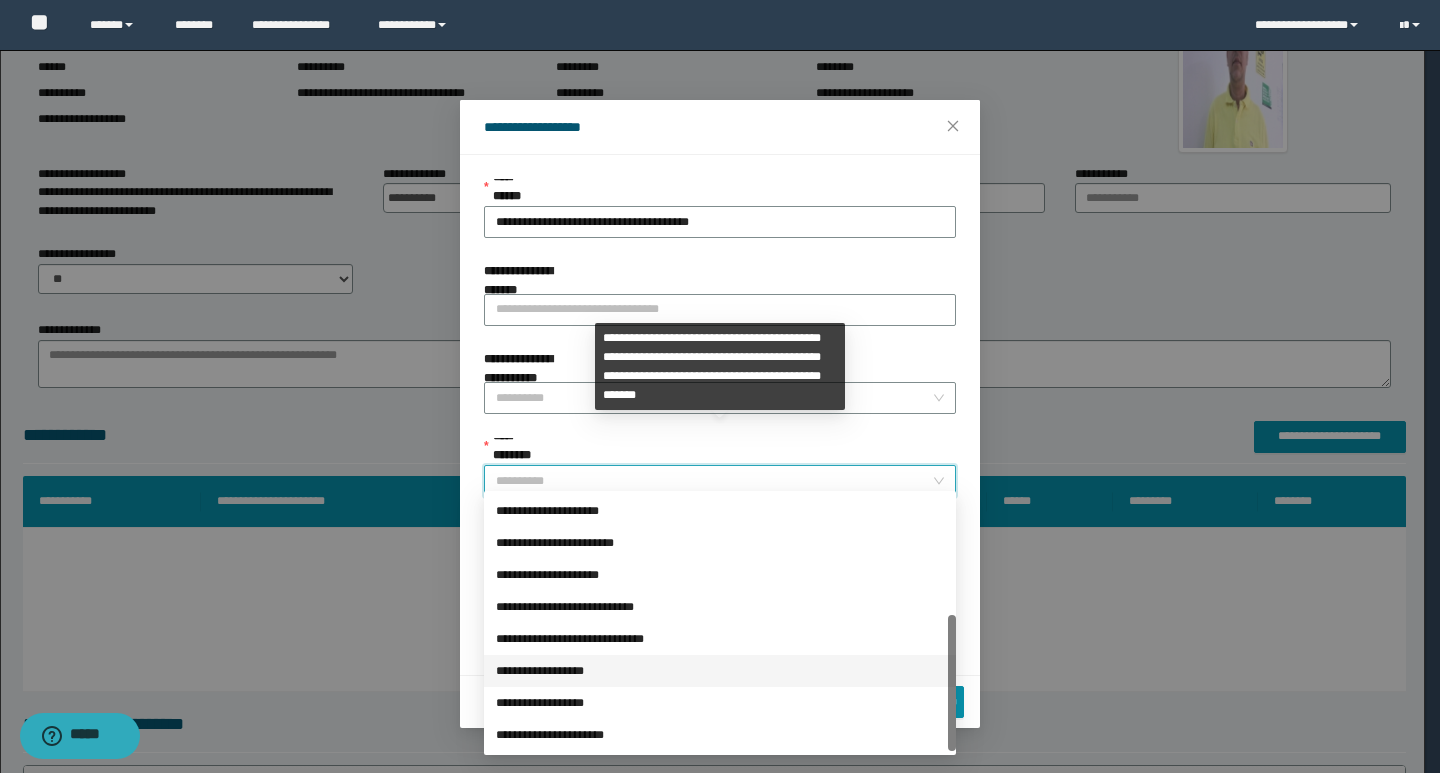 click on "**********" at bounding box center [720, 671] 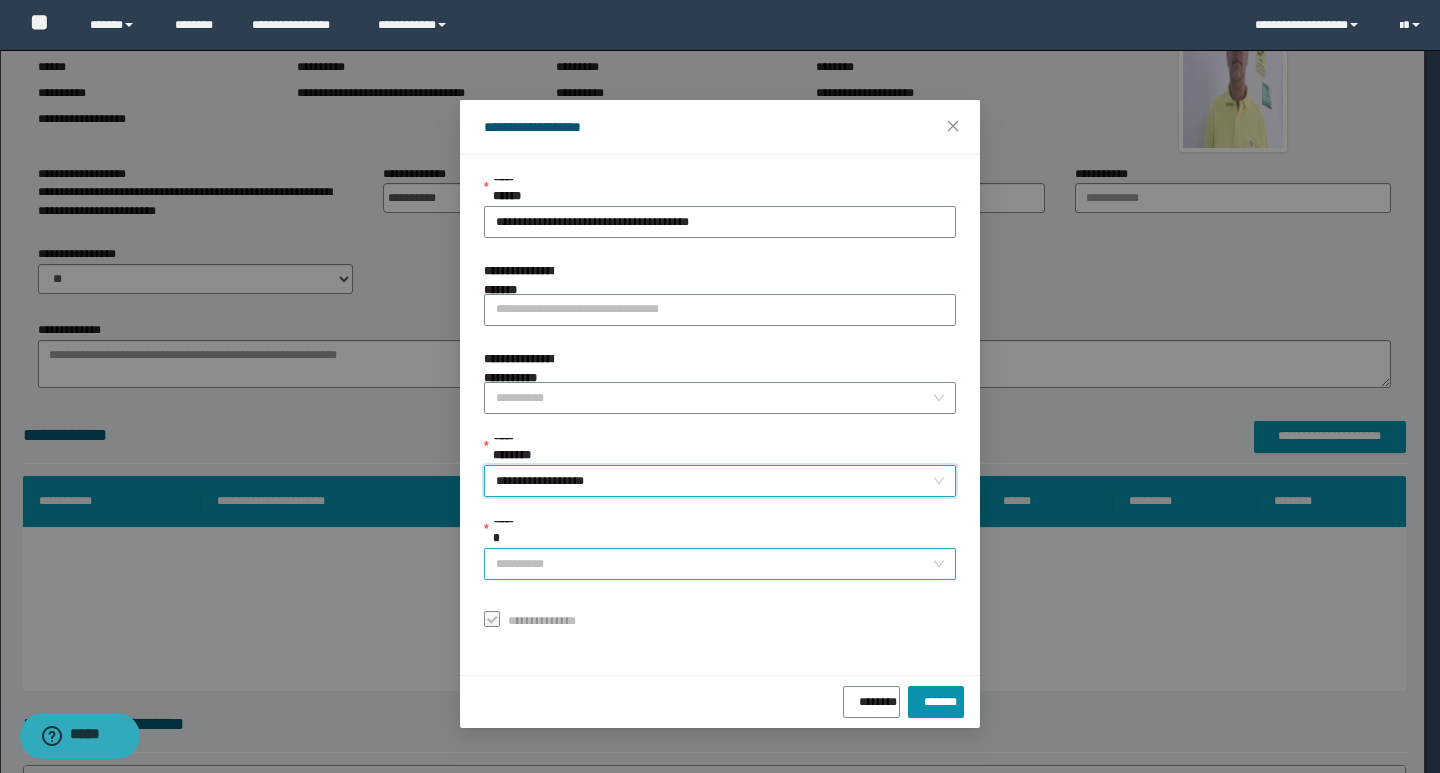 click on "******" at bounding box center (714, 564) 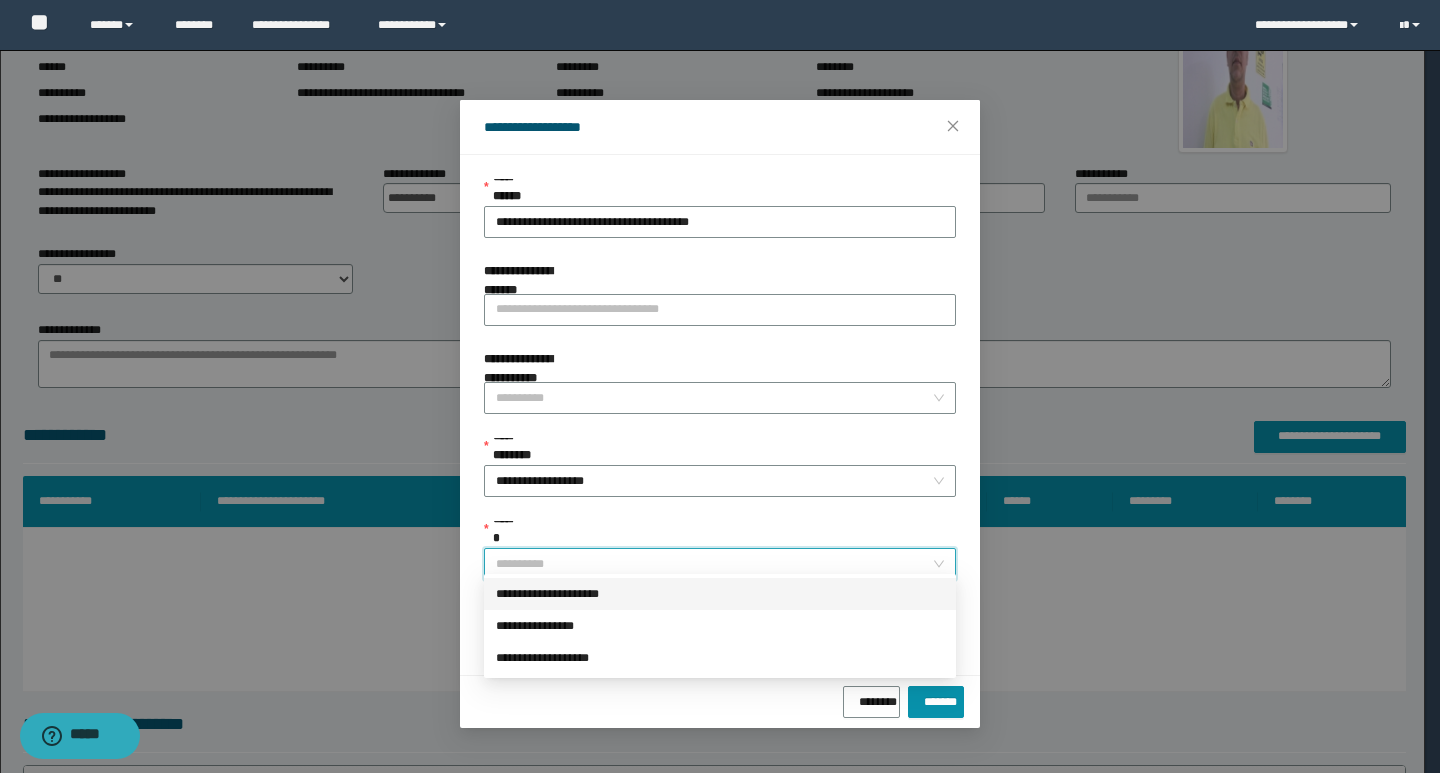 click on "**********" at bounding box center [720, 594] 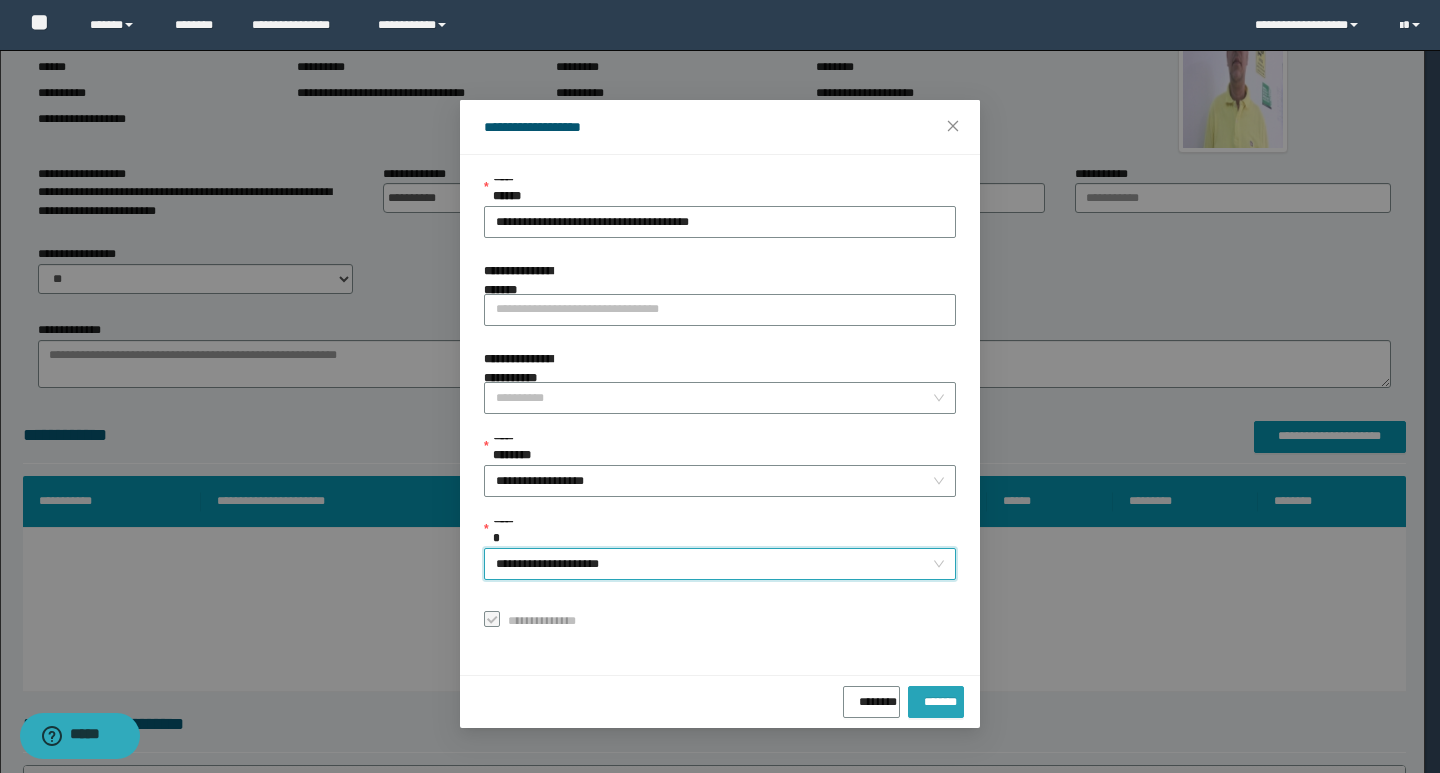 click on "*******" at bounding box center [936, 698] 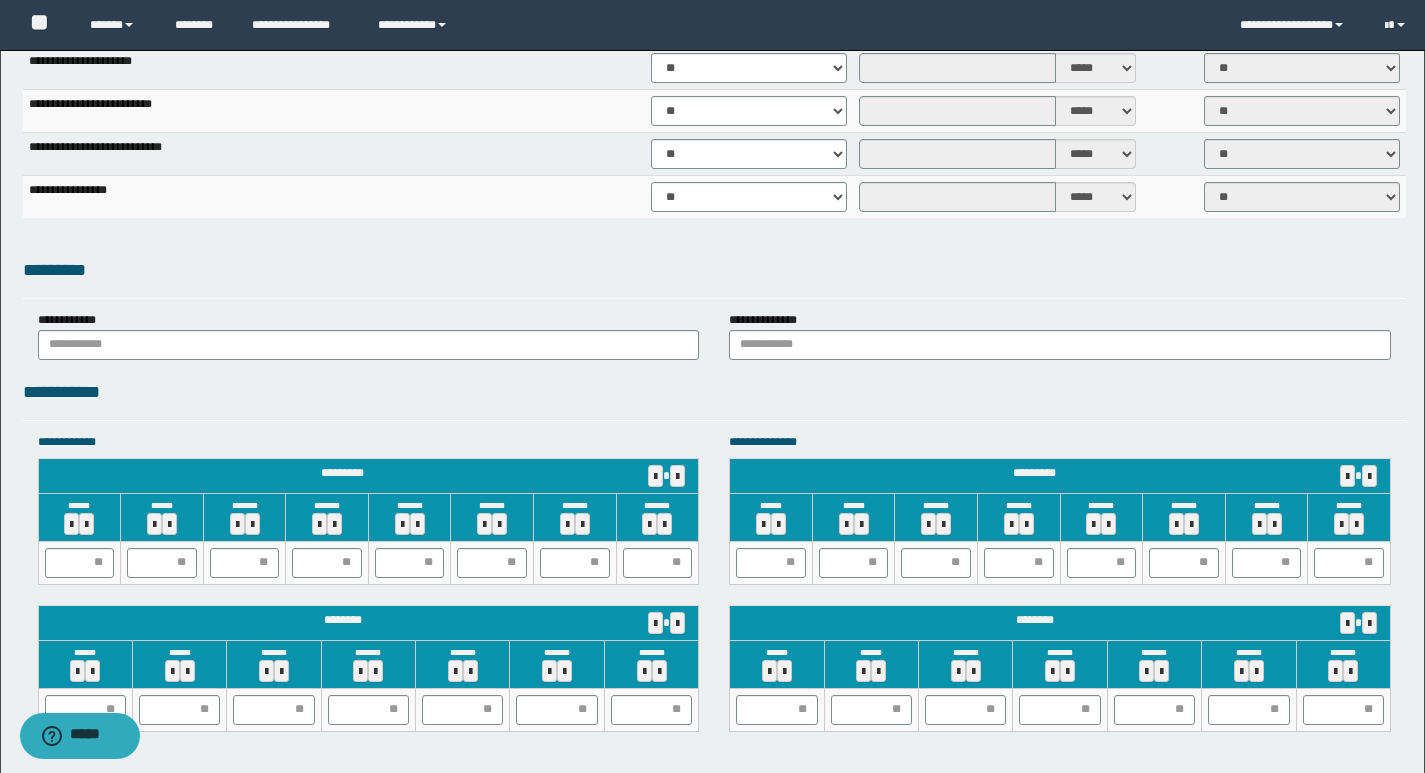 scroll, scrollTop: 1536, scrollLeft: 0, axis: vertical 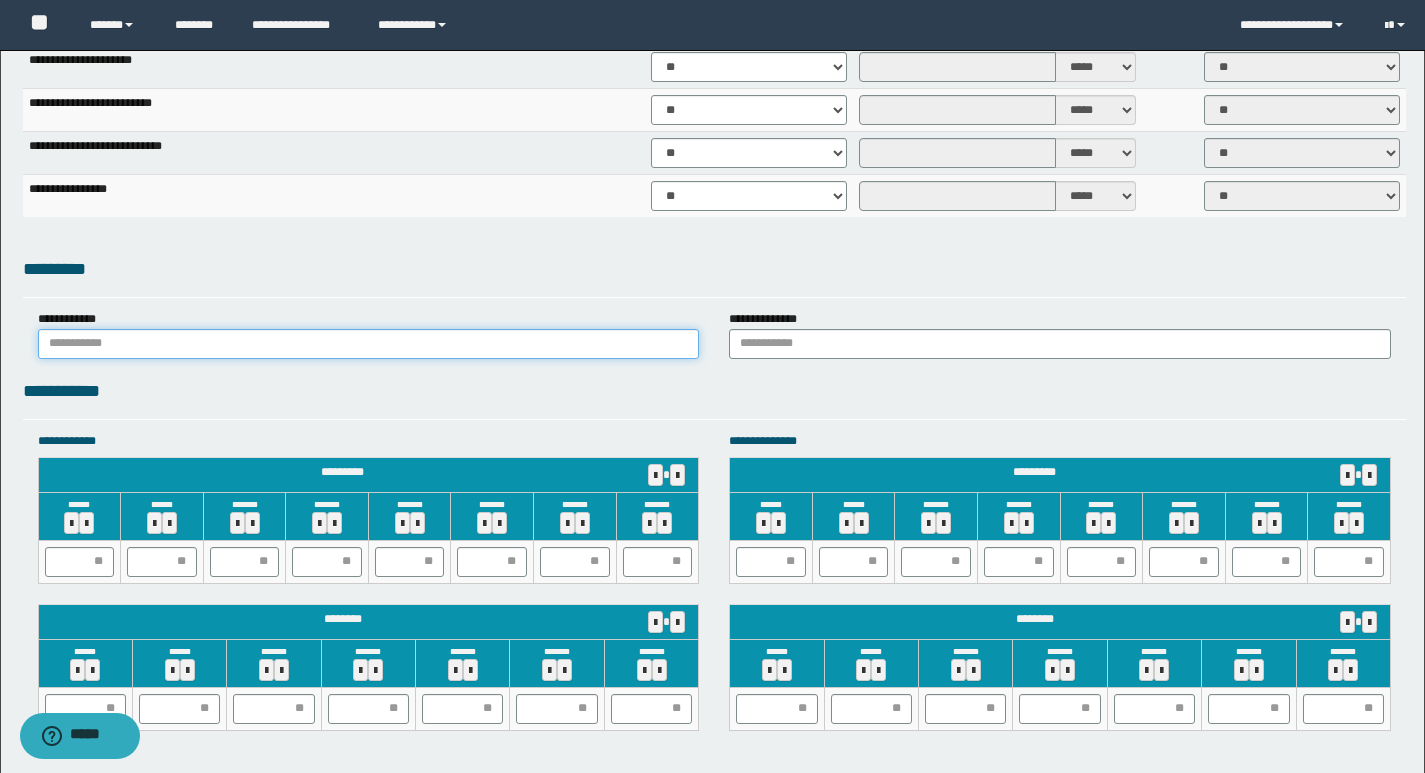 click at bounding box center (369, 344) 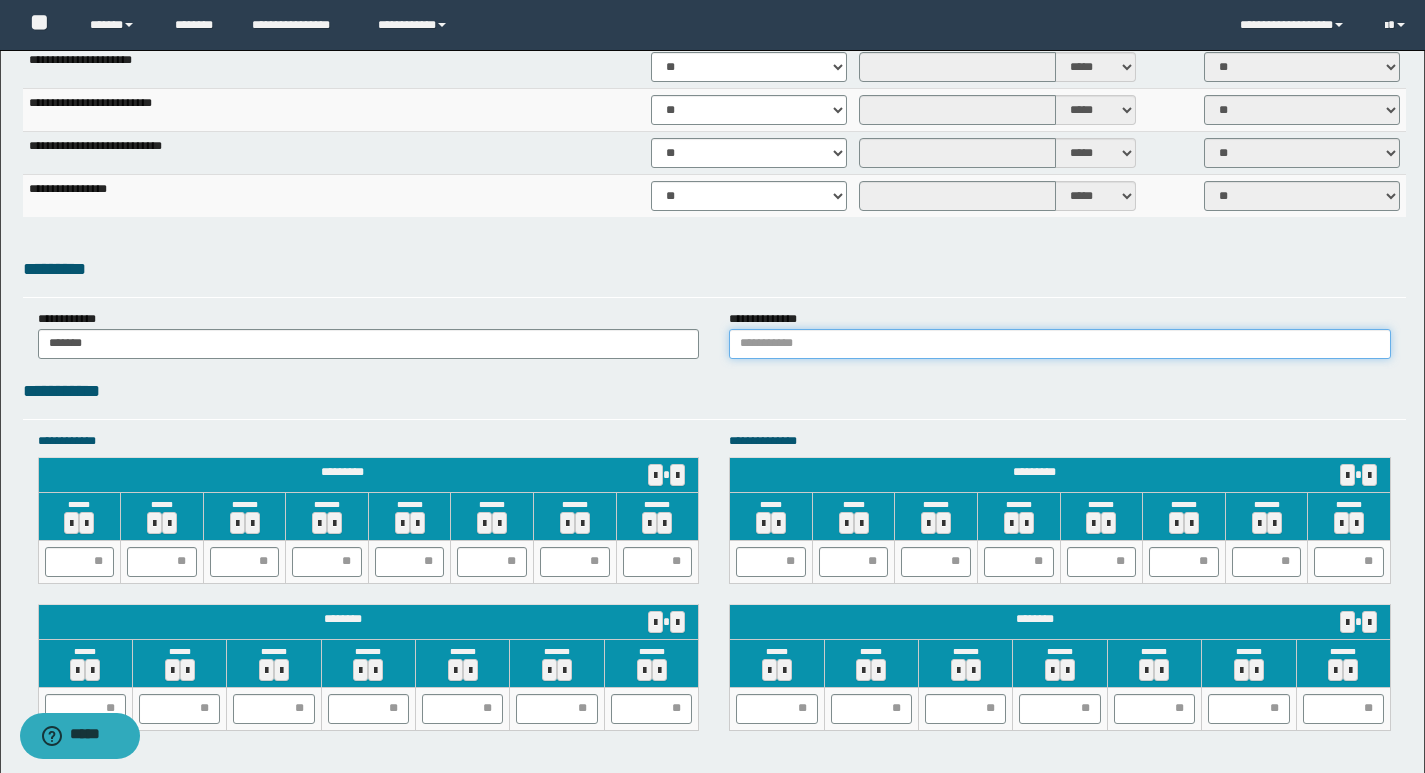 click at bounding box center (1060, 344) 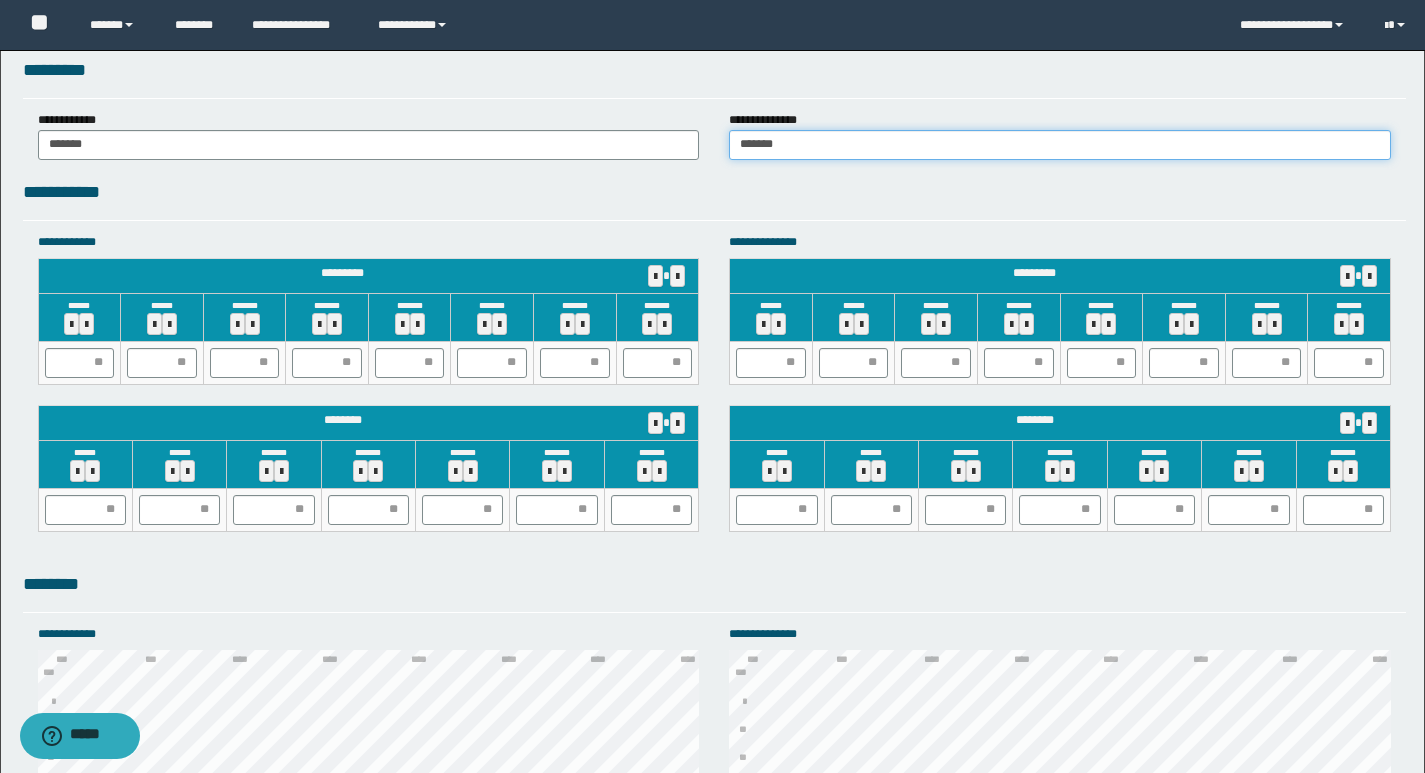 scroll, scrollTop: 1736, scrollLeft: 0, axis: vertical 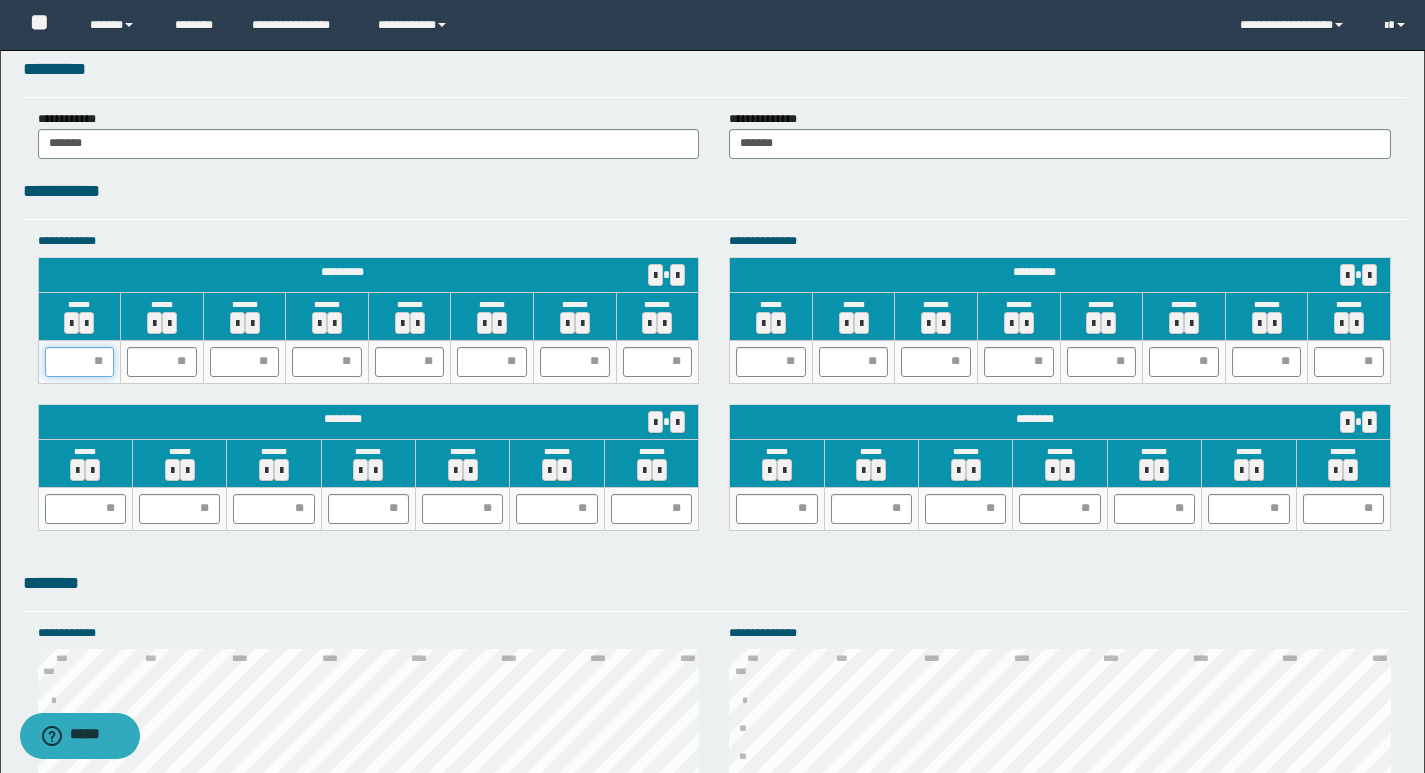 click at bounding box center (80, 362) 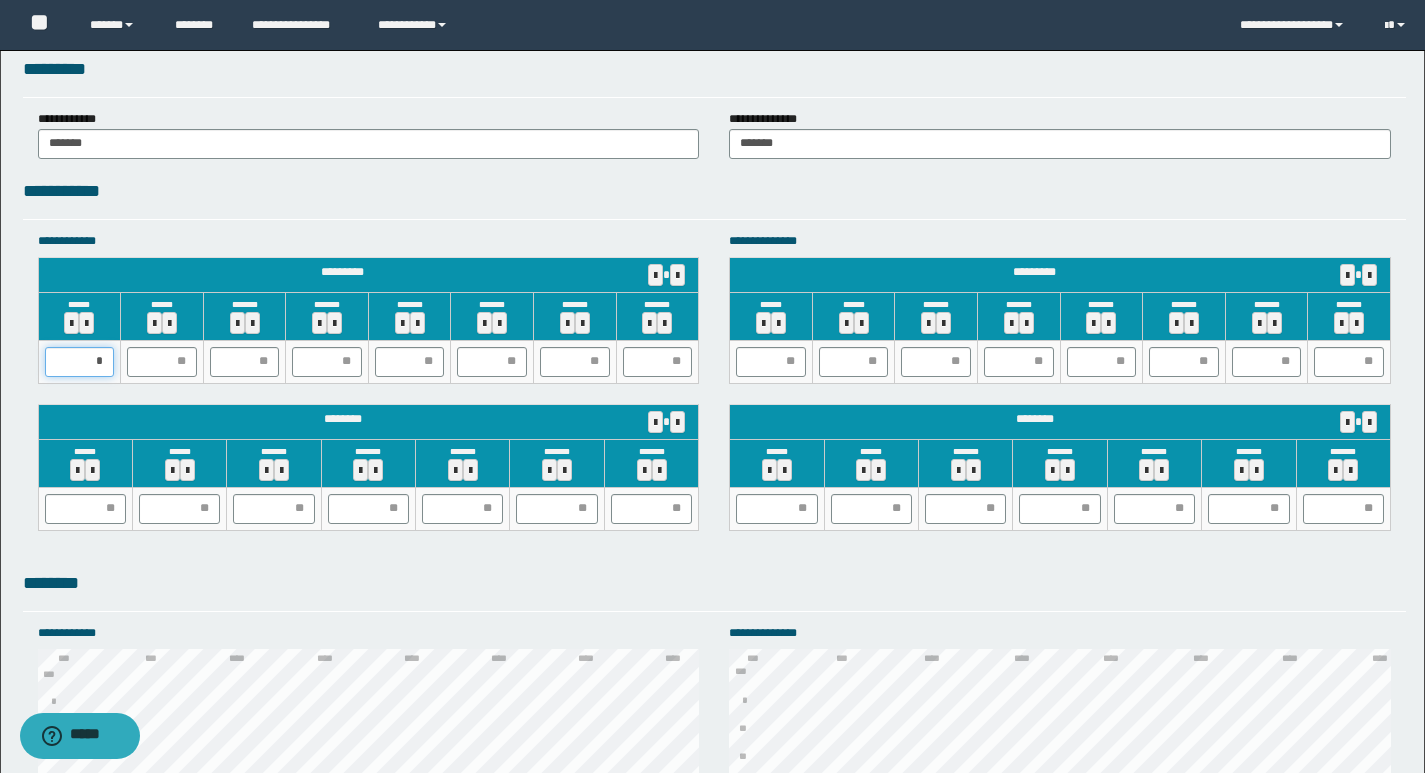 type on "**" 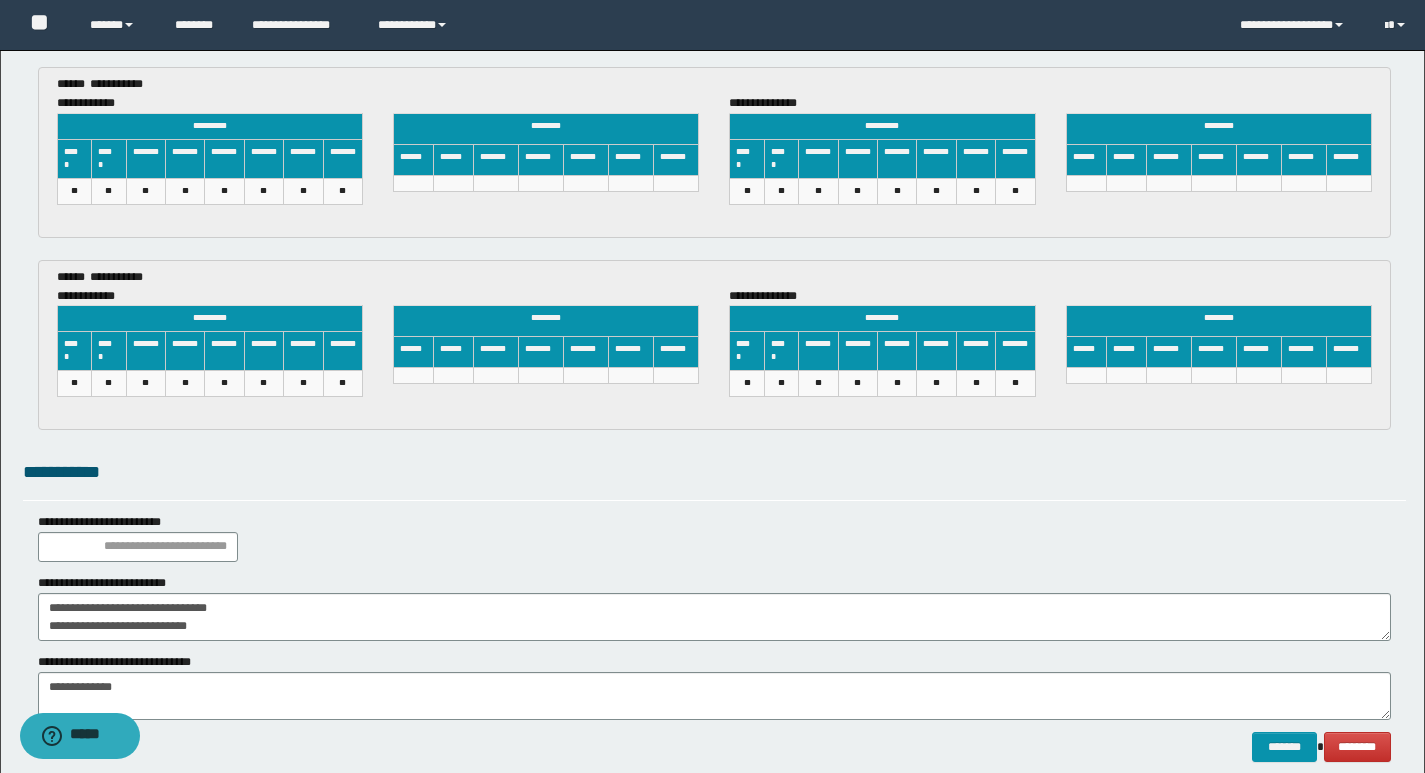 scroll, scrollTop: 3636, scrollLeft: 0, axis: vertical 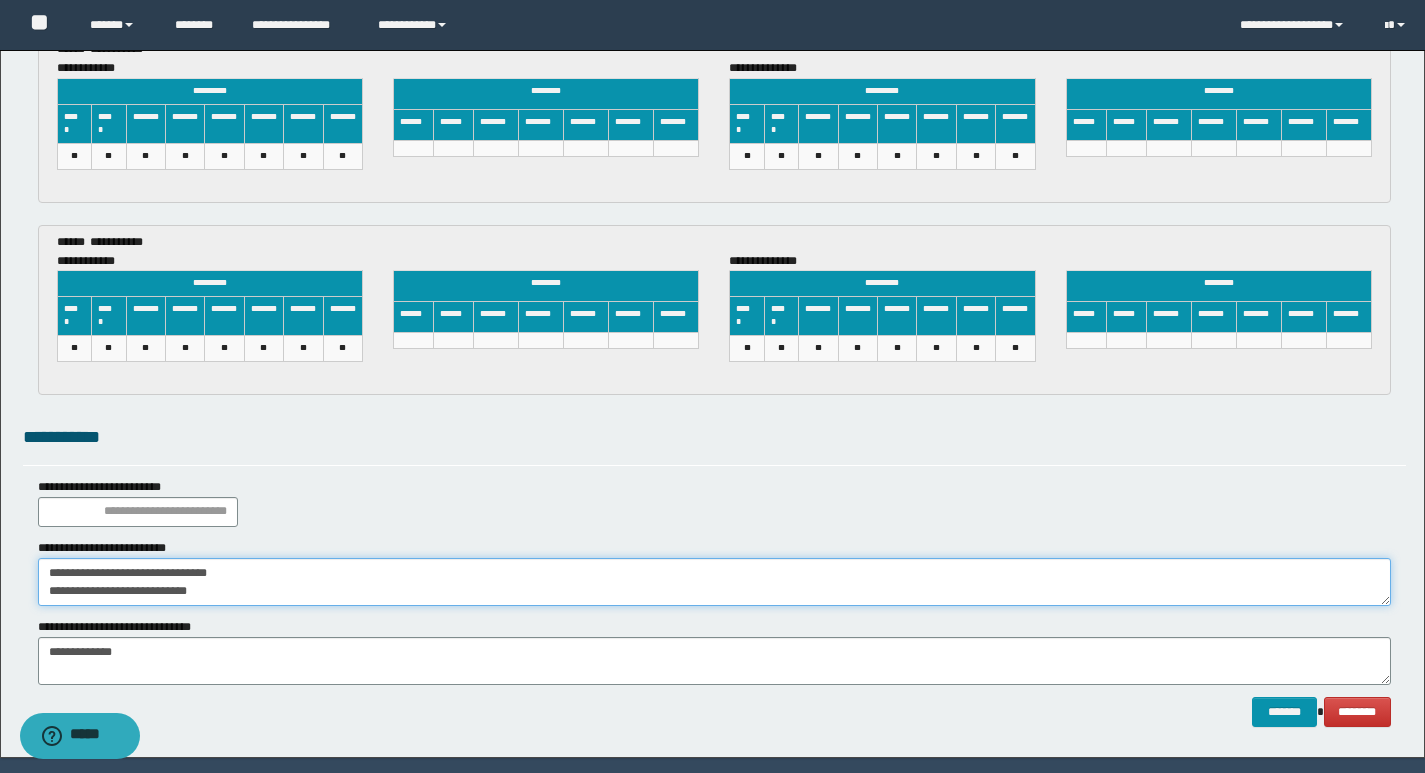 drag, startPoint x: 243, startPoint y: 599, endPoint x: 0, endPoint y: 566, distance: 245.2305 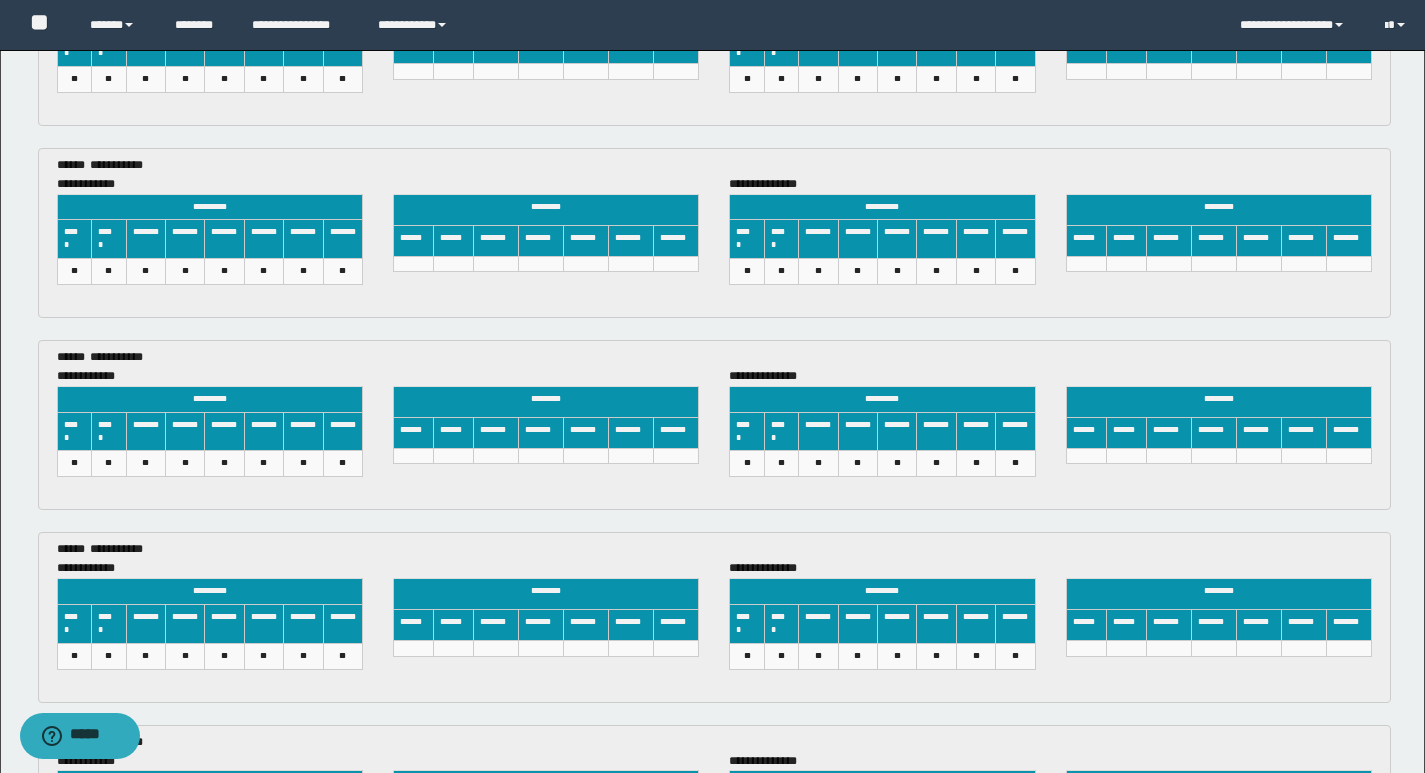 scroll, scrollTop: 3036, scrollLeft: 0, axis: vertical 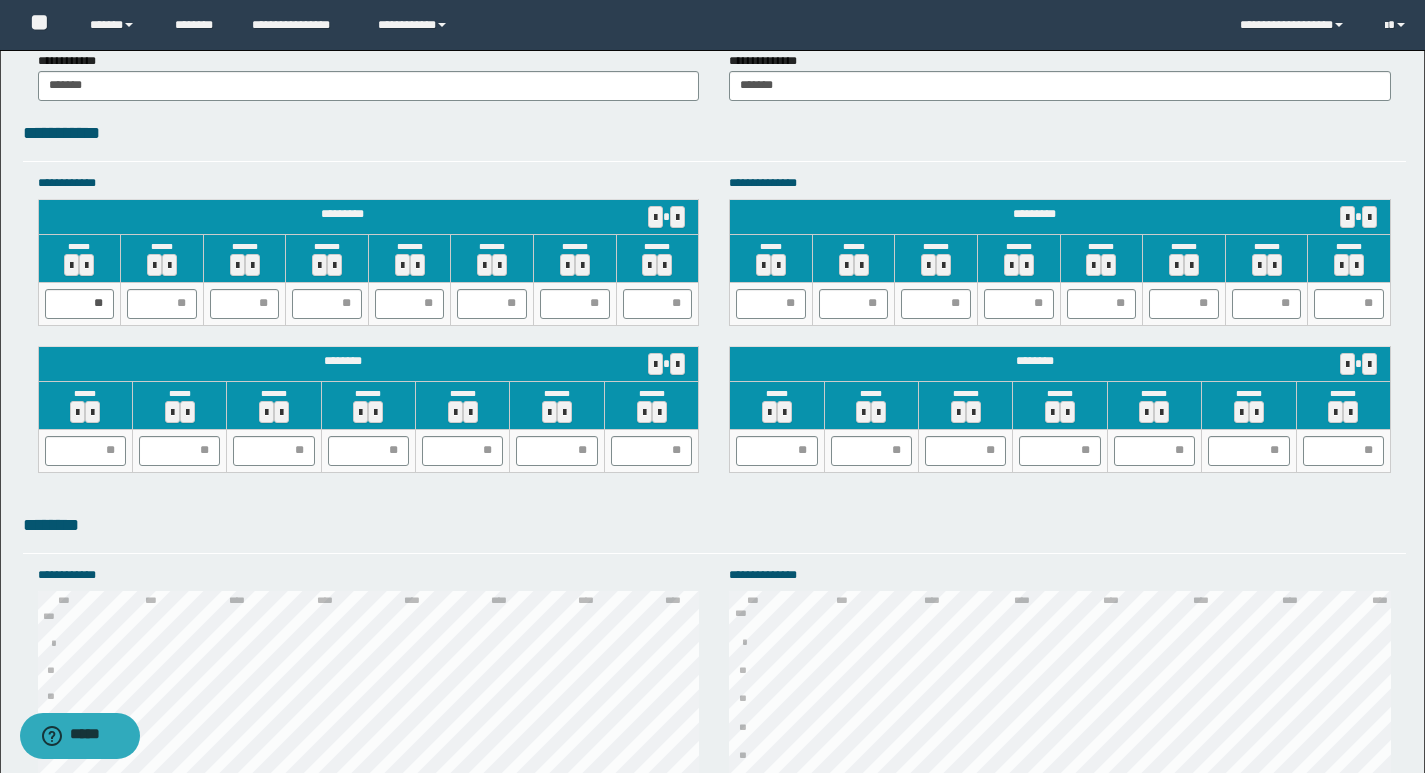type on "**********" 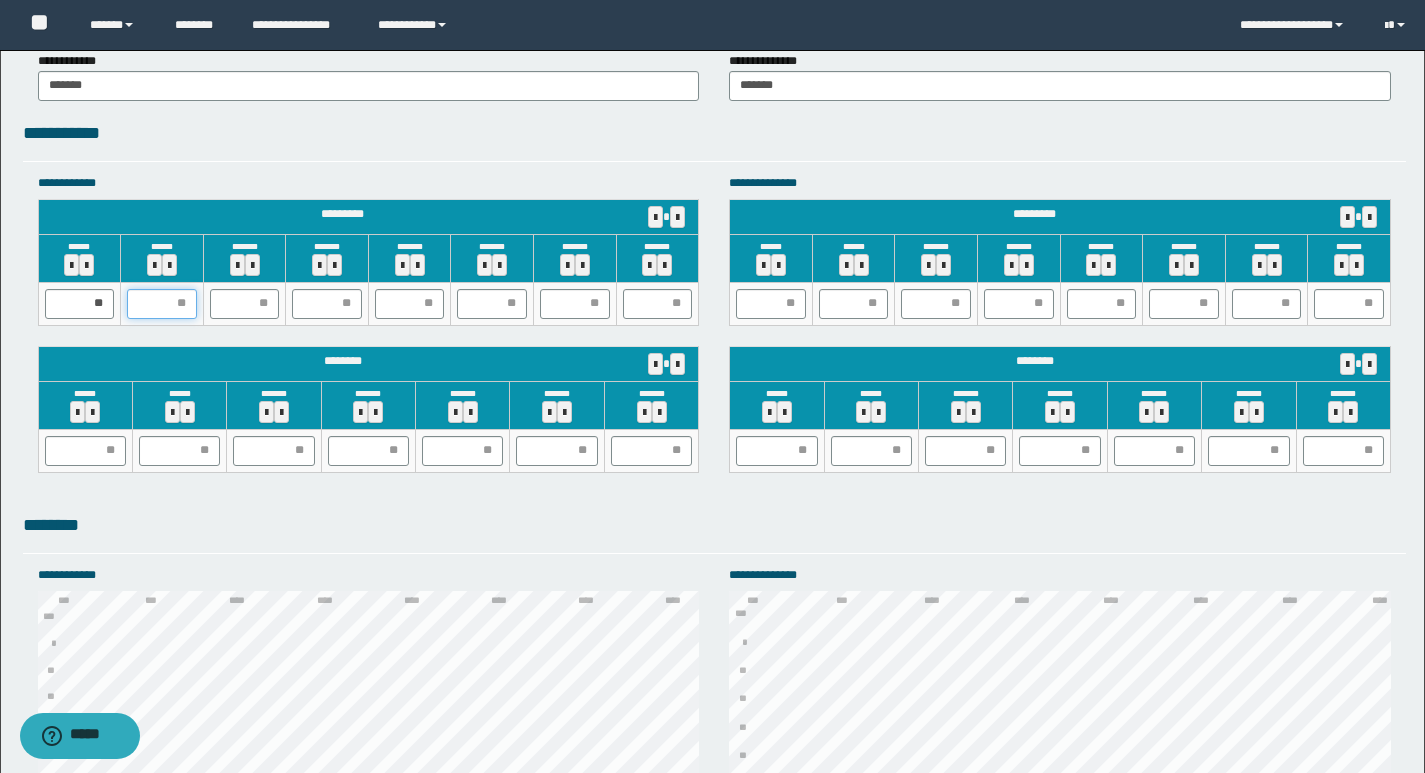 click at bounding box center (162, 304) 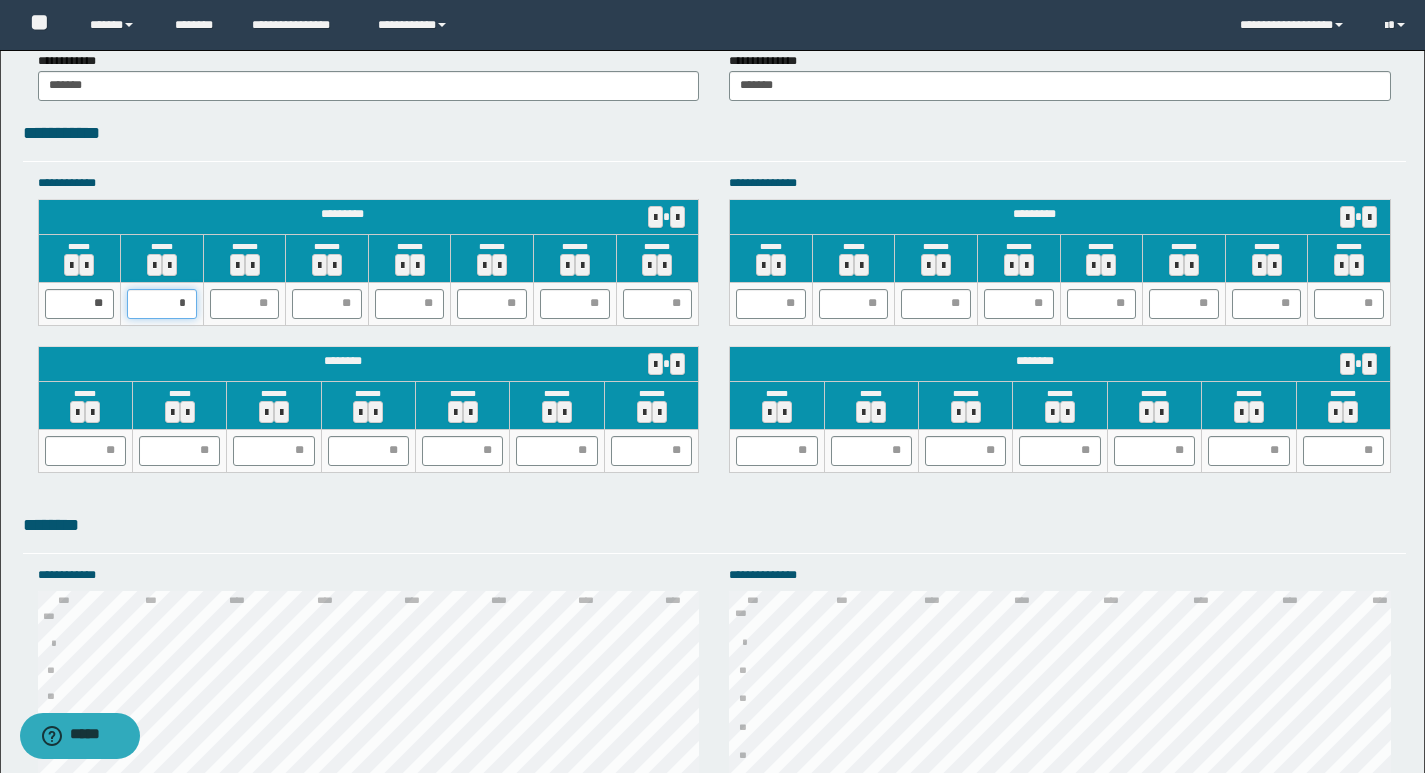 type on "**" 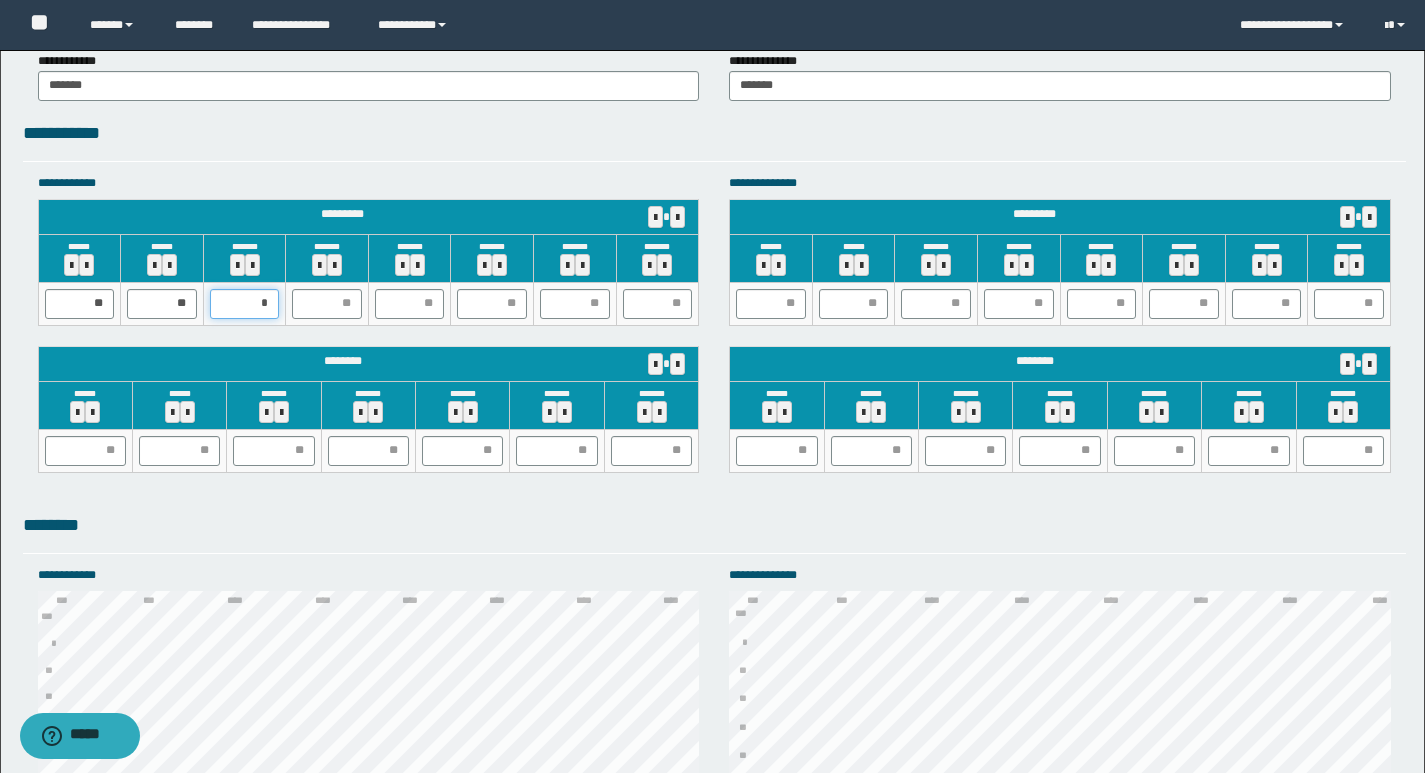 type on "**" 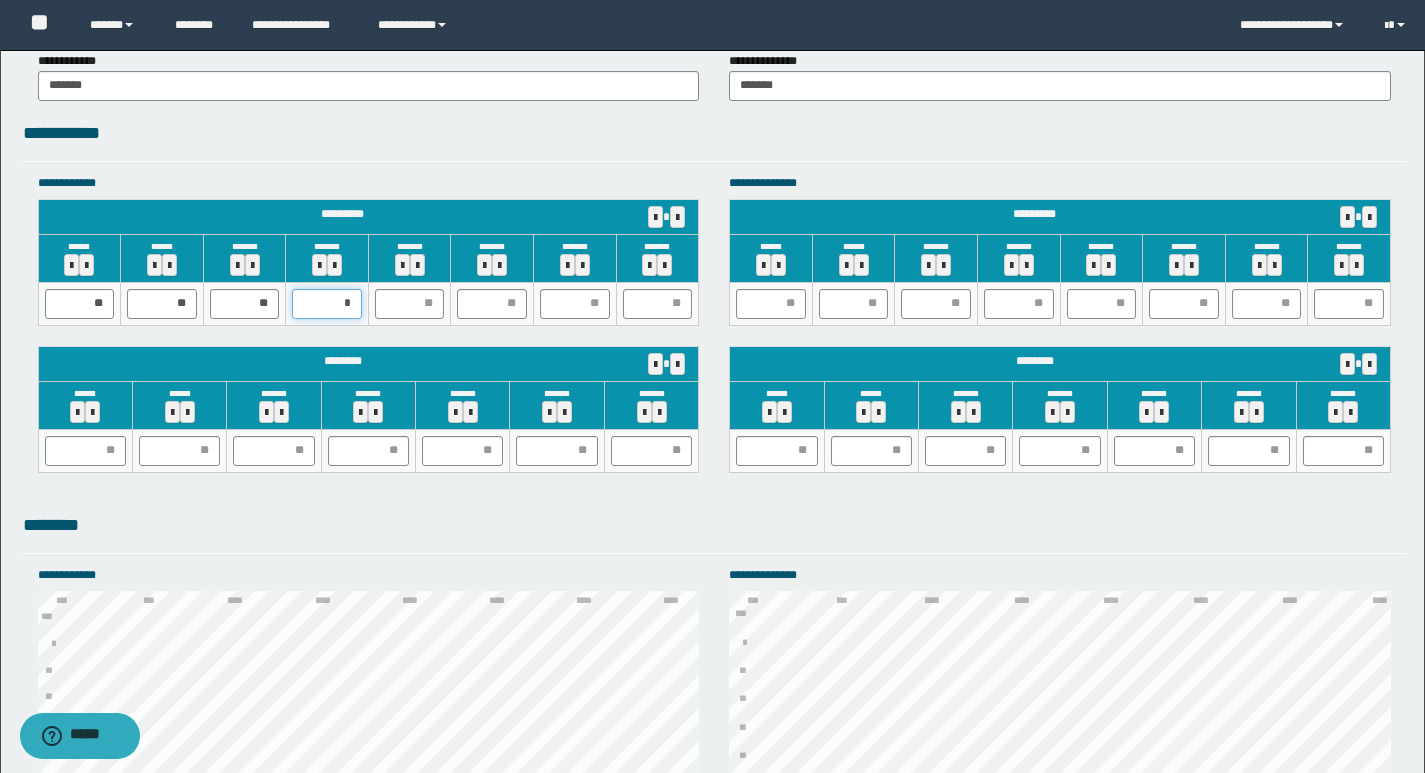 type on "**" 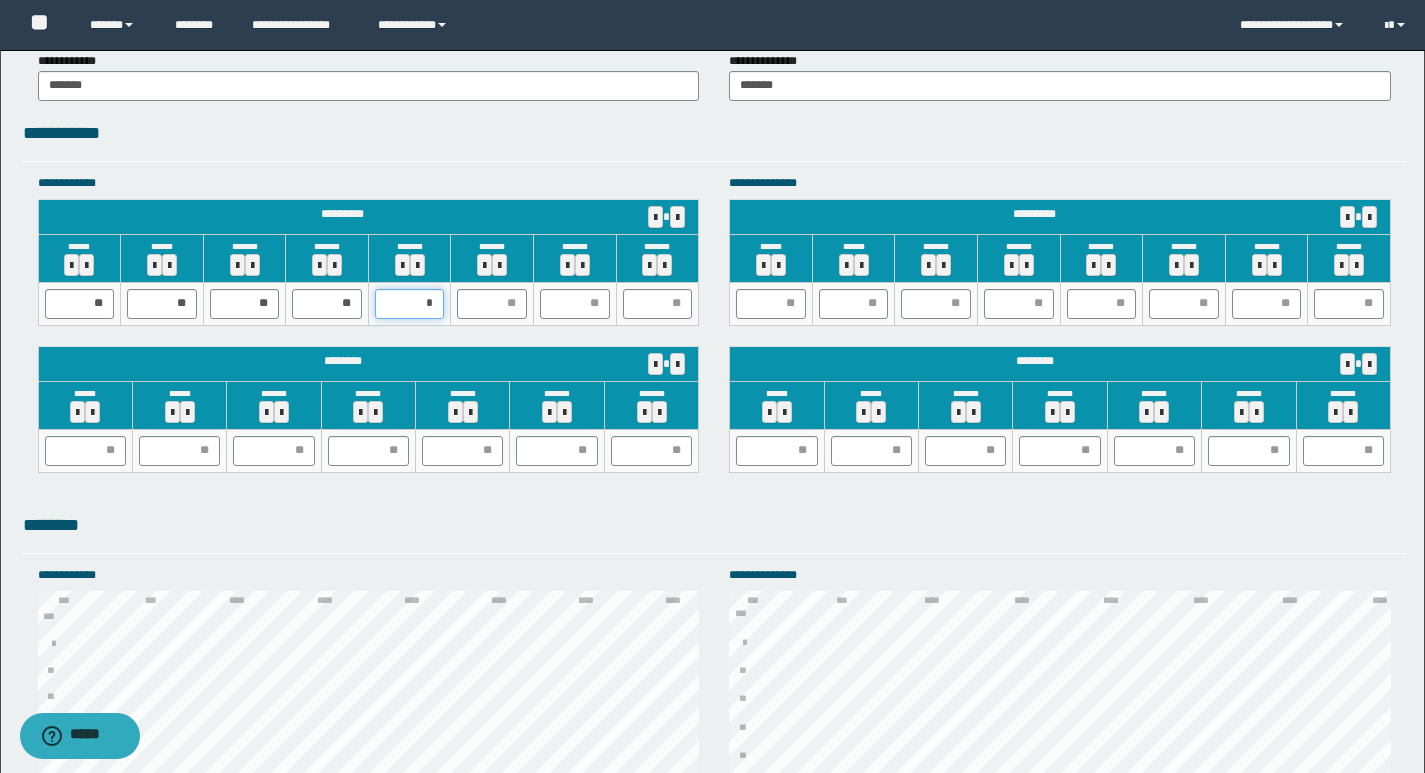 type on "**" 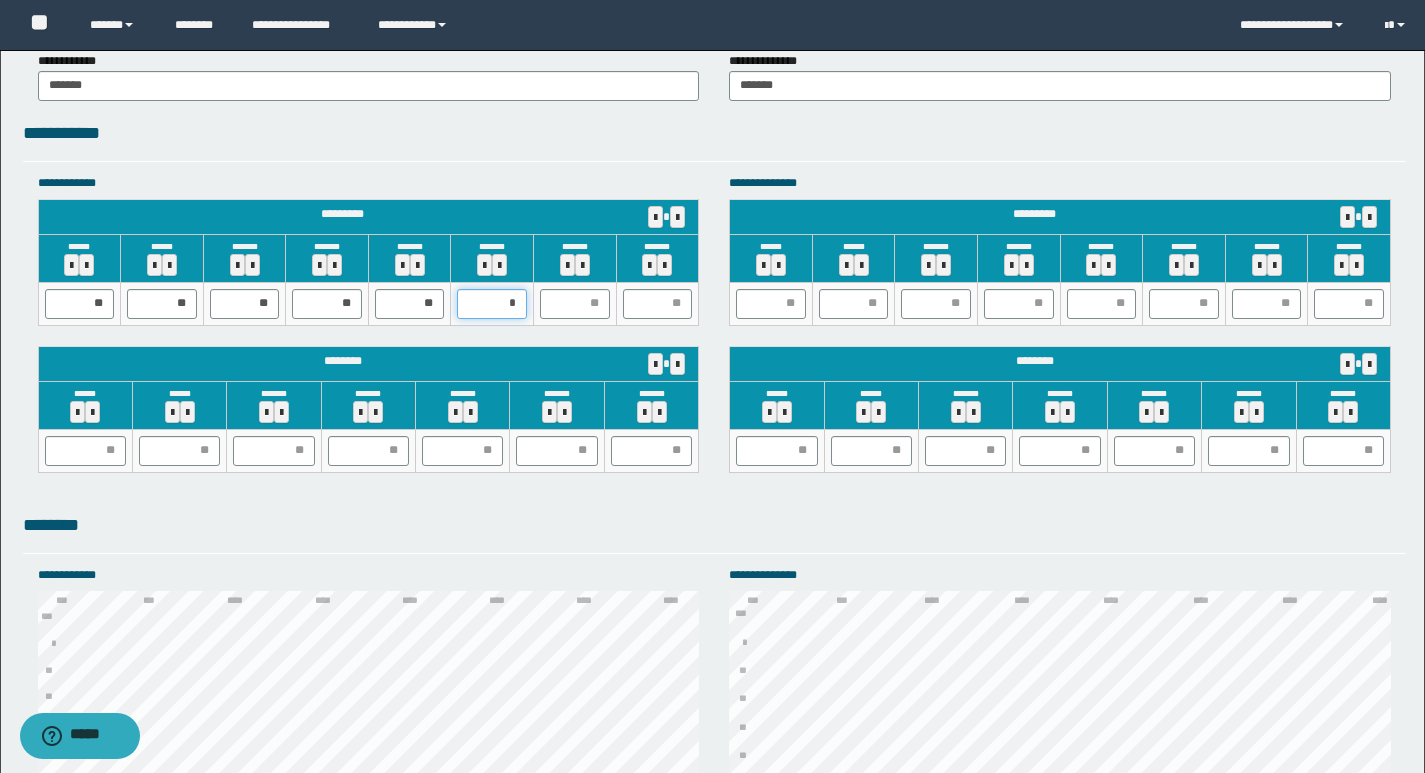 type on "**" 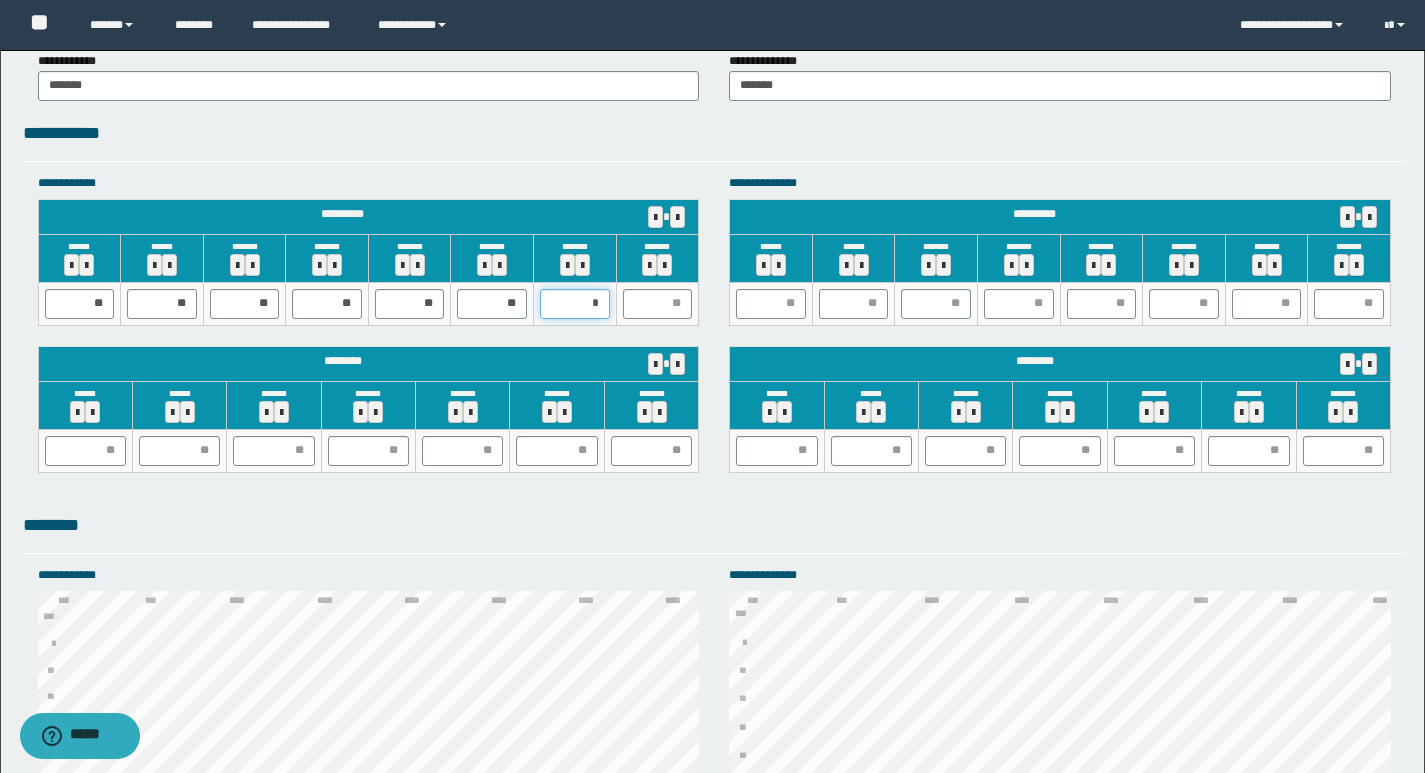 type on "**" 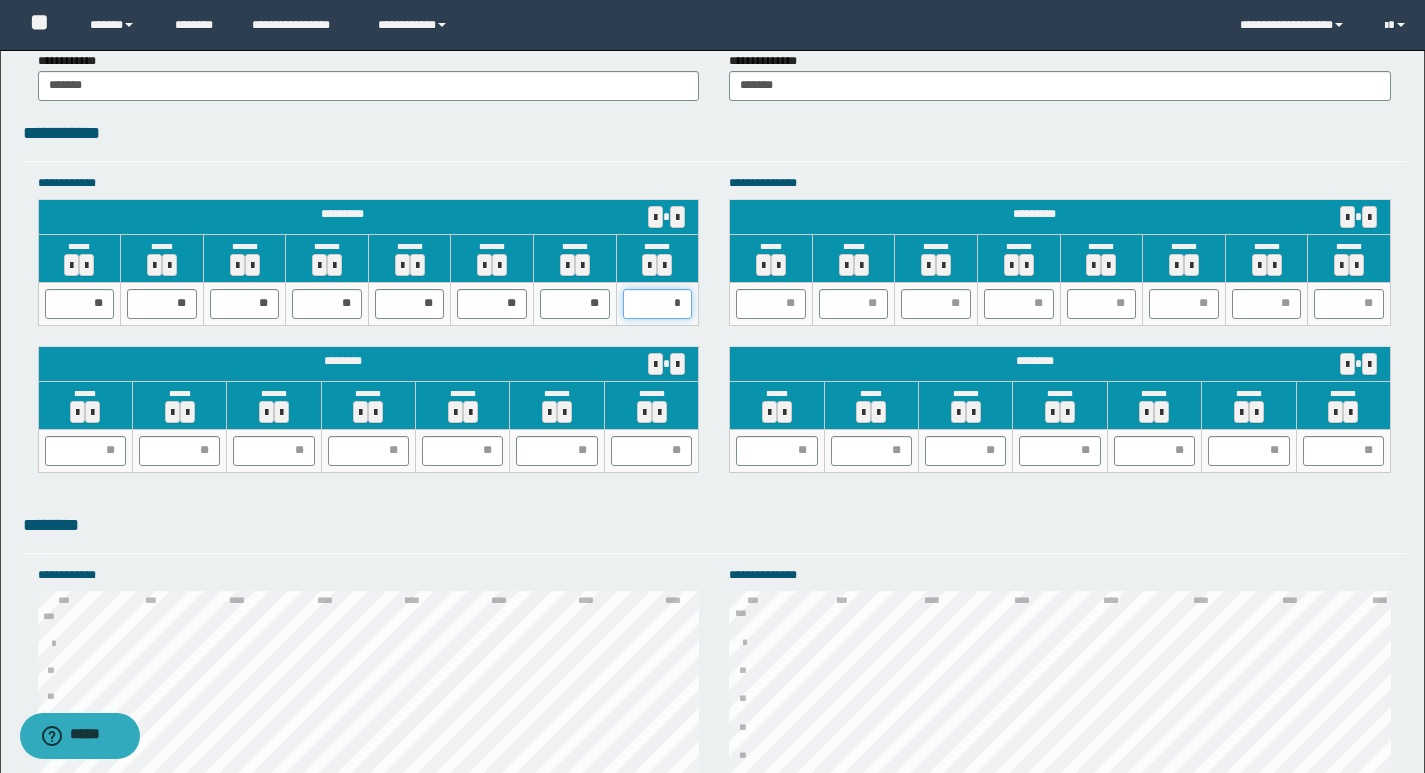 type on "**" 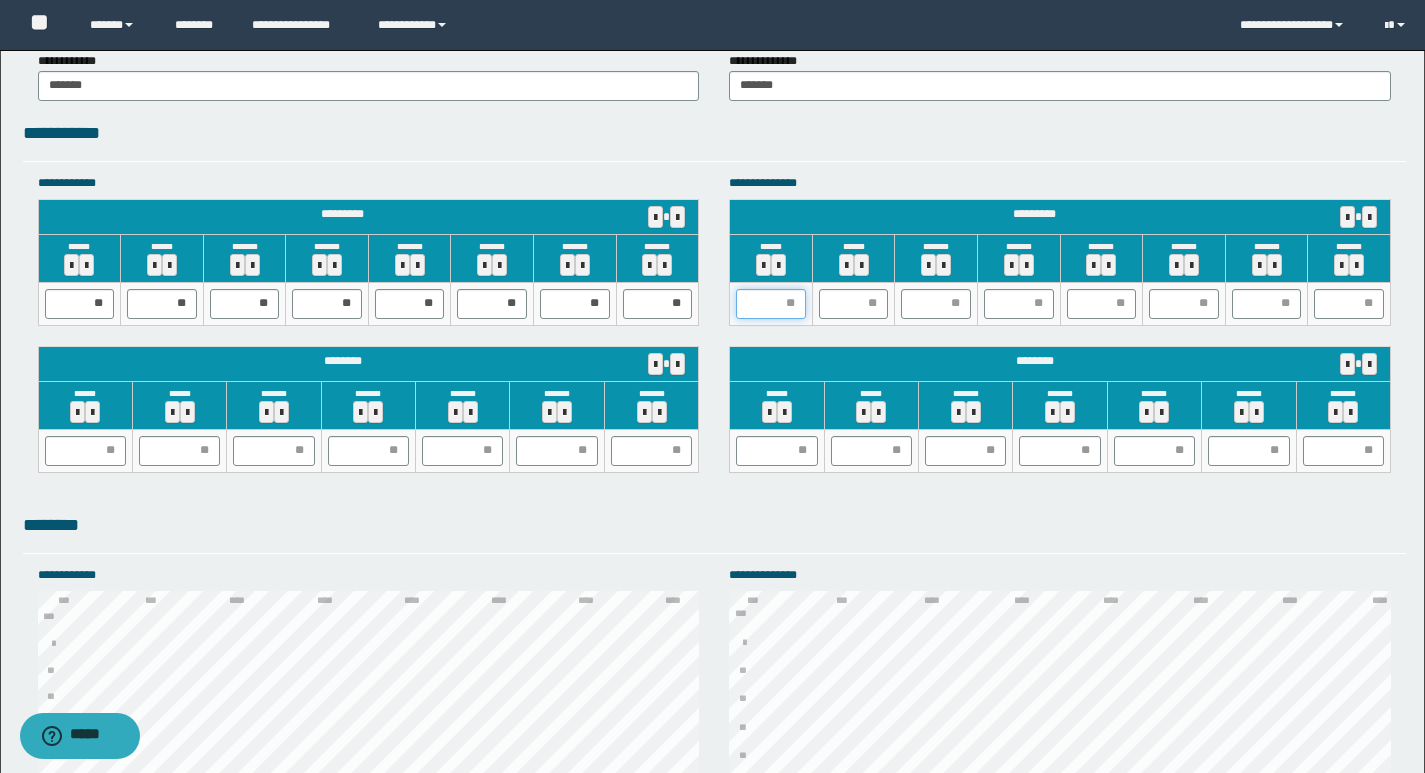 drag, startPoint x: 768, startPoint y: 307, endPoint x: 768, endPoint y: 321, distance: 14 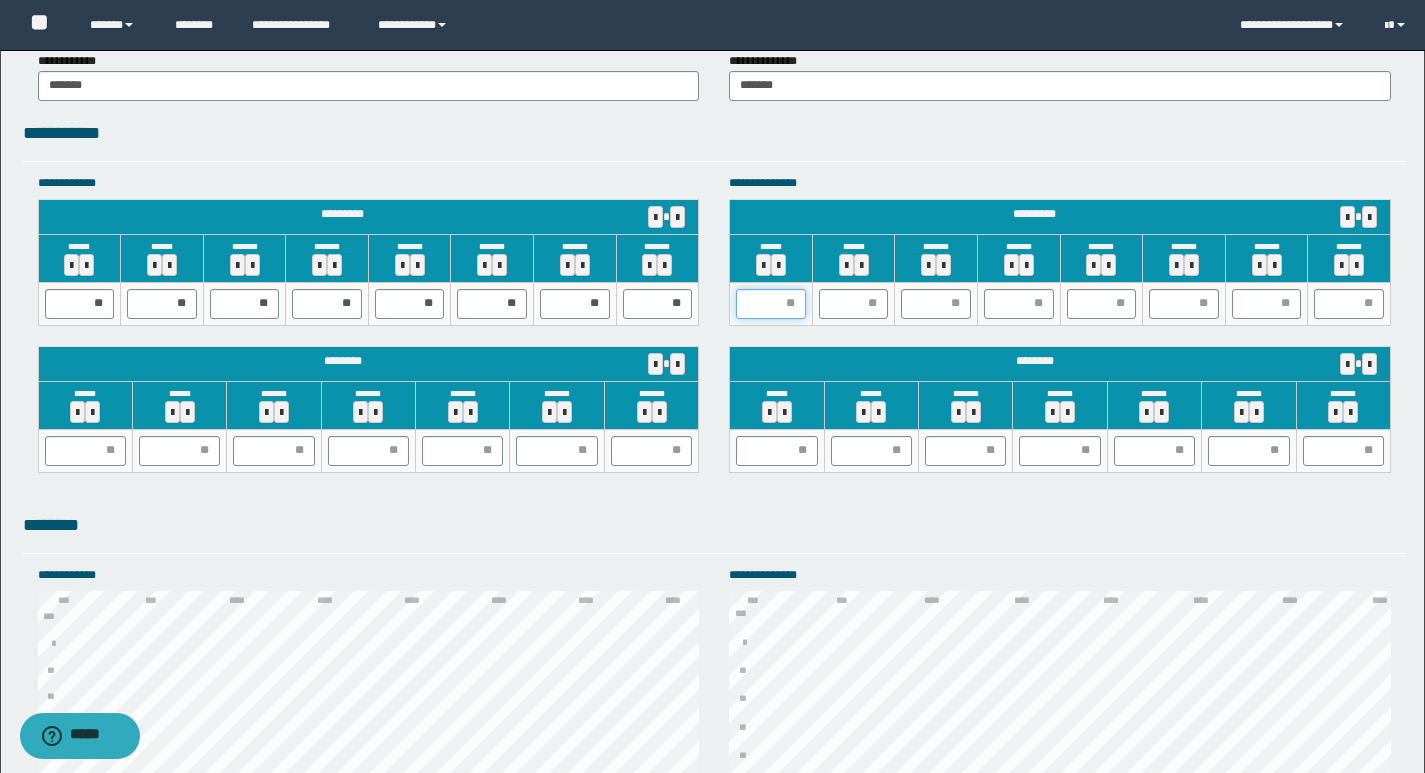 click at bounding box center (771, 303) 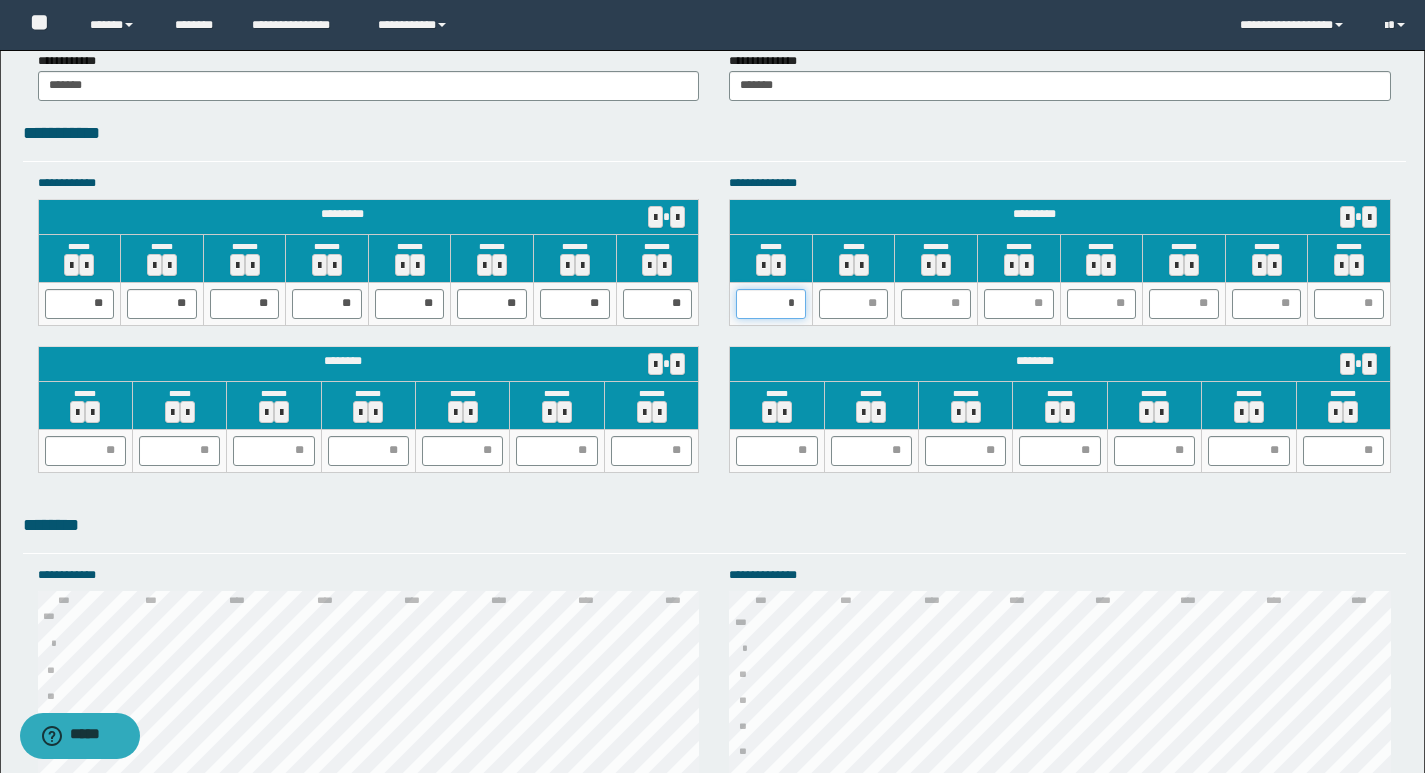 type on "**" 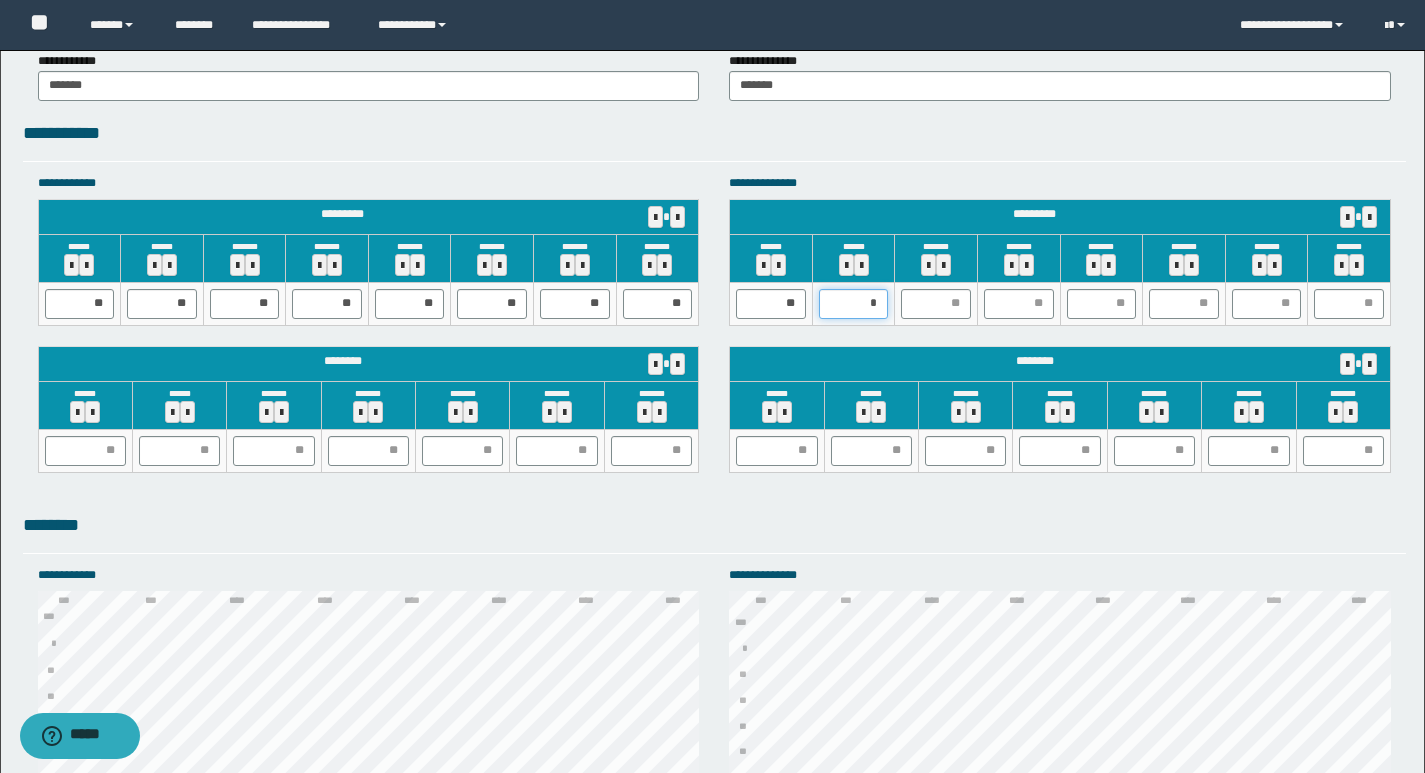 type on "**" 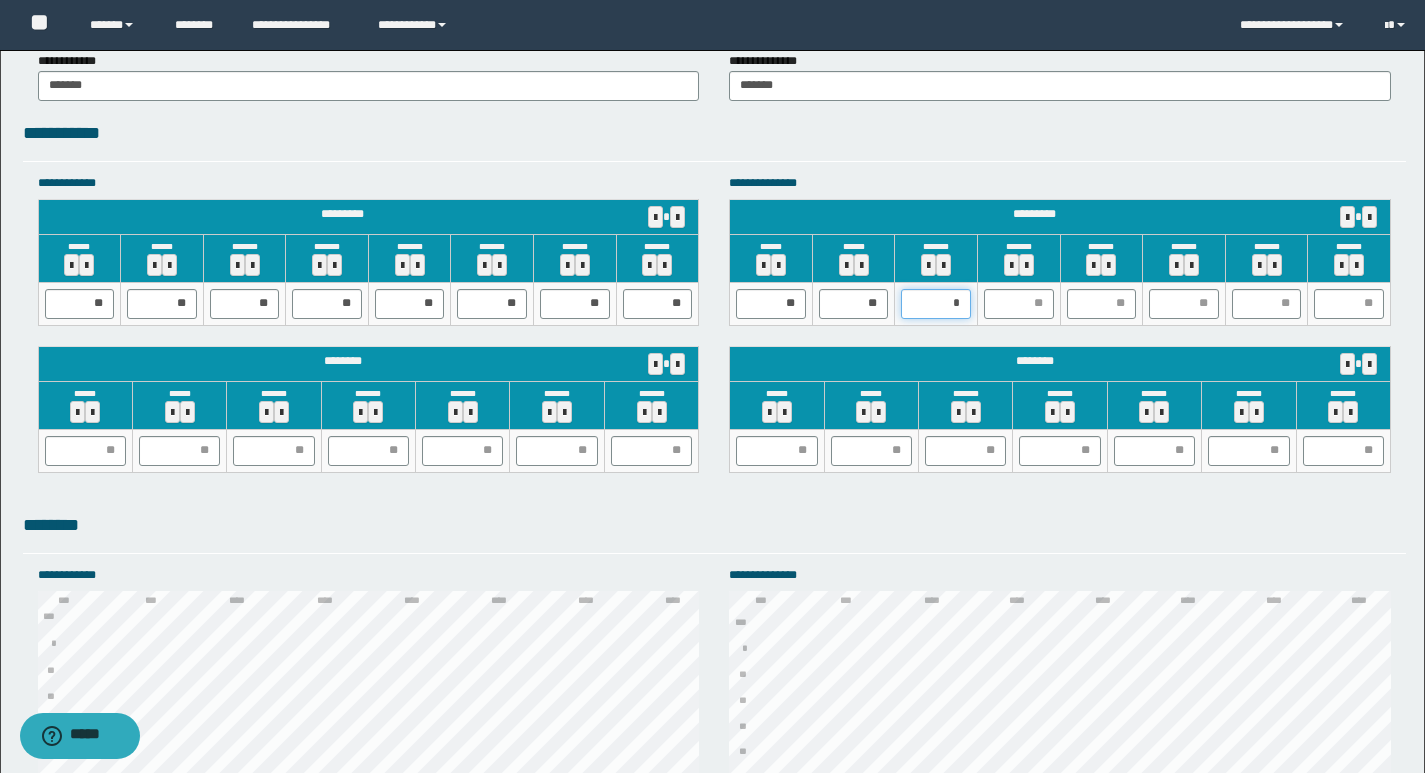 type on "**" 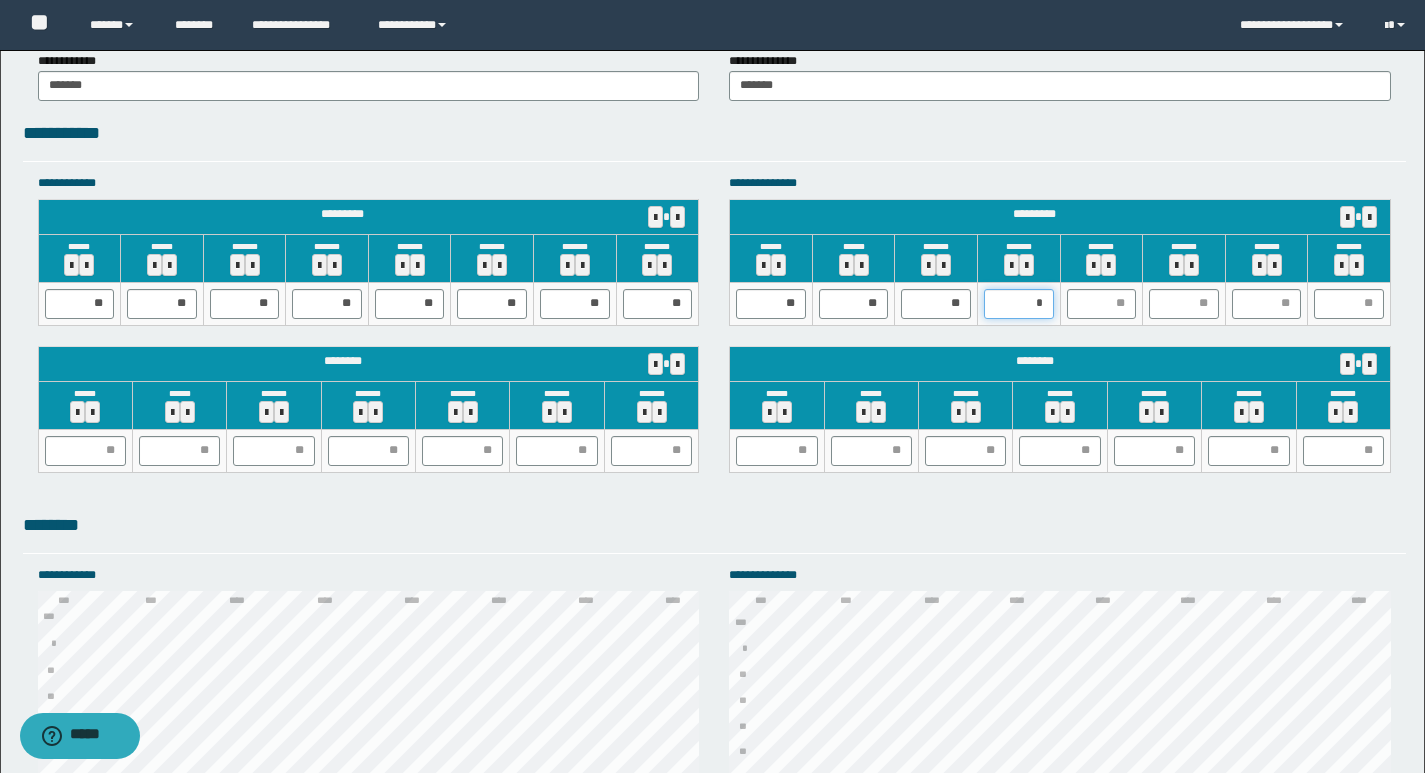 type on "**" 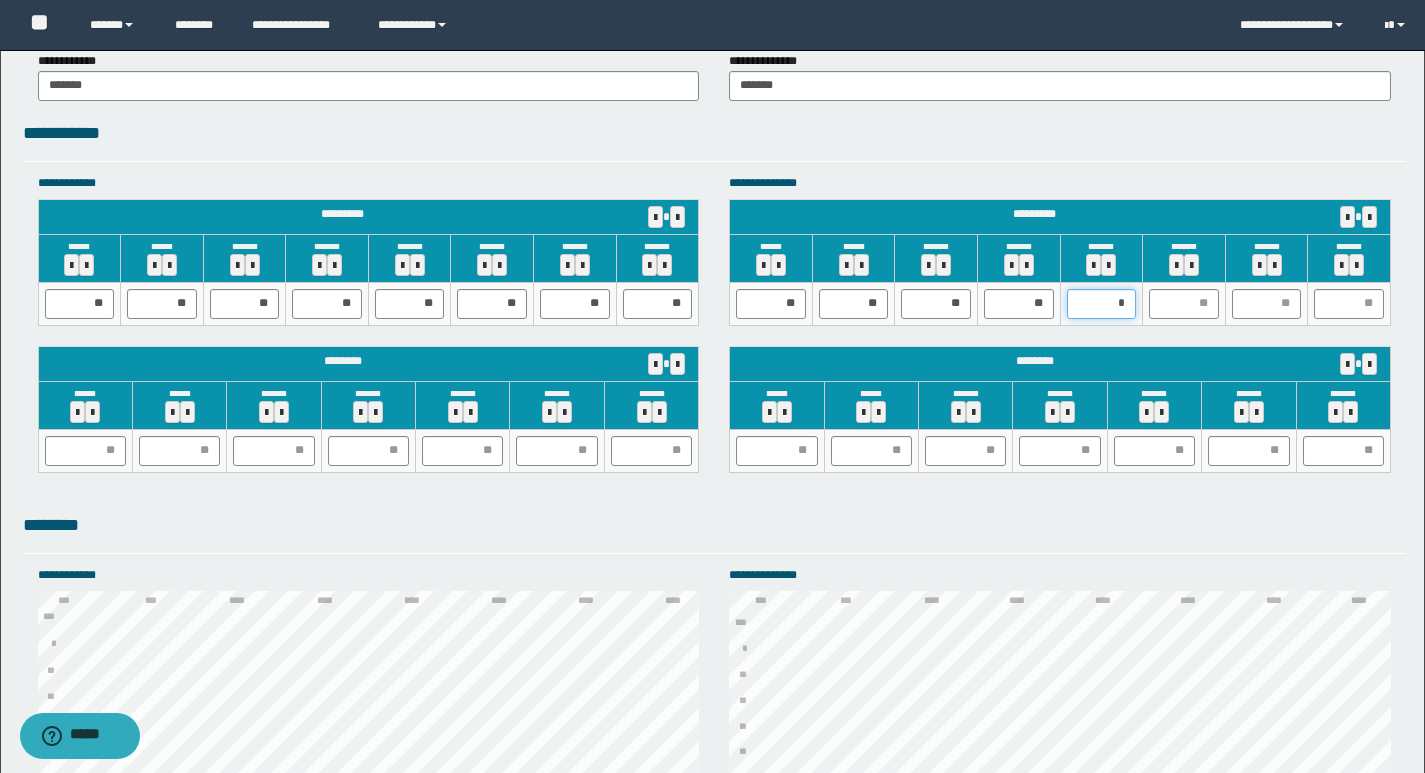 type on "**" 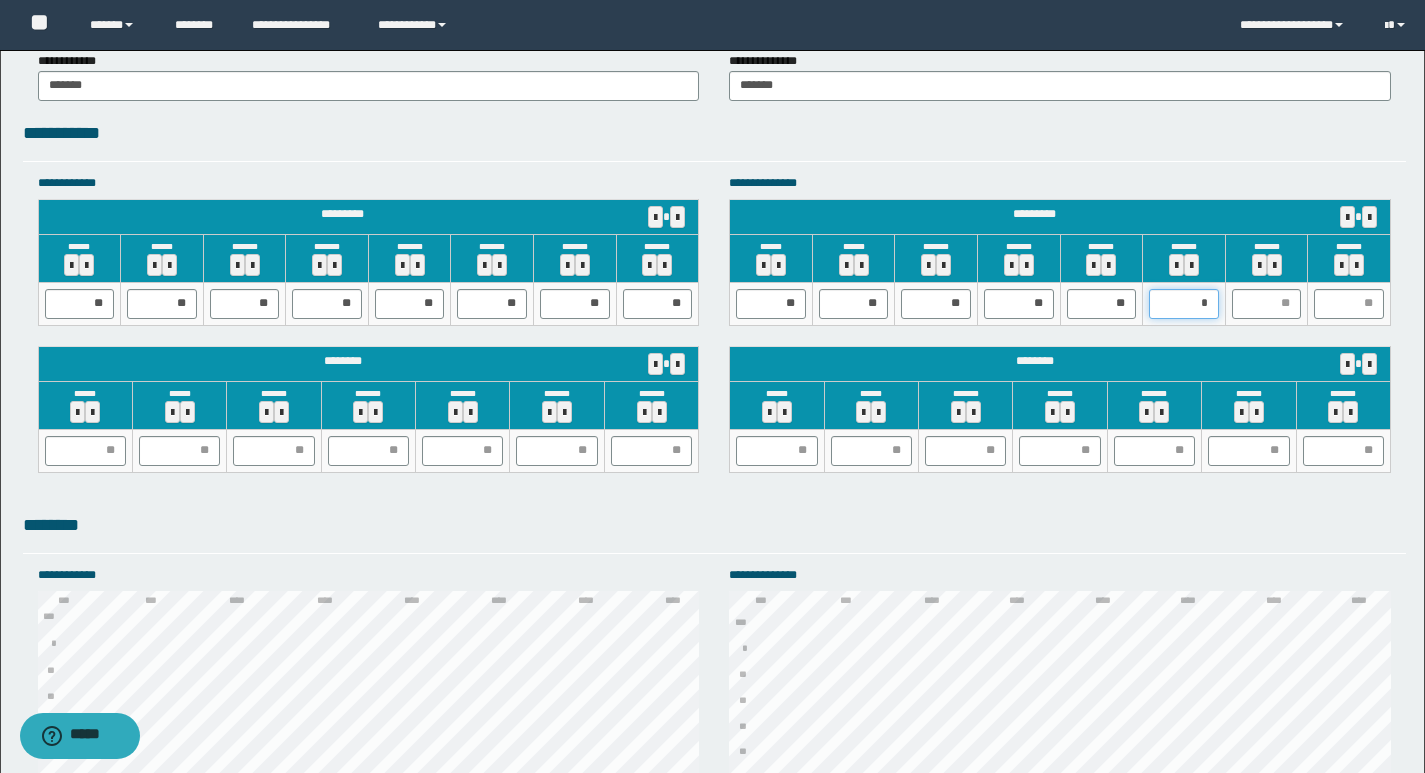 type on "**" 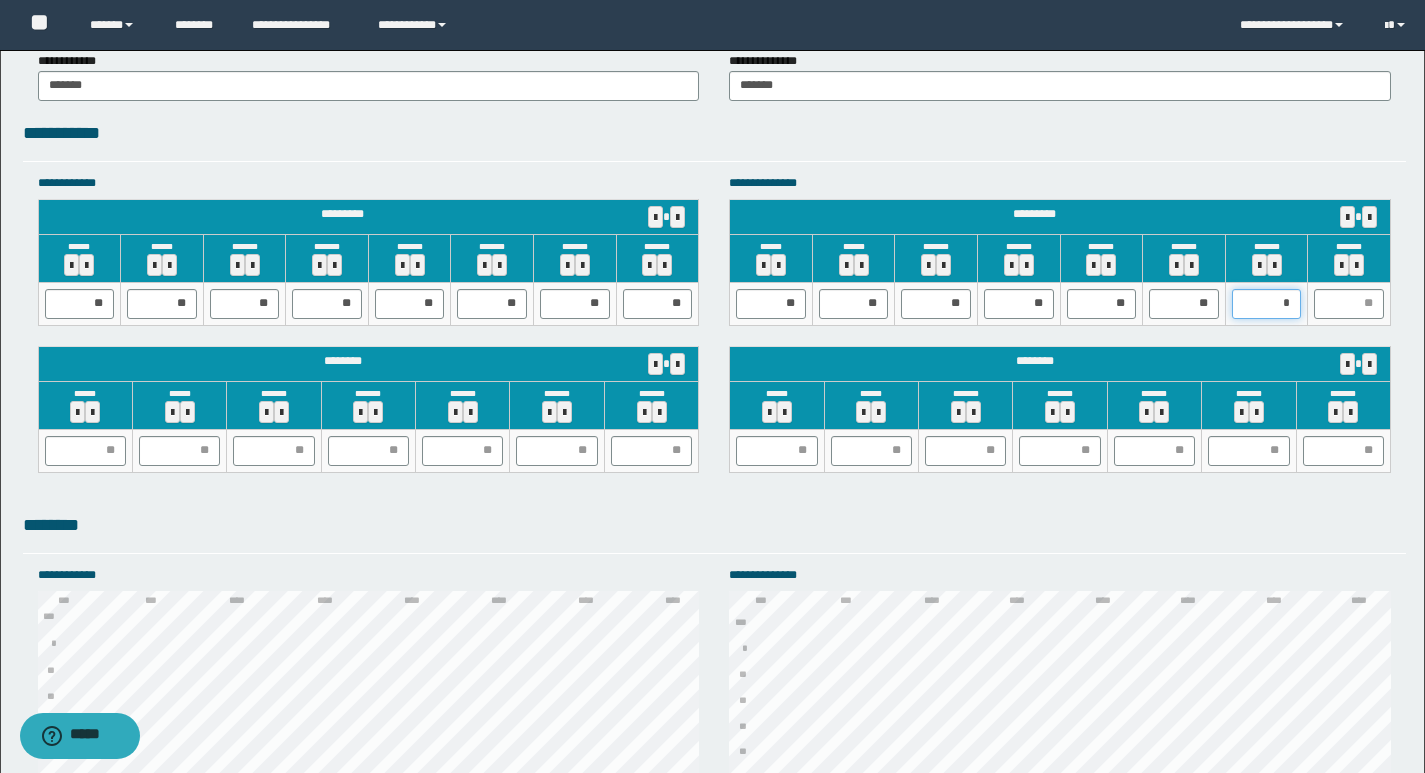 type on "**" 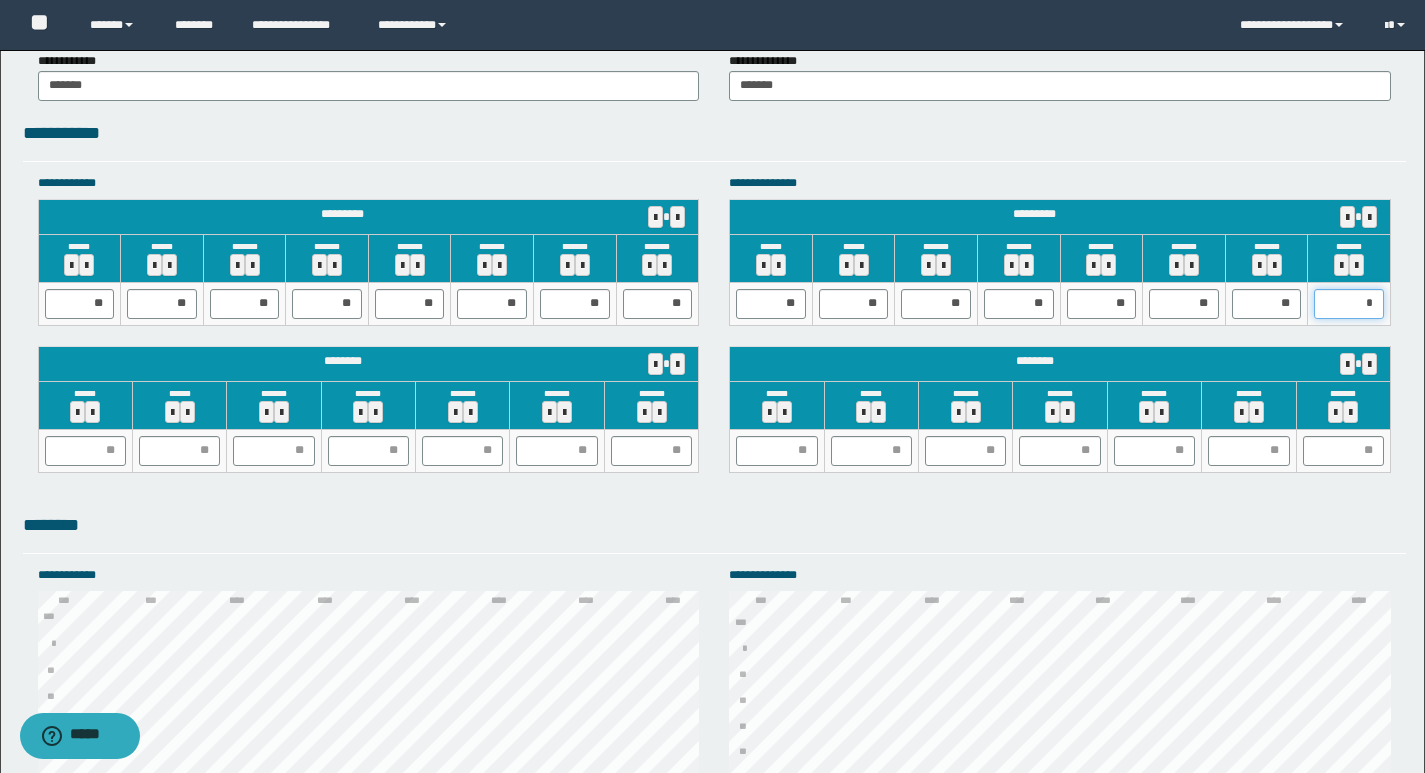 type on "**" 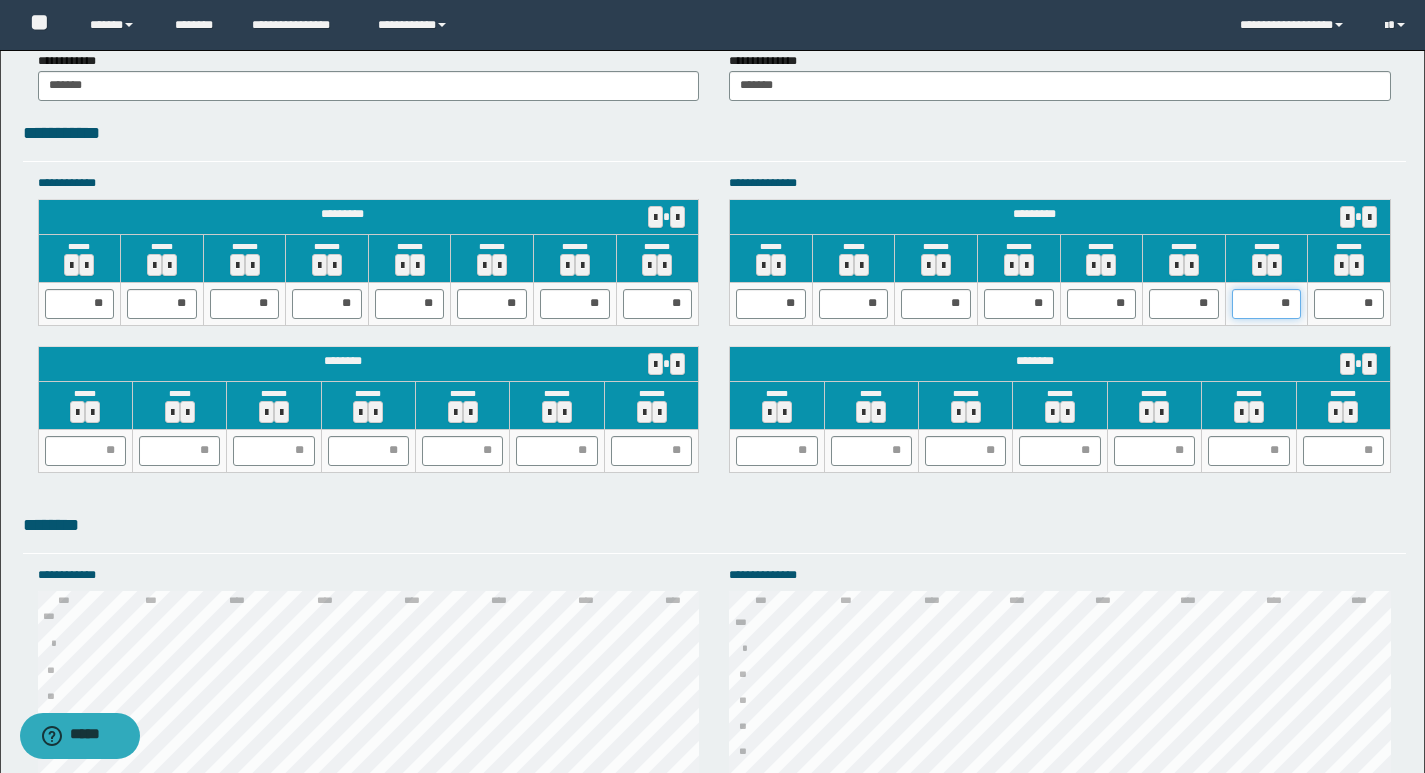 drag, startPoint x: 1295, startPoint y: 301, endPoint x: 1221, endPoint y: 320, distance: 76.40026 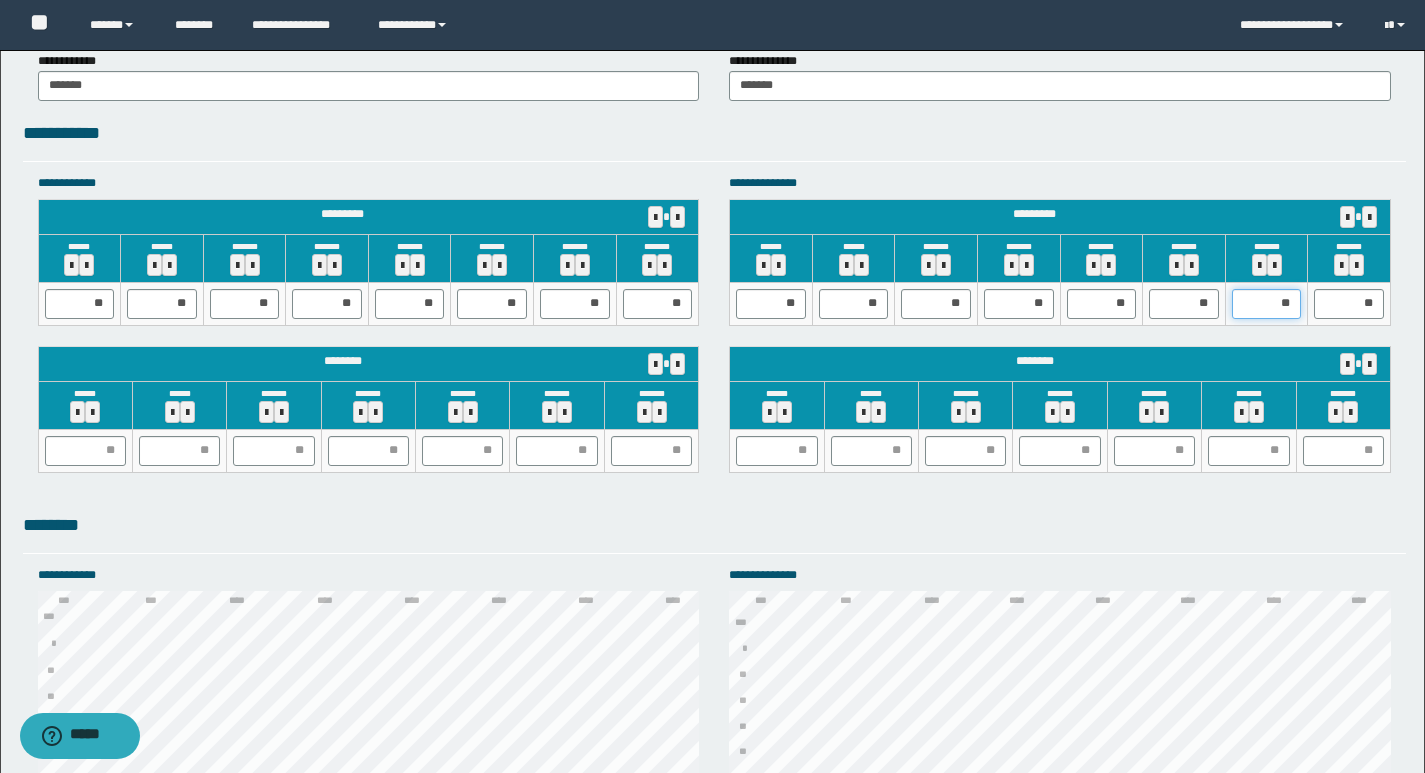 click on "**" at bounding box center [1267, 304] 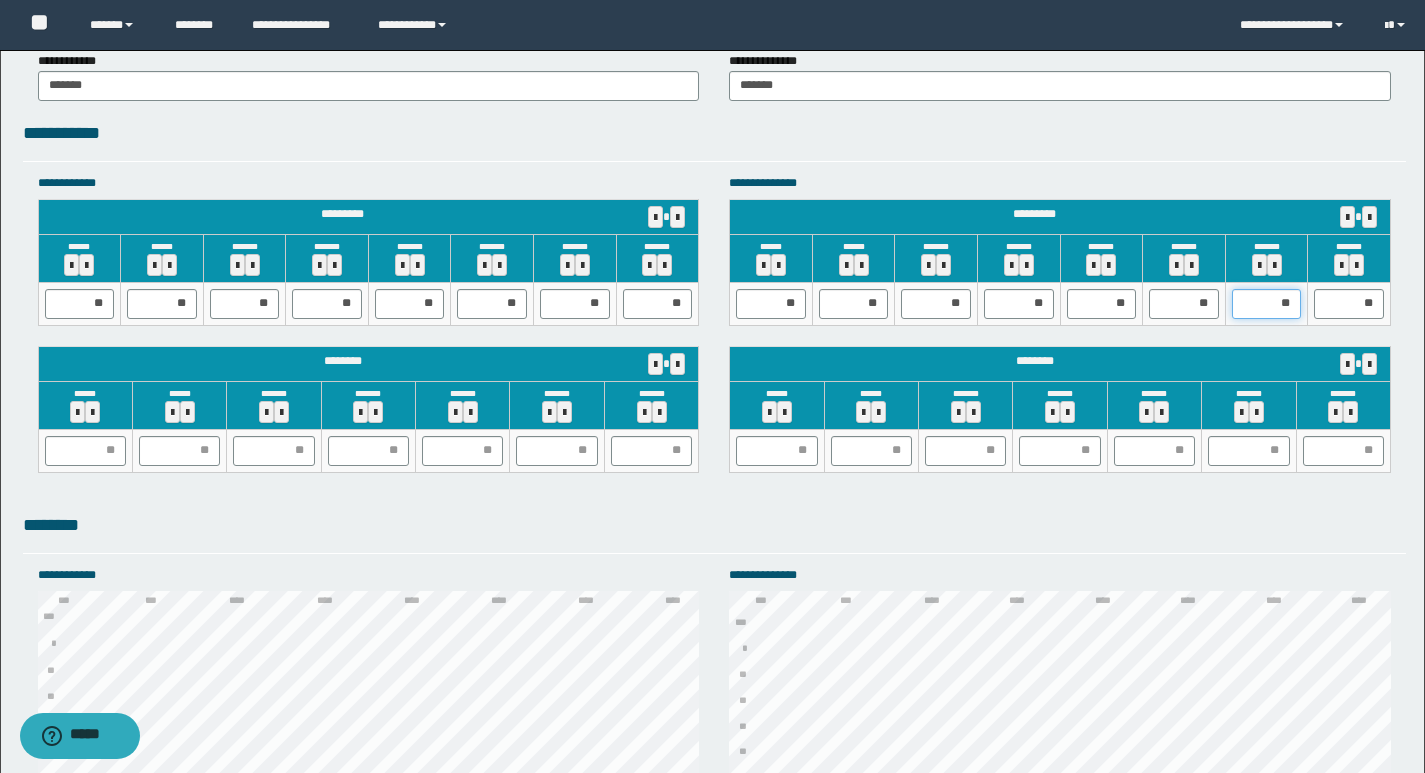 drag, startPoint x: 1298, startPoint y: 297, endPoint x: 1232, endPoint y: 314, distance: 68.154236 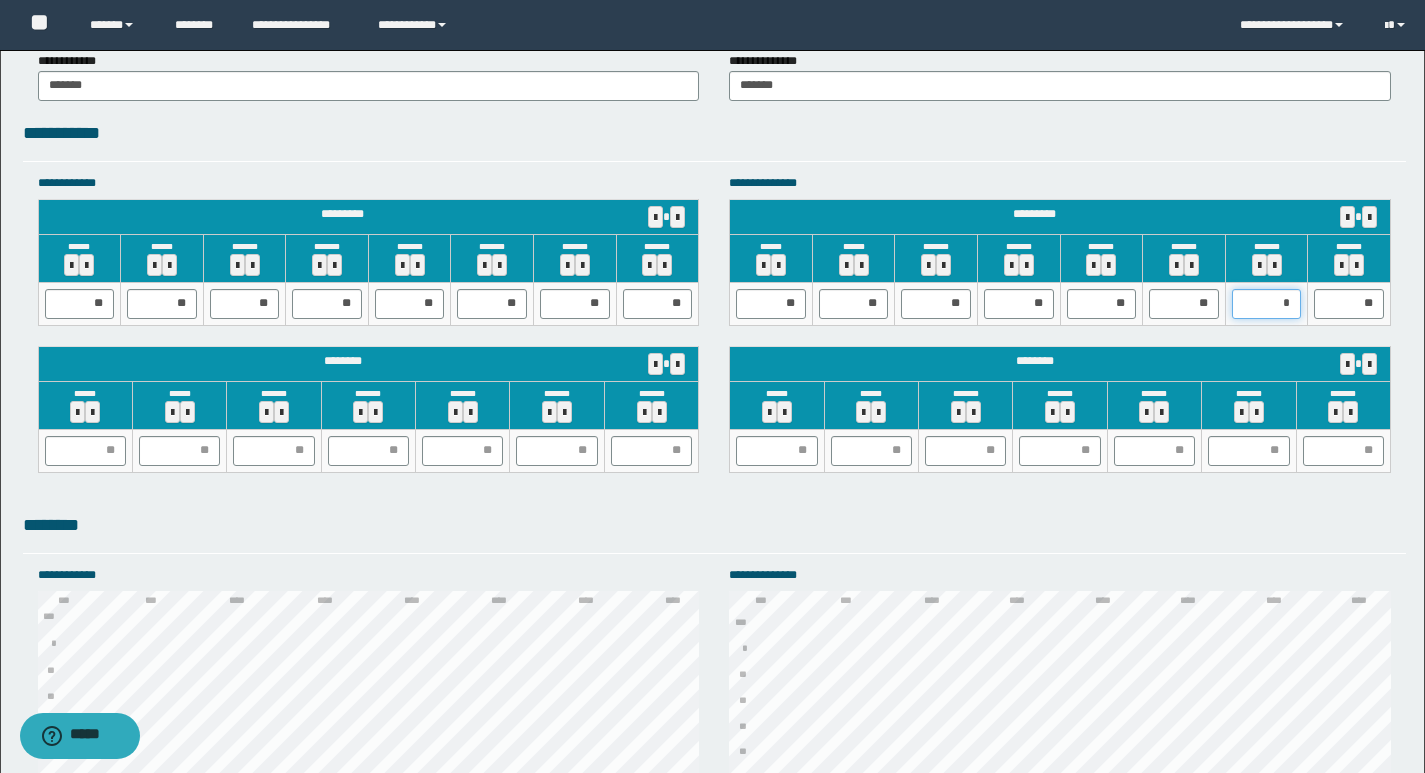 type on "**" 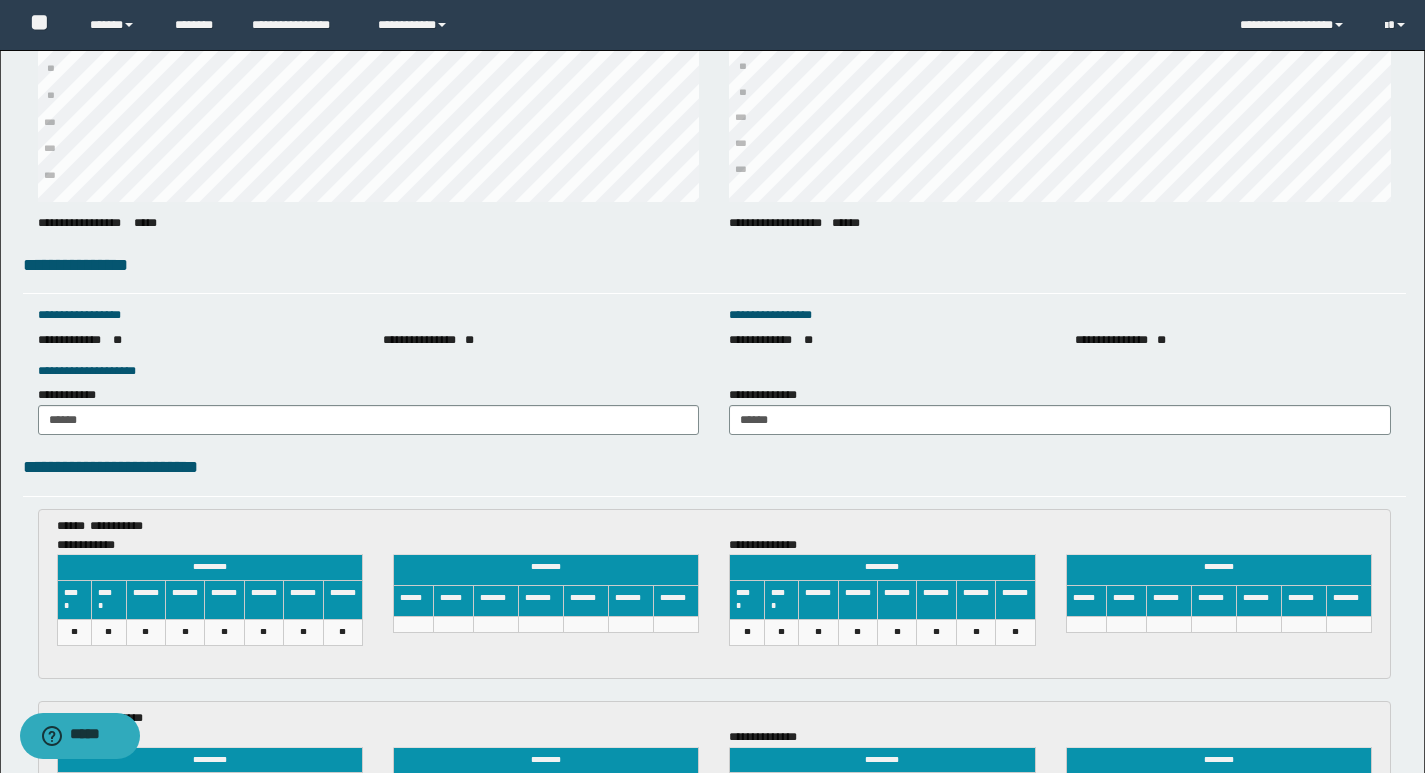 scroll, scrollTop: 2740, scrollLeft: 0, axis: vertical 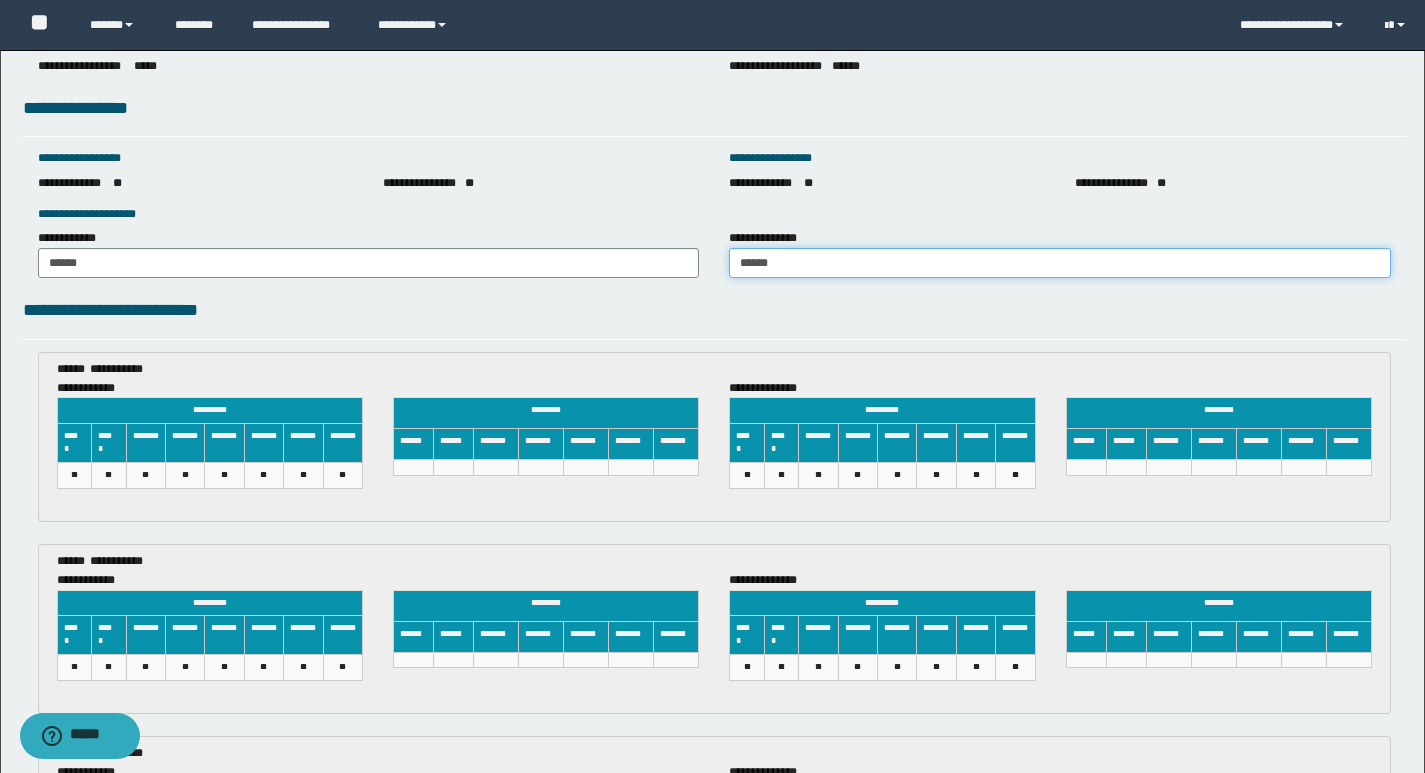 click on "******" at bounding box center [1060, 263] 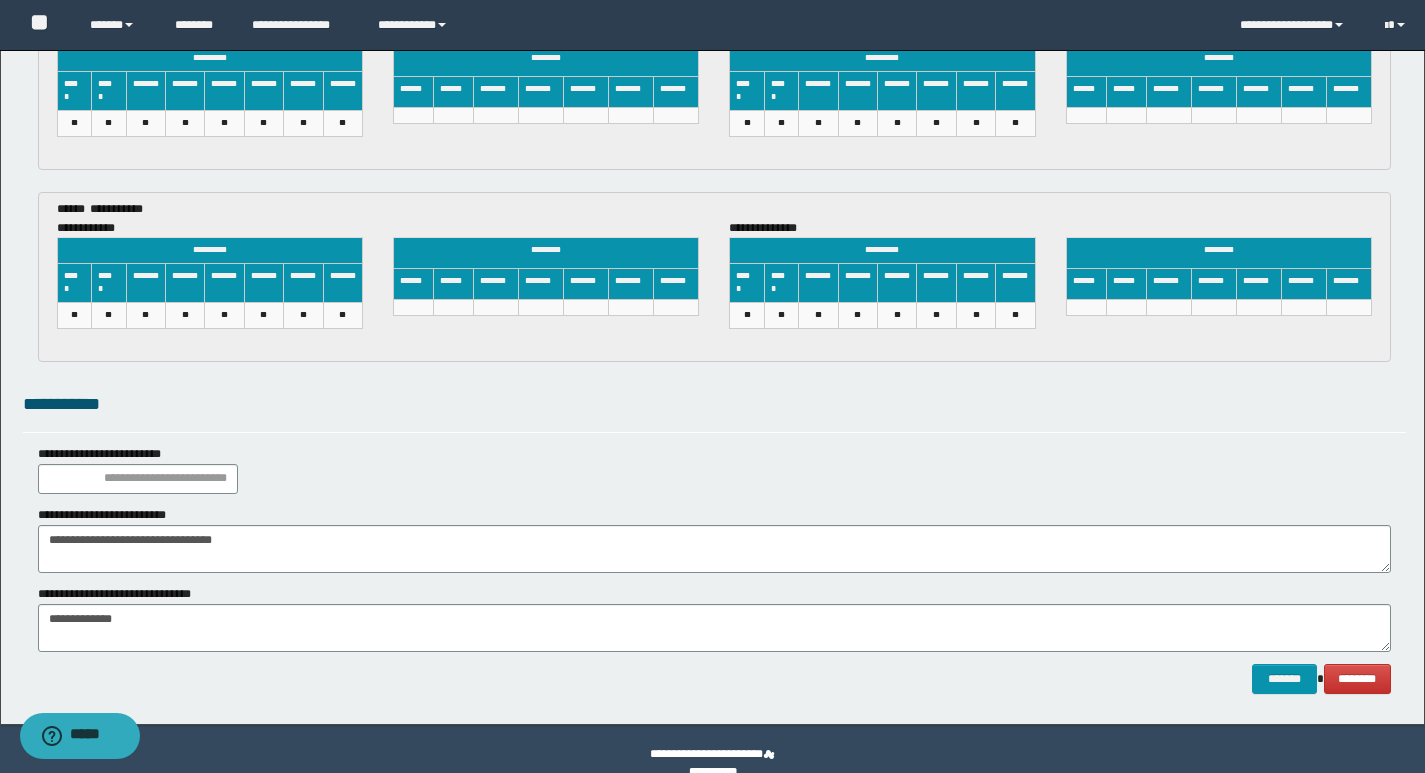 scroll, scrollTop: 3698, scrollLeft: 0, axis: vertical 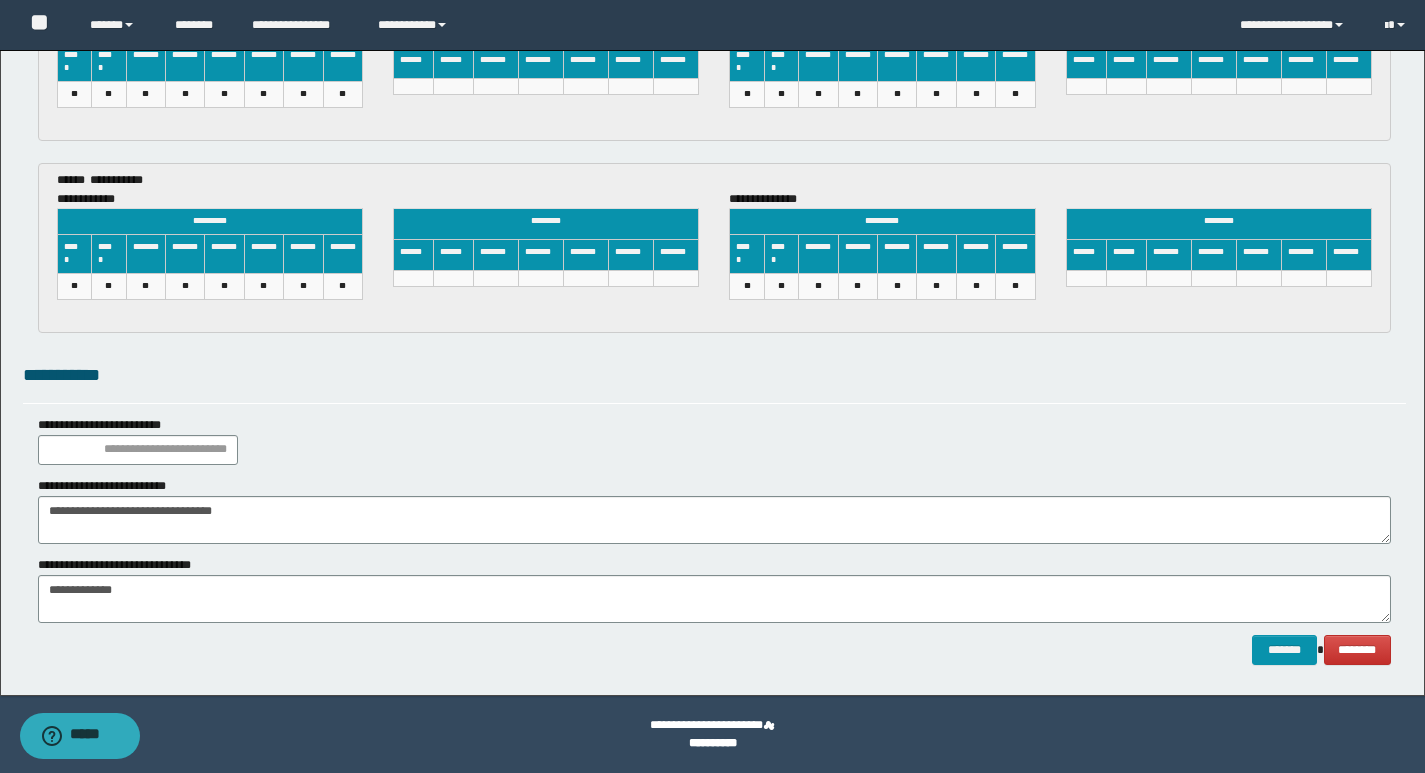type on "*******" 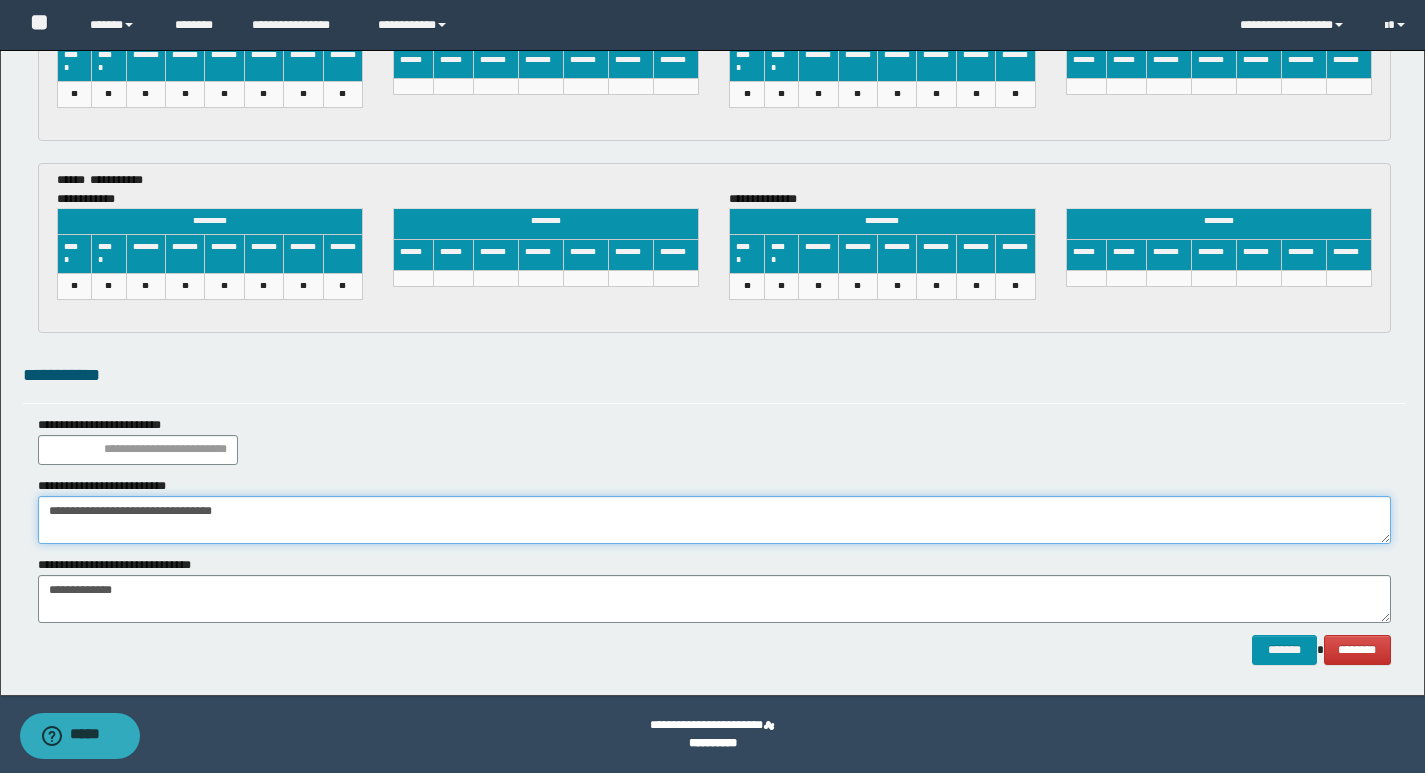 drag, startPoint x: 241, startPoint y: 513, endPoint x: 0, endPoint y: 506, distance: 241.10164 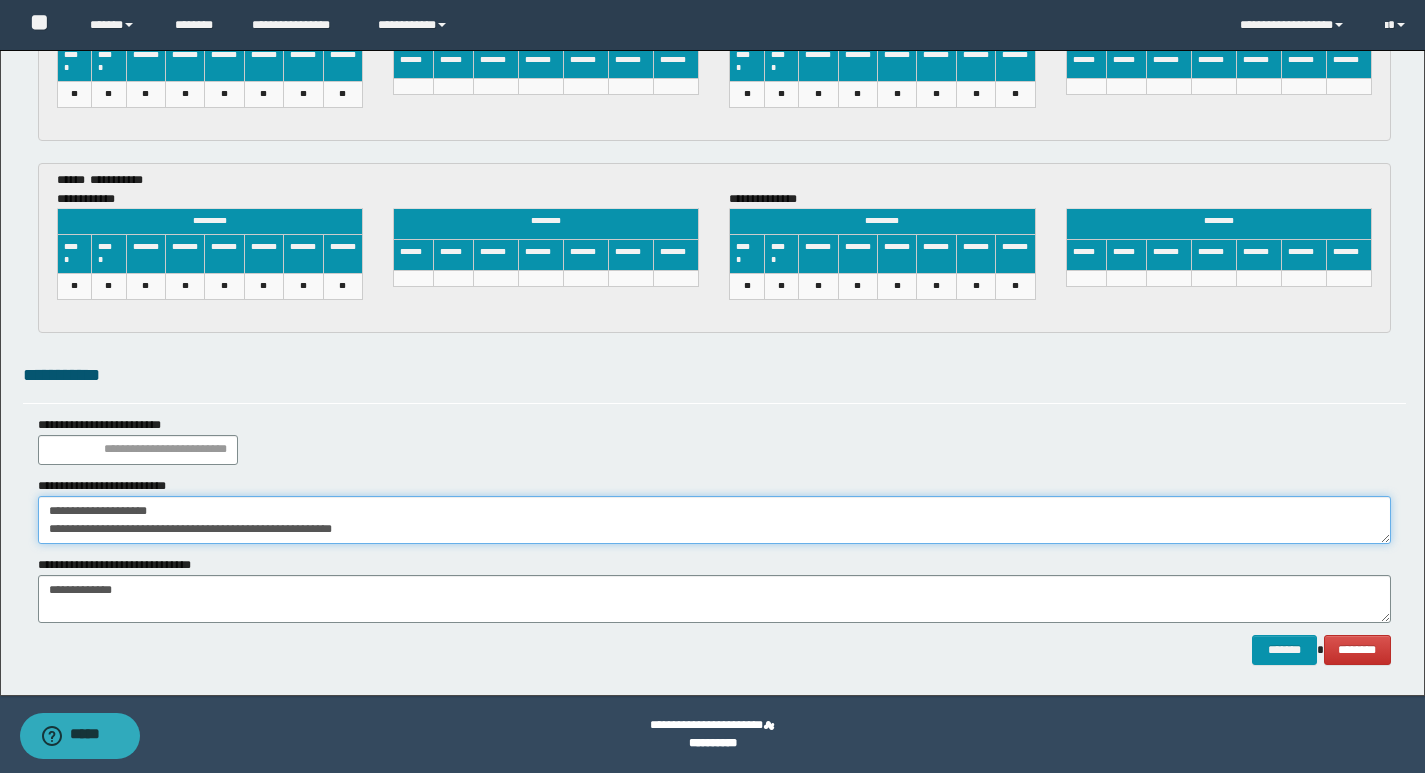 click on "**********" at bounding box center (714, 520) 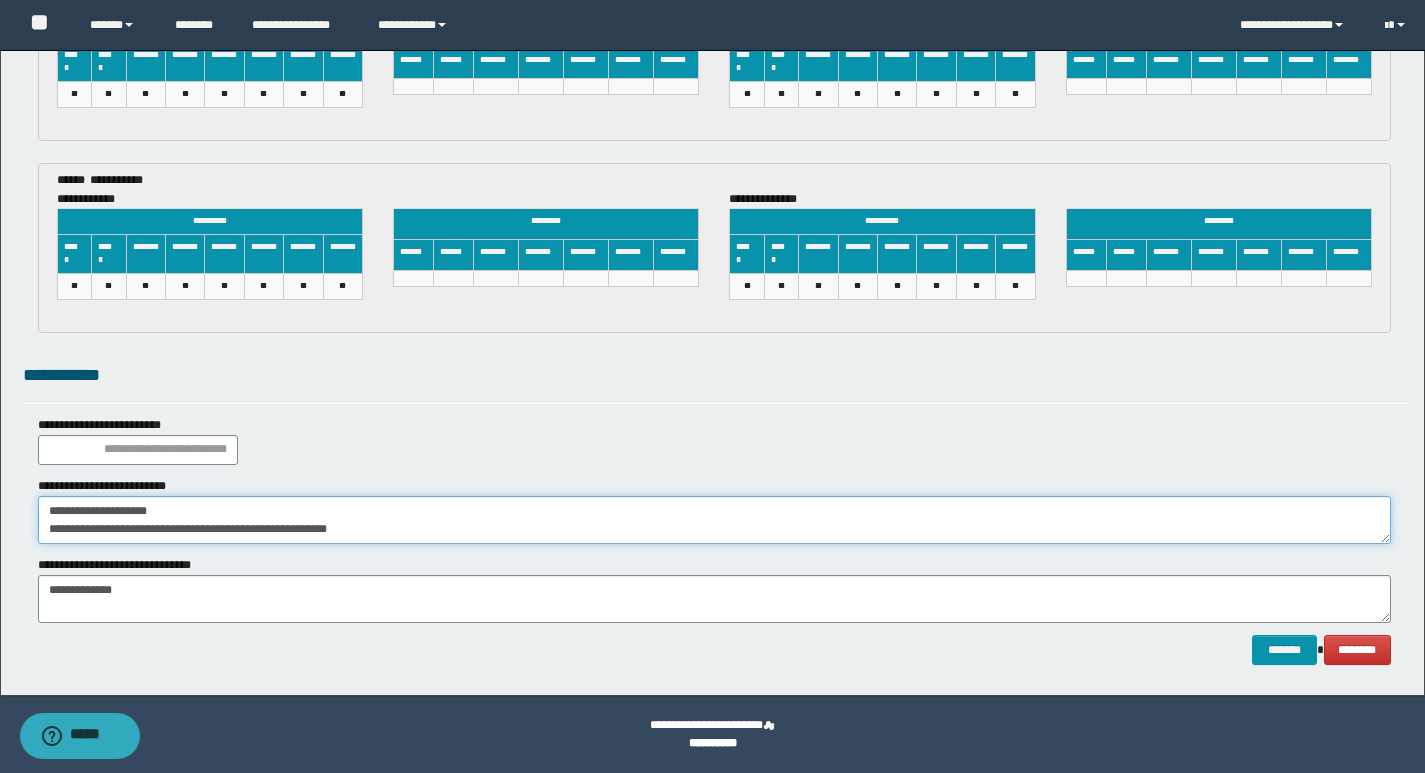 type on "**********" 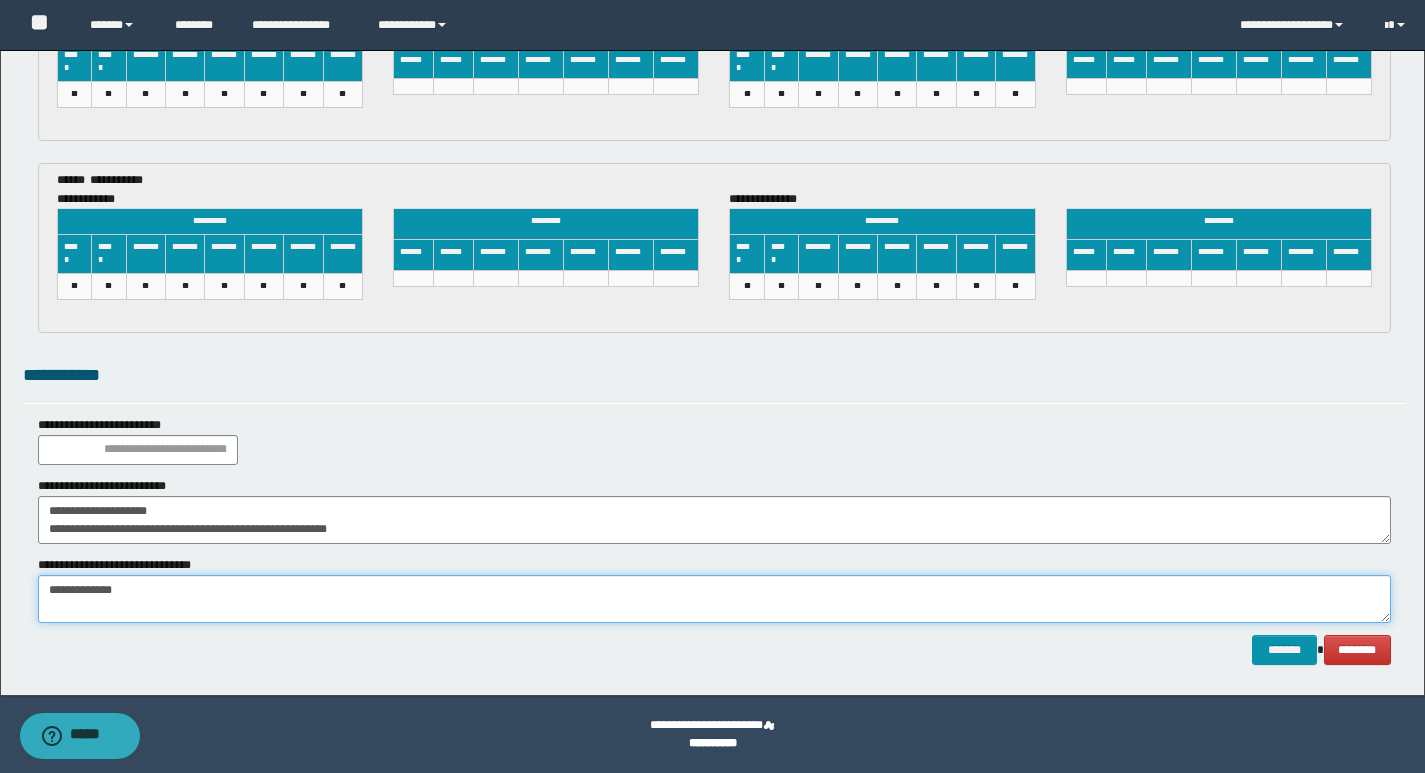 click on "**********" at bounding box center [714, 599] 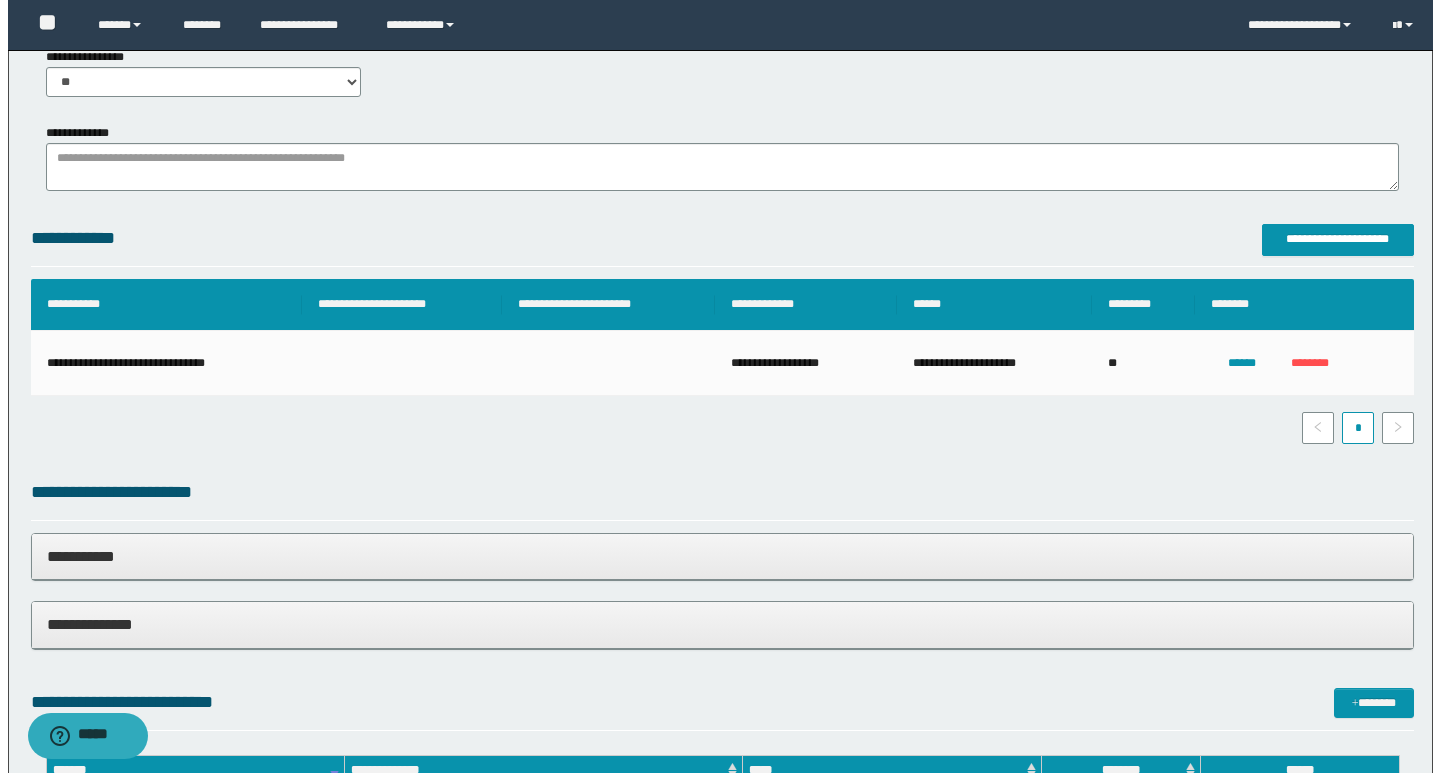 scroll, scrollTop: 0, scrollLeft: 0, axis: both 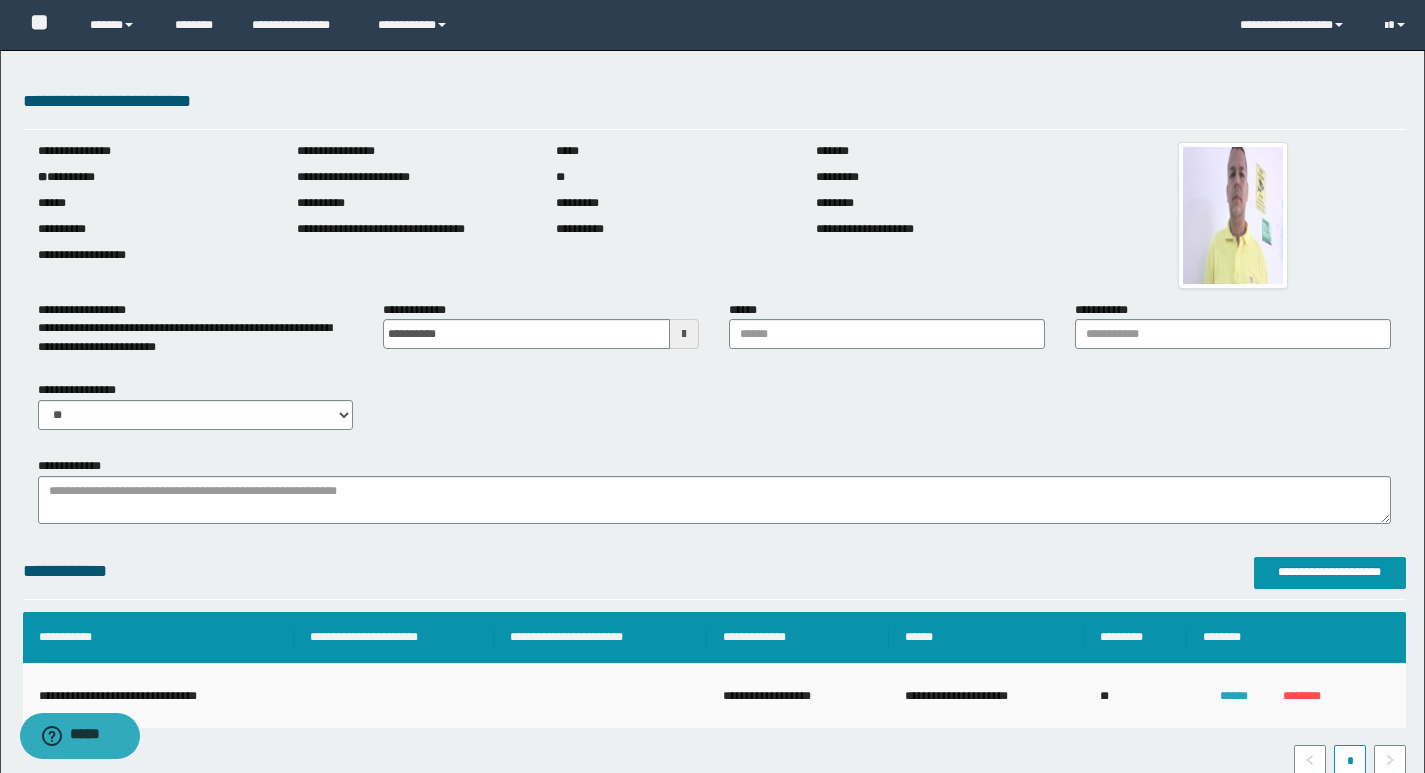 type on "**********" 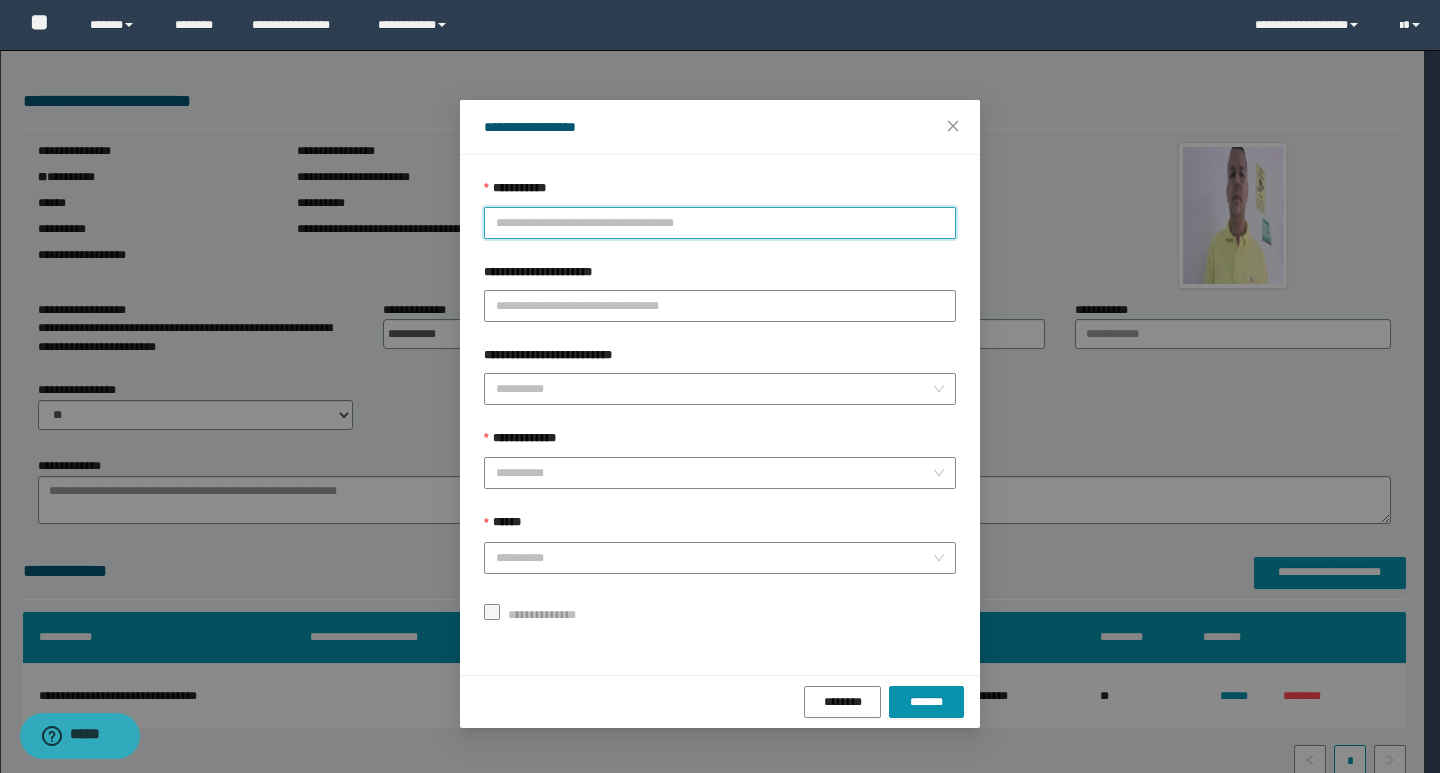 click on "**********" at bounding box center (720, 223) 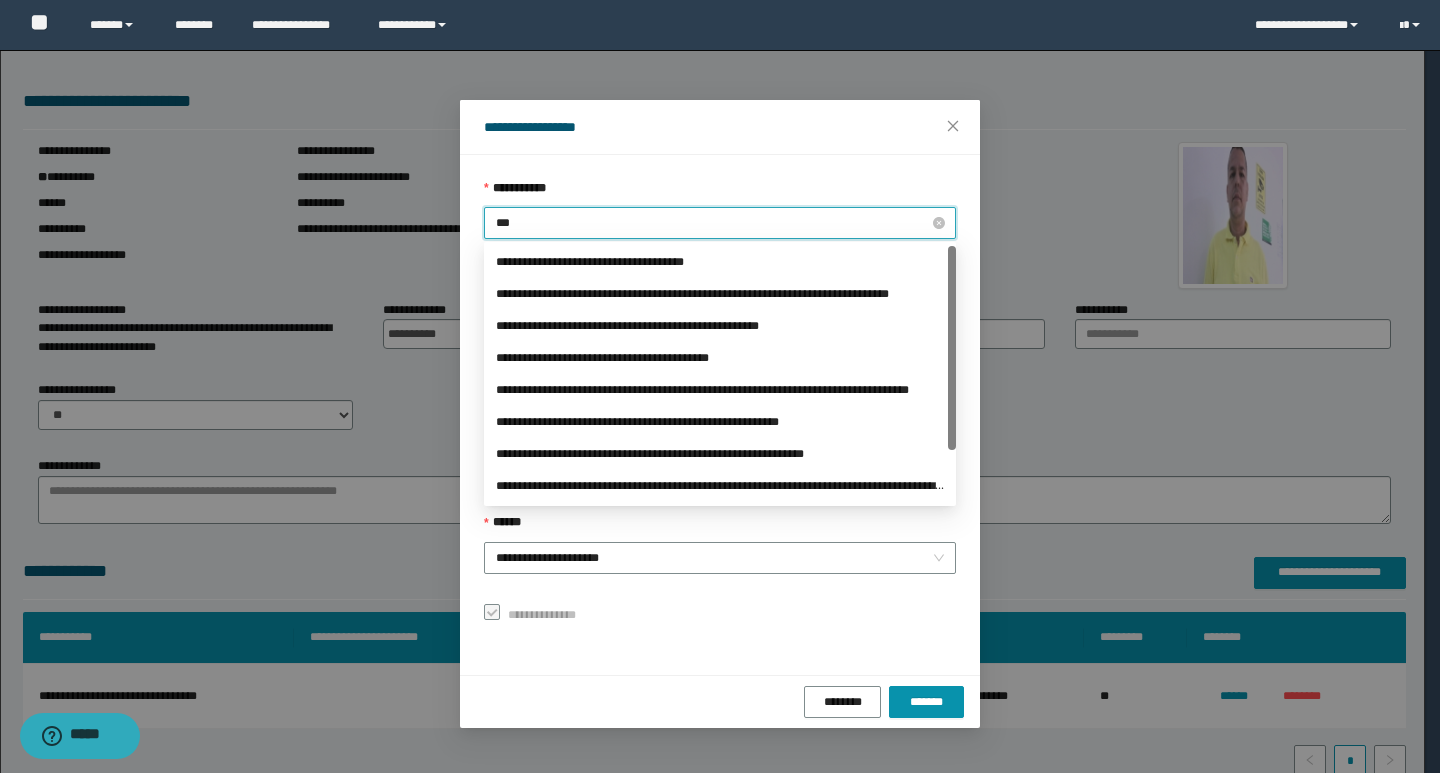 type on "****" 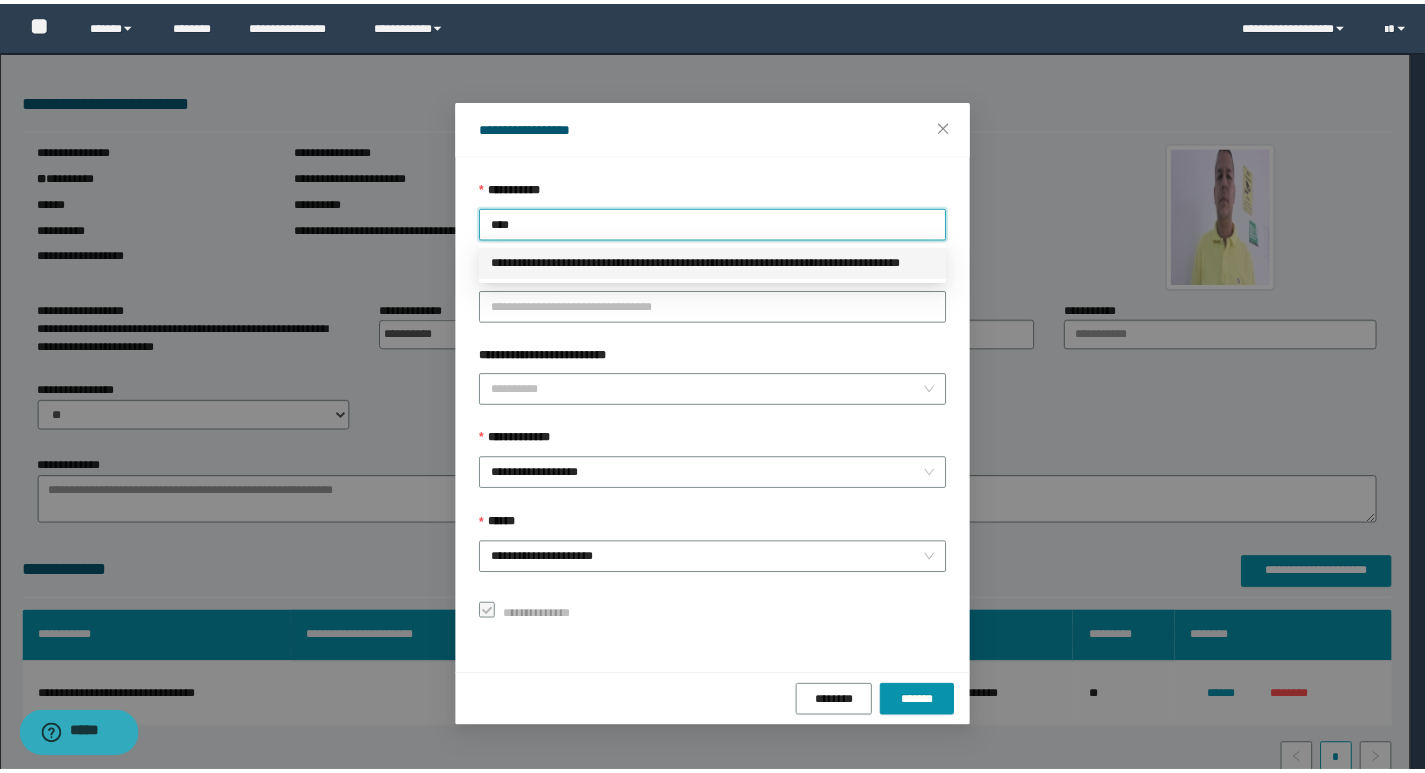scroll, scrollTop: 0, scrollLeft: 0, axis: both 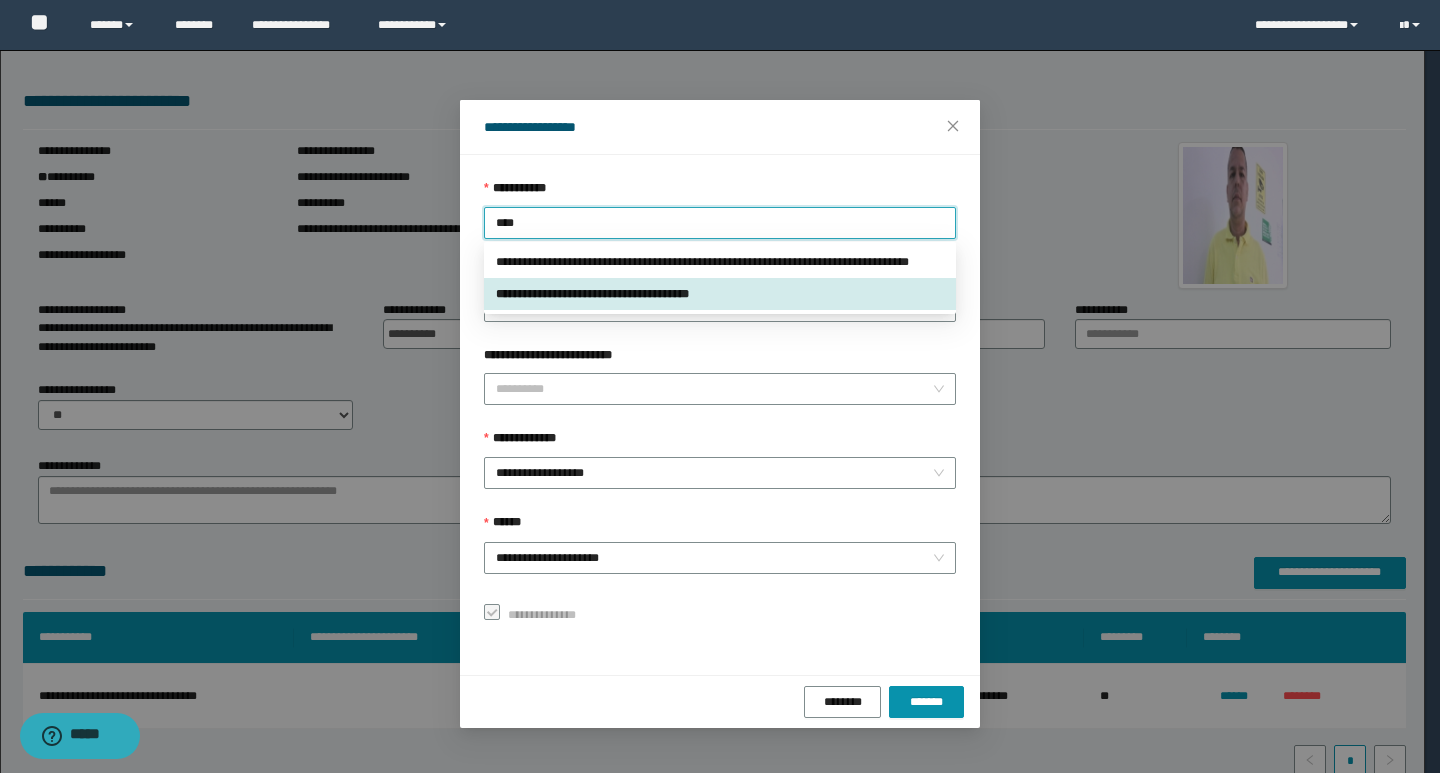 click on "**********" at bounding box center (720, 262) 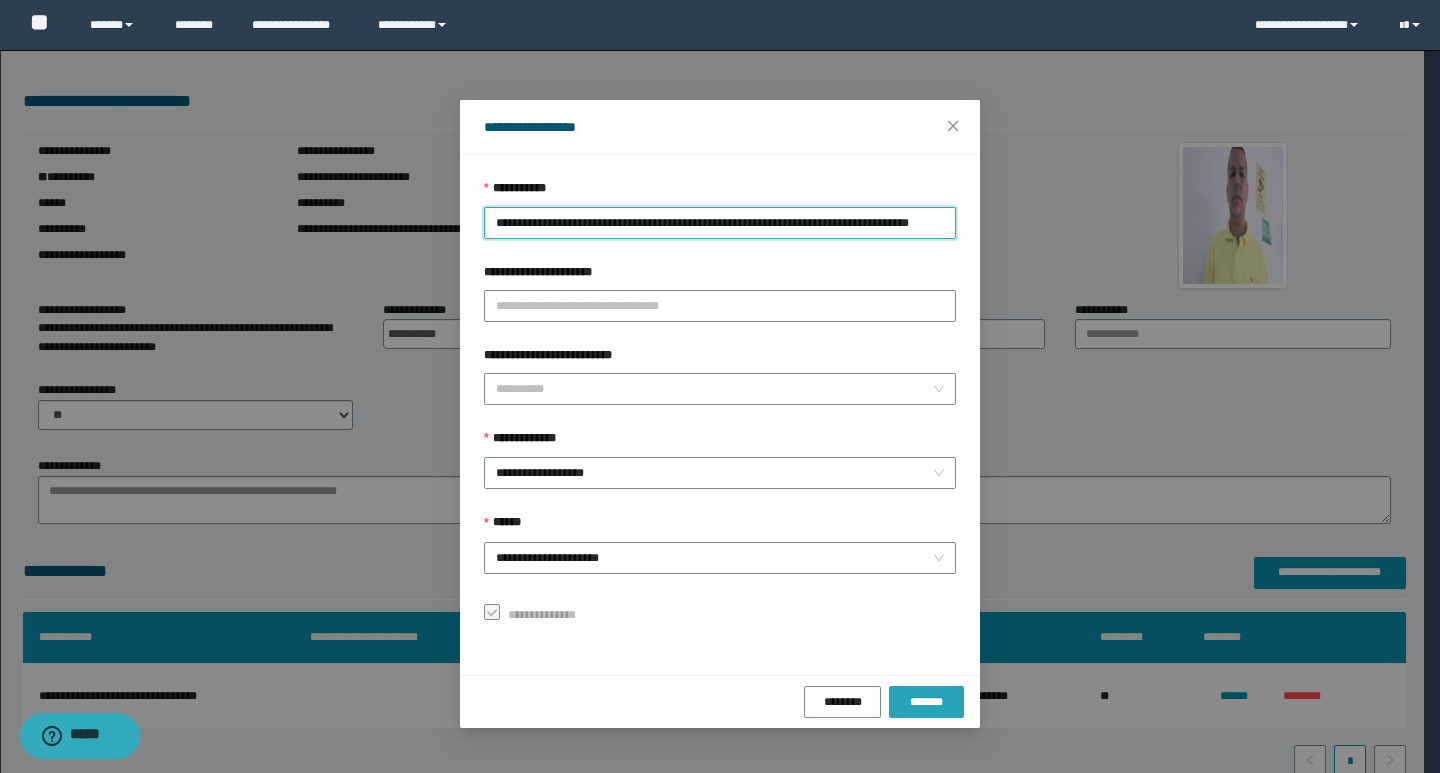 click on "*******" at bounding box center (926, 702) 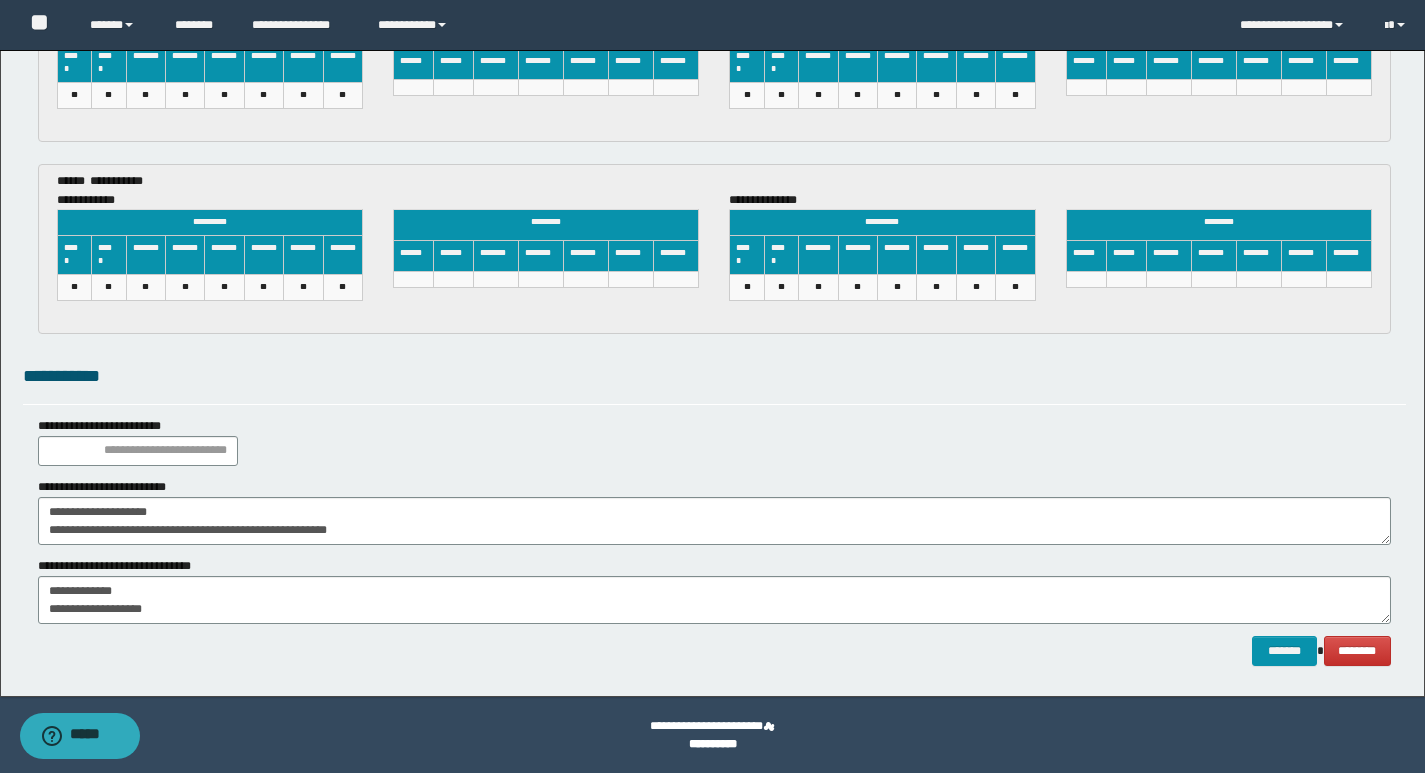 scroll, scrollTop: 3698, scrollLeft: 0, axis: vertical 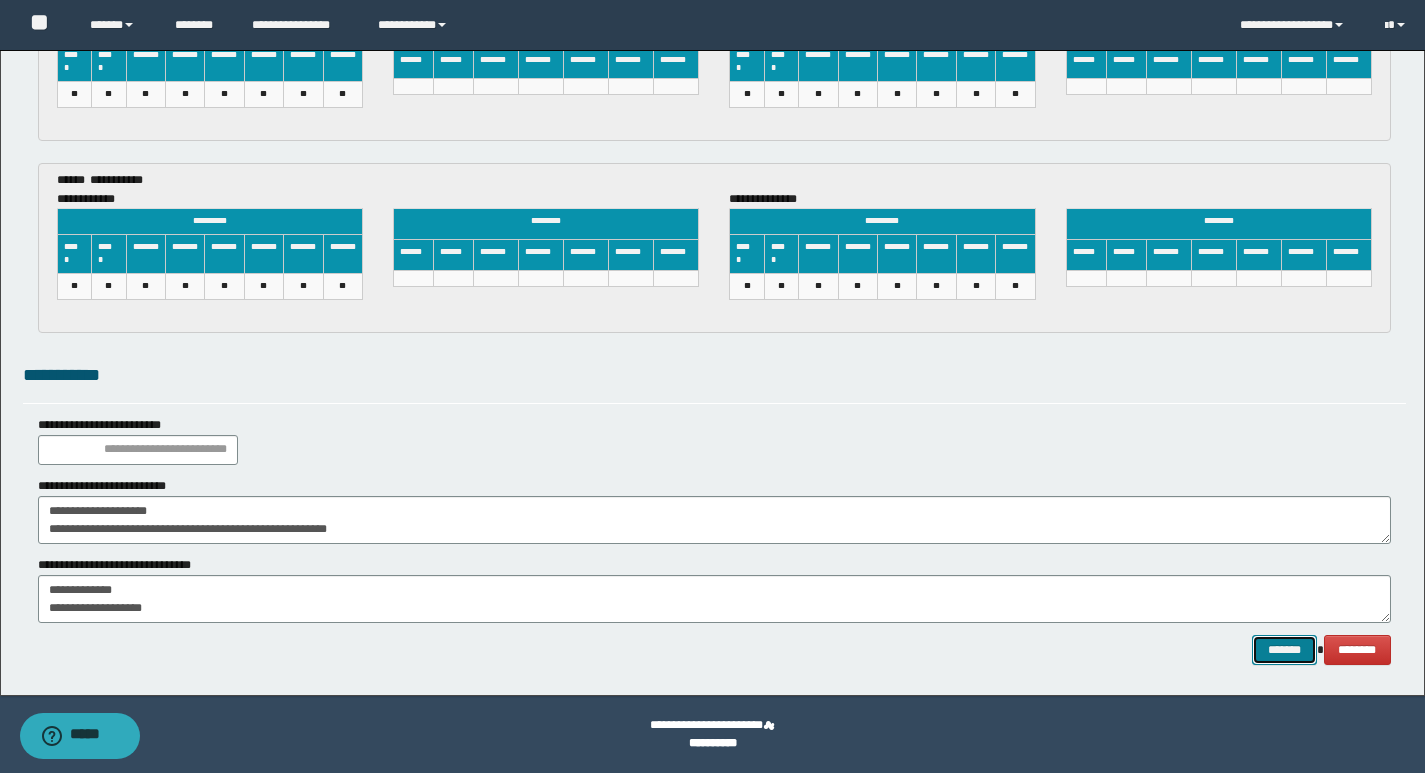 click on "*******" at bounding box center [1284, 650] 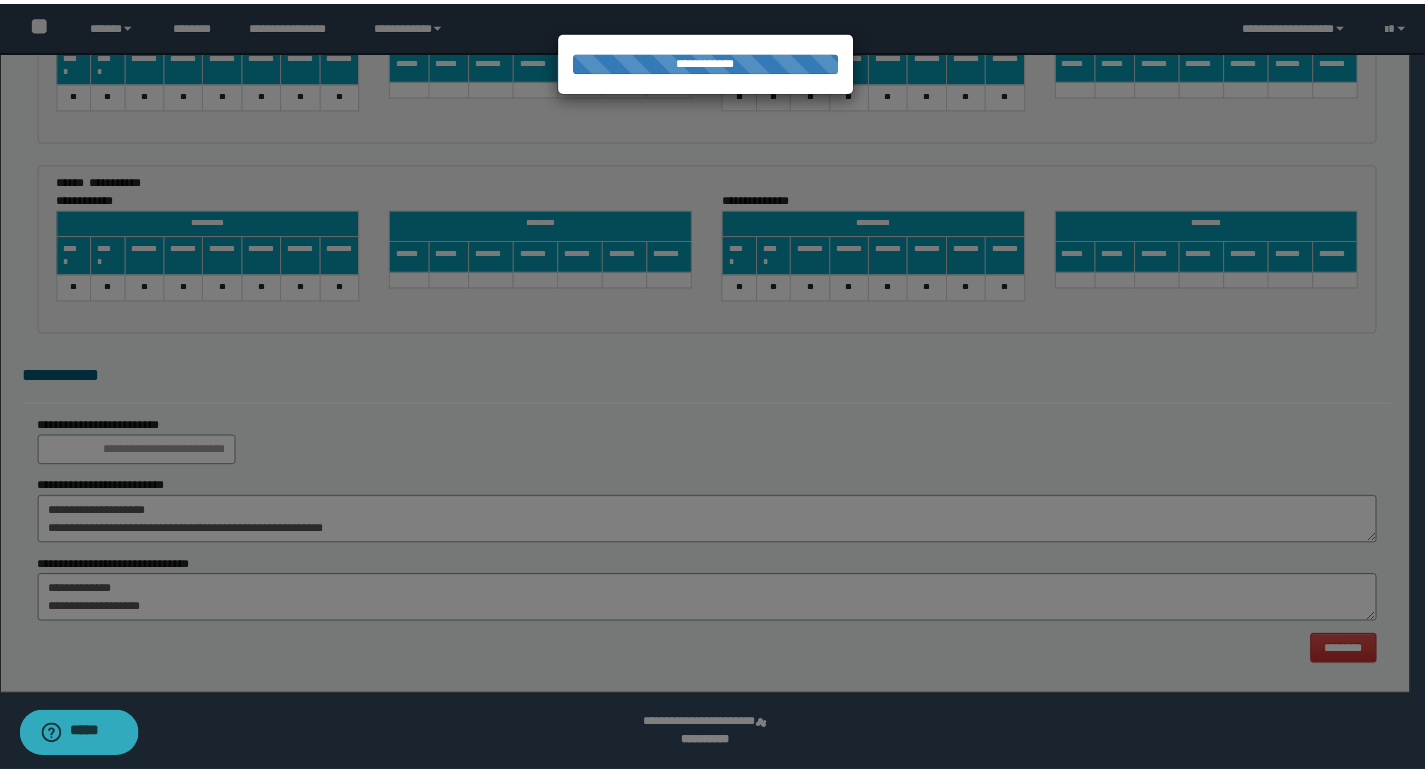 scroll, scrollTop: 0, scrollLeft: 0, axis: both 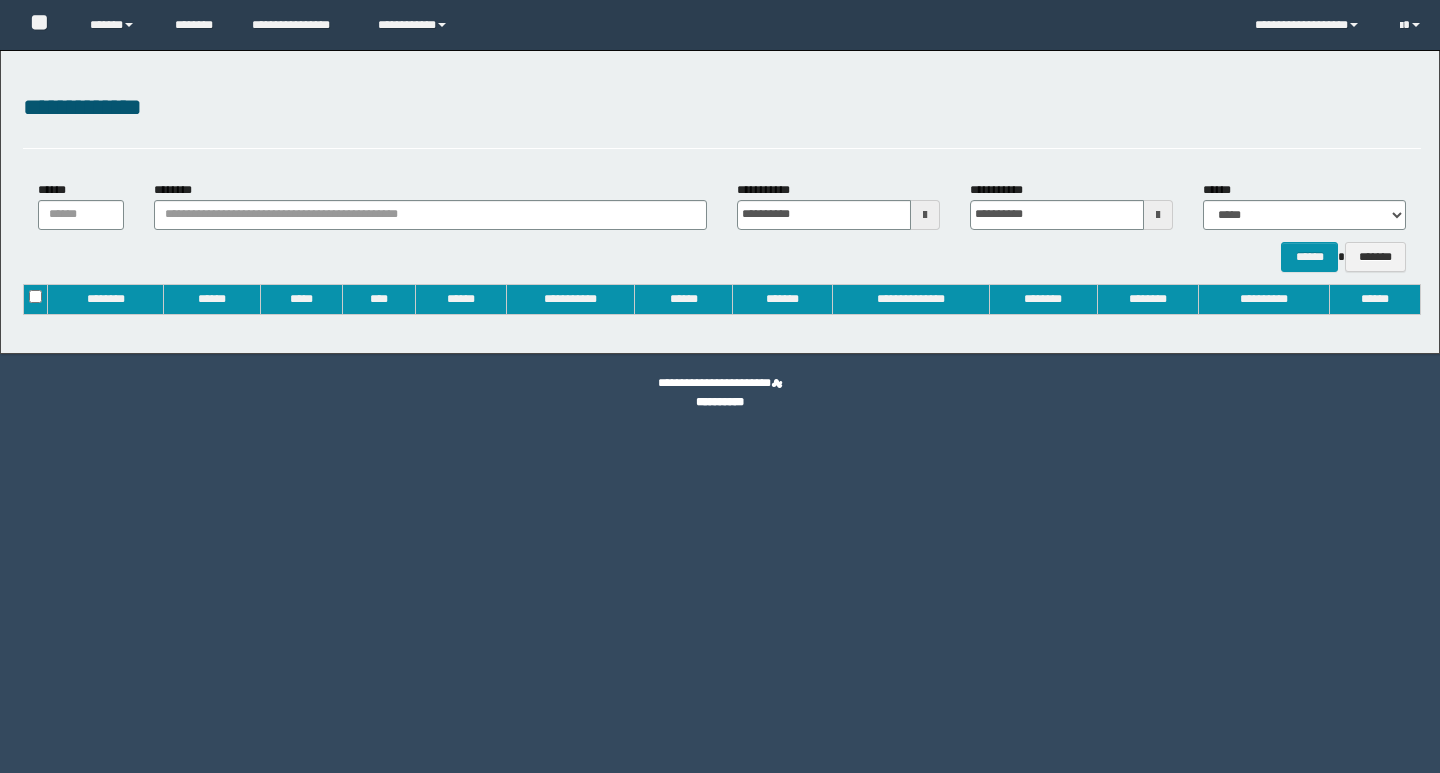 type on "**********" 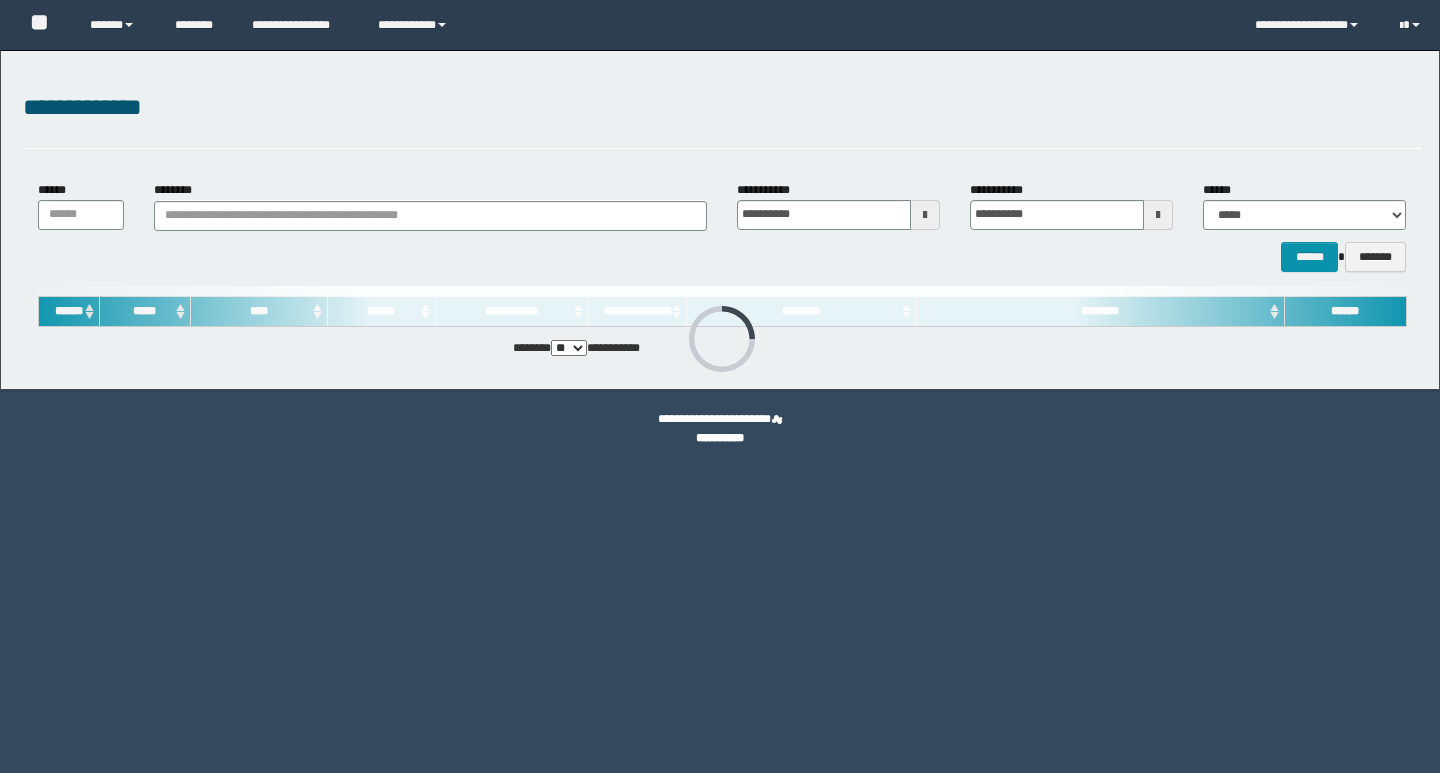 scroll, scrollTop: 0, scrollLeft: 0, axis: both 